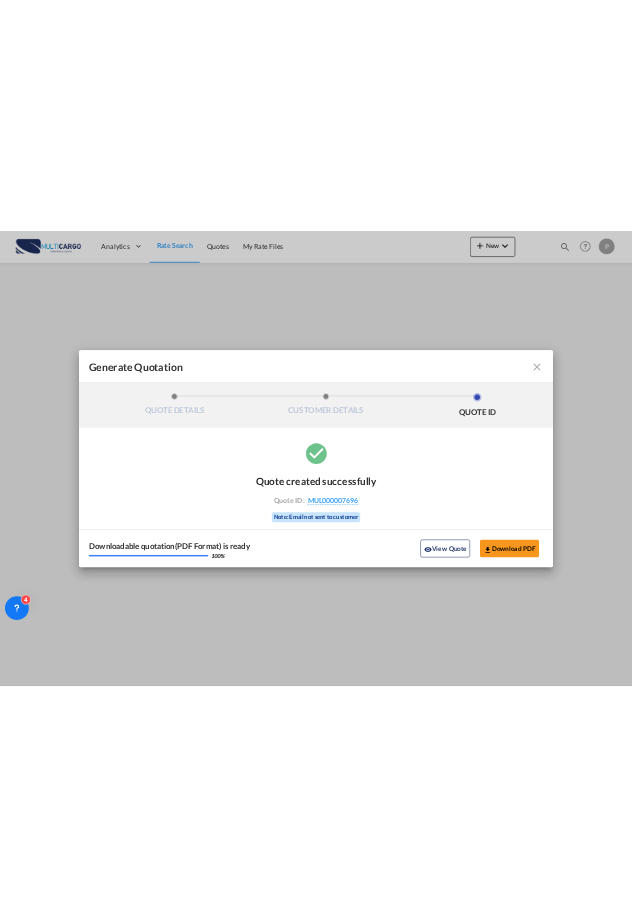 scroll, scrollTop: 0, scrollLeft: 0, axis: both 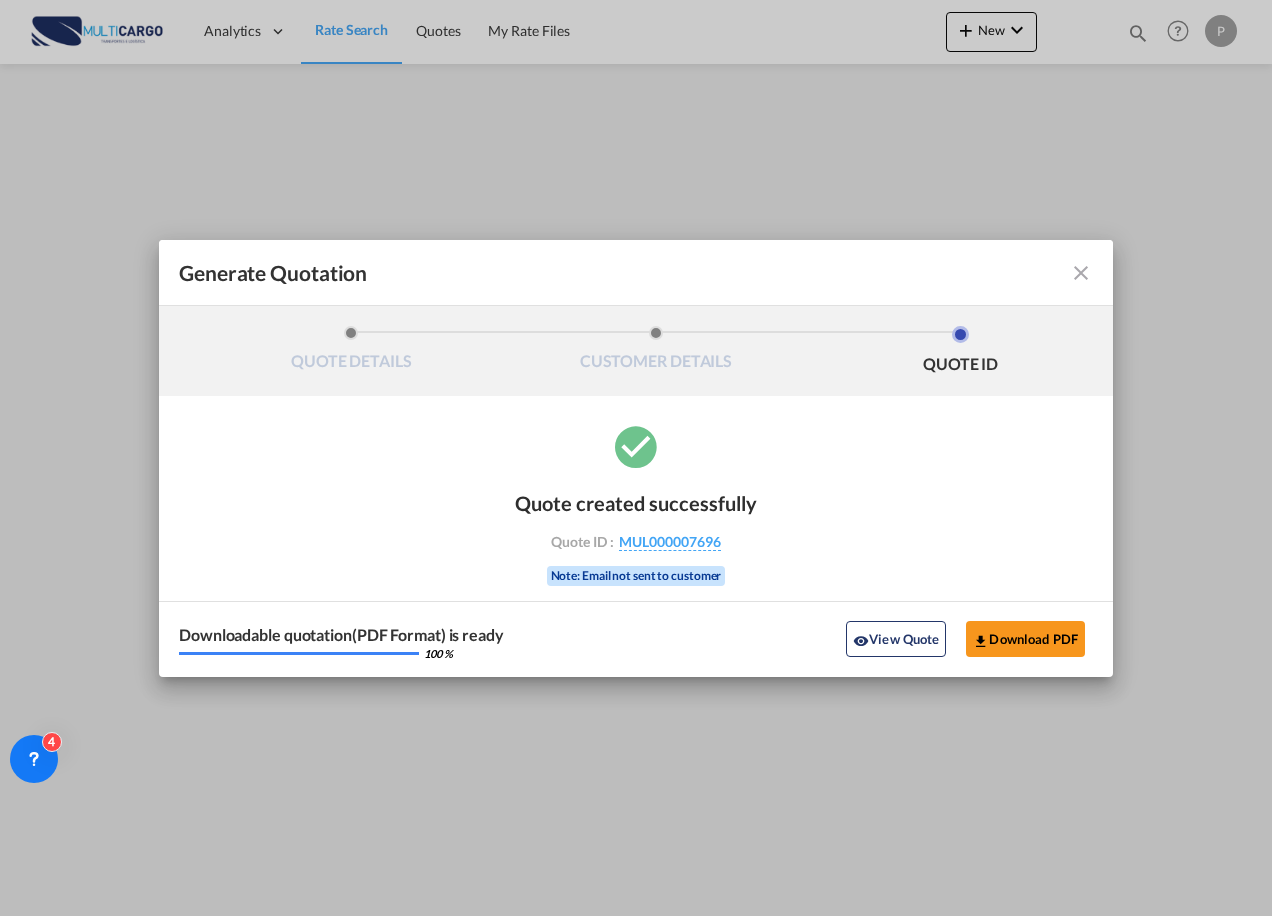 click at bounding box center [1081, 273] 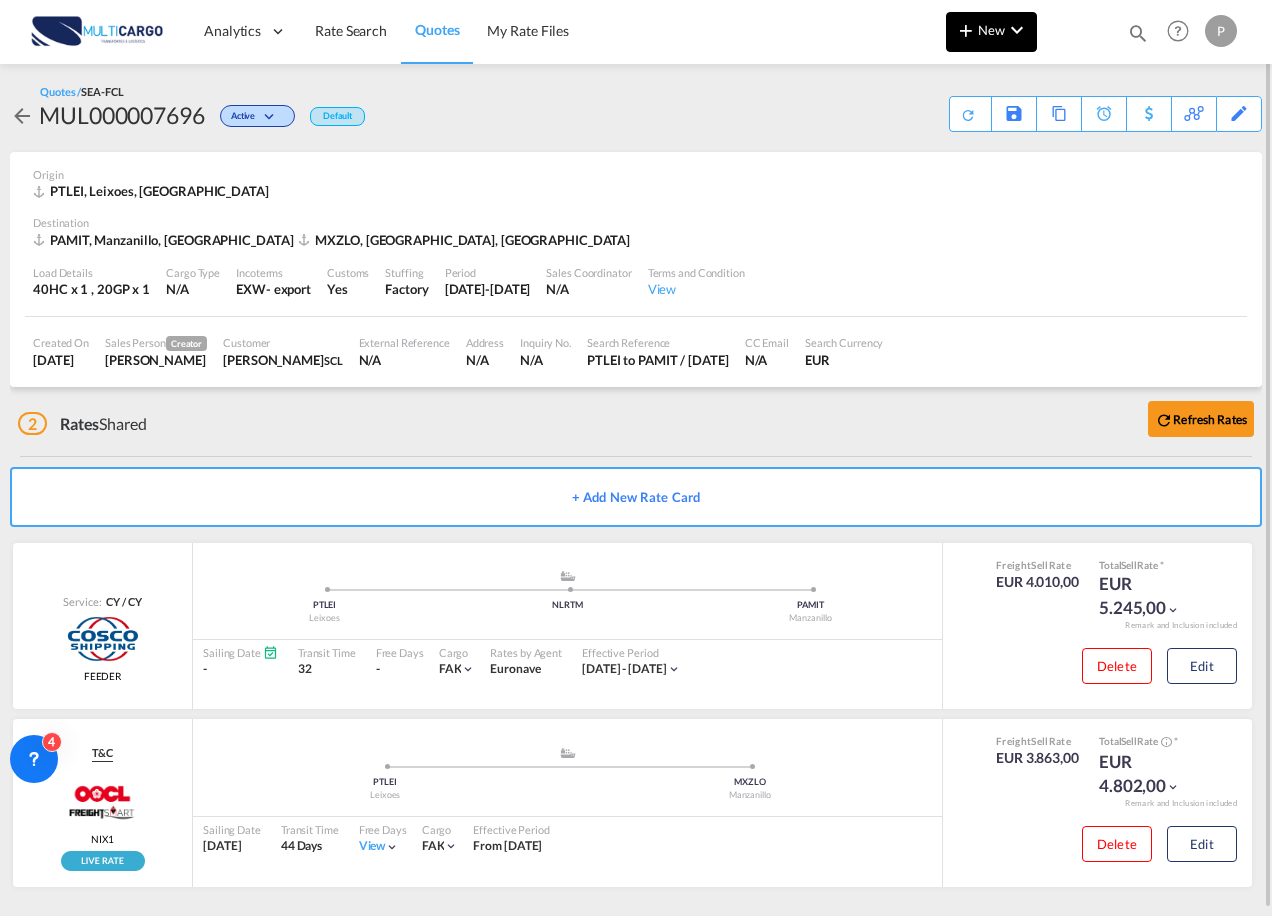 click at bounding box center (966, 30) 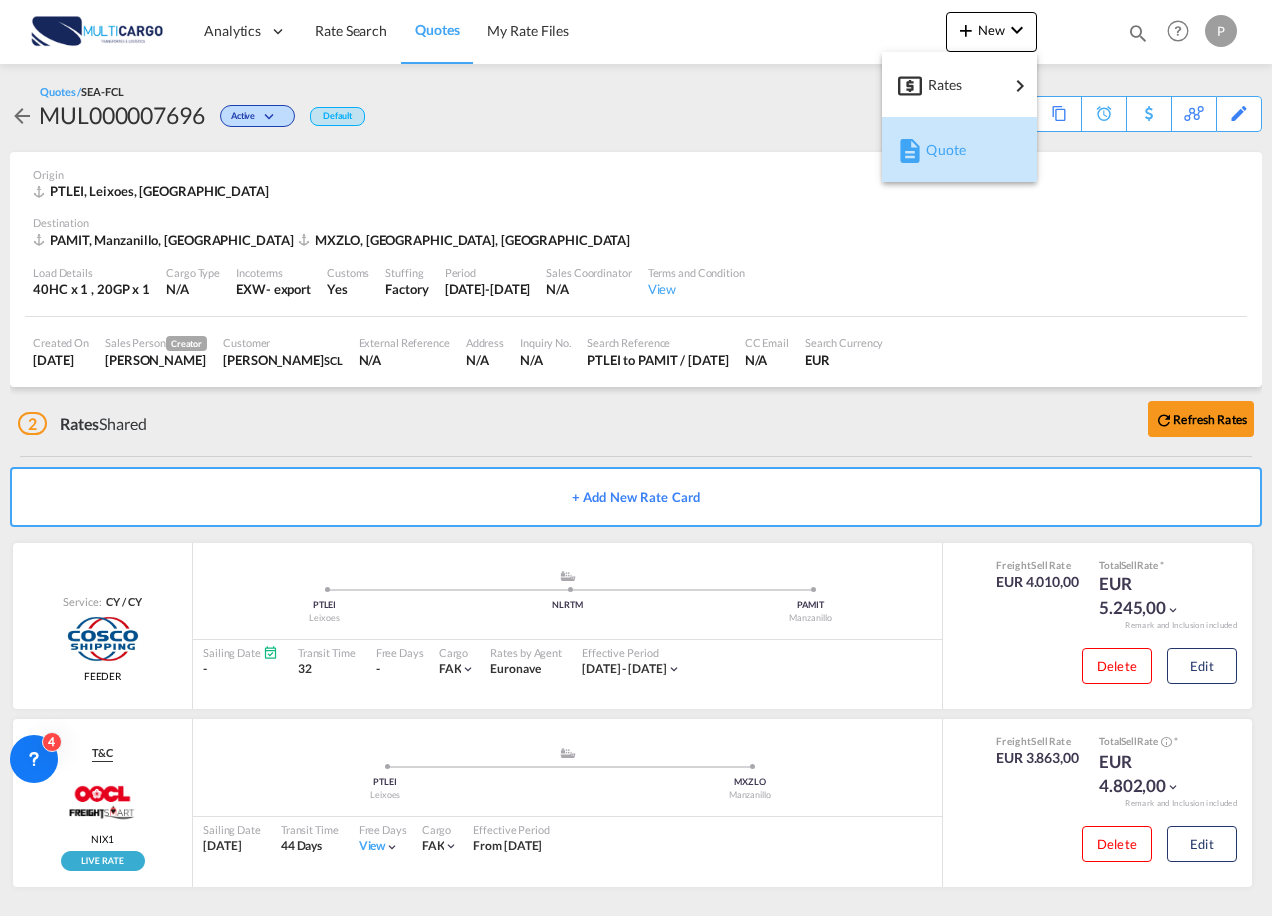 click on "Quote" at bounding box center [963, 150] 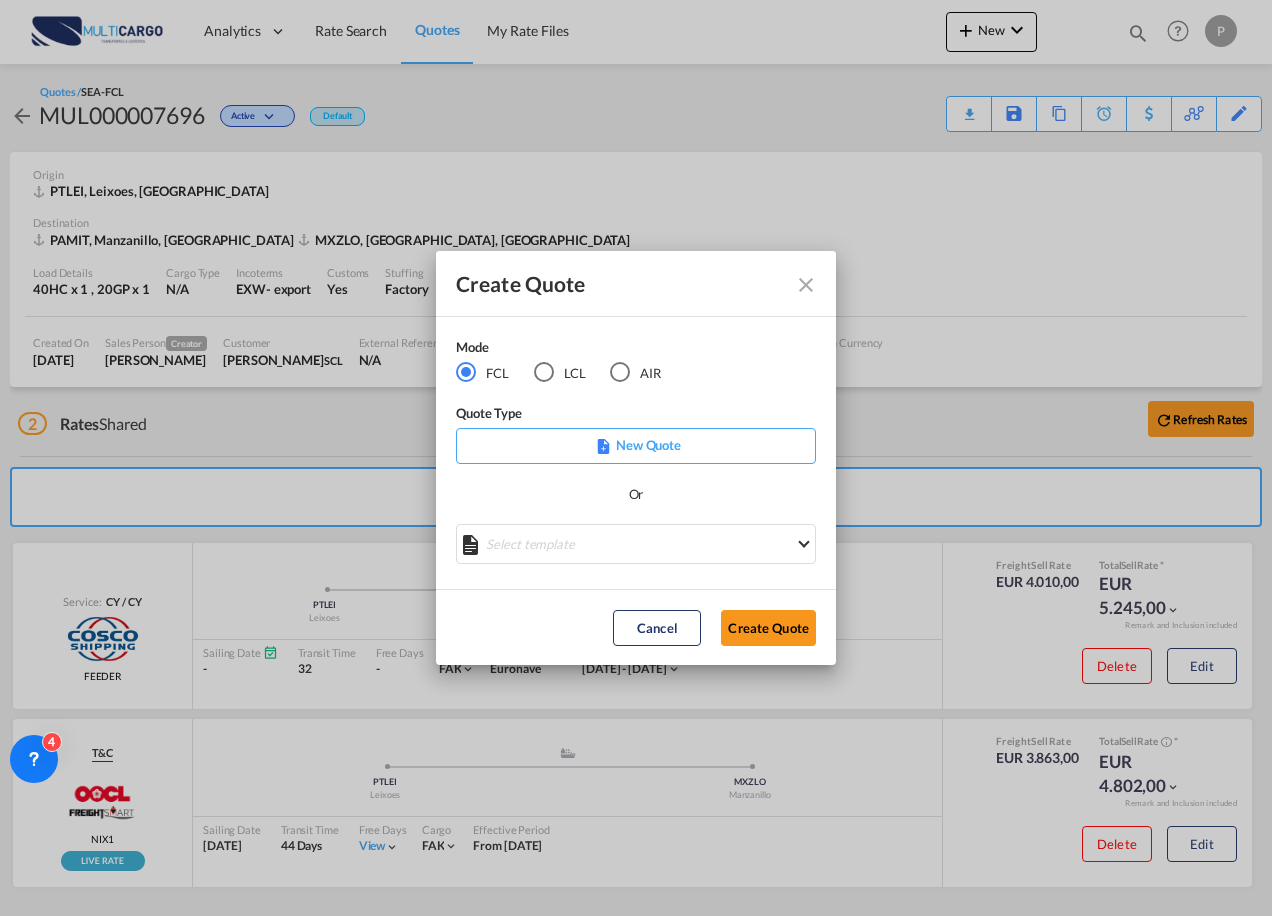 click at bounding box center (620, 372) 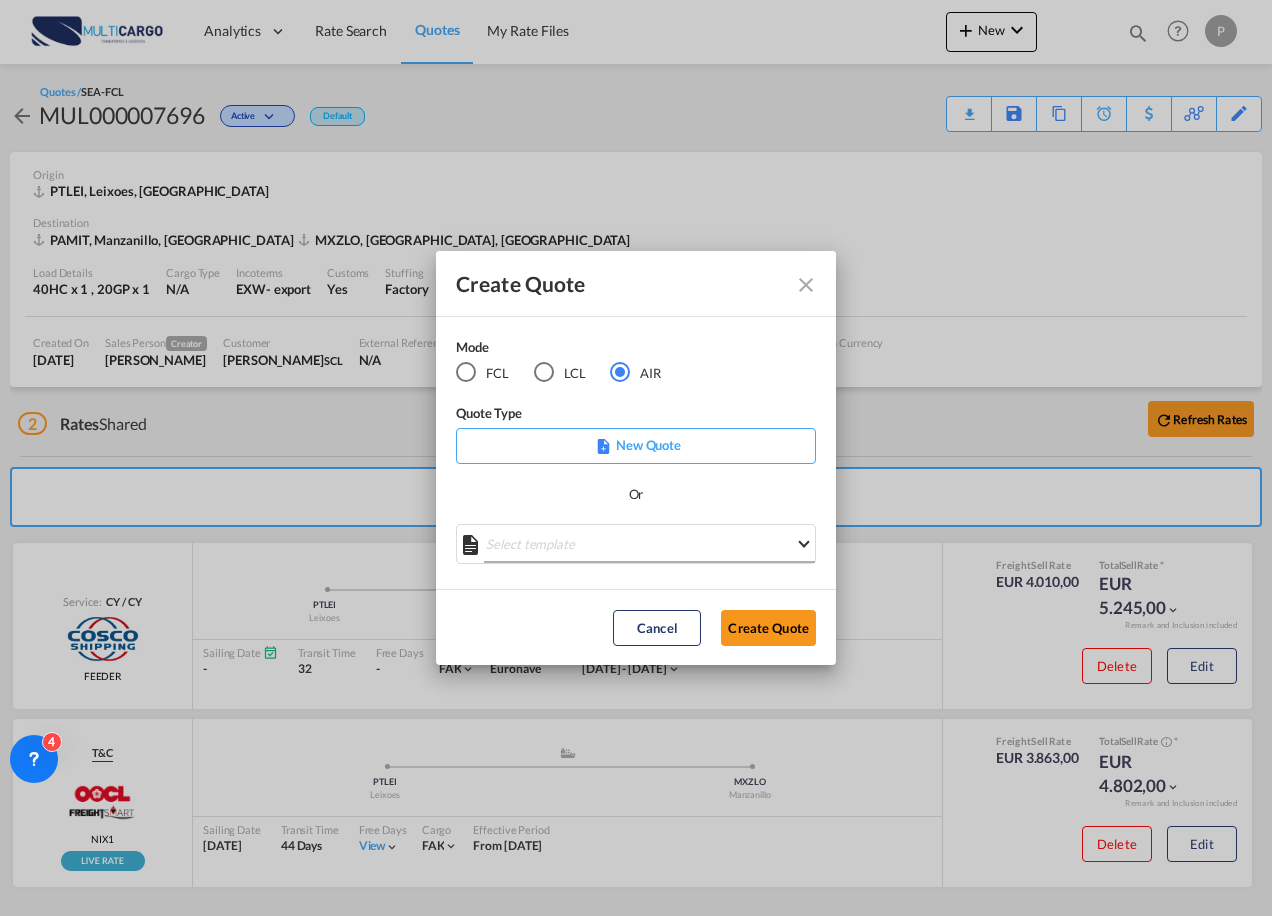click on "Select template
[DATE] IMP_DAP_AIR_>500
[PERSON_NAME]  |
[DATE]
[DATE]_IMP_DAP_AIR_<500
[PERSON_NAME]  |
[DATE]
[DATE] EXP_EXW_AIR
[PERSON_NAME]  |
[DATE] Done" at bounding box center (636, 544) 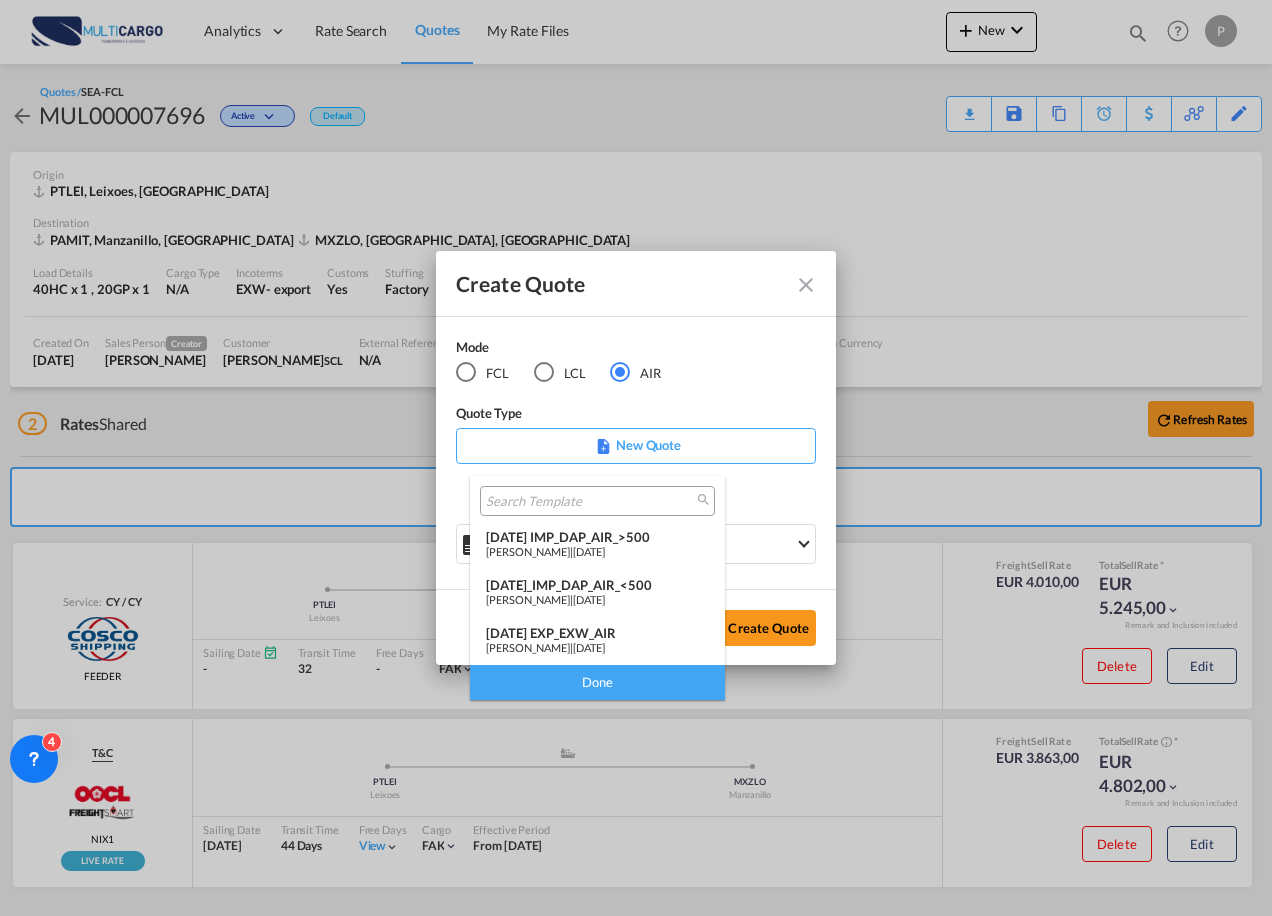 click on "[DATE] EXP_EXW_AIR" at bounding box center [597, 633] 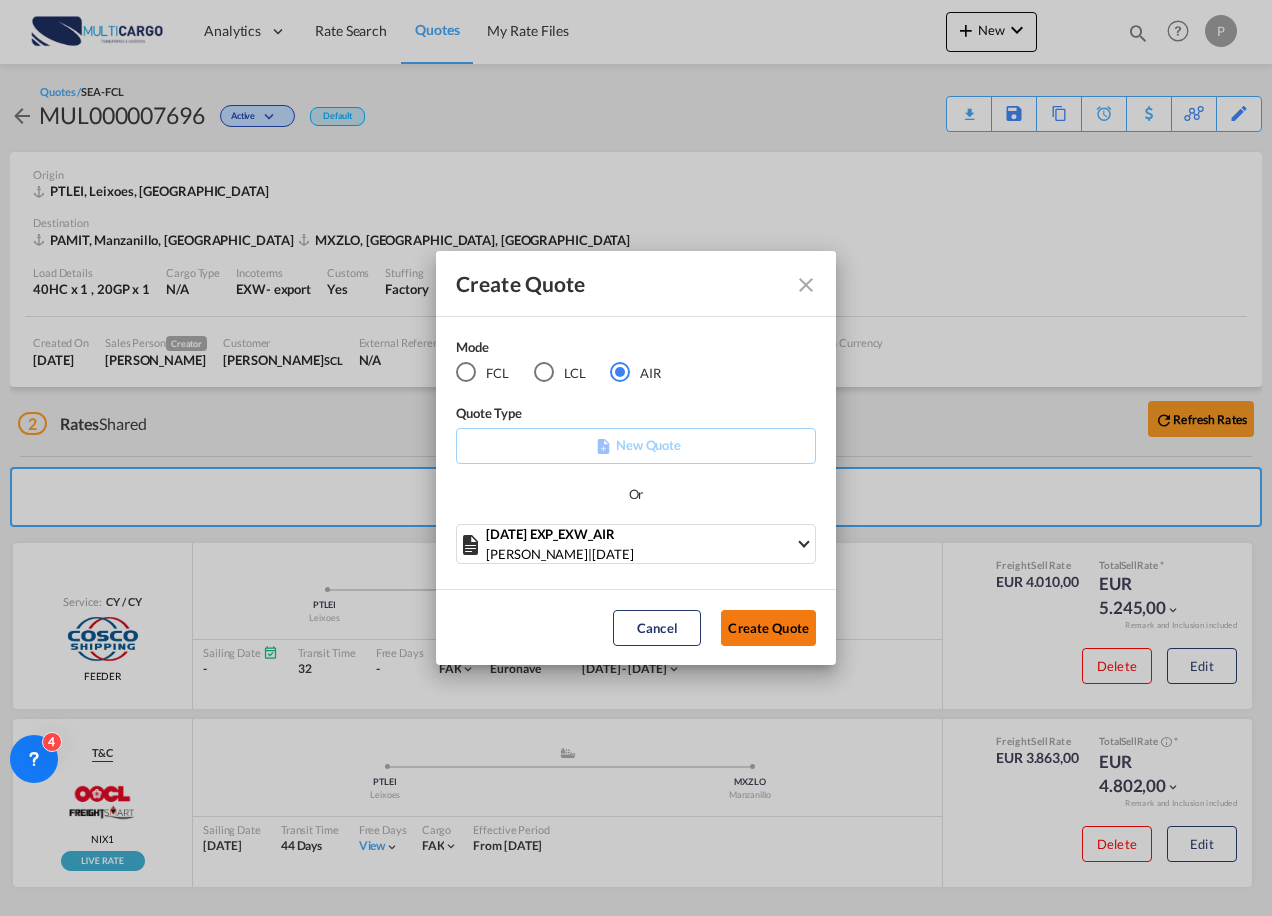 click on "Create Quote" 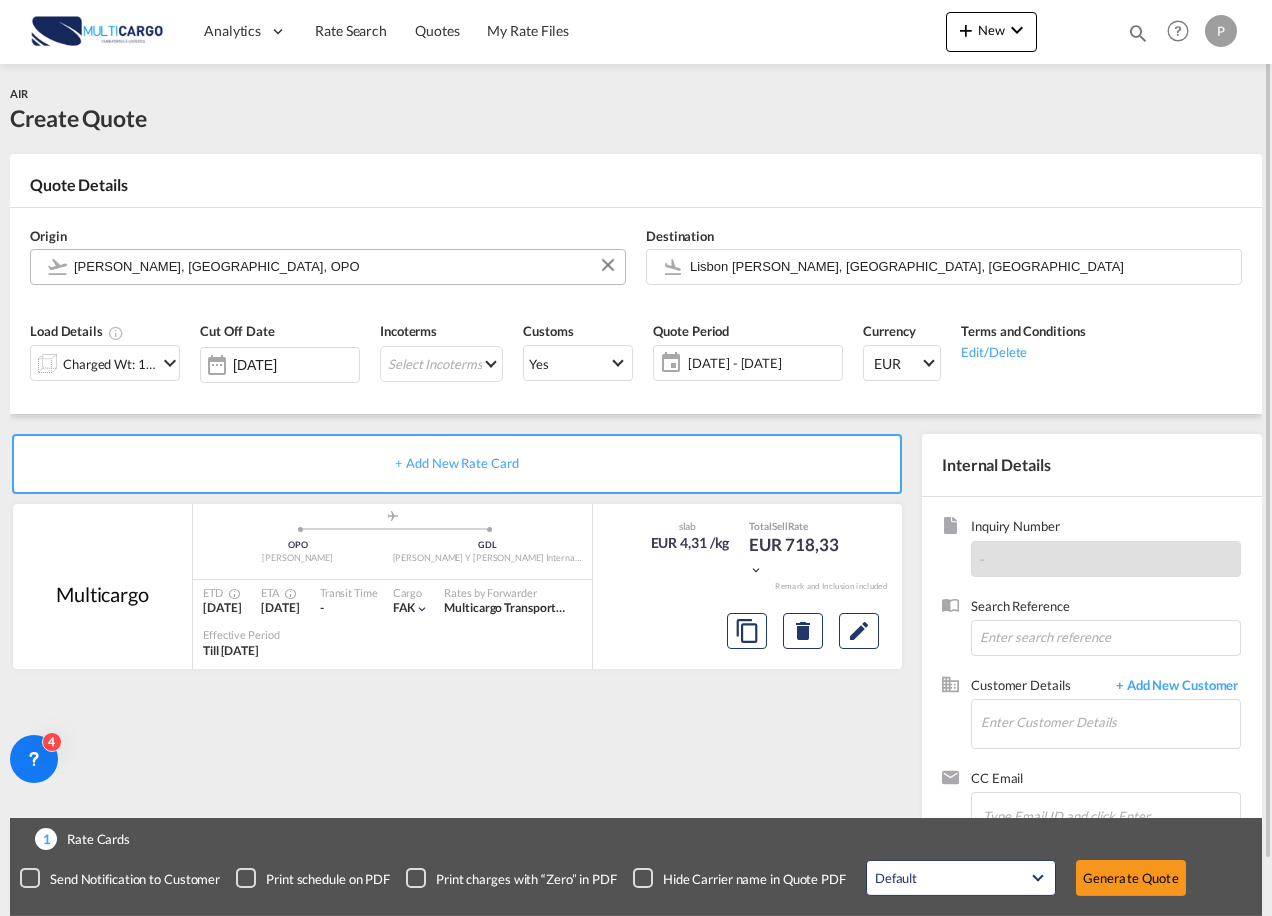 click on "[PERSON_NAME], [GEOGRAPHIC_DATA], OPO" at bounding box center (344, 266) 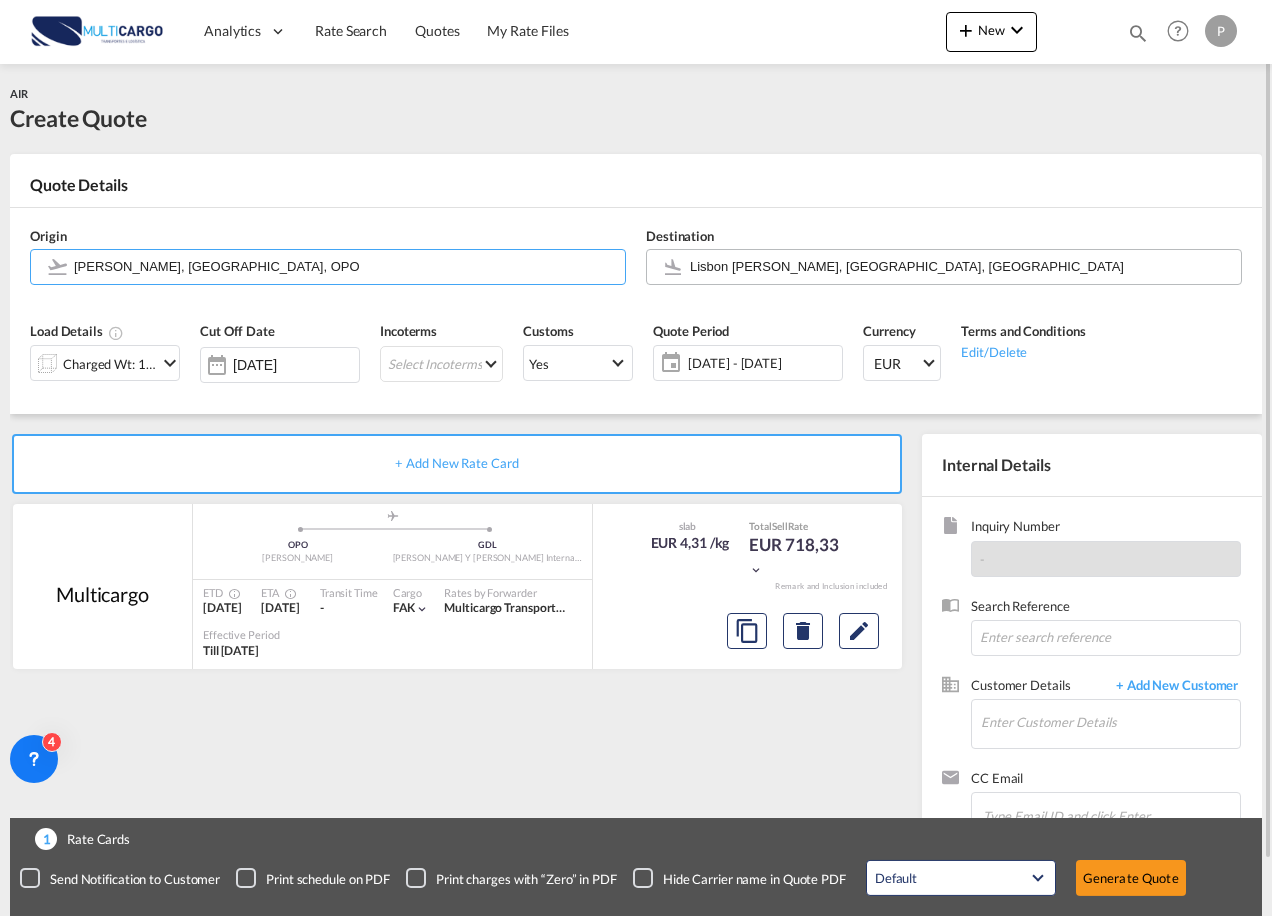 click on "Lisbon [PERSON_NAME], [GEOGRAPHIC_DATA], [GEOGRAPHIC_DATA]" at bounding box center (960, 266) 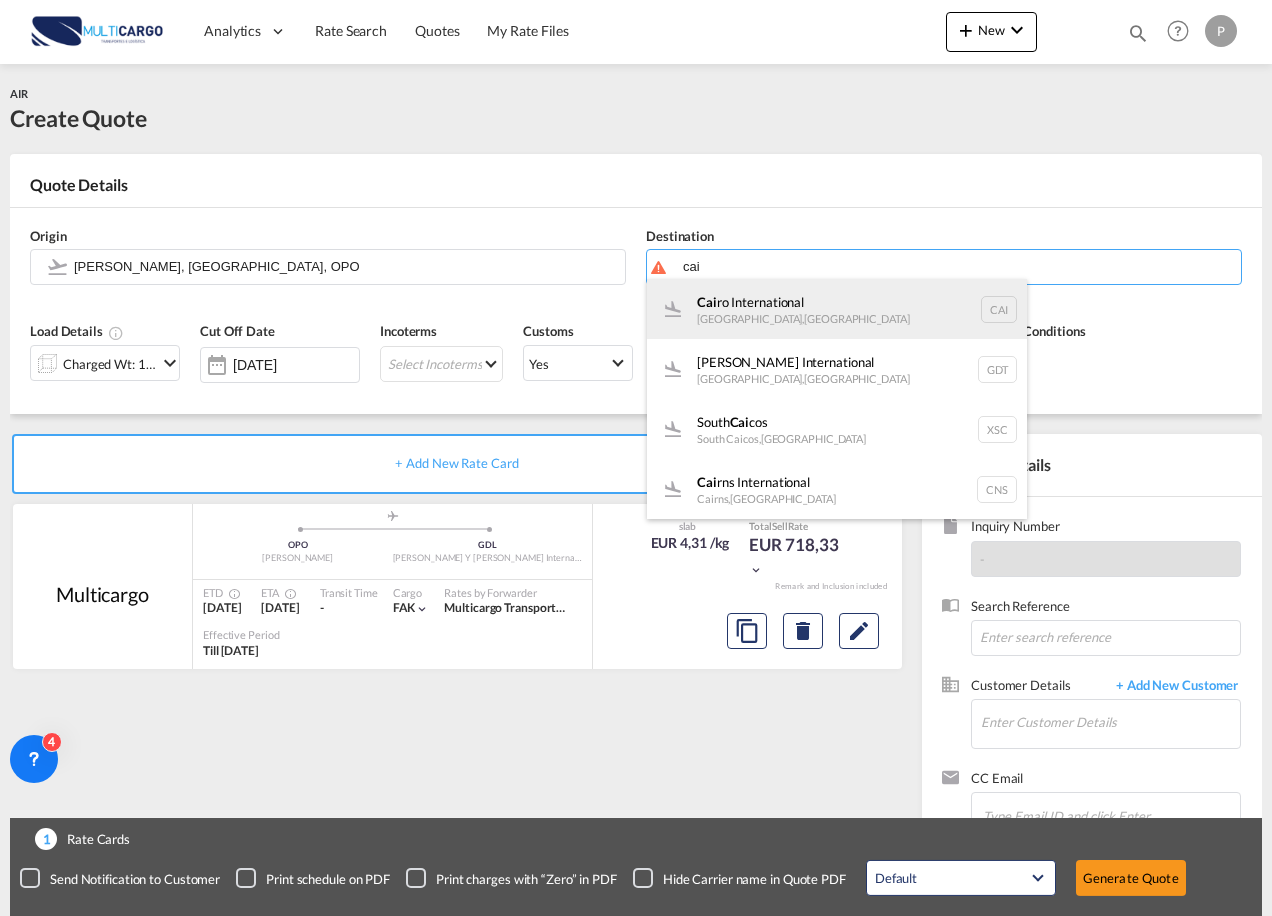click on "Cai ro International
[GEOGRAPHIC_DATA] ,  [GEOGRAPHIC_DATA]
CAI" at bounding box center [837, 309] 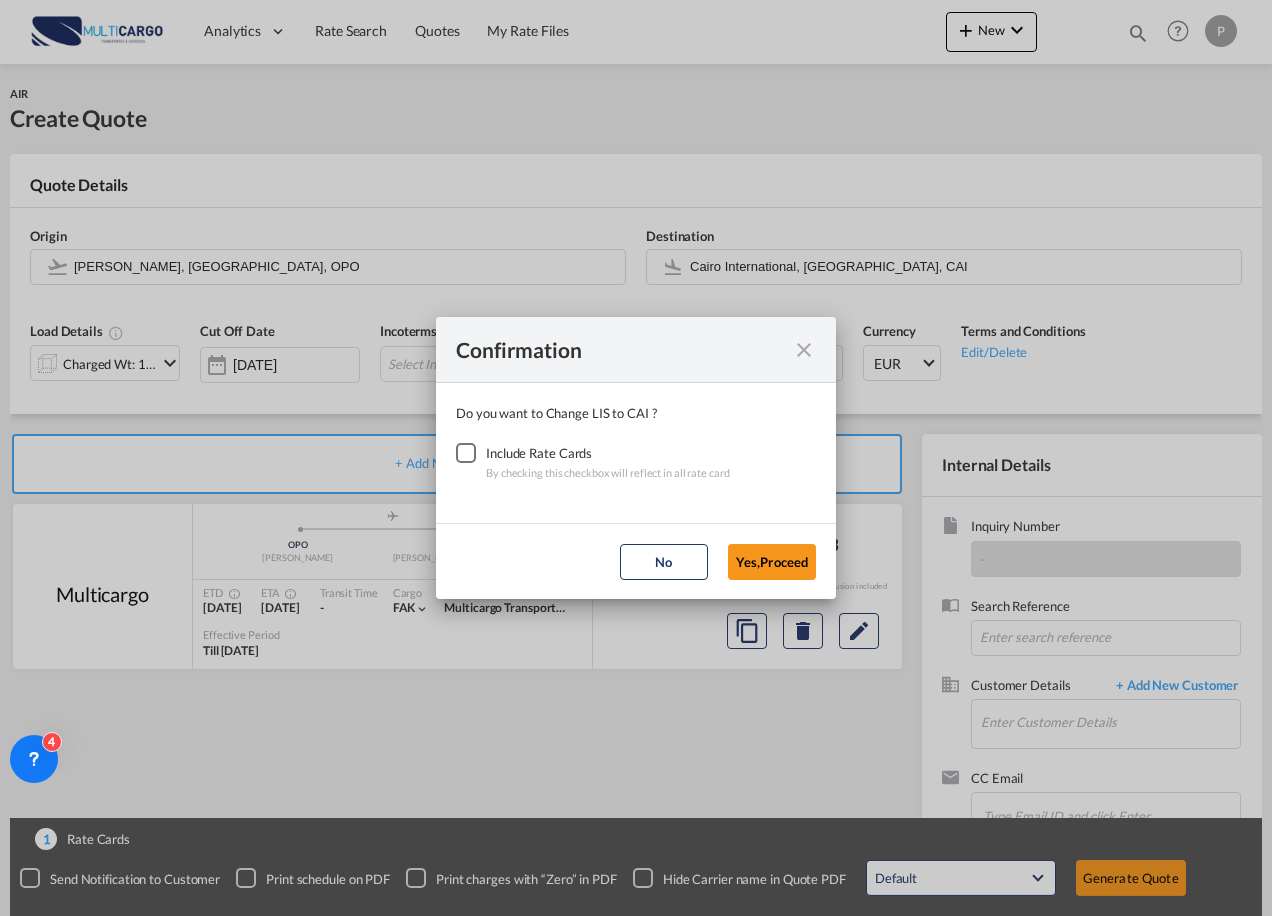 click on "Do you want to Change LIS to CAI ? Include Rate Cards By checking this checkbox will reflect in all rate card" at bounding box center [636, 453] 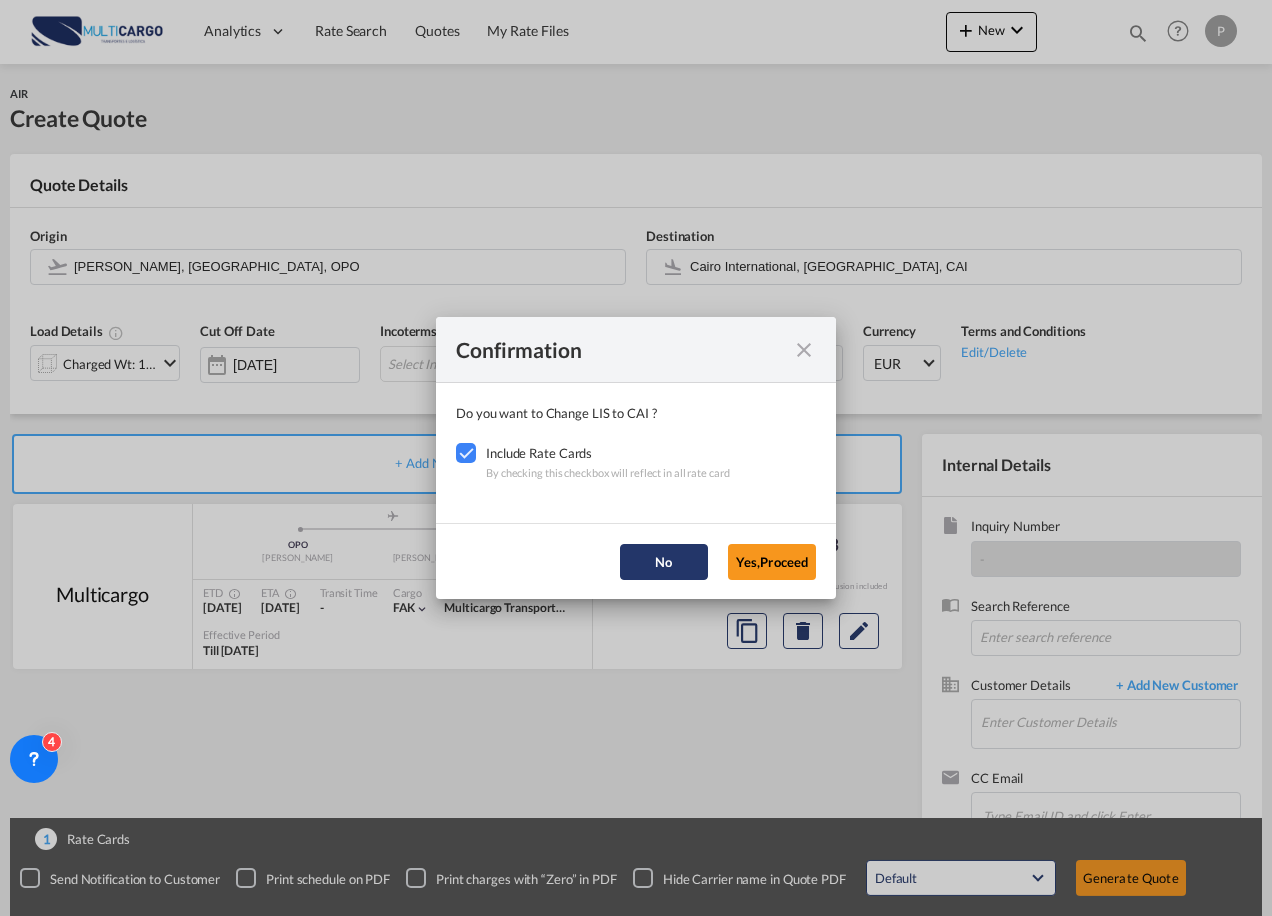 drag, startPoint x: 758, startPoint y: 563, endPoint x: 699, endPoint y: 551, distance: 60.207973 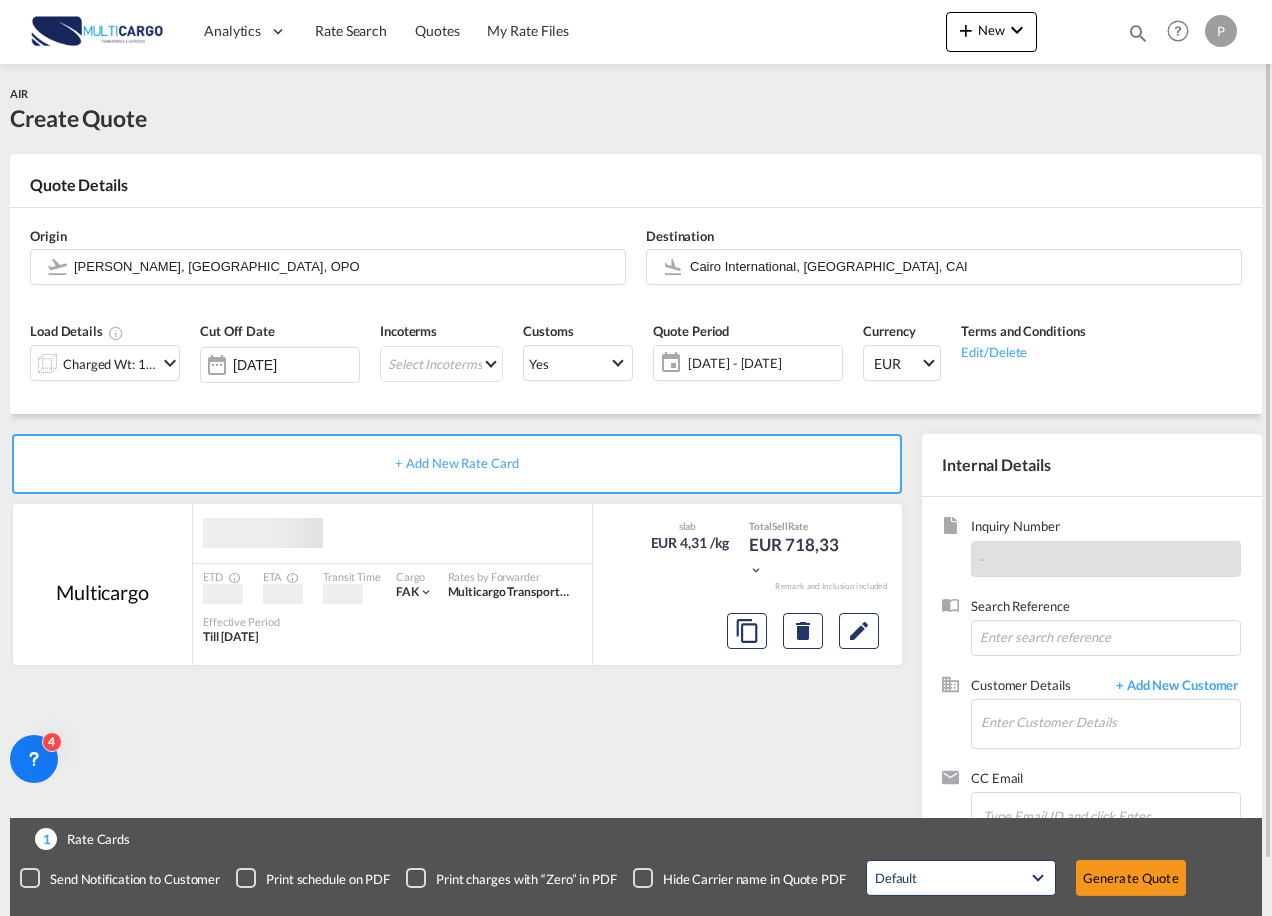 click on "Charged Wt: 166,67 KG" at bounding box center (110, 364) 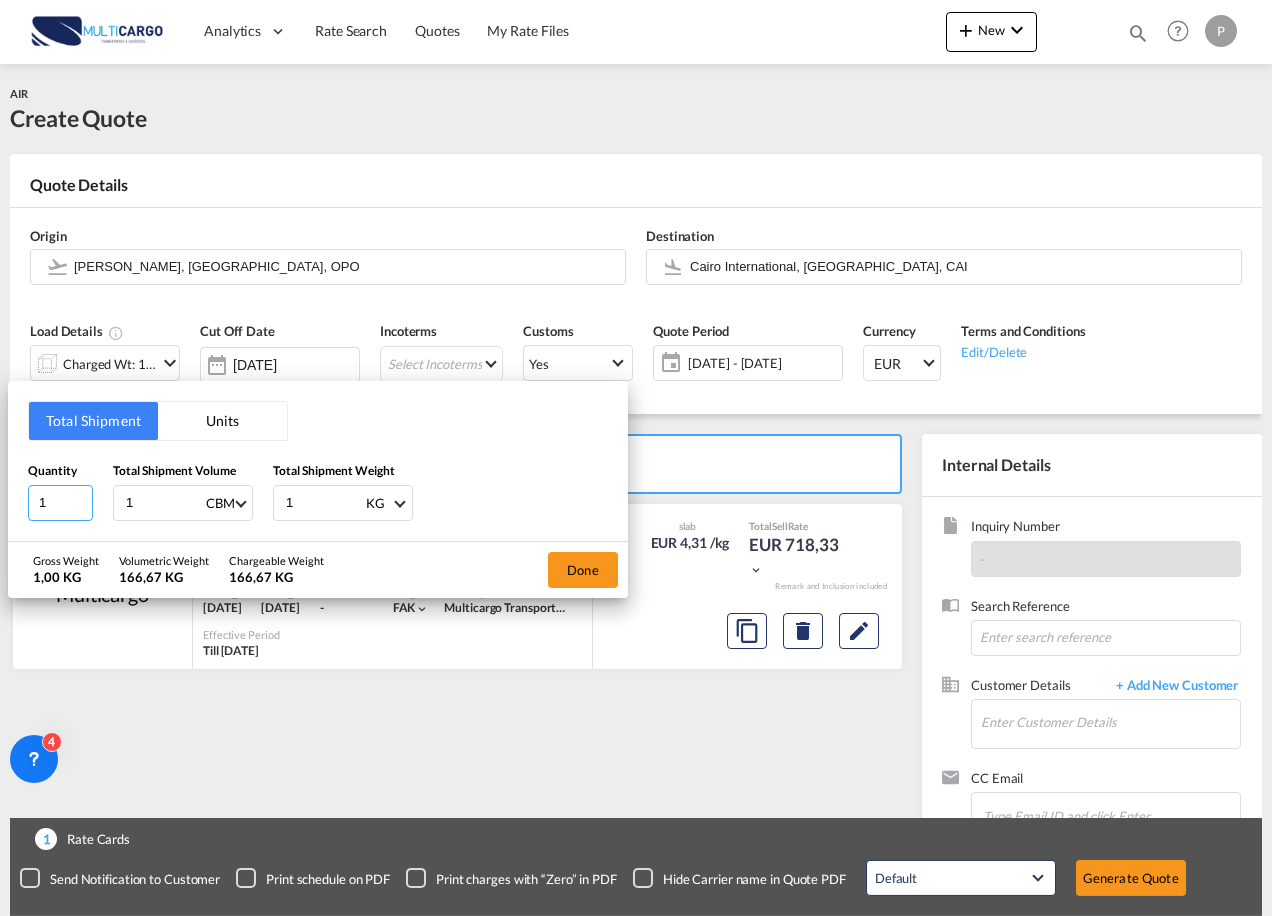 drag, startPoint x: 61, startPoint y: 499, endPoint x: 0, endPoint y: 509, distance: 61.81424 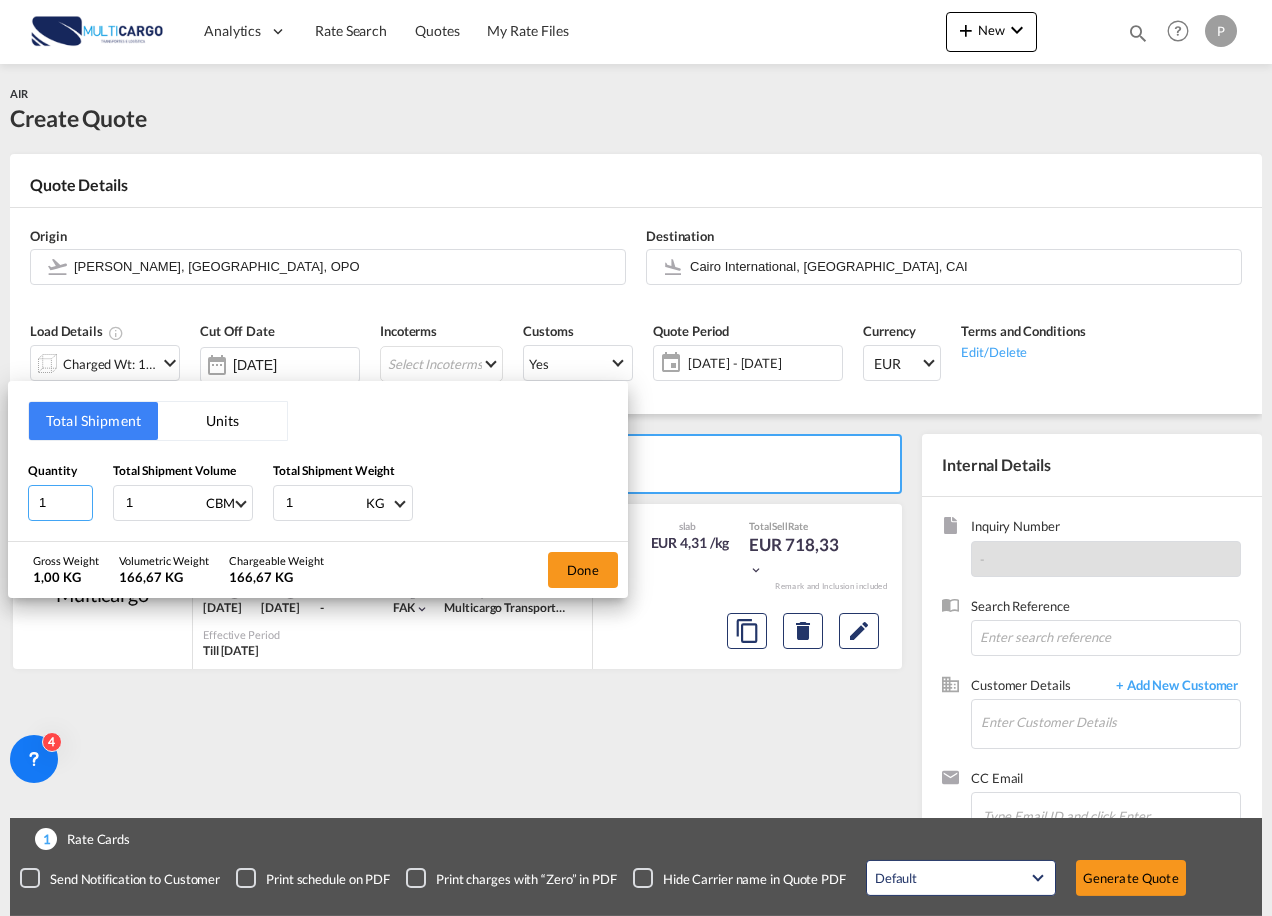 click on "Analytics
Reports
Dashboard
Rate Search
Quotes
My Rate Files" at bounding box center [636, 458] 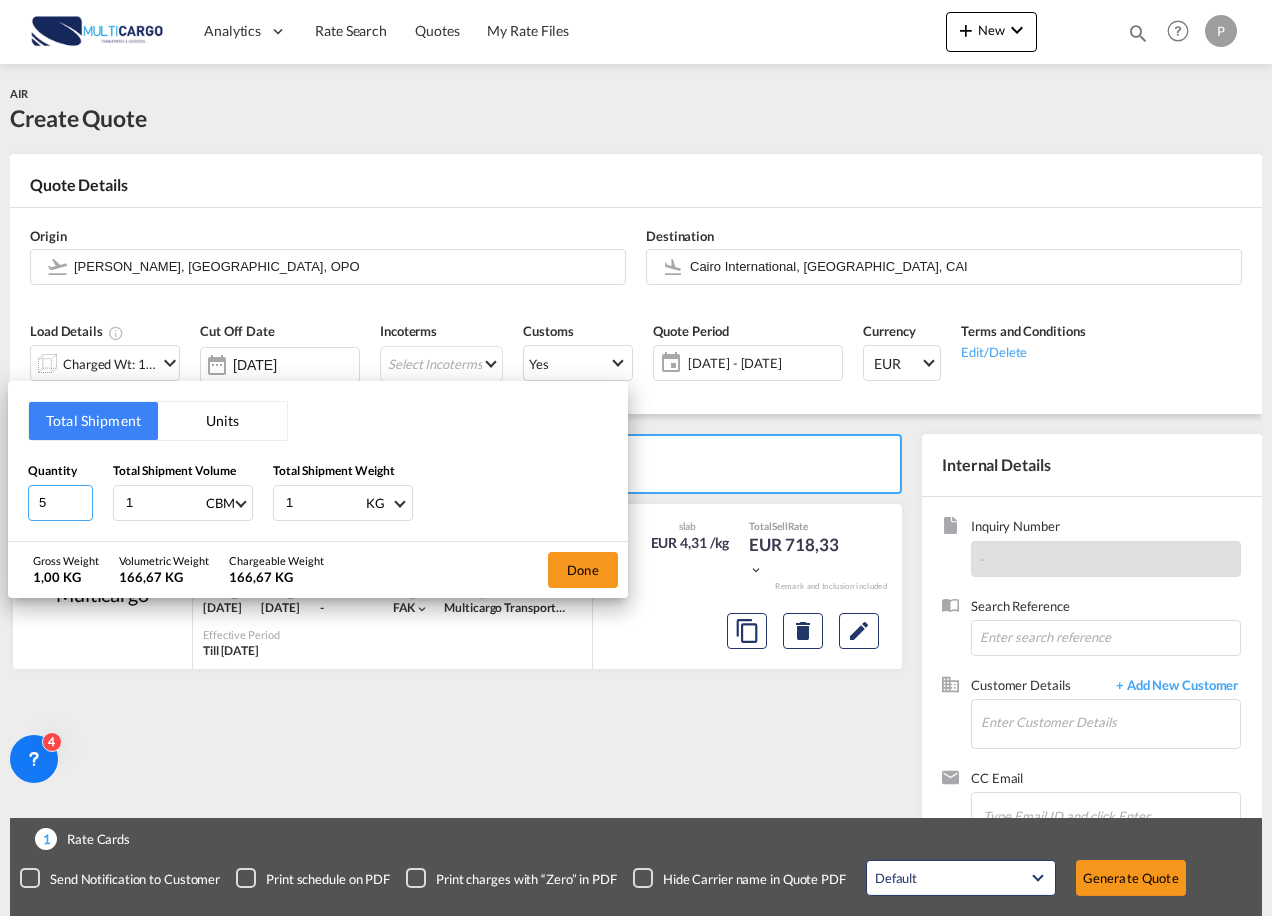 type on "5" 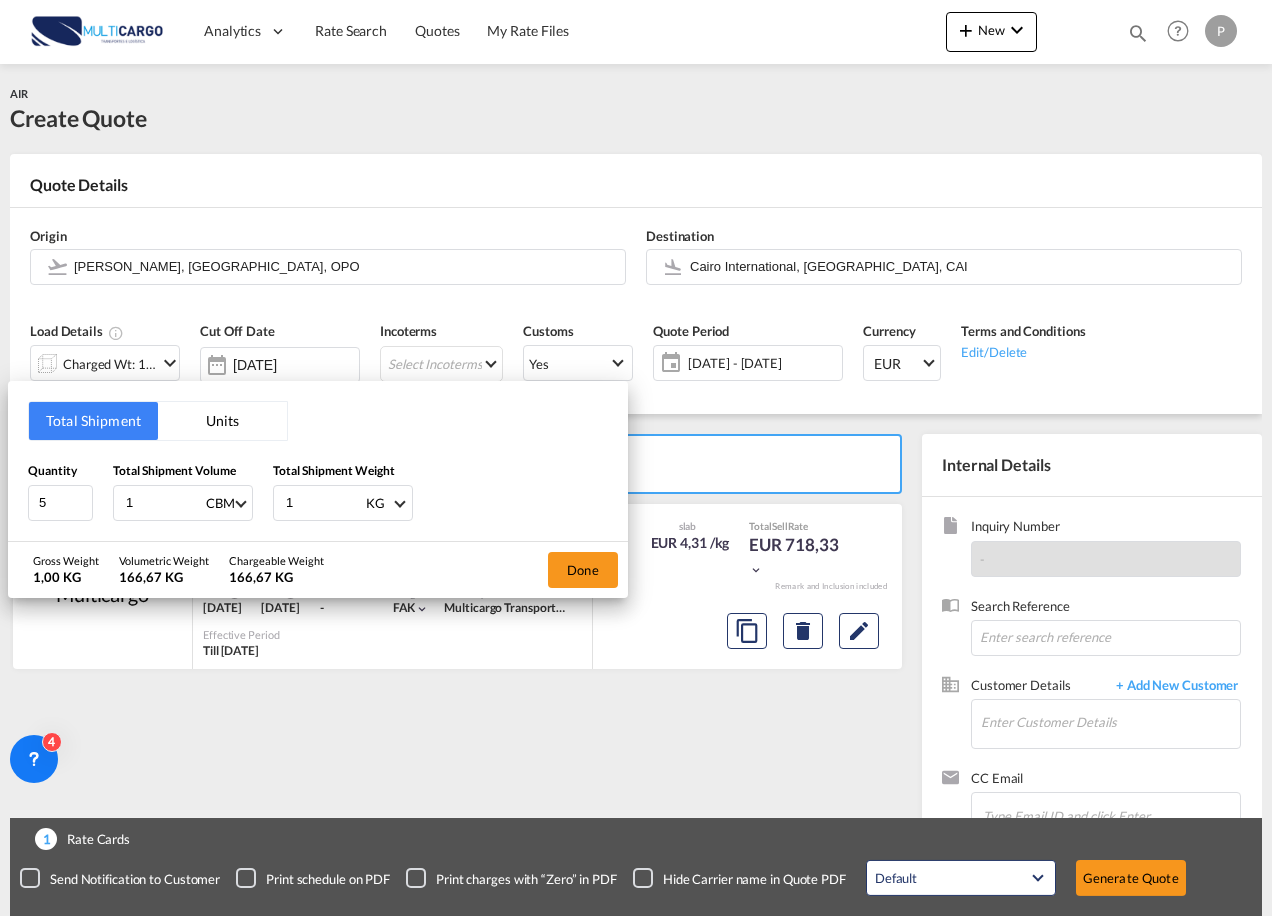 type on "0" 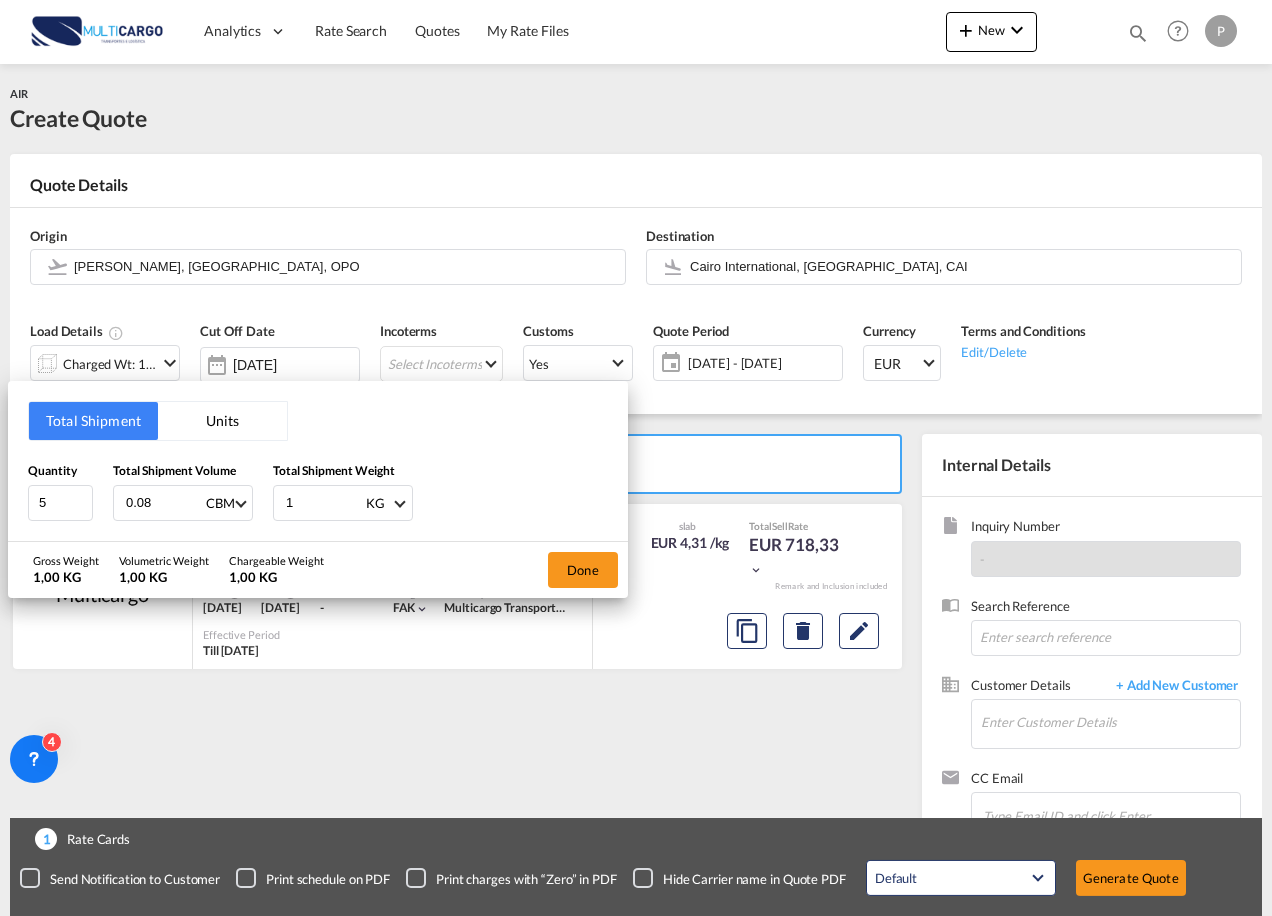 type on "0.08" 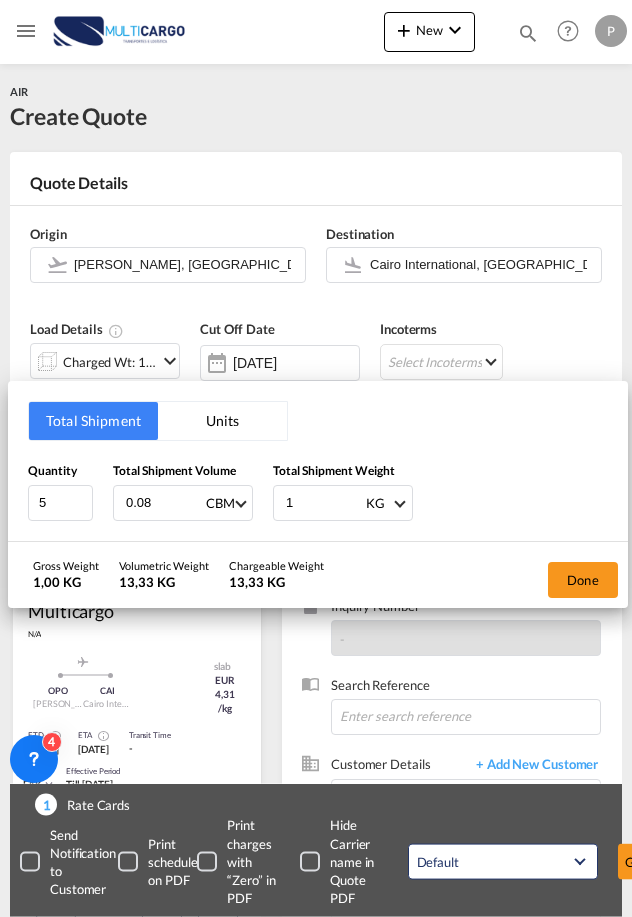 click on "1" at bounding box center [324, 503] 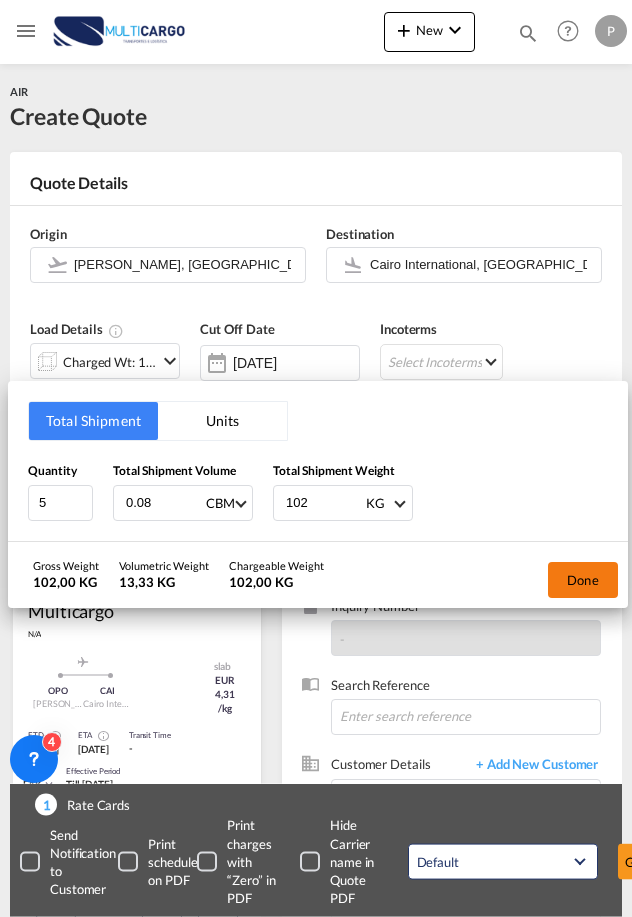 type on "102" 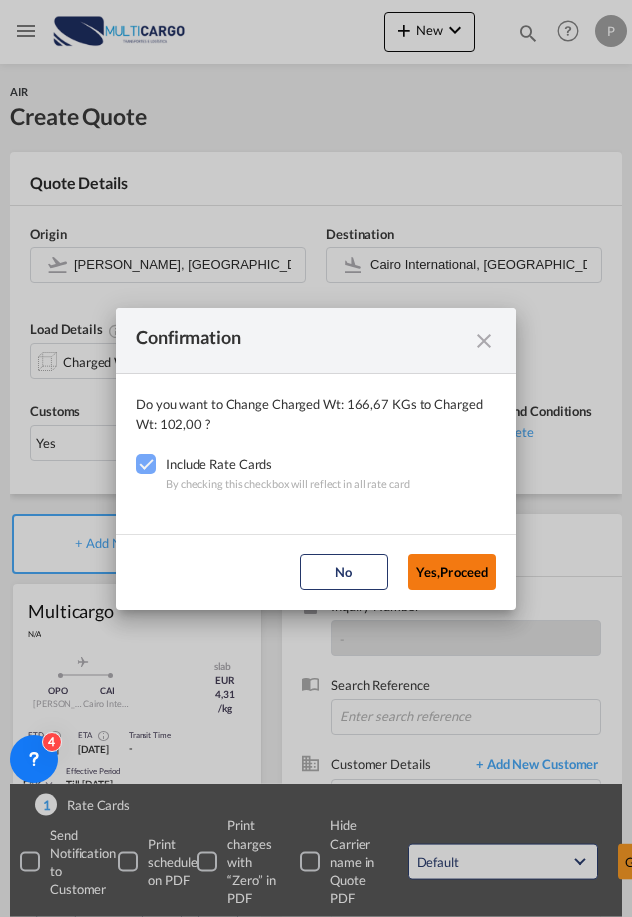 click on "Yes,Proceed" at bounding box center [452, 572] 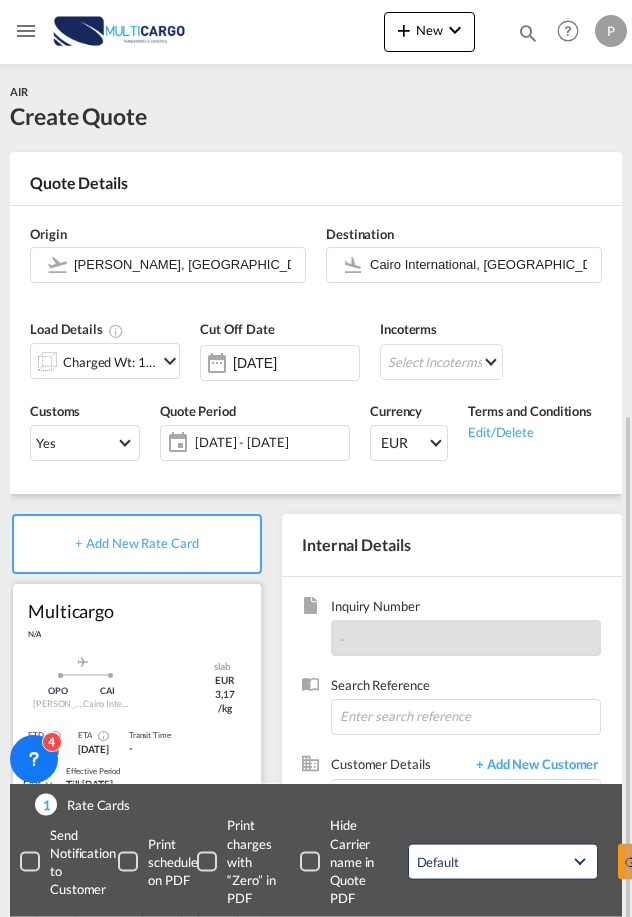 scroll, scrollTop: 230, scrollLeft: 0, axis: vertical 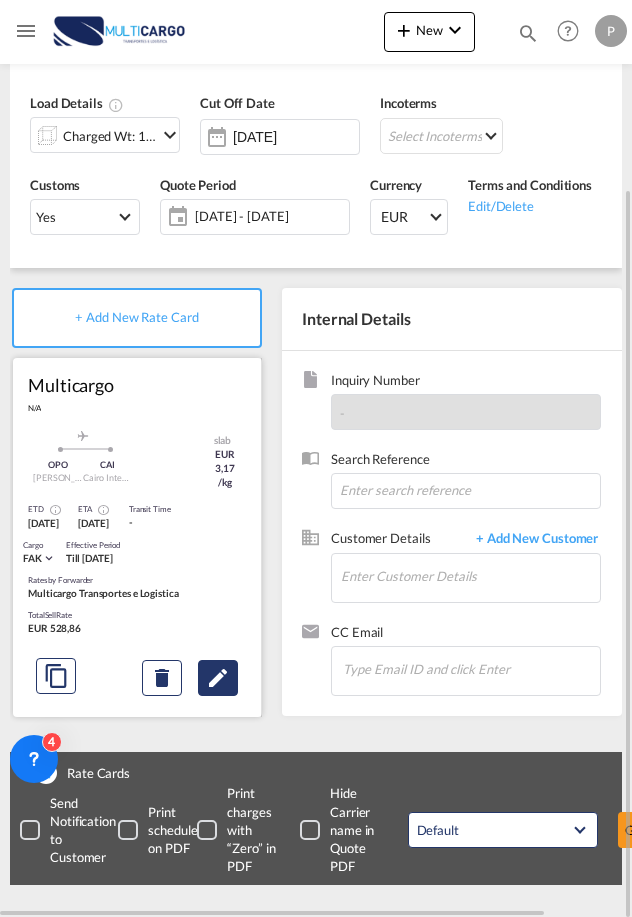click at bounding box center (218, 678) 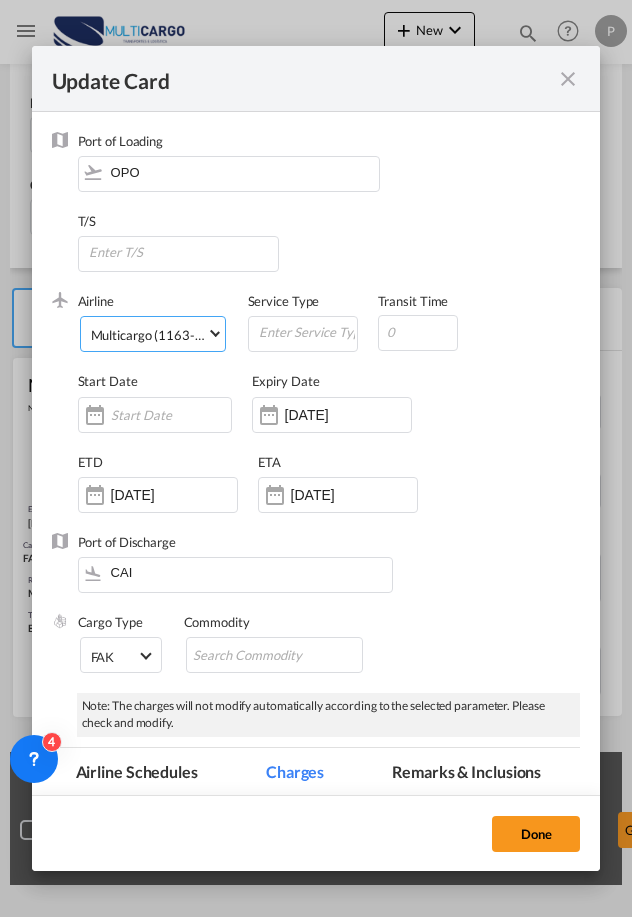 click on "Multicargo (1163--MTC-PT / -)" at bounding box center [179, 335] 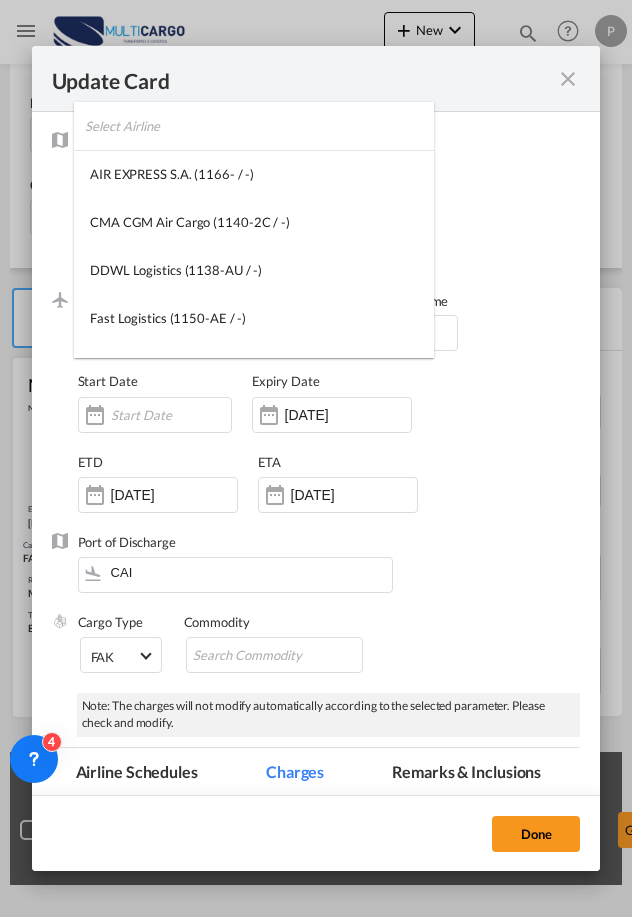 scroll, scrollTop: 2720, scrollLeft: 0, axis: vertical 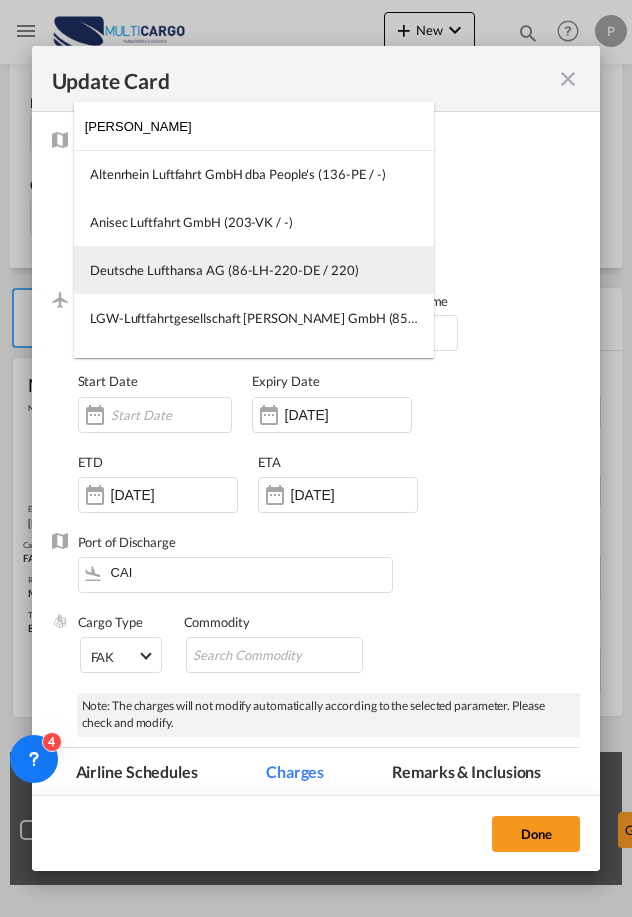 type on "[PERSON_NAME]" 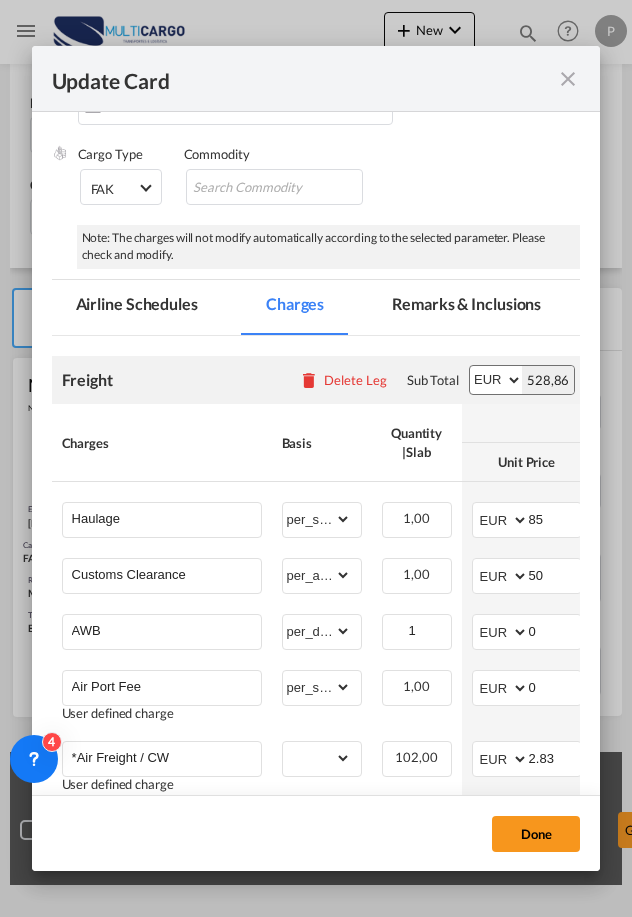 scroll, scrollTop: 568, scrollLeft: 0, axis: vertical 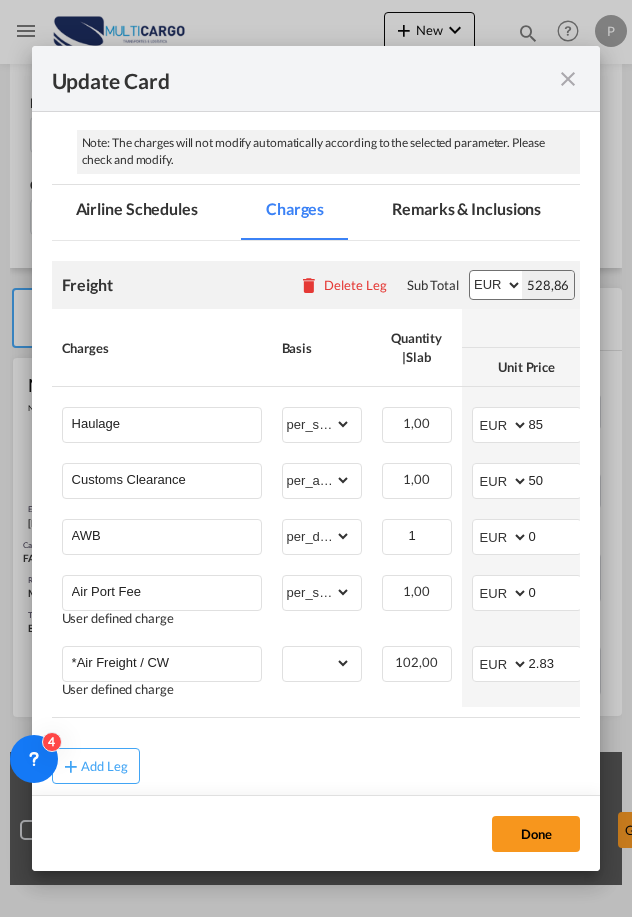 drag, startPoint x: 216, startPoint y: 712, endPoint x: 329, endPoint y: 719, distance: 113.216606 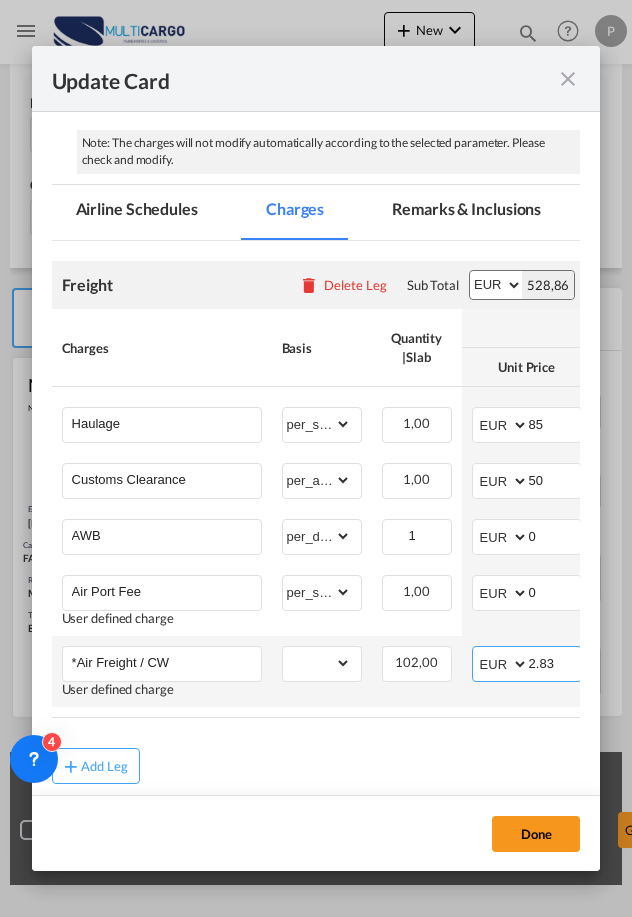 drag, startPoint x: 329, startPoint y: 719, endPoint x: 561, endPoint y: 642, distance: 244.44427 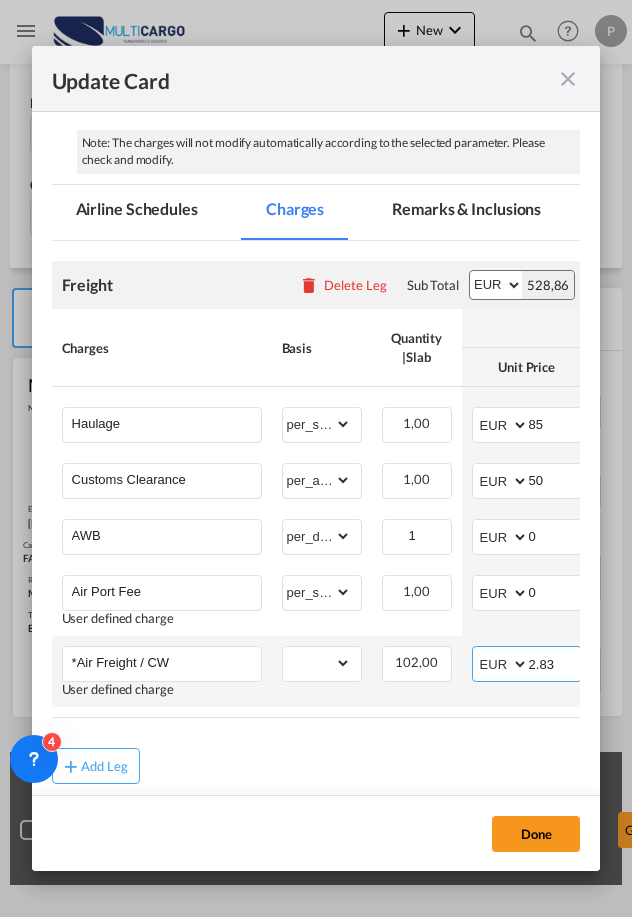 click on "2.83" at bounding box center (555, 662) 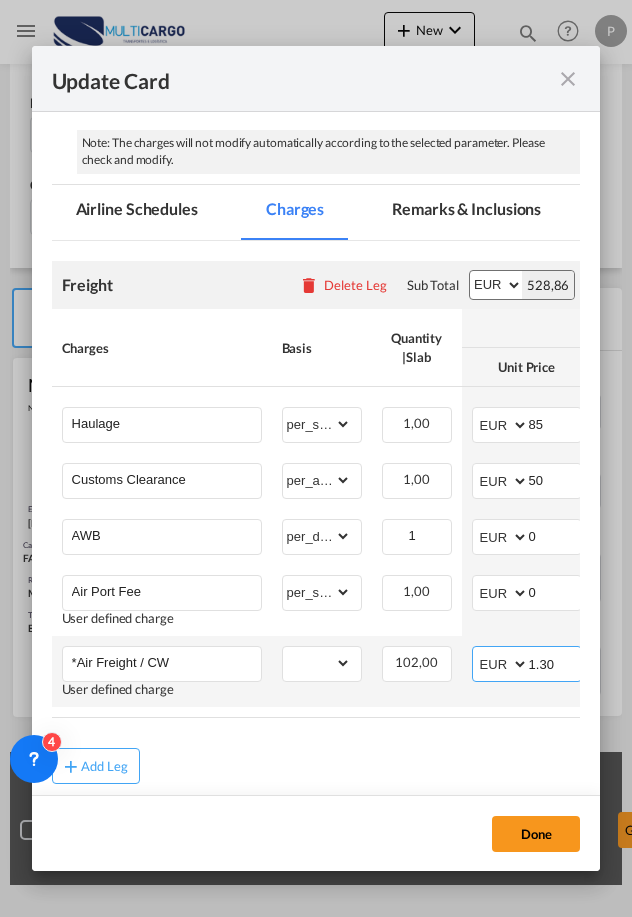 type on "1.30" 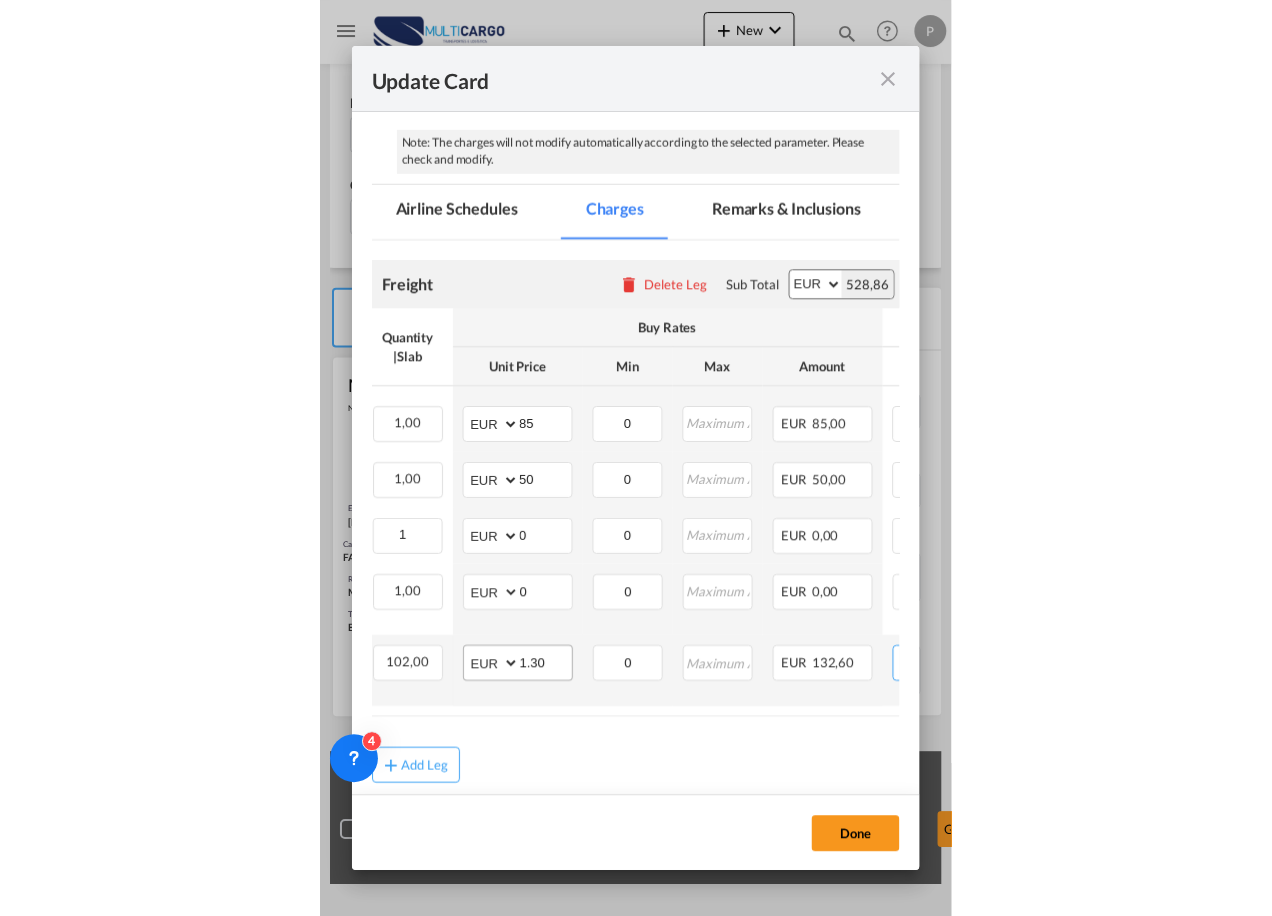 scroll, scrollTop: 0, scrollLeft: 623, axis: horizontal 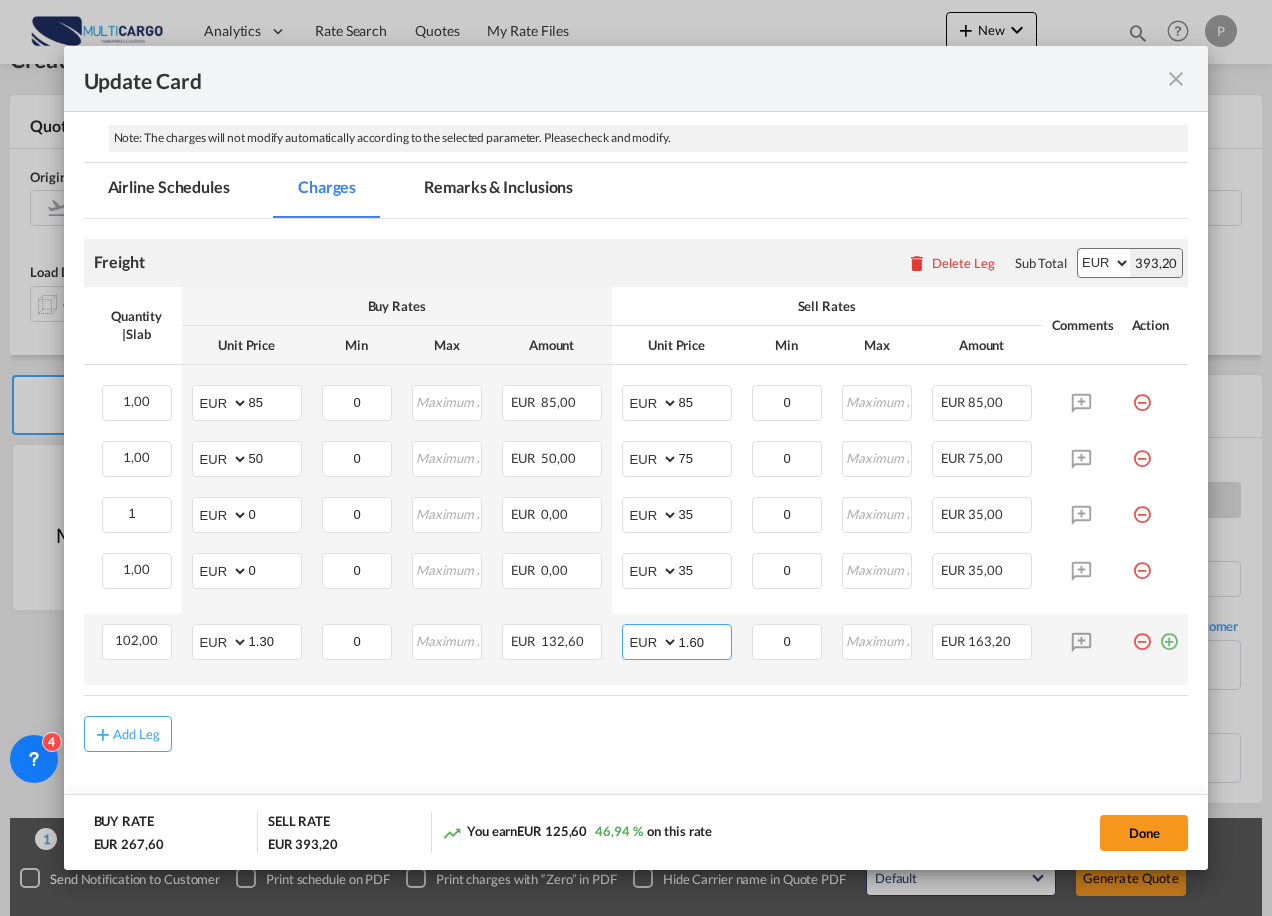 drag, startPoint x: 694, startPoint y: 642, endPoint x: 678, endPoint y: 637, distance: 16.763054 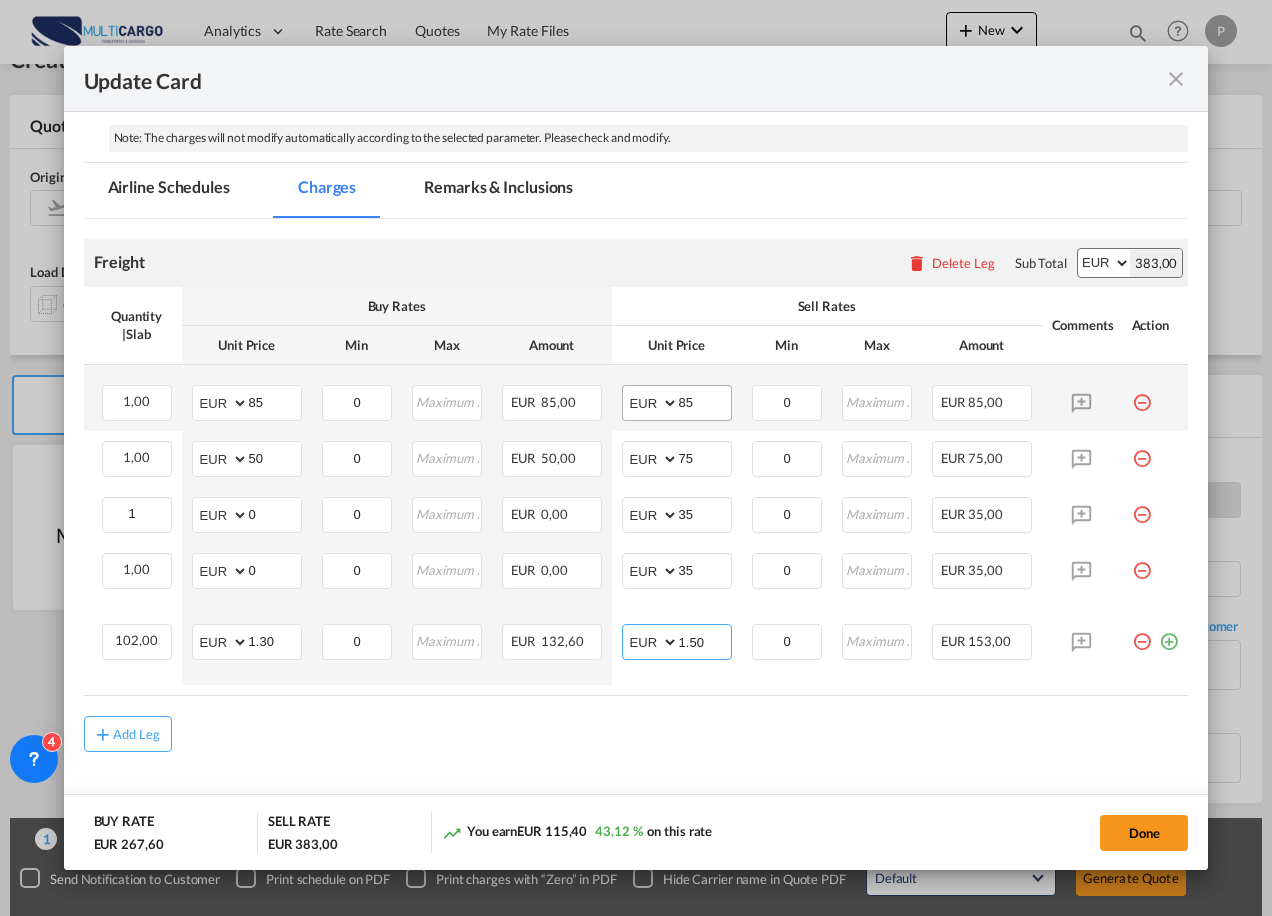 type on "1.50" 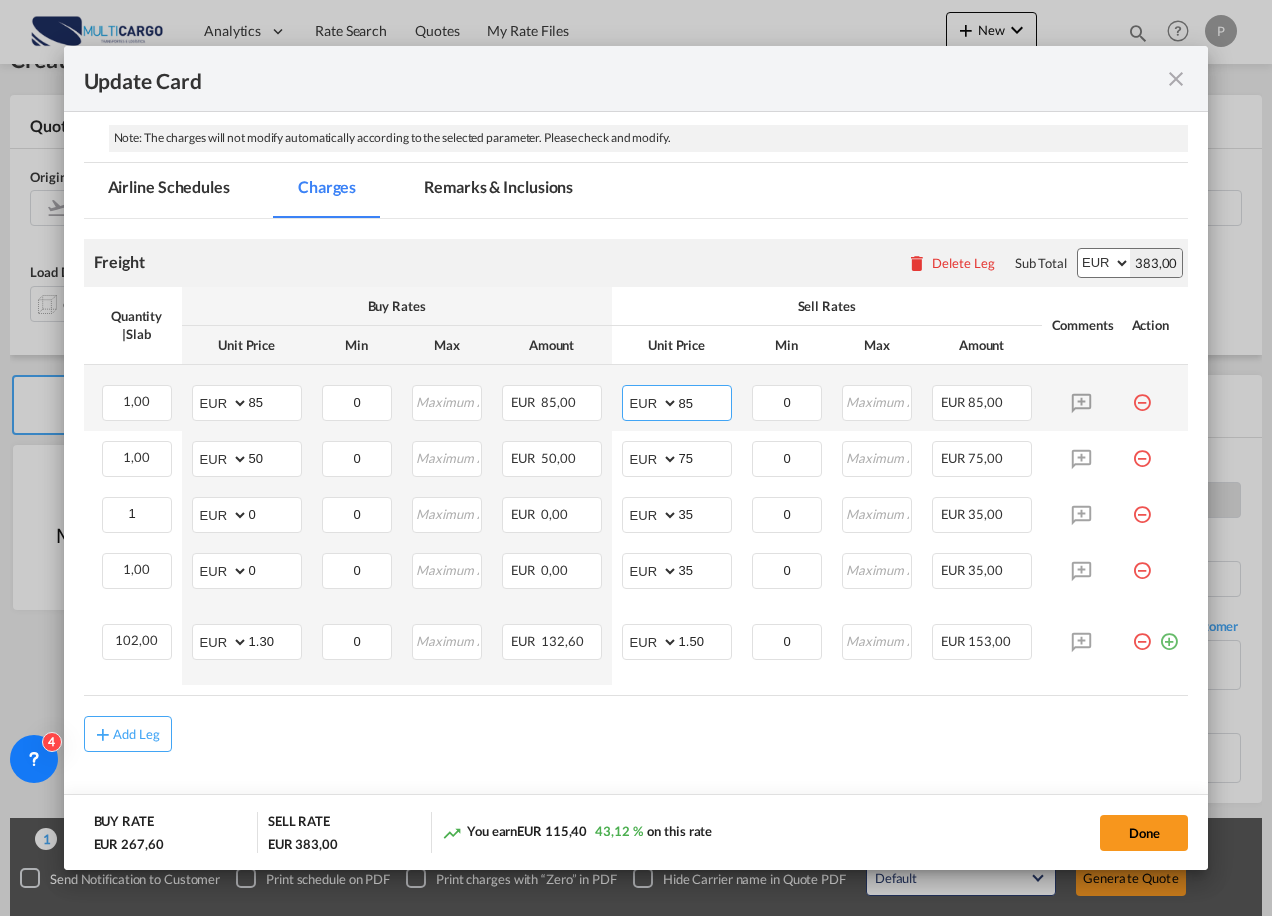 drag, startPoint x: 691, startPoint y: 400, endPoint x: 645, endPoint y: 396, distance: 46.173584 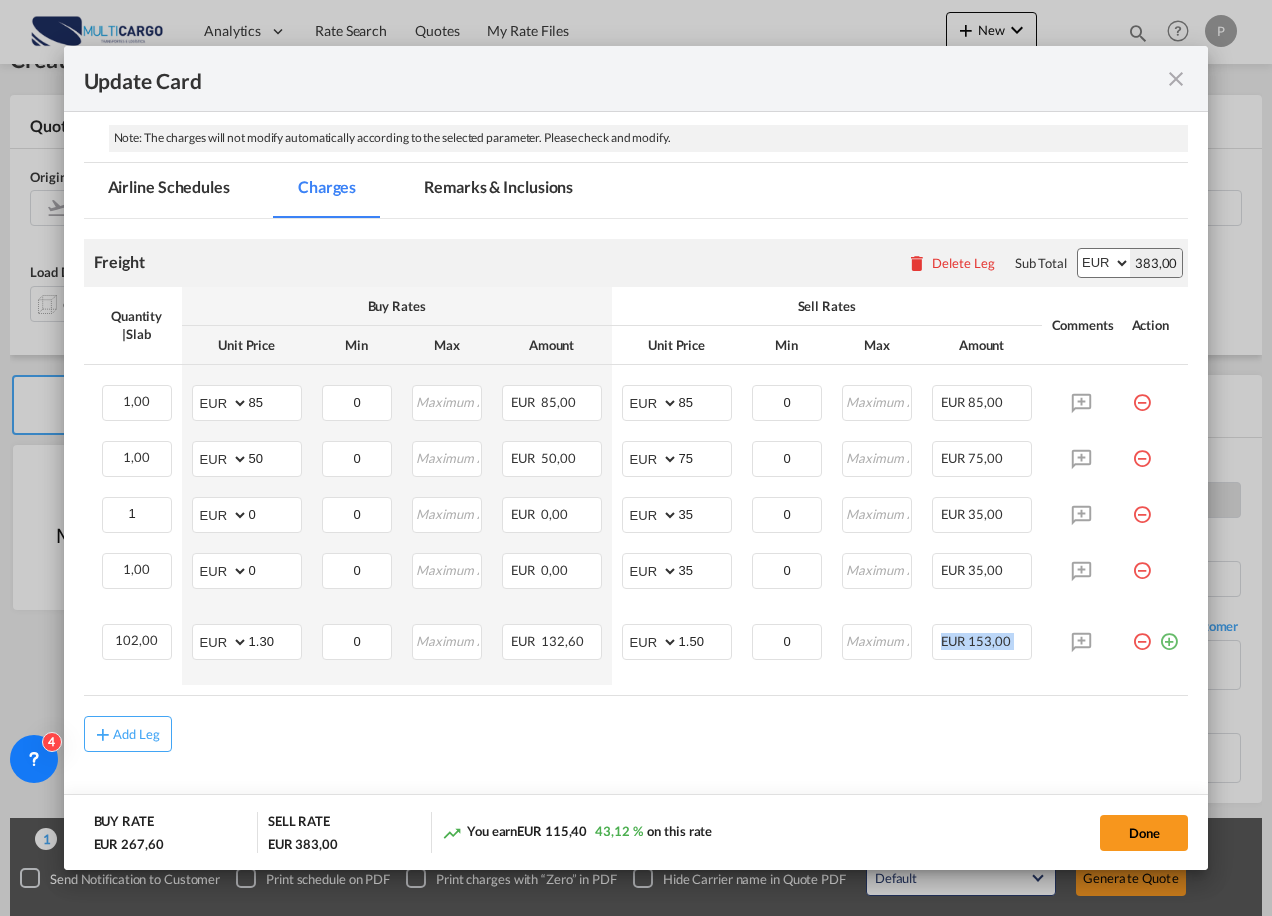drag, startPoint x: 921, startPoint y: 690, endPoint x: 756, endPoint y: 711, distance: 166.331 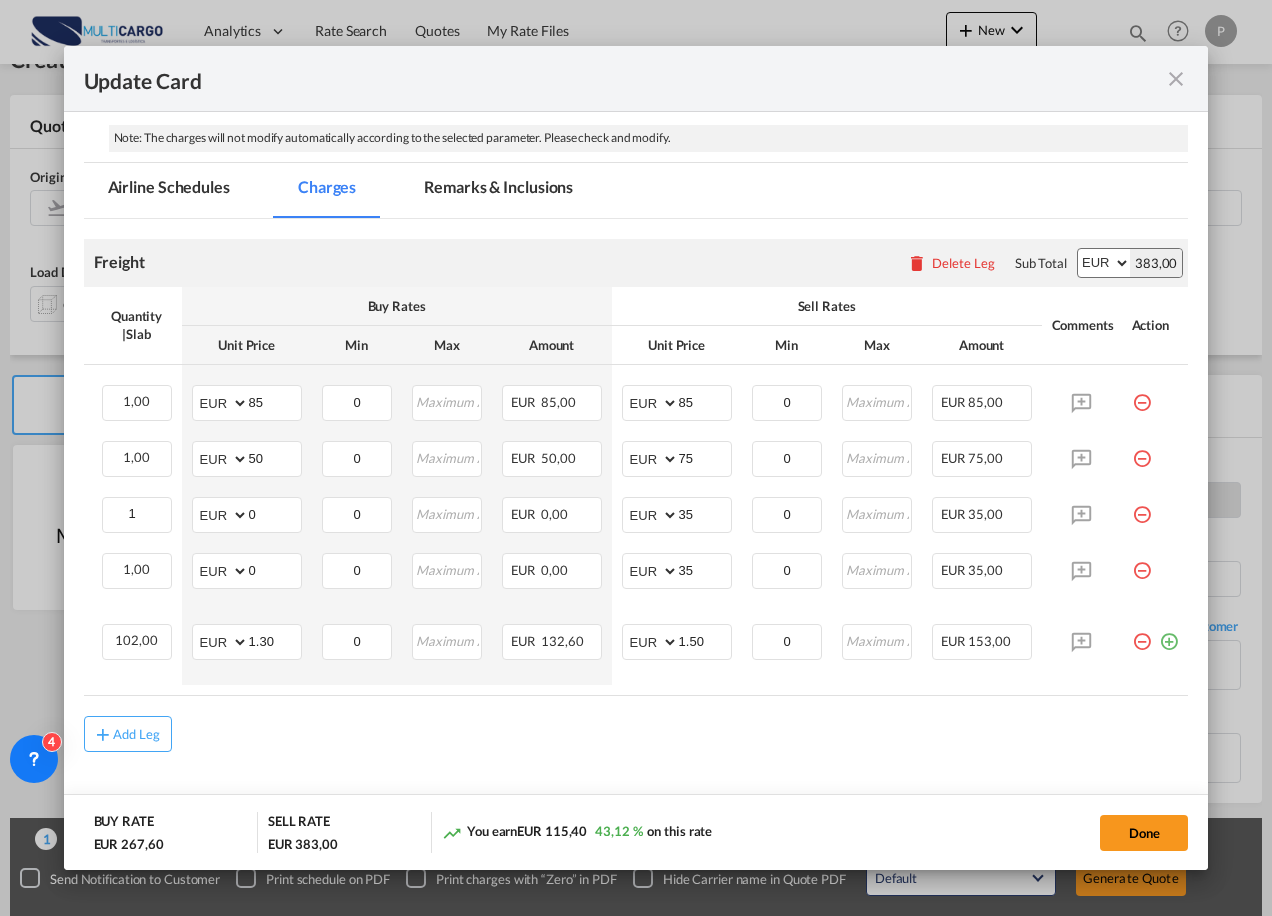 drag, startPoint x: 756, startPoint y: 711, endPoint x: 739, endPoint y: 693, distance: 24.758837 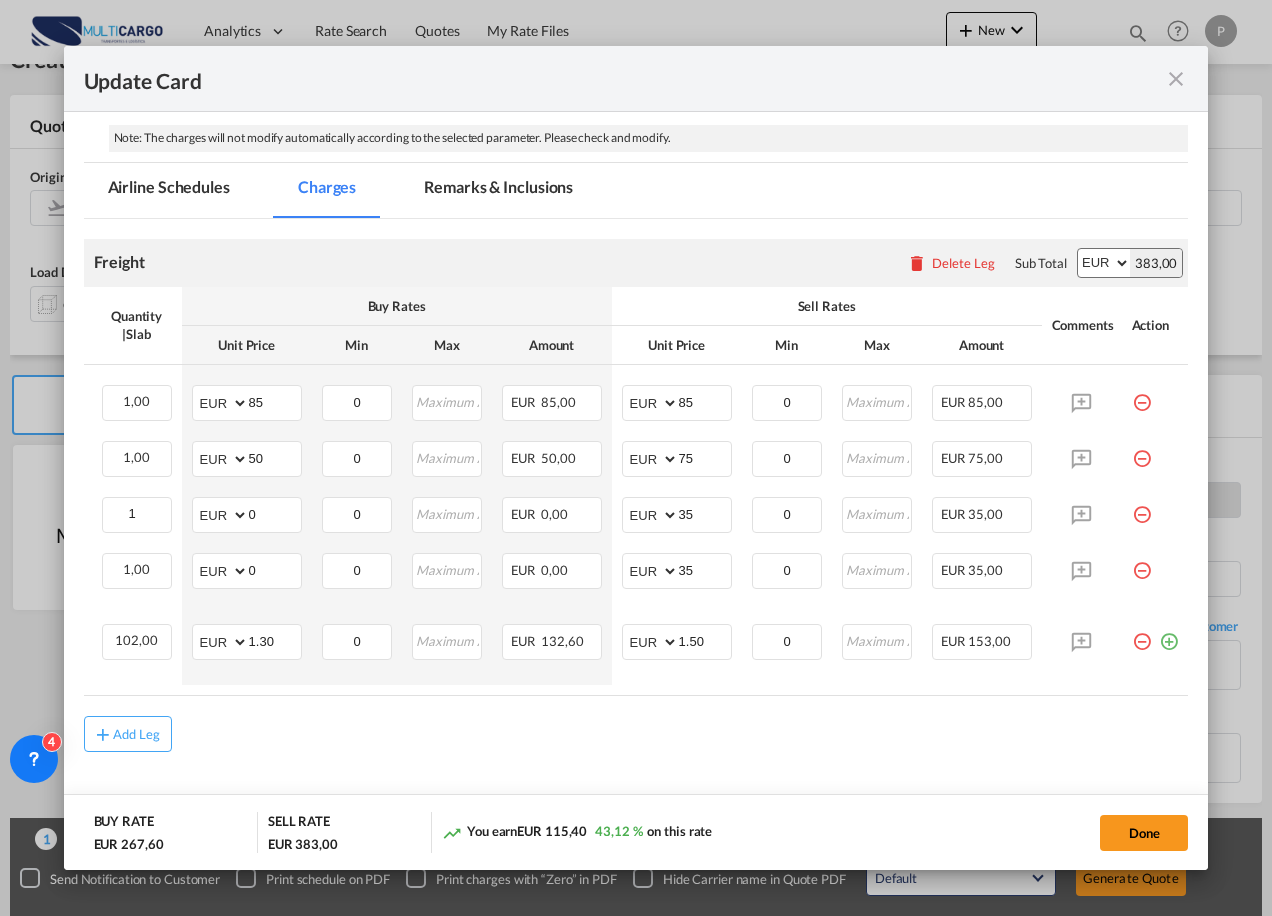 click on "Charges Basis Quantity
|  Slab
Buy Rates Sell Rates Comments
Action Unit Price Min Max Amount Unit Price Min Max Amount
Haulage                                                     Please Enter
Already Exists
gross_weight
volumetric_weight
per_shipment
per_bl
per_km
% on air freight
per_hawb
per_kg
per_pallet
per_carton
flat
chargeable_weight
per_ton
per_cbm
per_hbl
per_w/m
per_awb
per_sbl
per shipping bill
per_quintal
per_lbs
per_vehicle
per_shift
per_invoice
per_package
per_day
per_revalidation
per_declaration
per_document
per clearance per_shipment can not applied for this charge.   Please Select 1,00 Please Enter
Invalid Input
AED AFN ALL AMD ANG AOA ARS AUD AWG AZN BAM BBD BDT BGN BHD BIF BMD BND [PERSON_NAME] BRL BSD BTN BWP BYN BZD CAD CDF CHF CLP CNY COP CRC CUC CUP CVE CZK DJF DKK DOP DZD EGP ERN ETB EUR FJD FKP FOK GBP GEL GGP GHS GIP GMD GNF GTQ GYD HKD HNL HRK HTG HUF IDR ILS IMP INR IQD IRR ISK JMD JOD JPY KES KGS KHR" at bounding box center (480, 491) 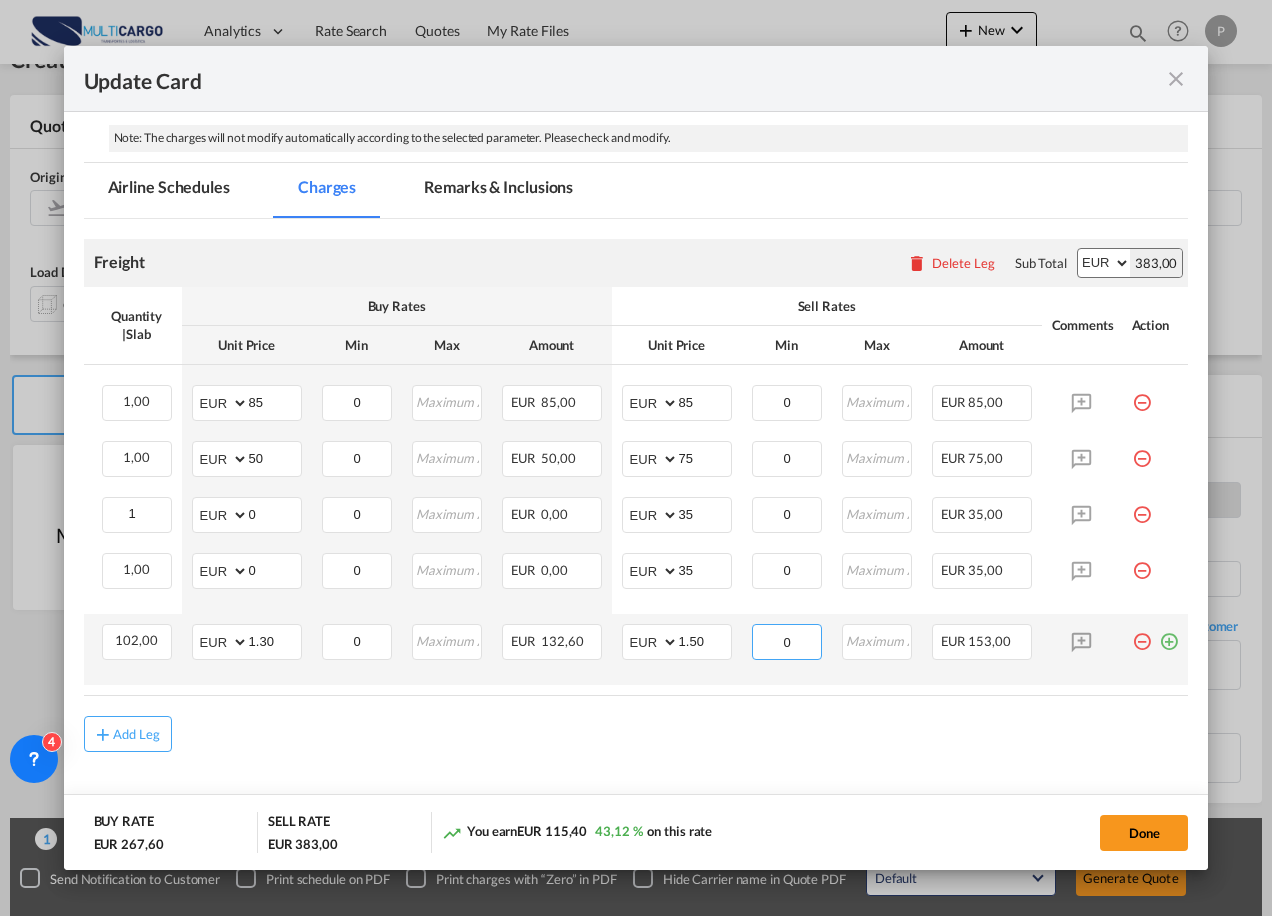 drag, startPoint x: 787, startPoint y: 633, endPoint x: 757, endPoint y: 626, distance: 30.805843 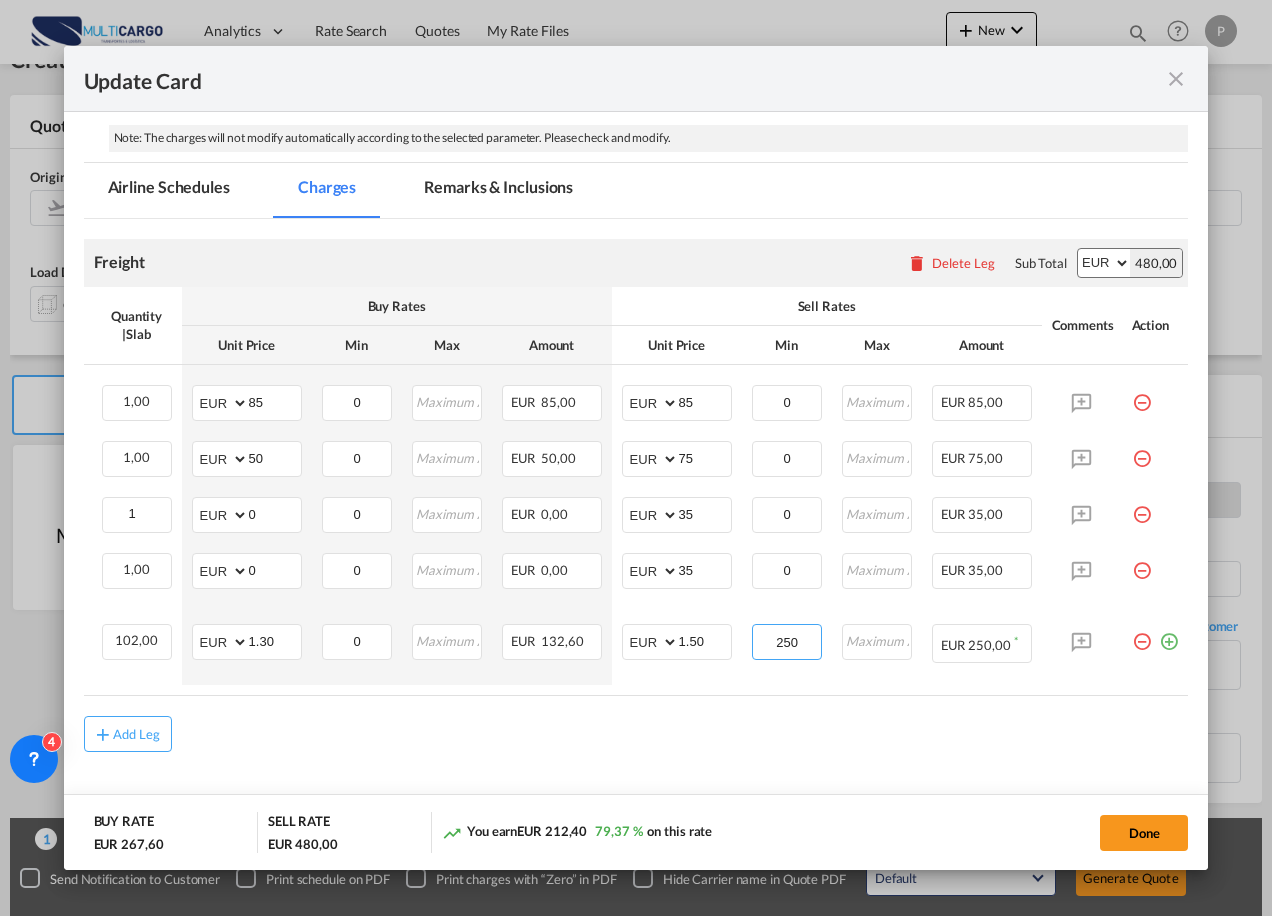 type on "250" 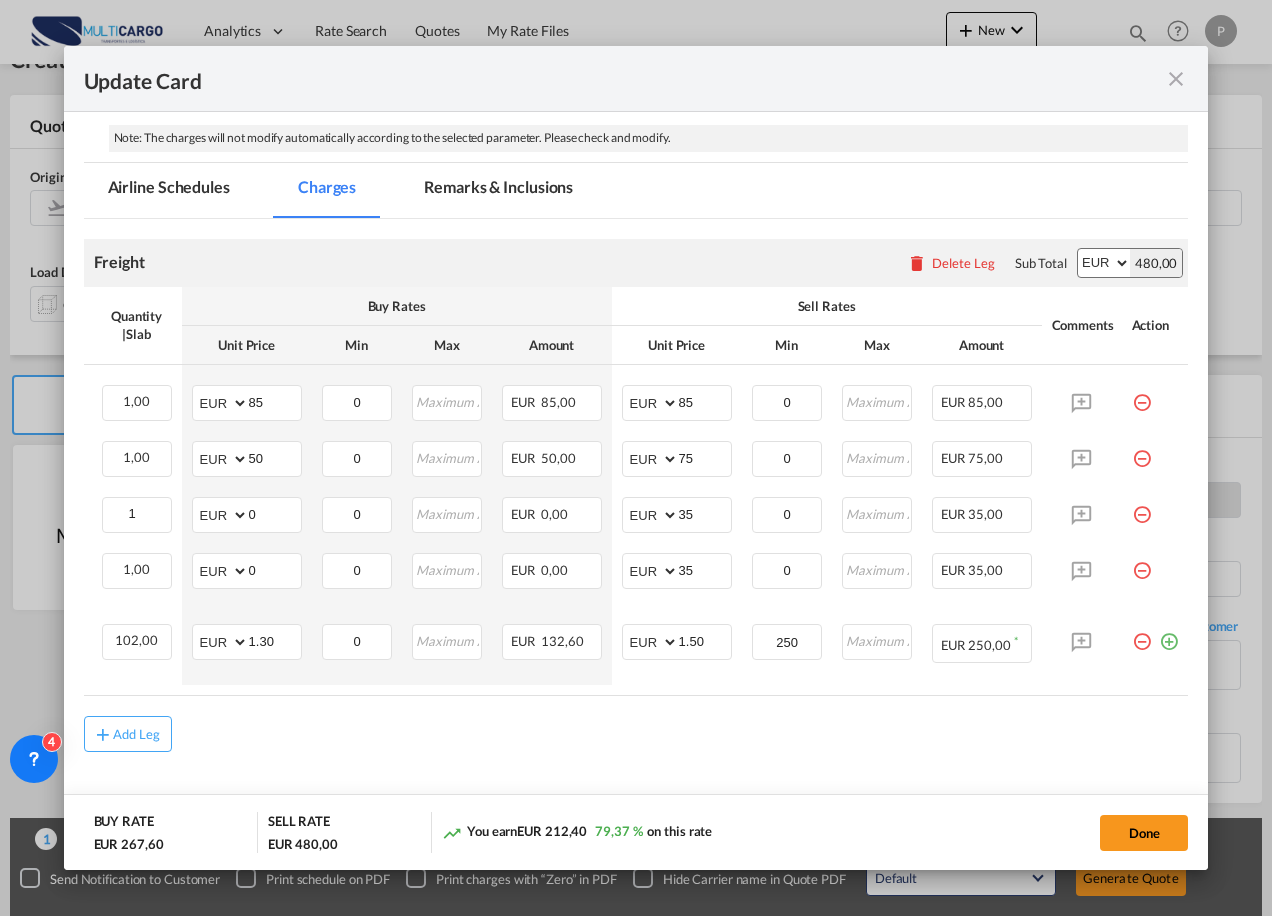 click on "Add Leg" at bounding box center (636, 734) 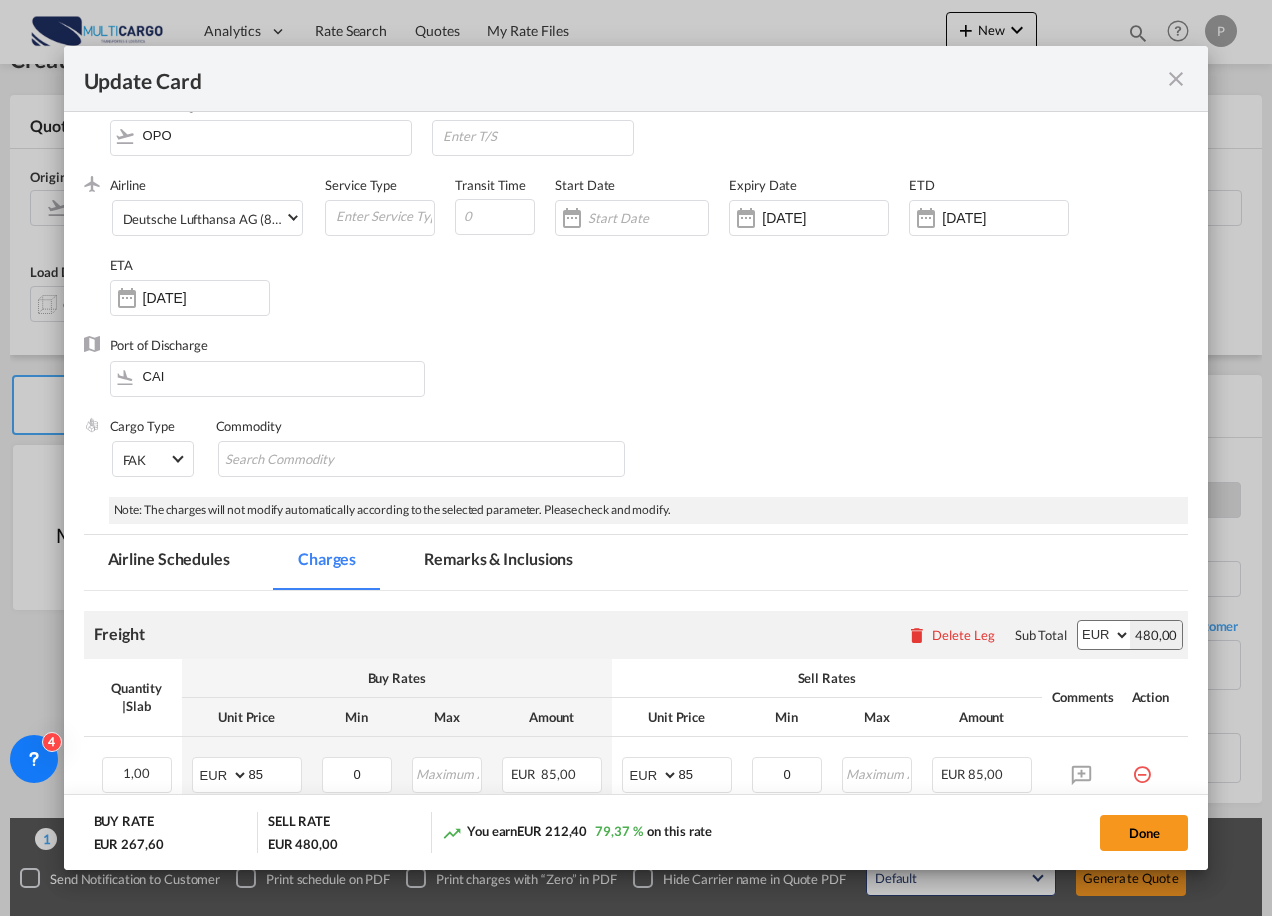 scroll, scrollTop: 33, scrollLeft: 0, axis: vertical 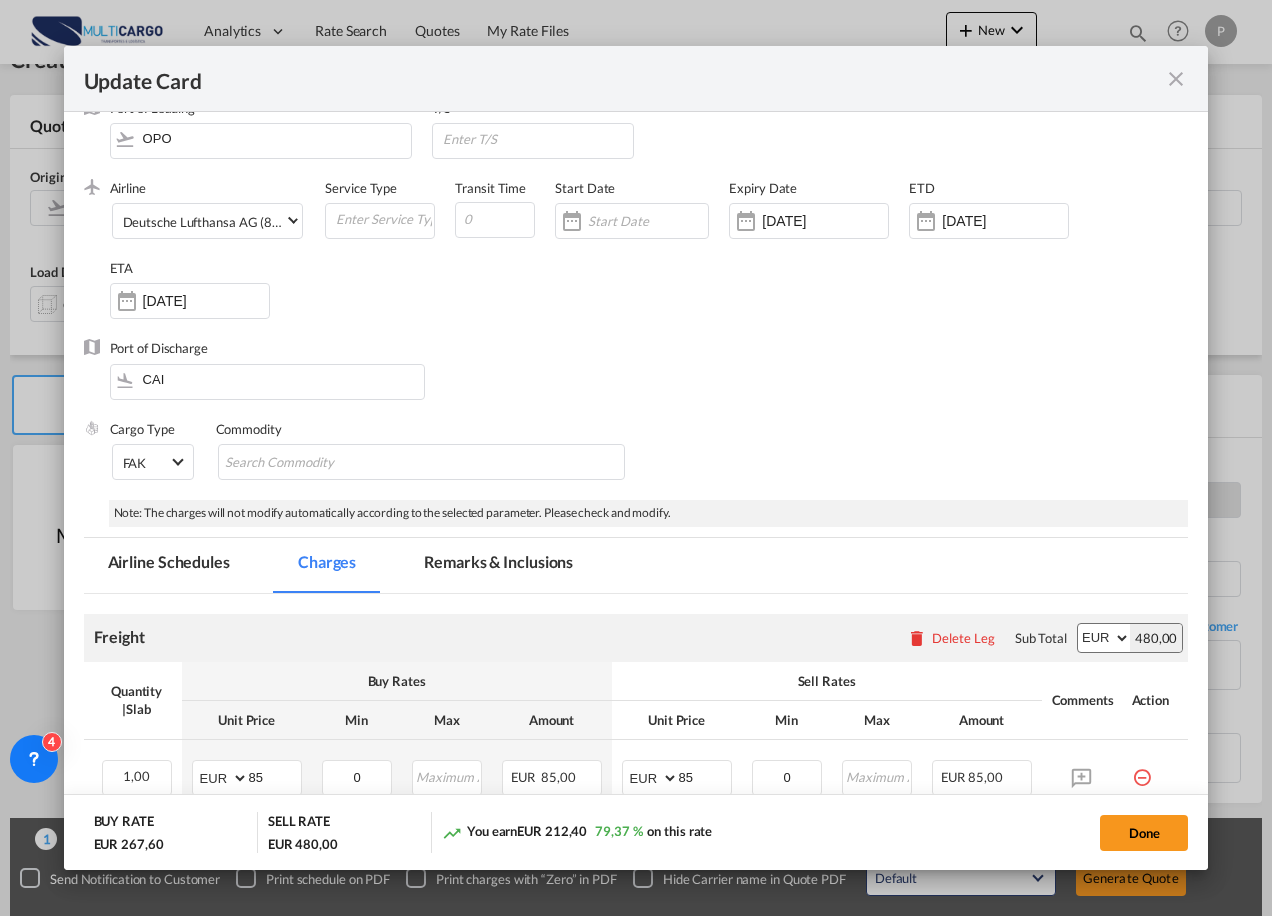 click on "Remarks & Inclusions" at bounding box center [498, 565] 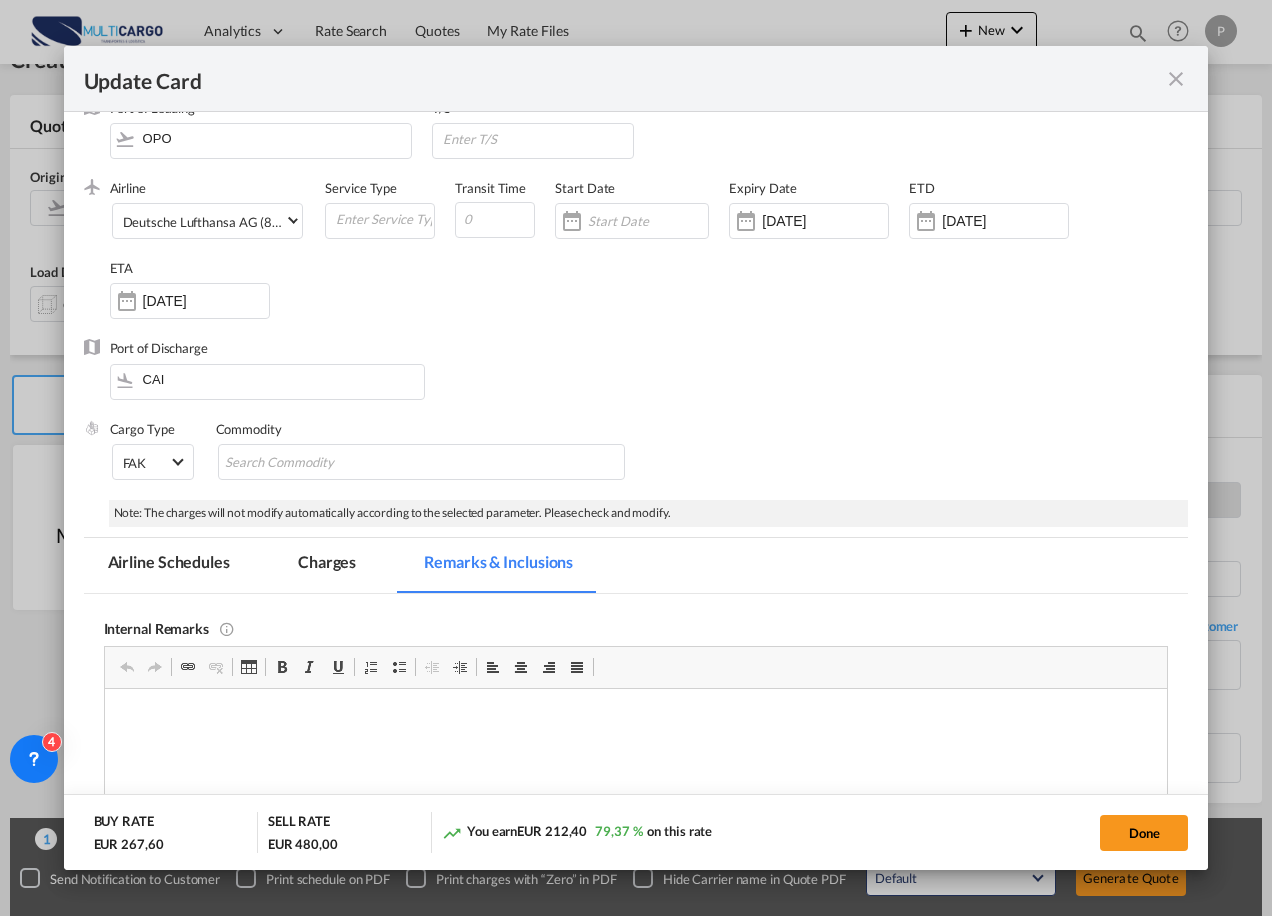 scroll, scrollTop: 0, scrollLeft: 0, axis: both 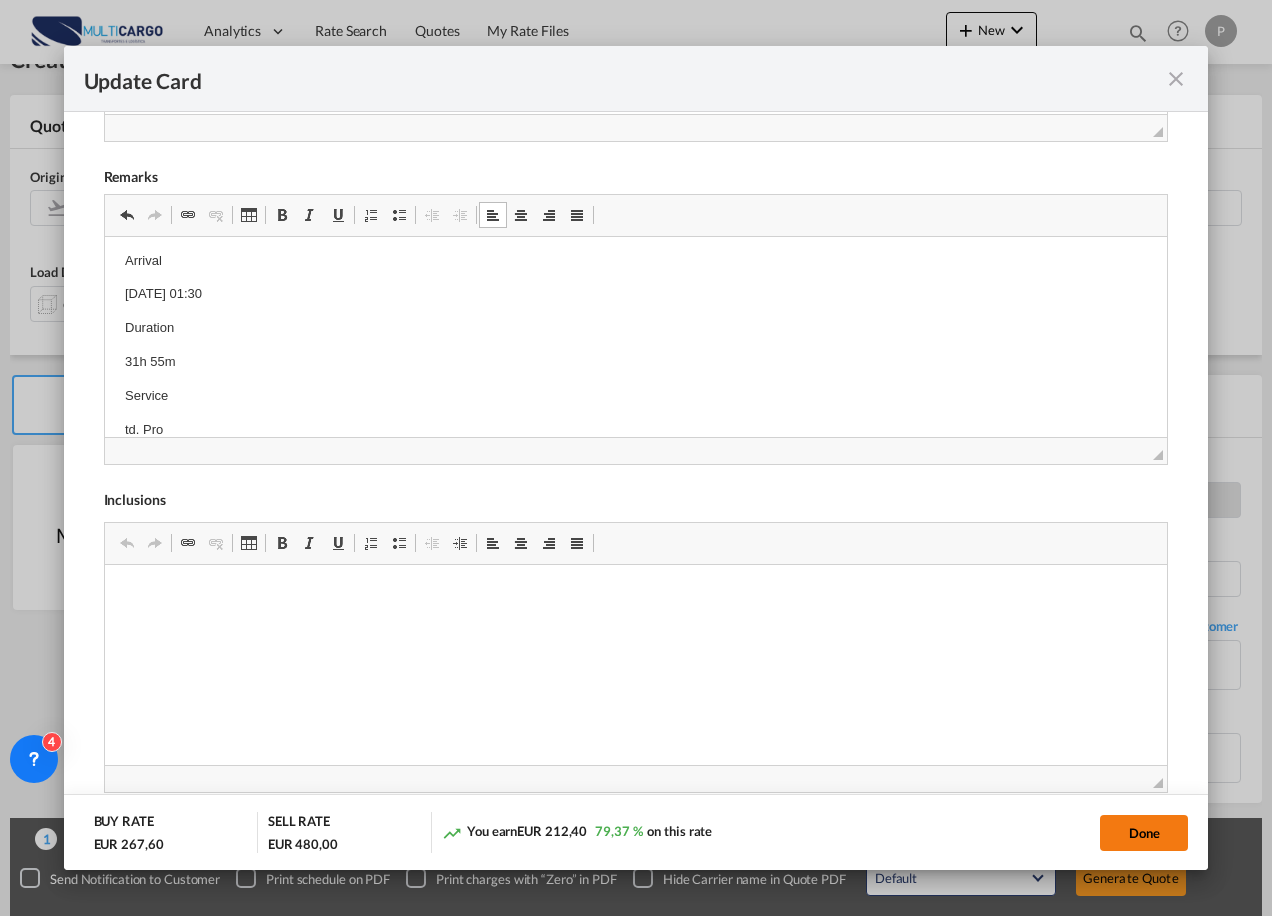 click on "Done" 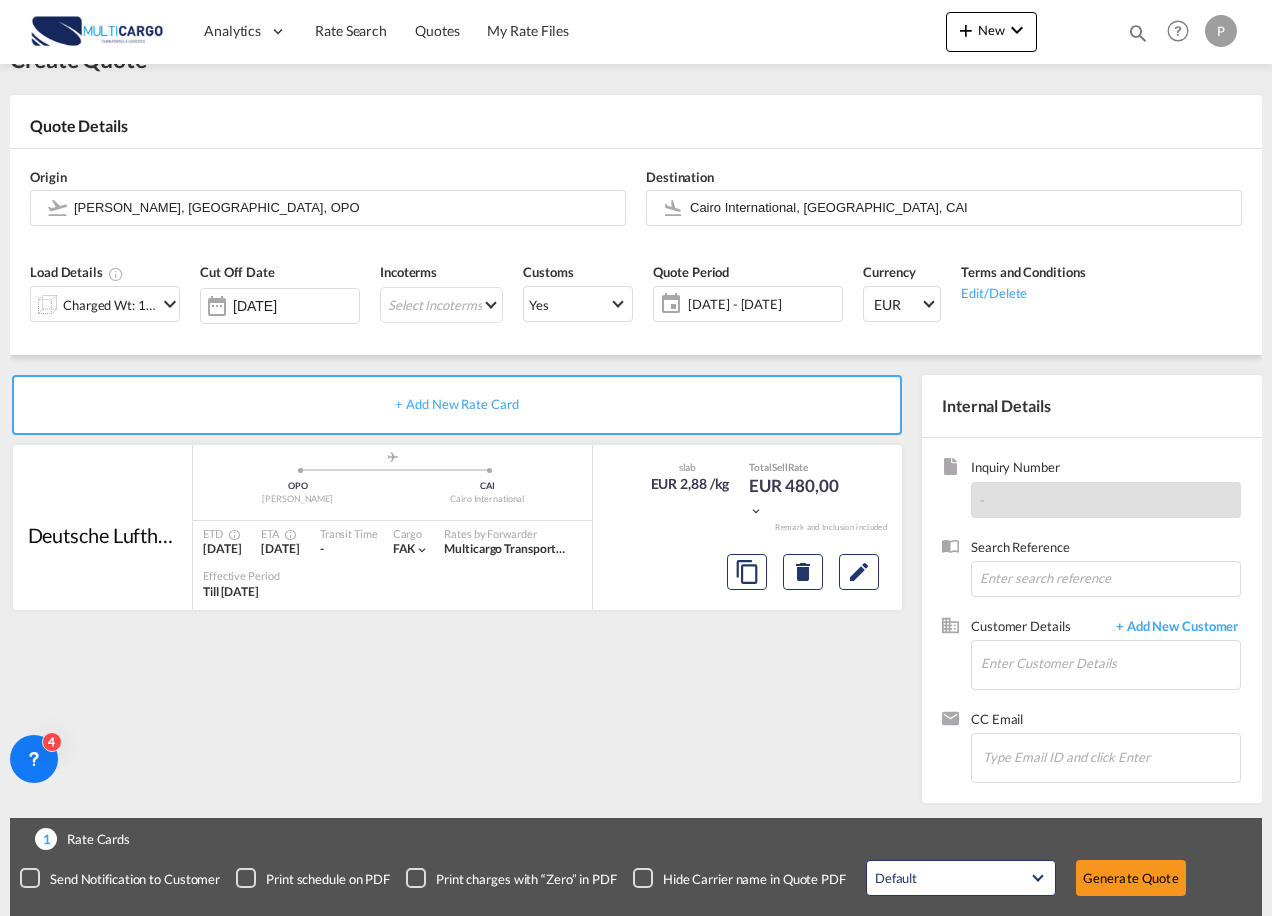 type on "1.3" 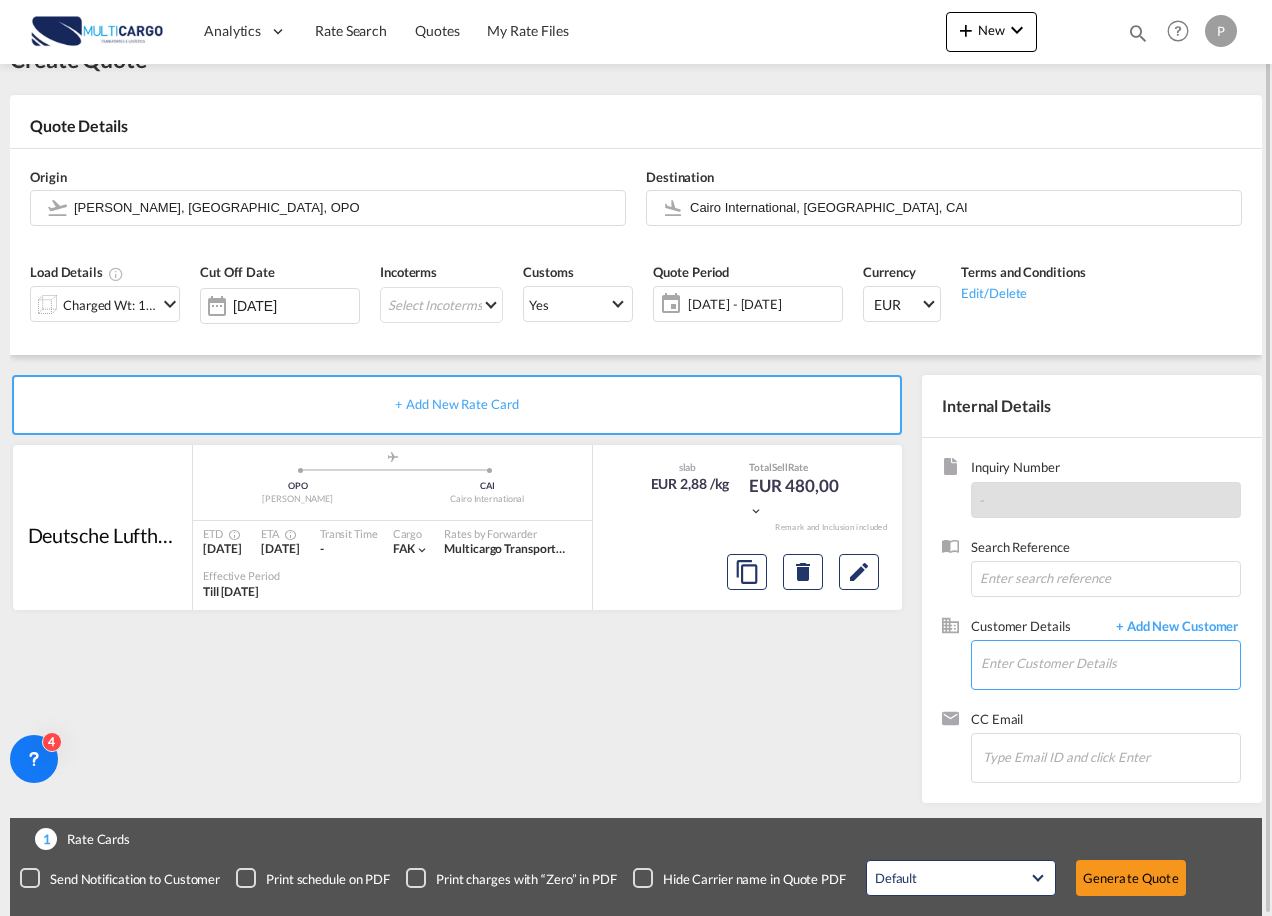 click on "Enter Customer Details" at bounding box center [1110, 663] 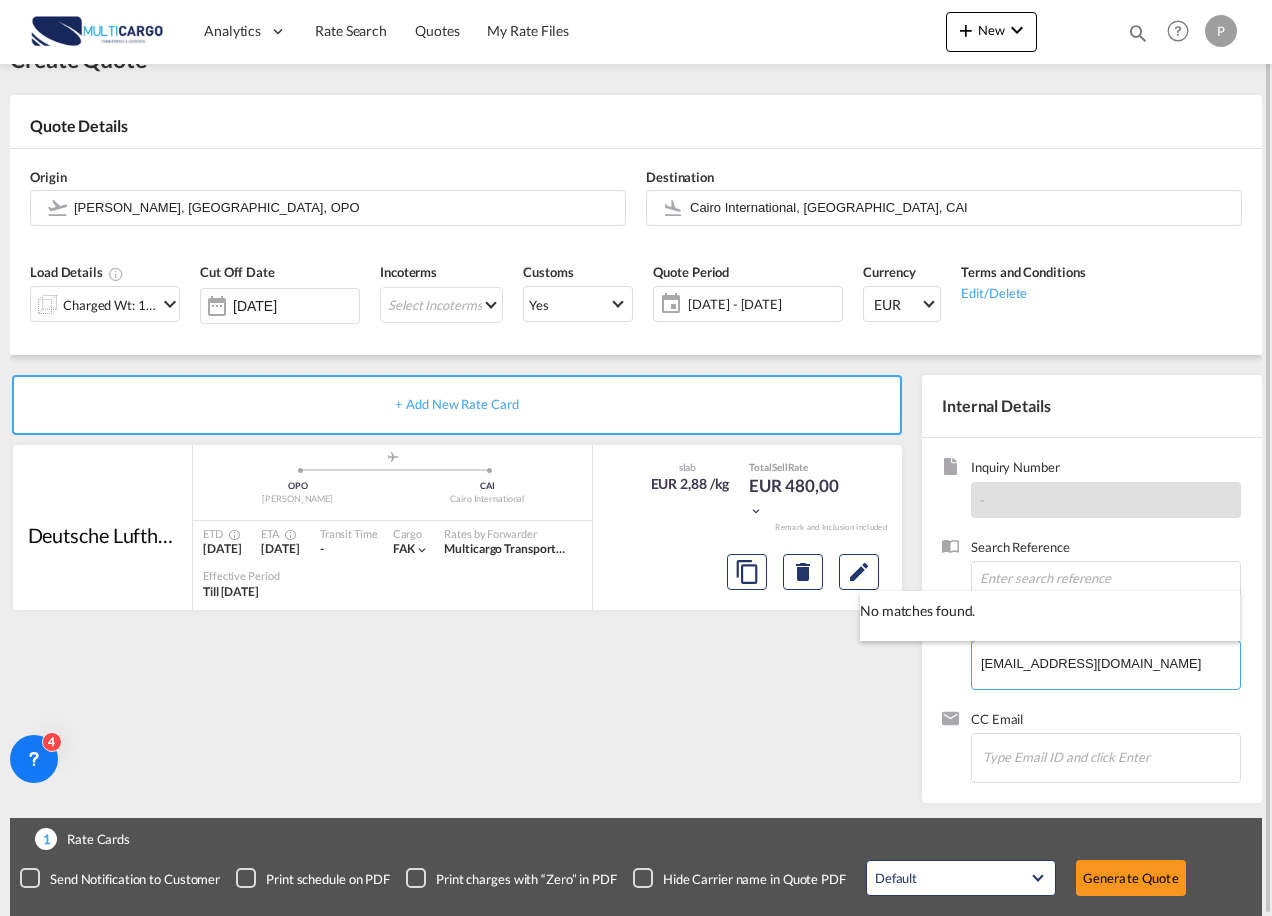 type on "[EMAIL_ADDRESS][DOMAIN_NAME]" 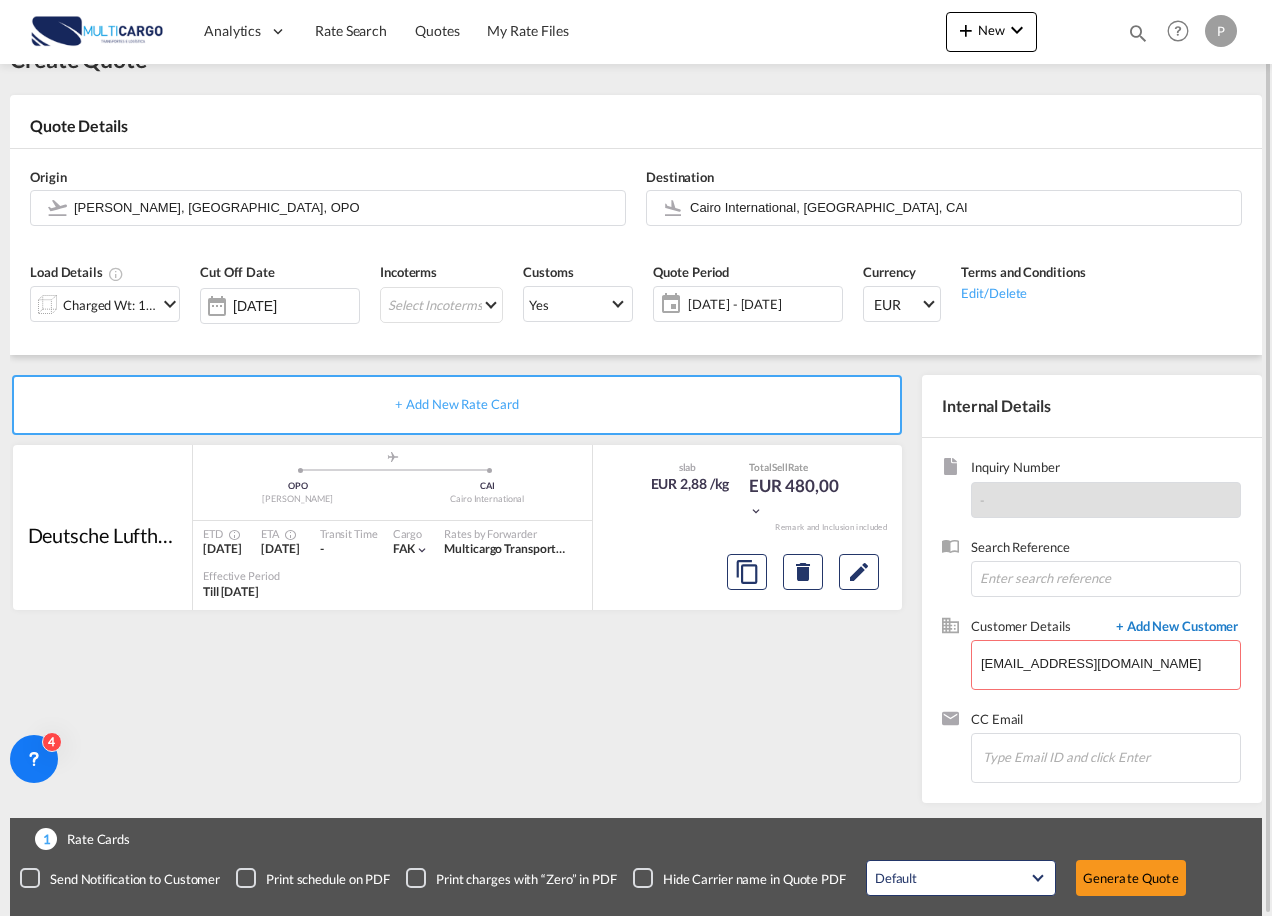 click on "+ Add New Customer" at bounding box center (1173, 628) 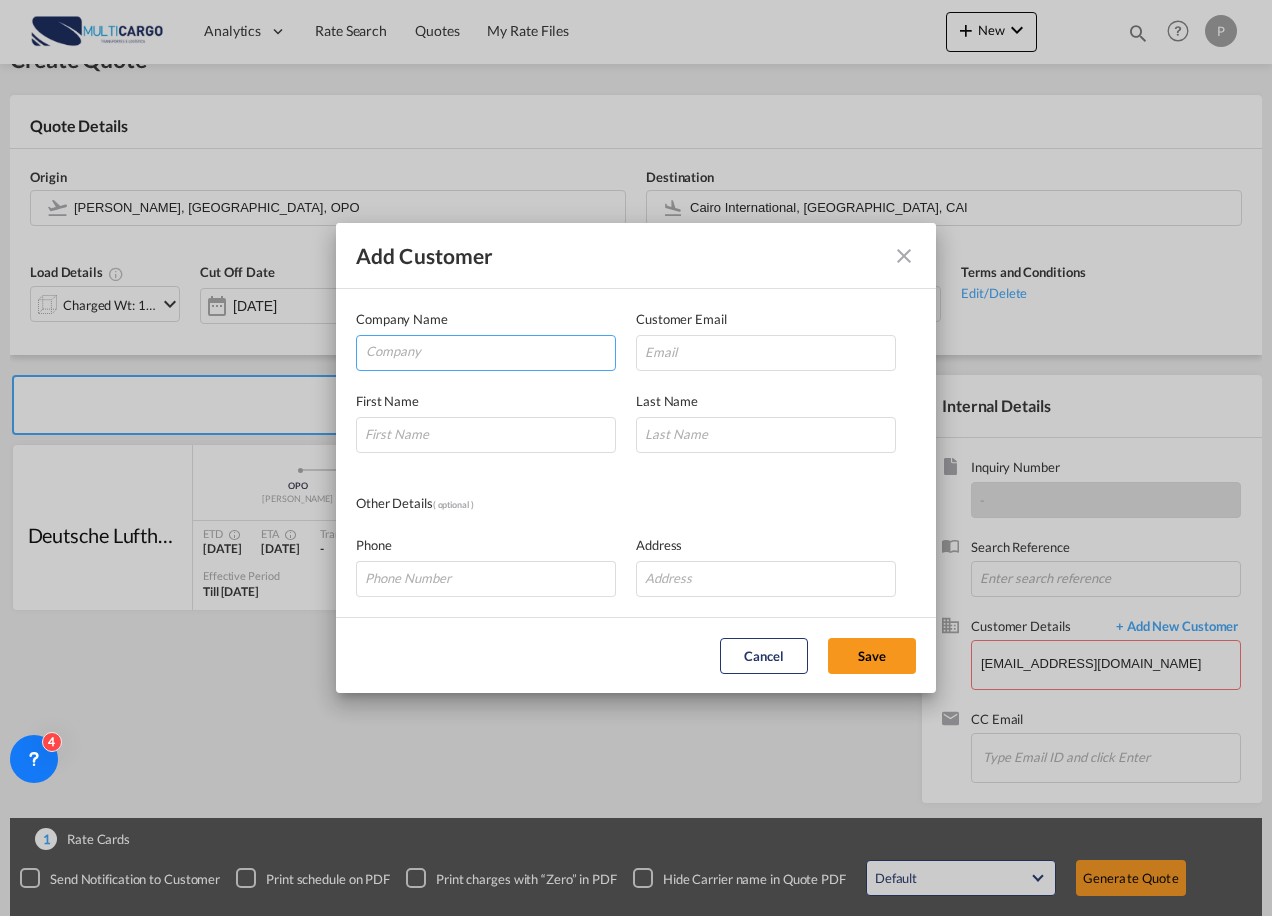 click at bounding box center (490, 351) 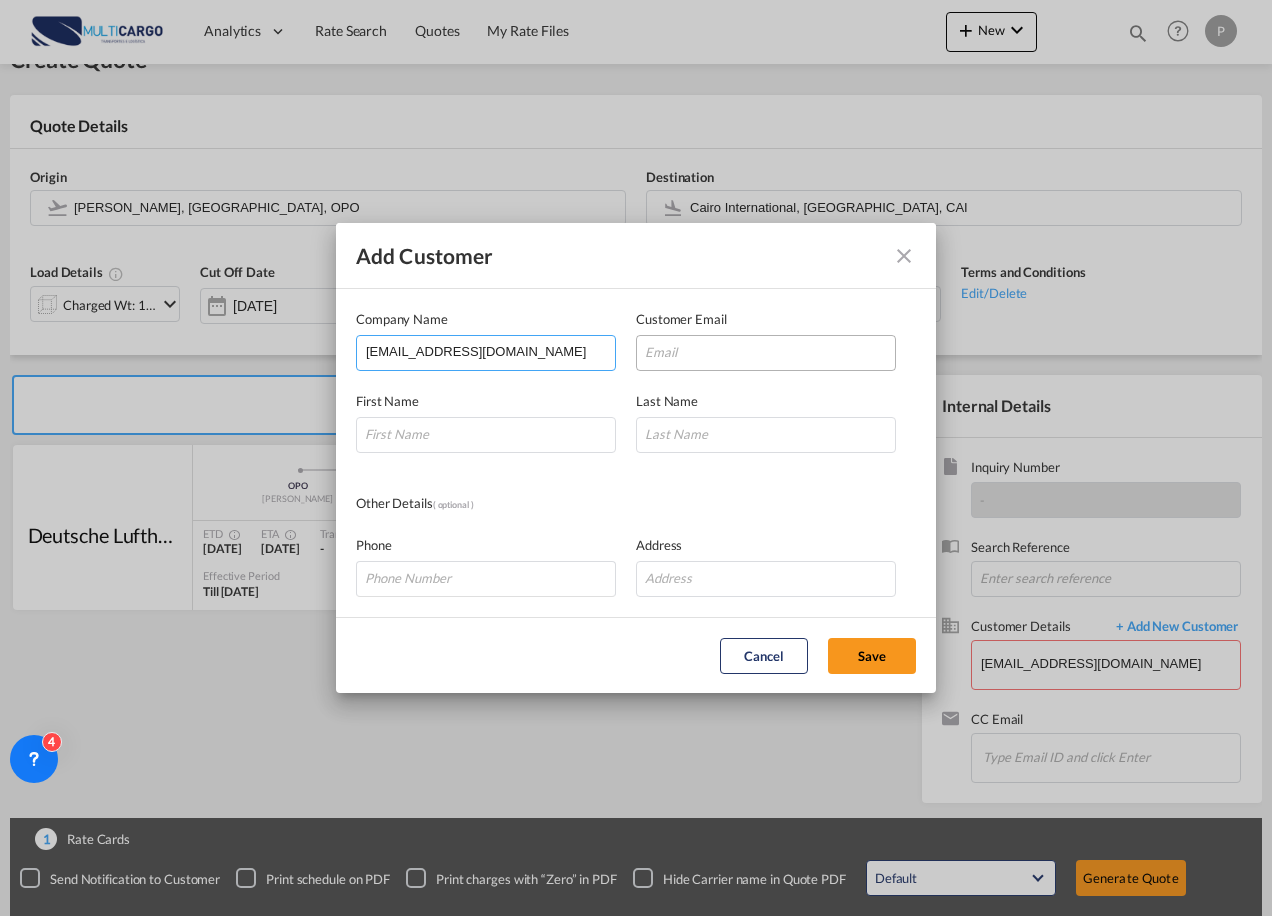 type on "[EMAIL_ADDRESS][DOMAIN_NAME]" 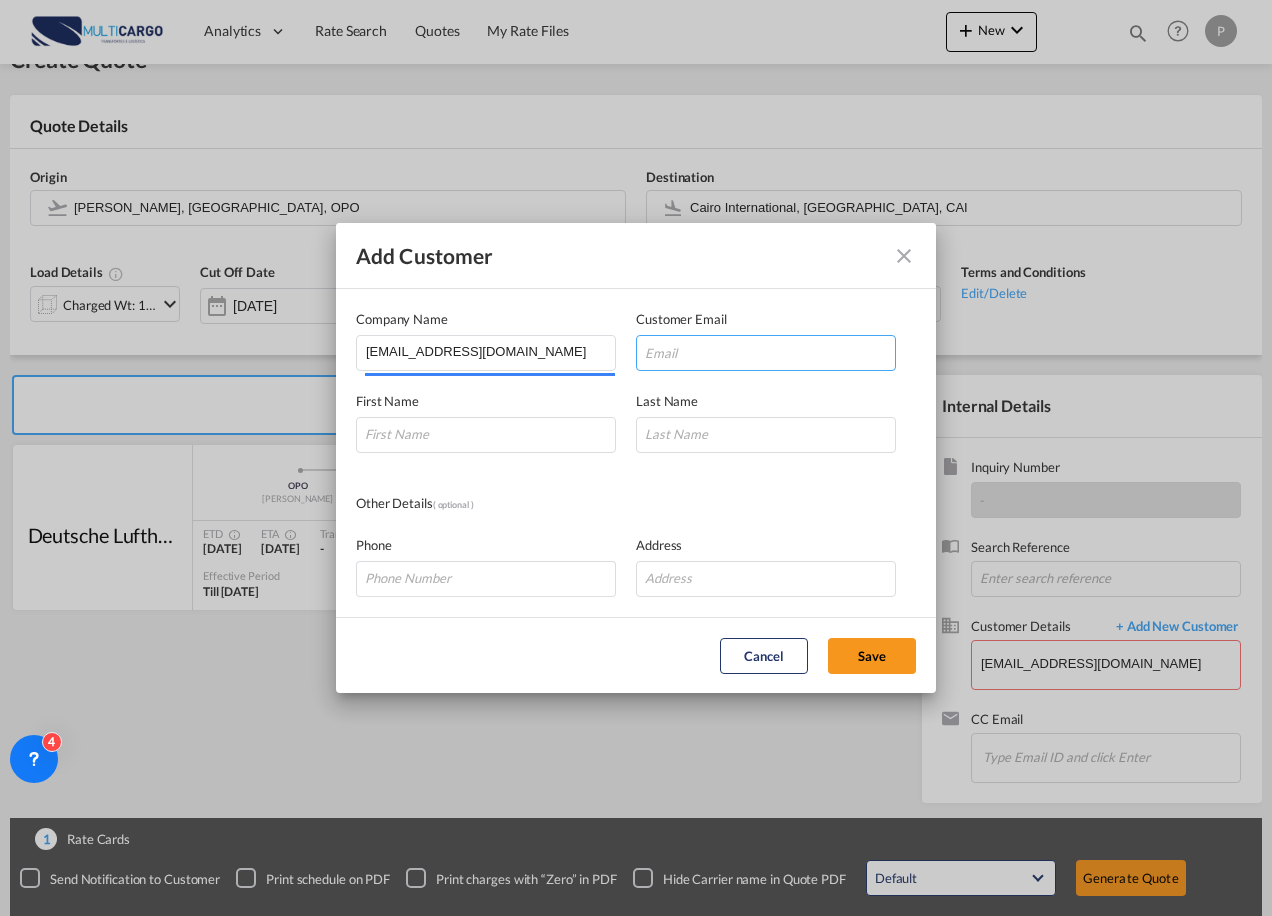 click at bounding box center [766, 353] 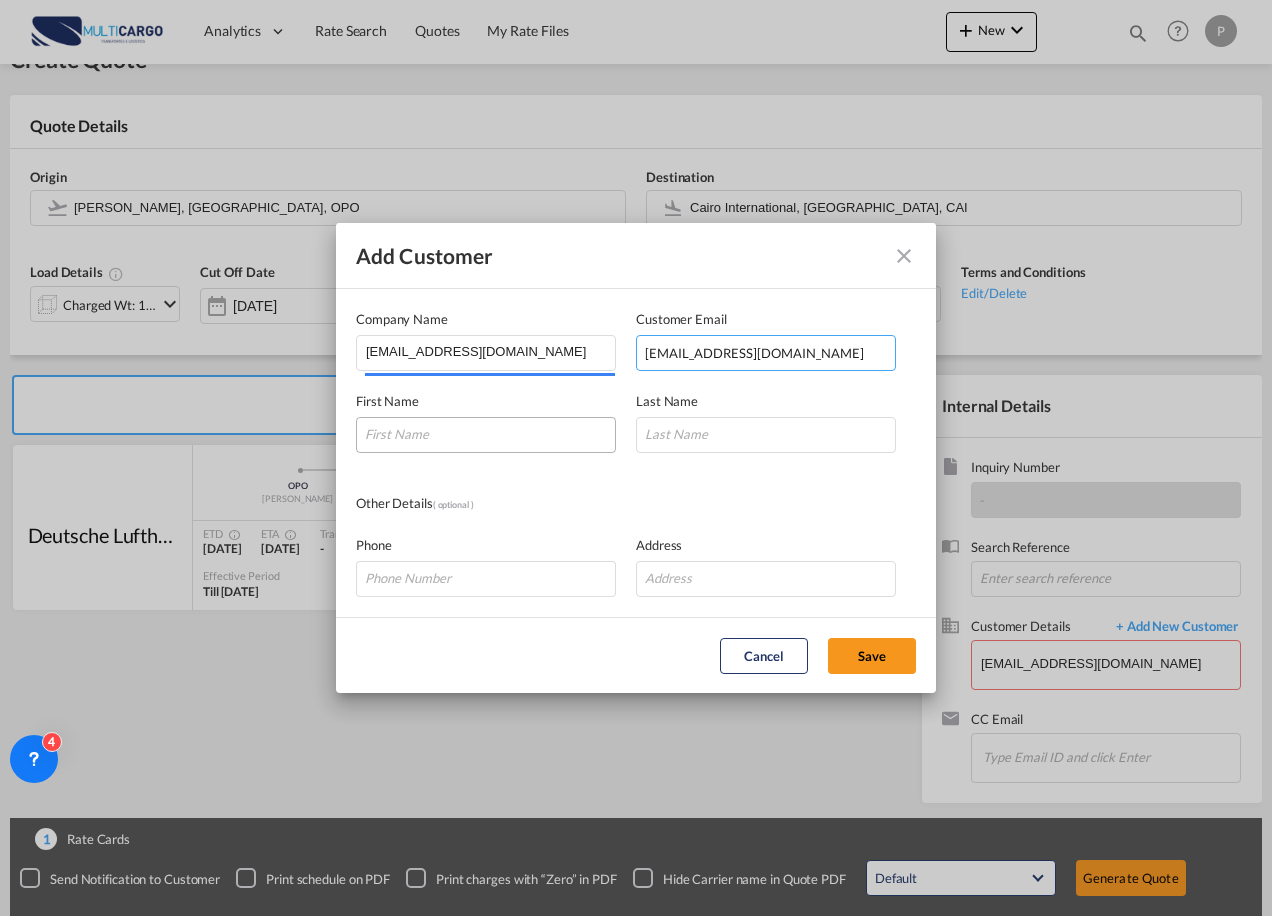 type on "[EMAIL_ADDRESS][DOMAIN_NAME]" 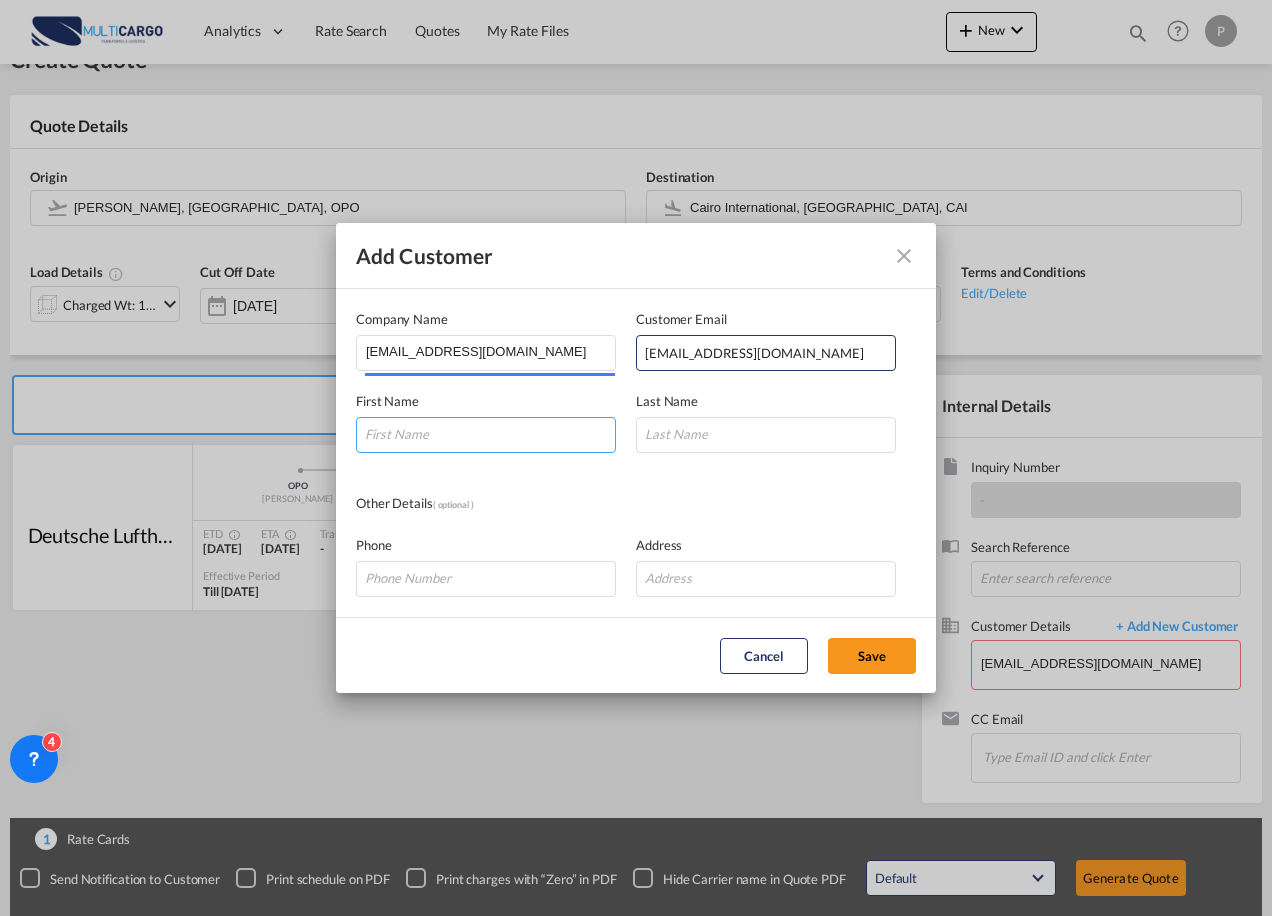 click at bounding box center (486, 435) 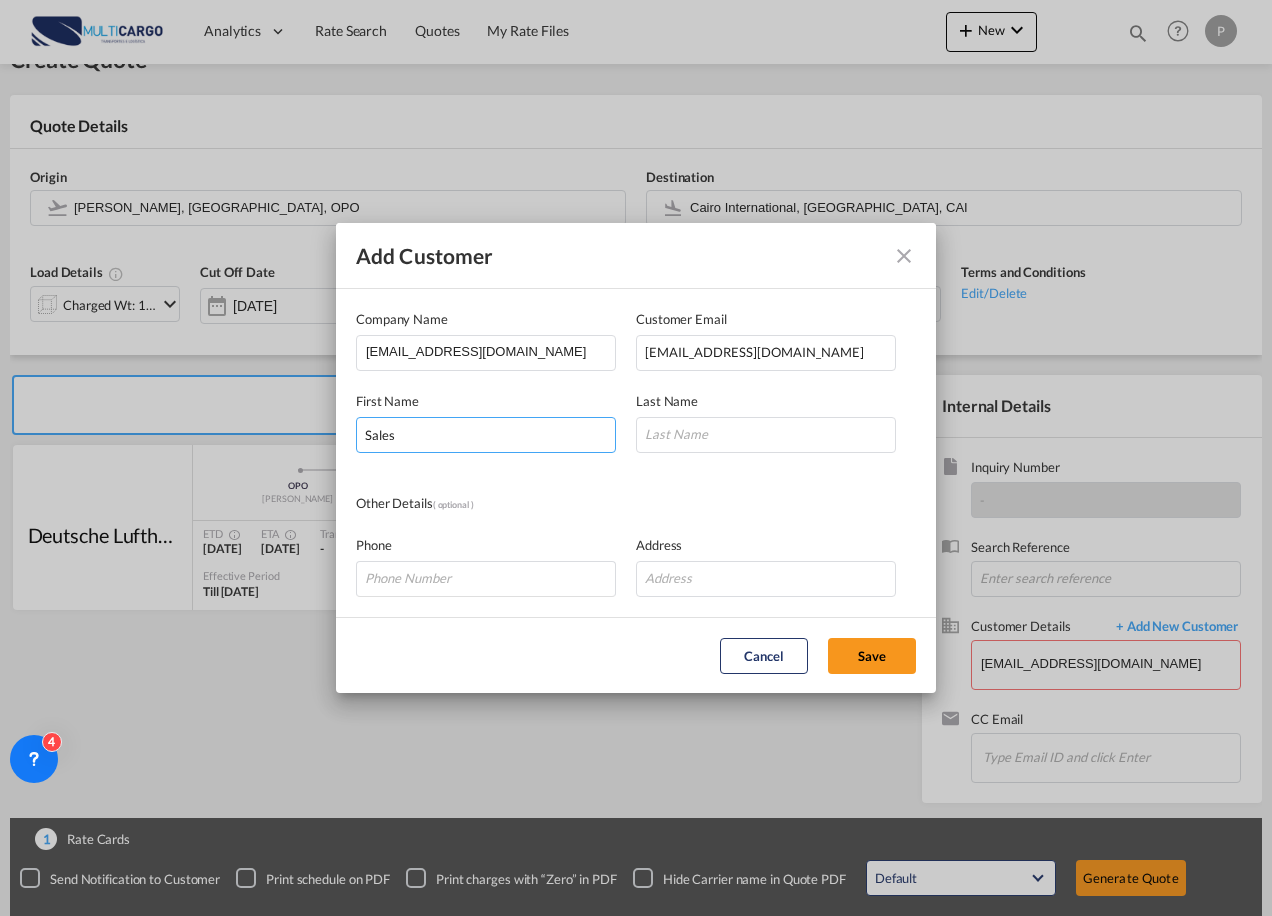 type on "Sales" 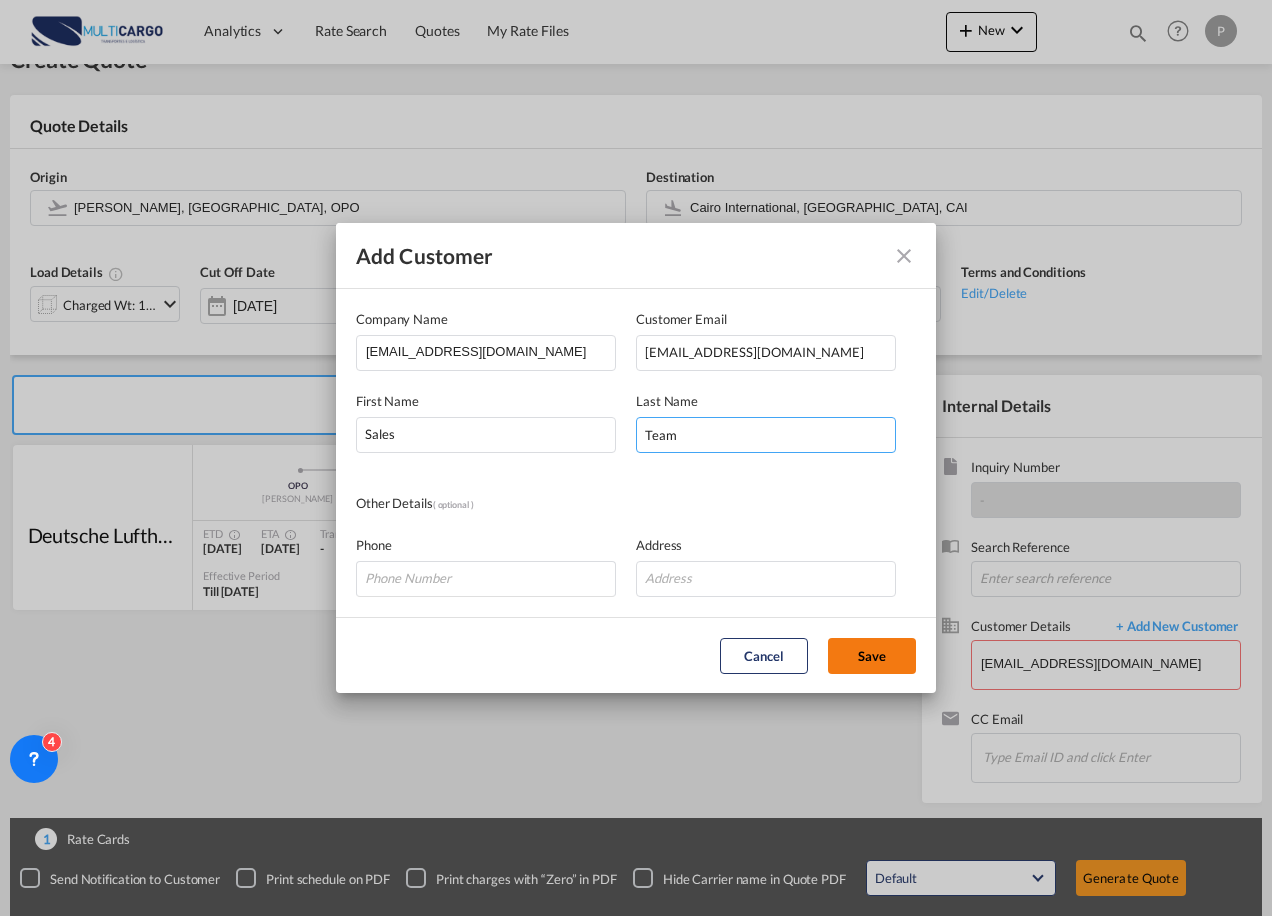 type on "Team" 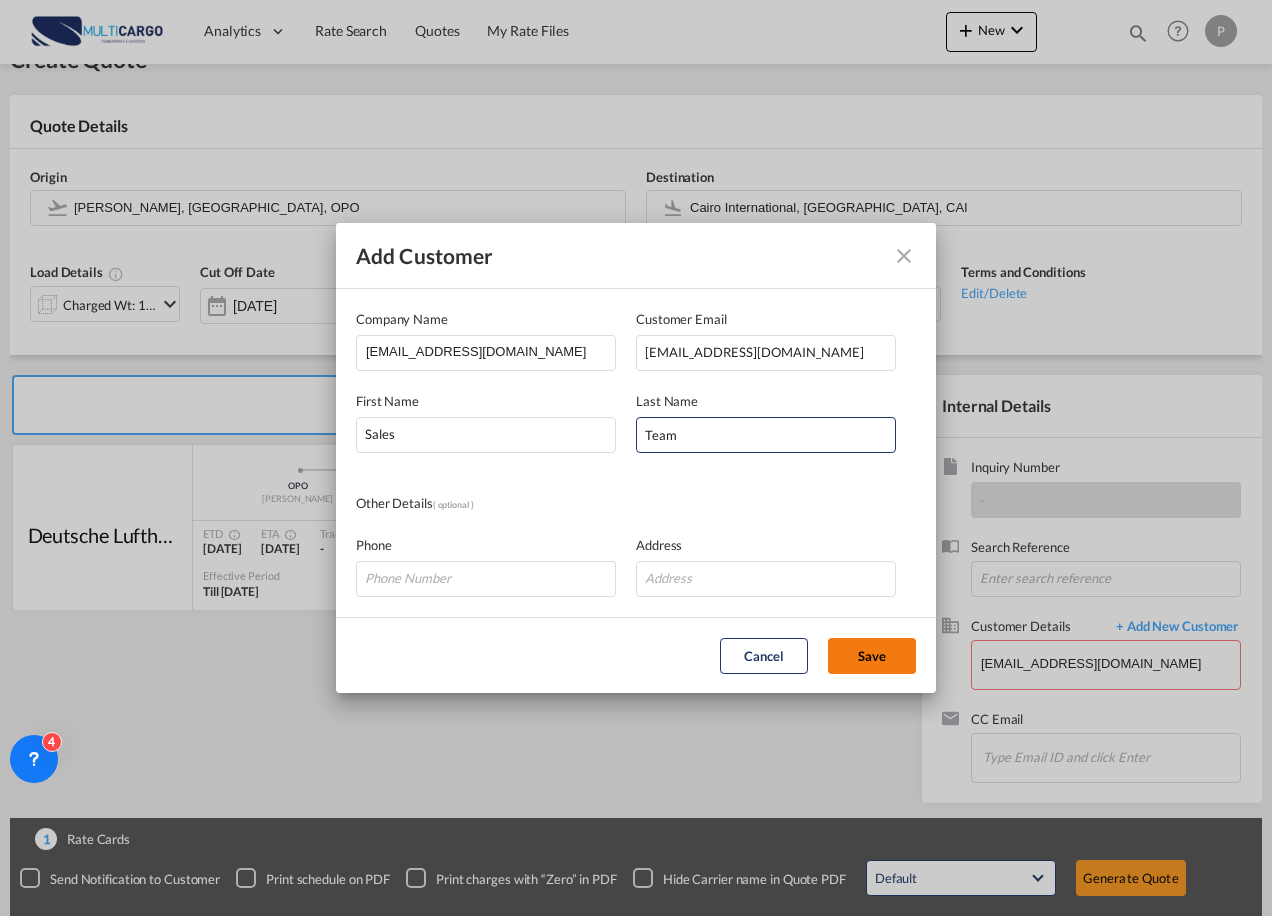 click on "Save" at bounding box center [872, 656] 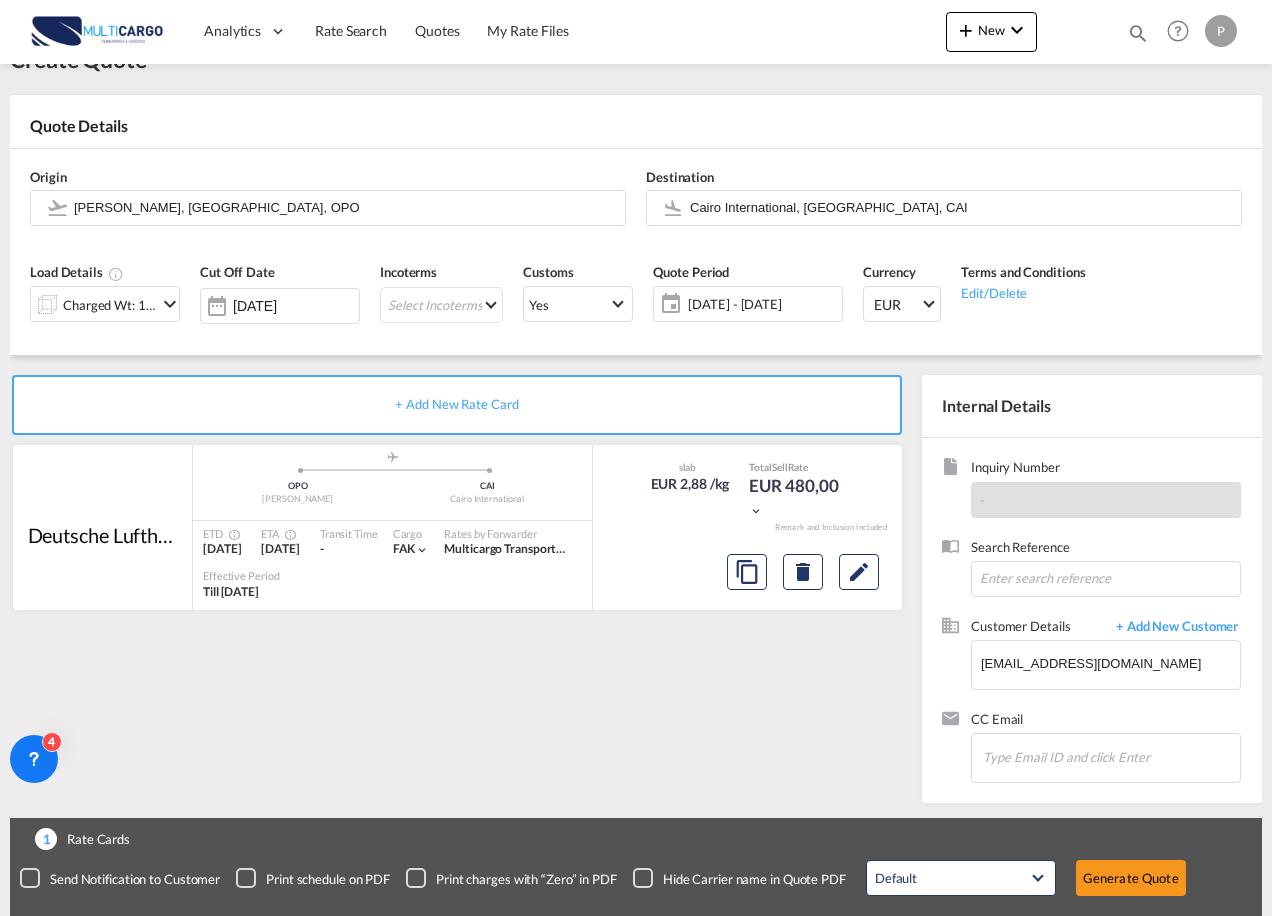 type on "[EMAIL_ADDRESS][DOMAIN_NAME], Sales Team, [EMAIL_ADDRESS][DOMAIN_NAME]" 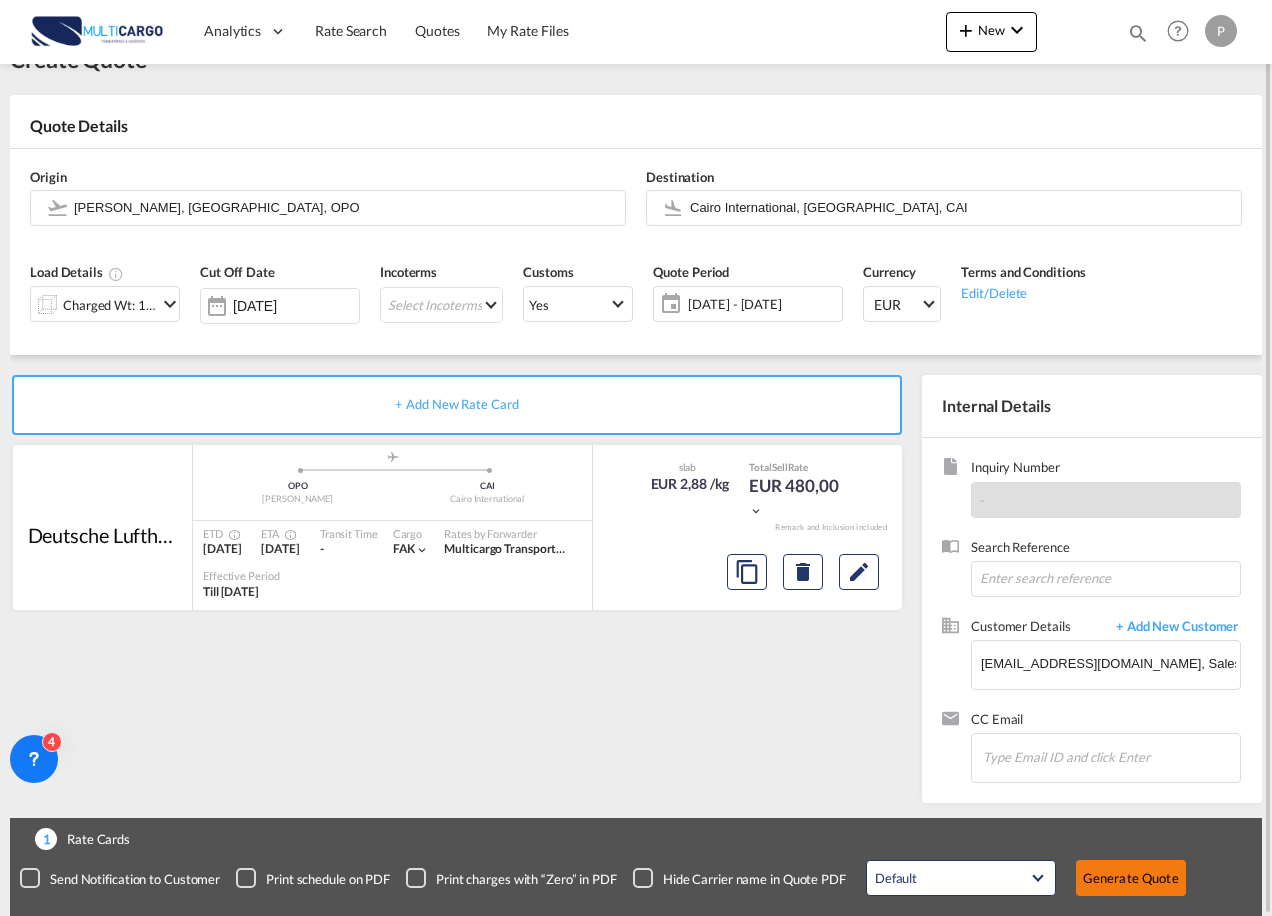 click on "Generate Quote" at bounding box center (1131, 878) 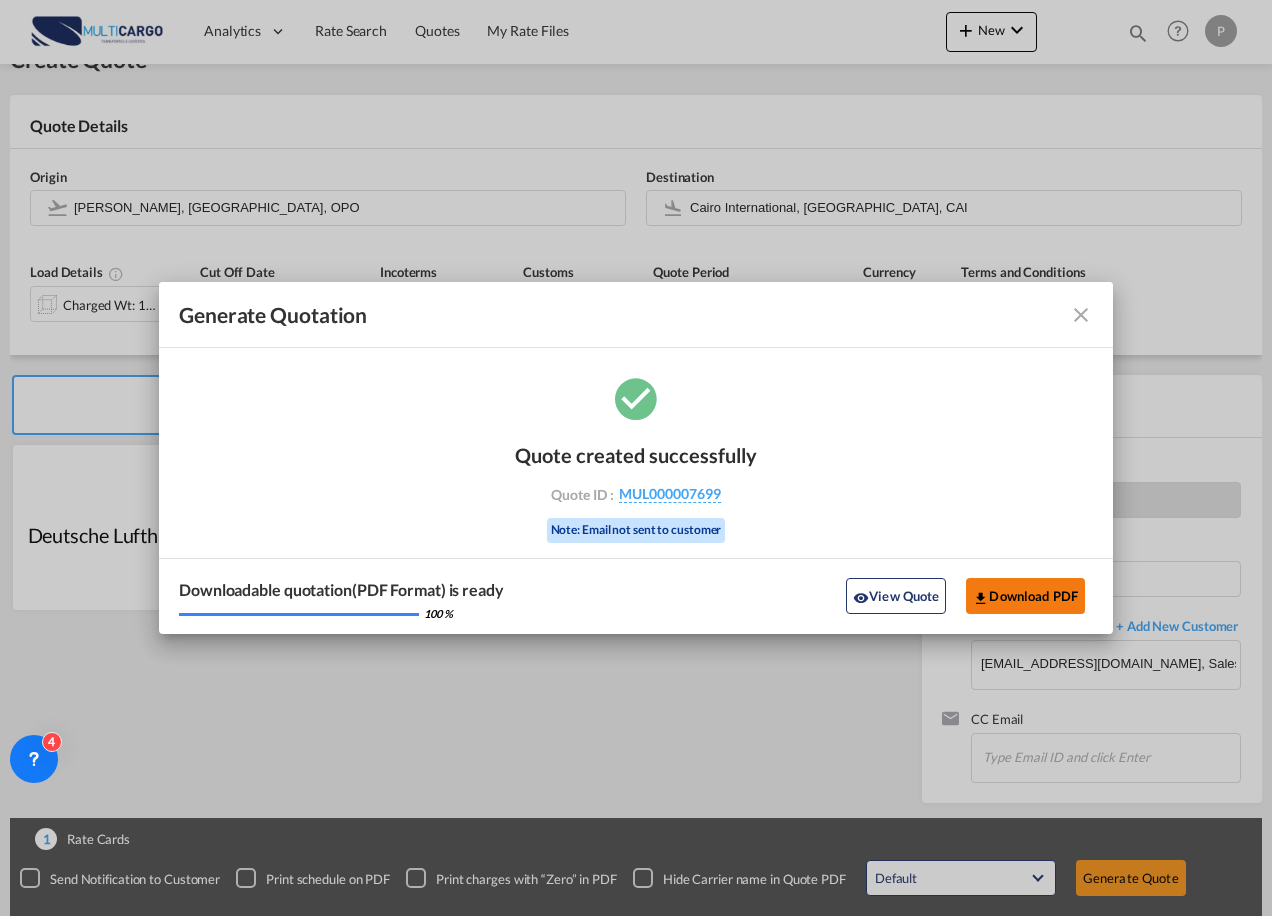 click on "Download PDF" at bounding box center (1025, 596) 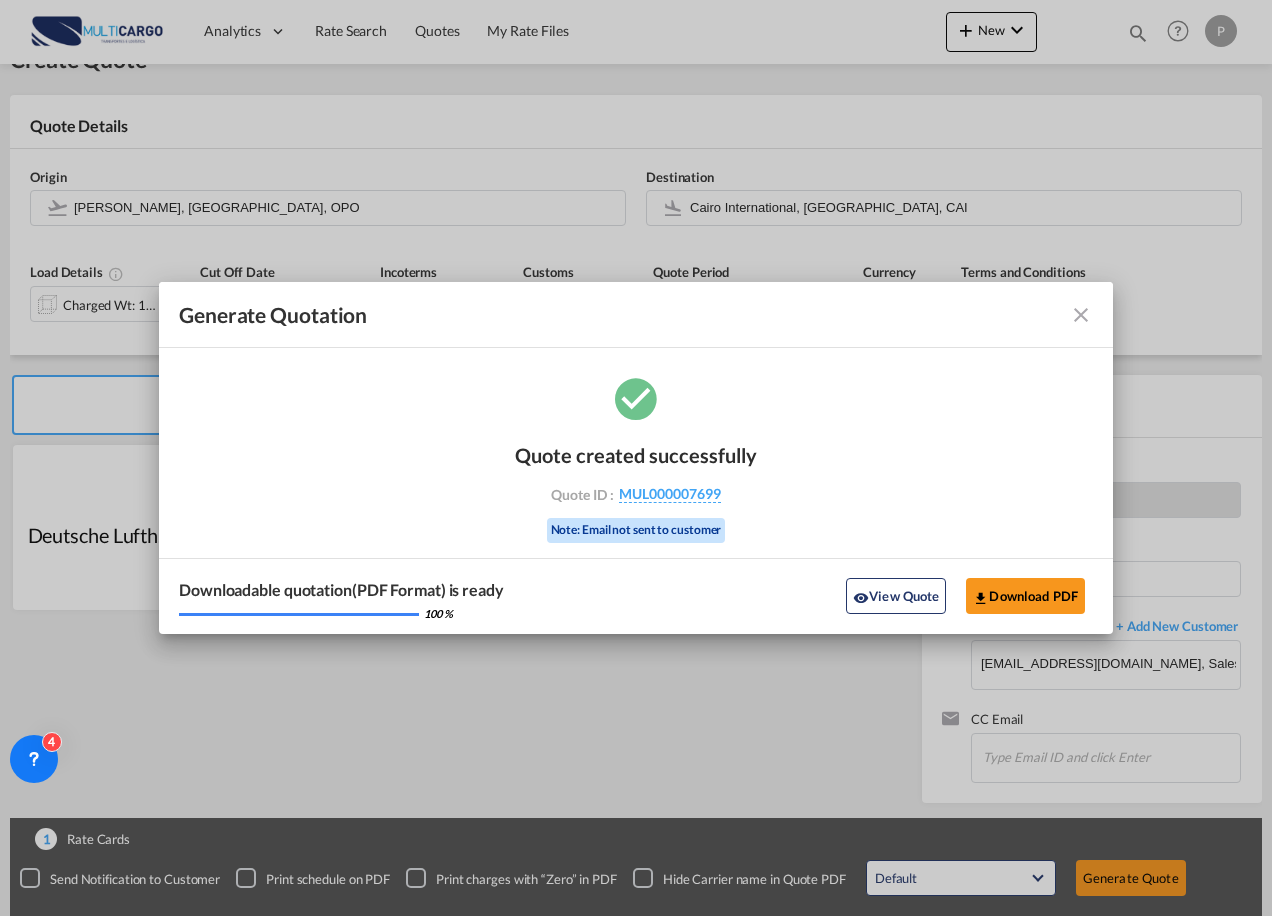 click at bounding box center [1081, 315] 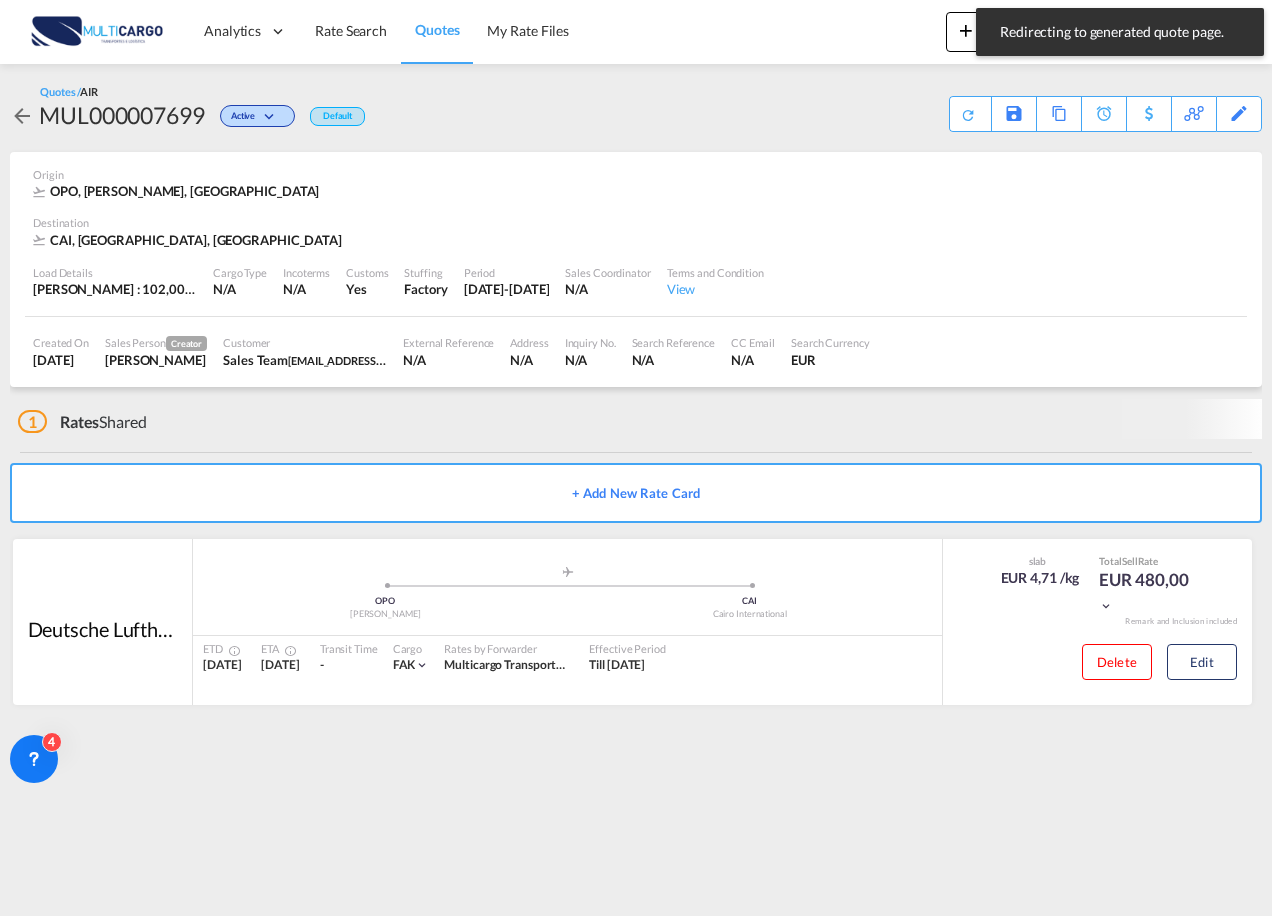 scroll, scrollTop: 0, scrollLeft: 0, axis: both 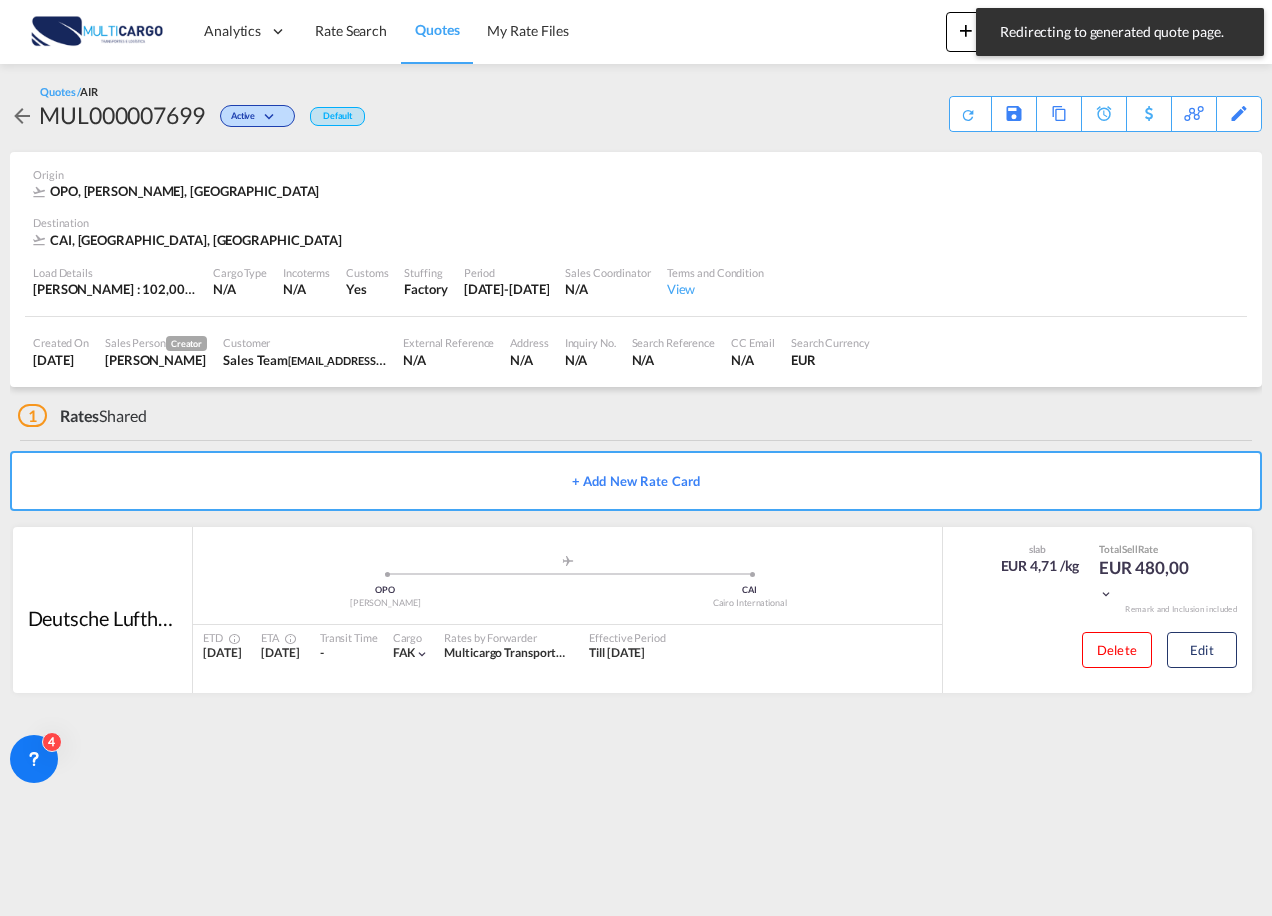 click on "Redirecting to generated quote page.          Press Escape to dismiss." at bounding box center (1120, 32) 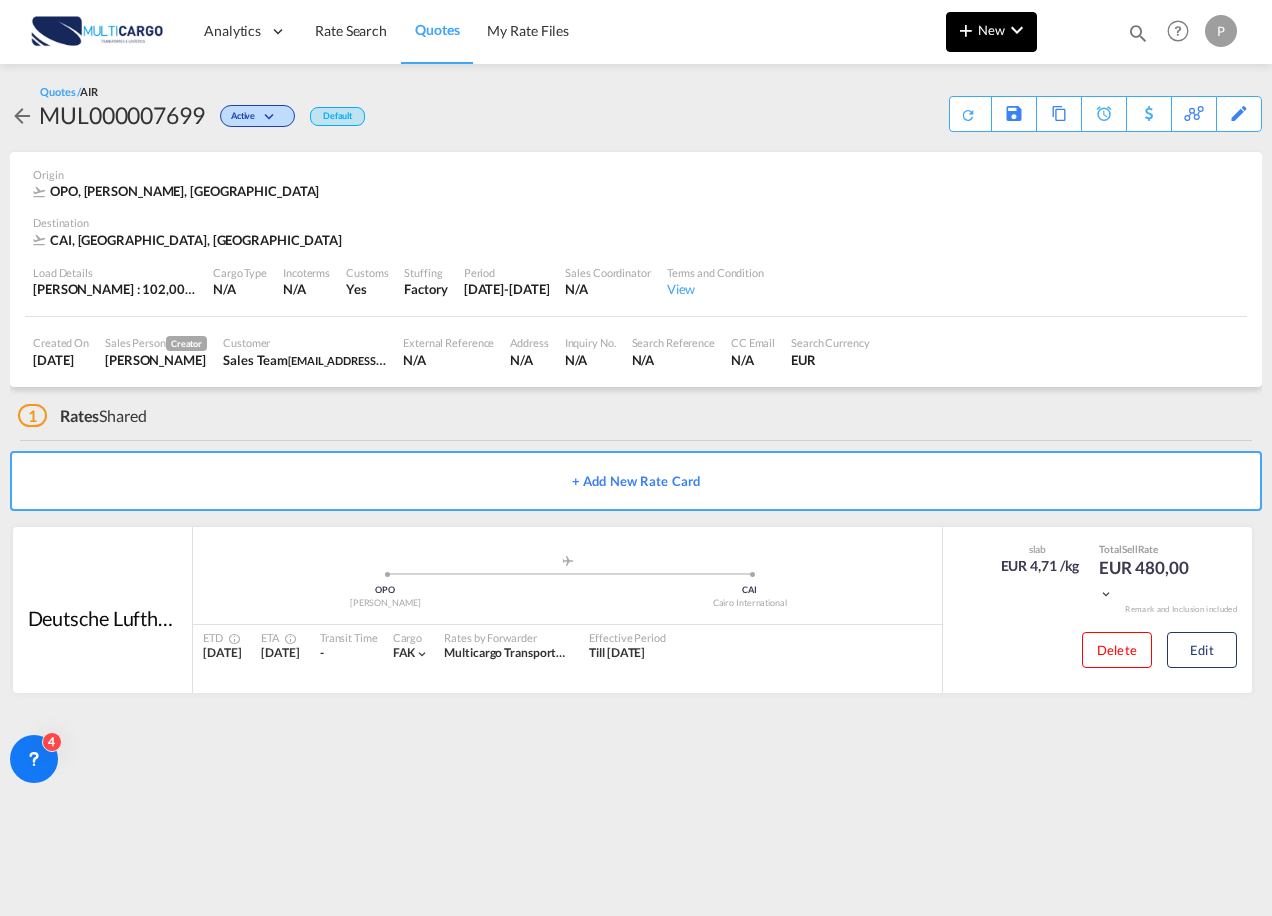 click at bounding box center [966, 30] 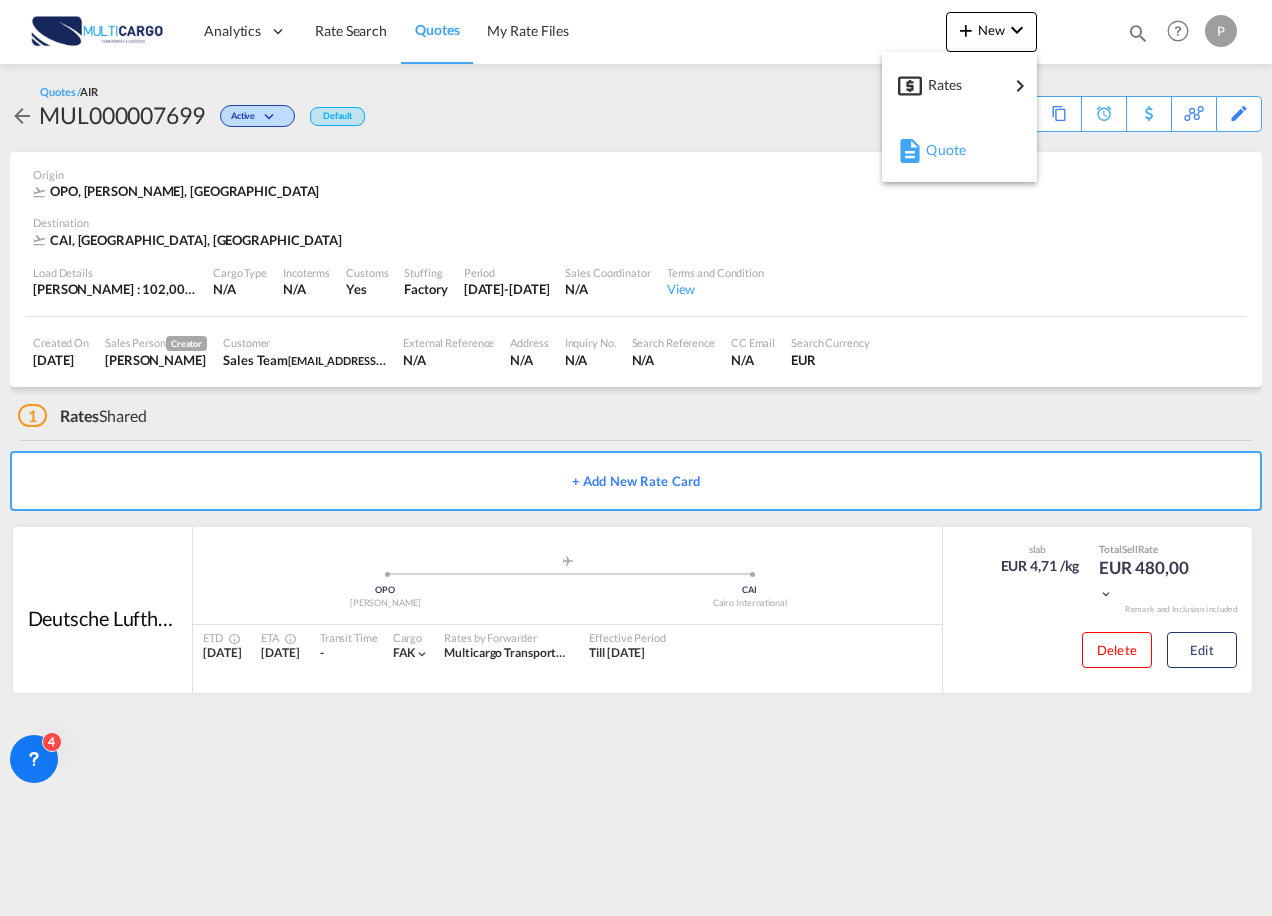 click at bounding box center (910, 151) 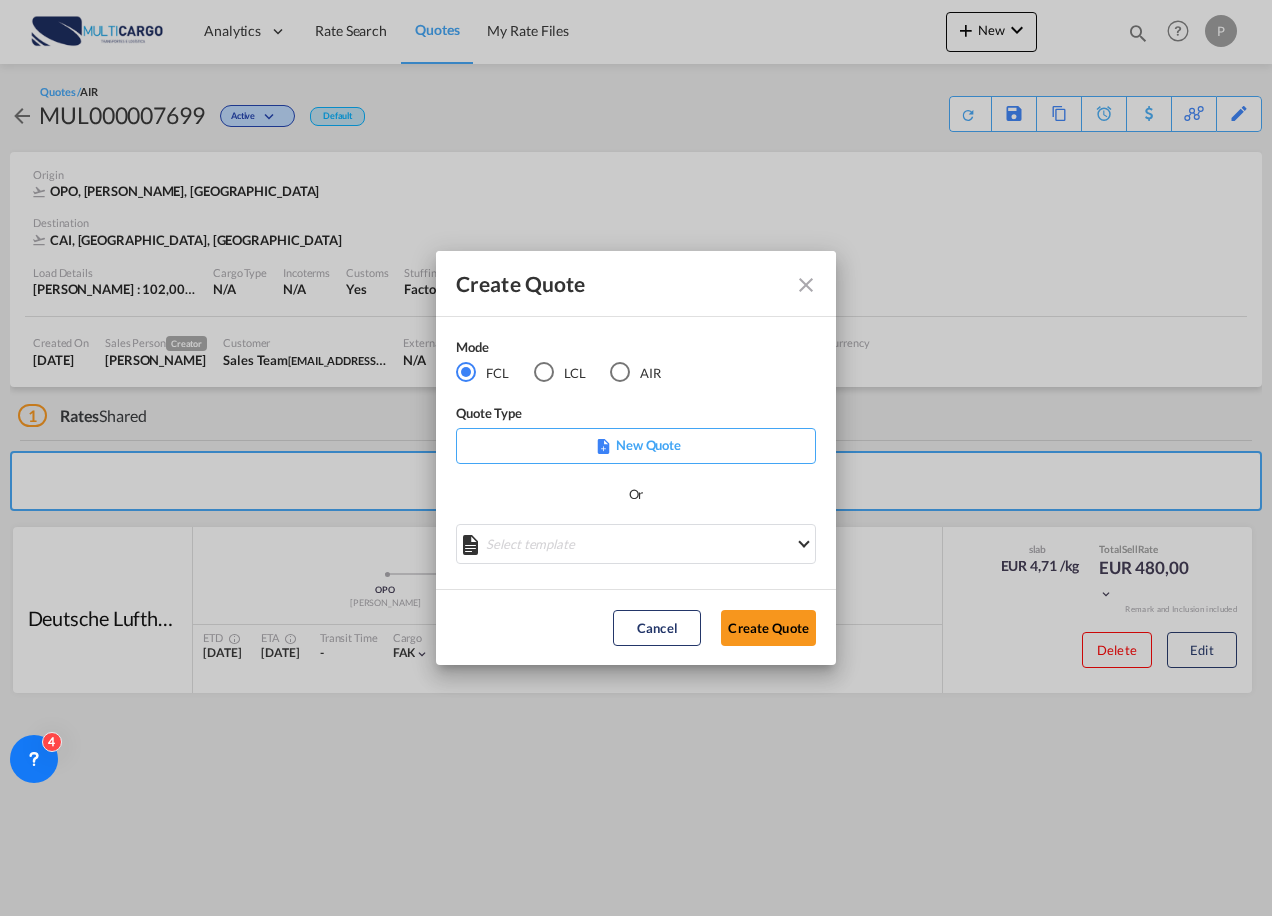 click at bounding box center (620, 372) 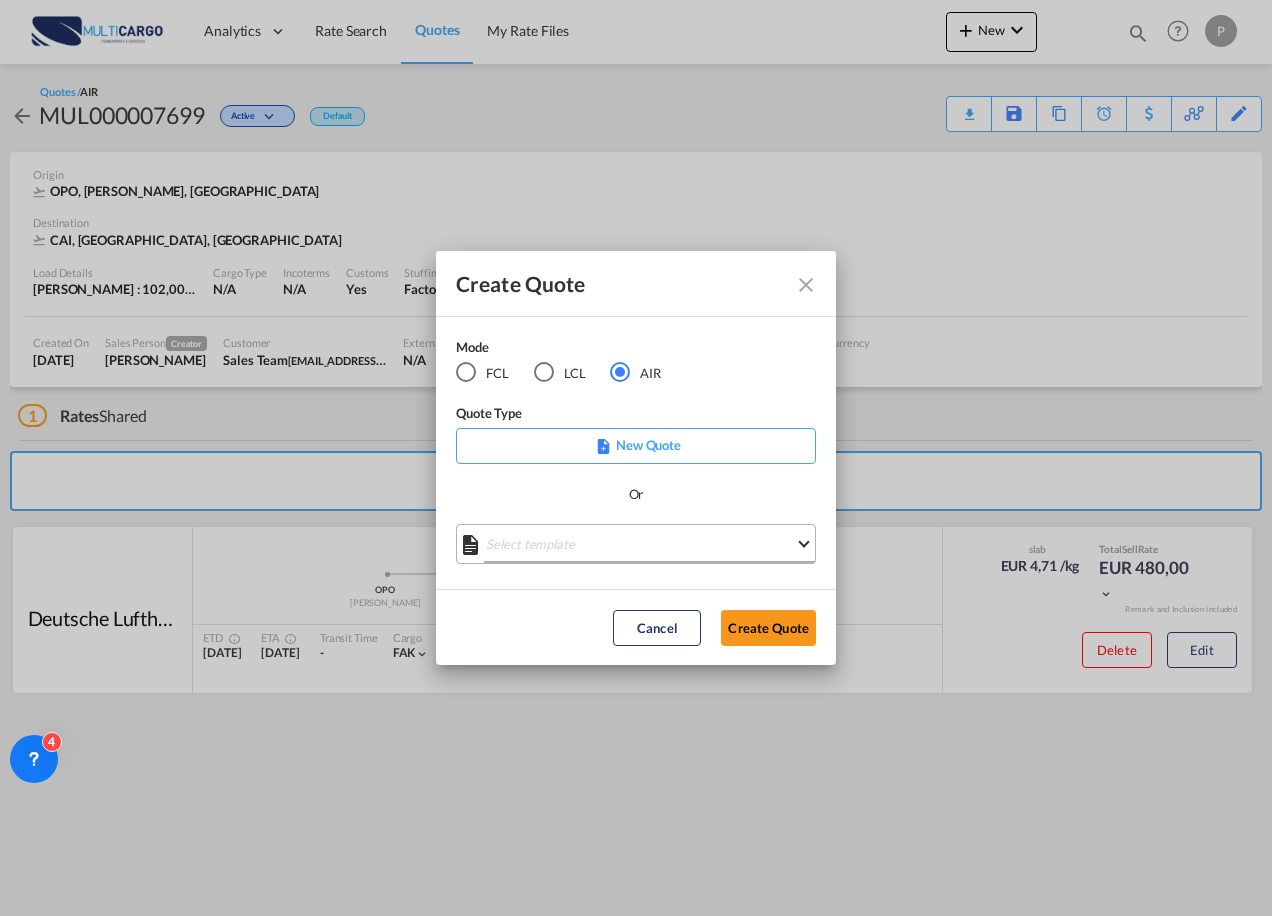 click on "Select template
[DATE] IMP_DAP_AIR_>500
[PERSON_NAME]  |
[DATE]
[DATE]_IMP_DAP_AIR_<500
[PERSON_NAME]  |
[DATE]
[DATE] EXP_EXW_AIR
[PERSON_NAME]  |
[DATE] Done" at bounding box center (636, 544) 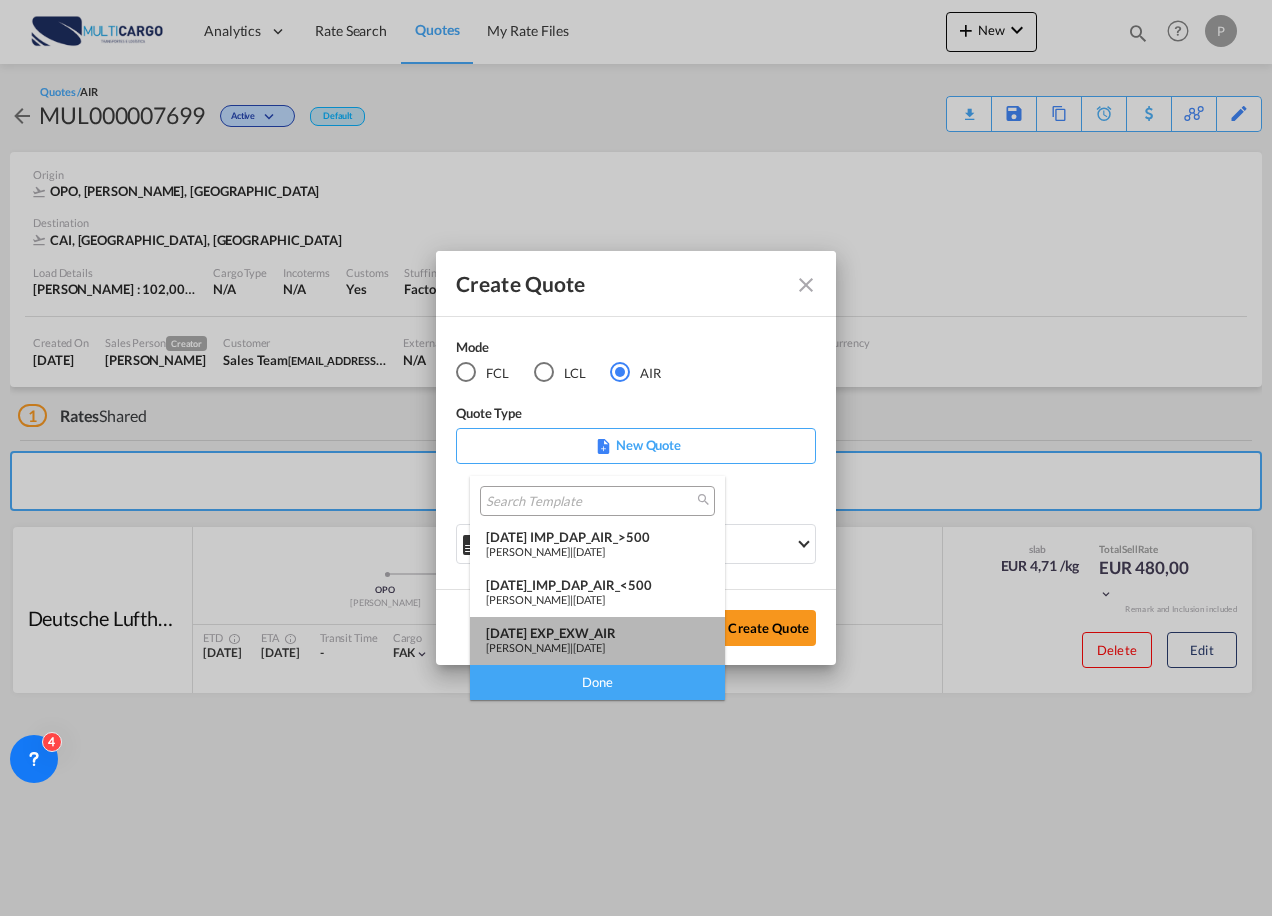 click on "[DATE] EXP_EXW_AIR" at bounding box center (597, 633) 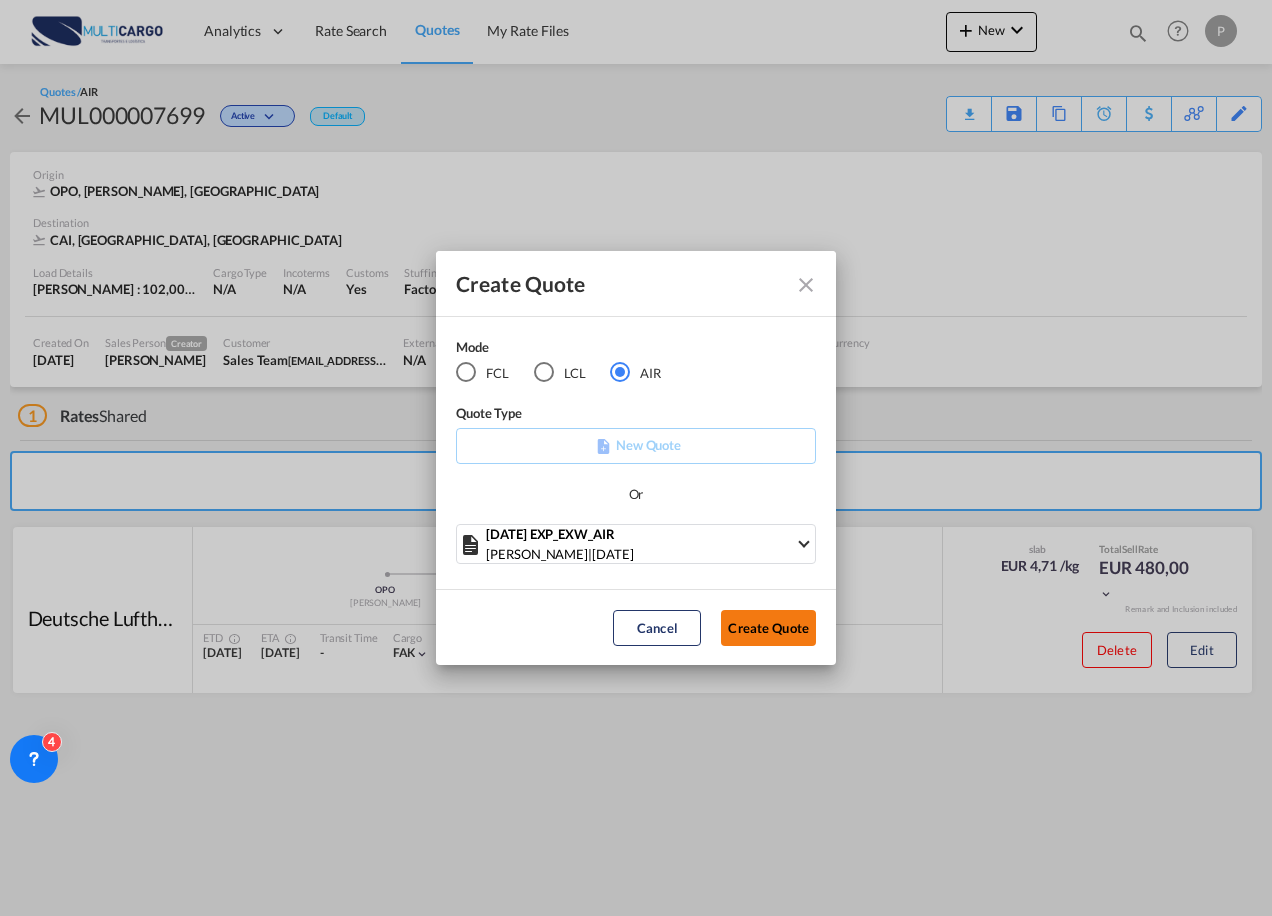 click on "Create Quote" 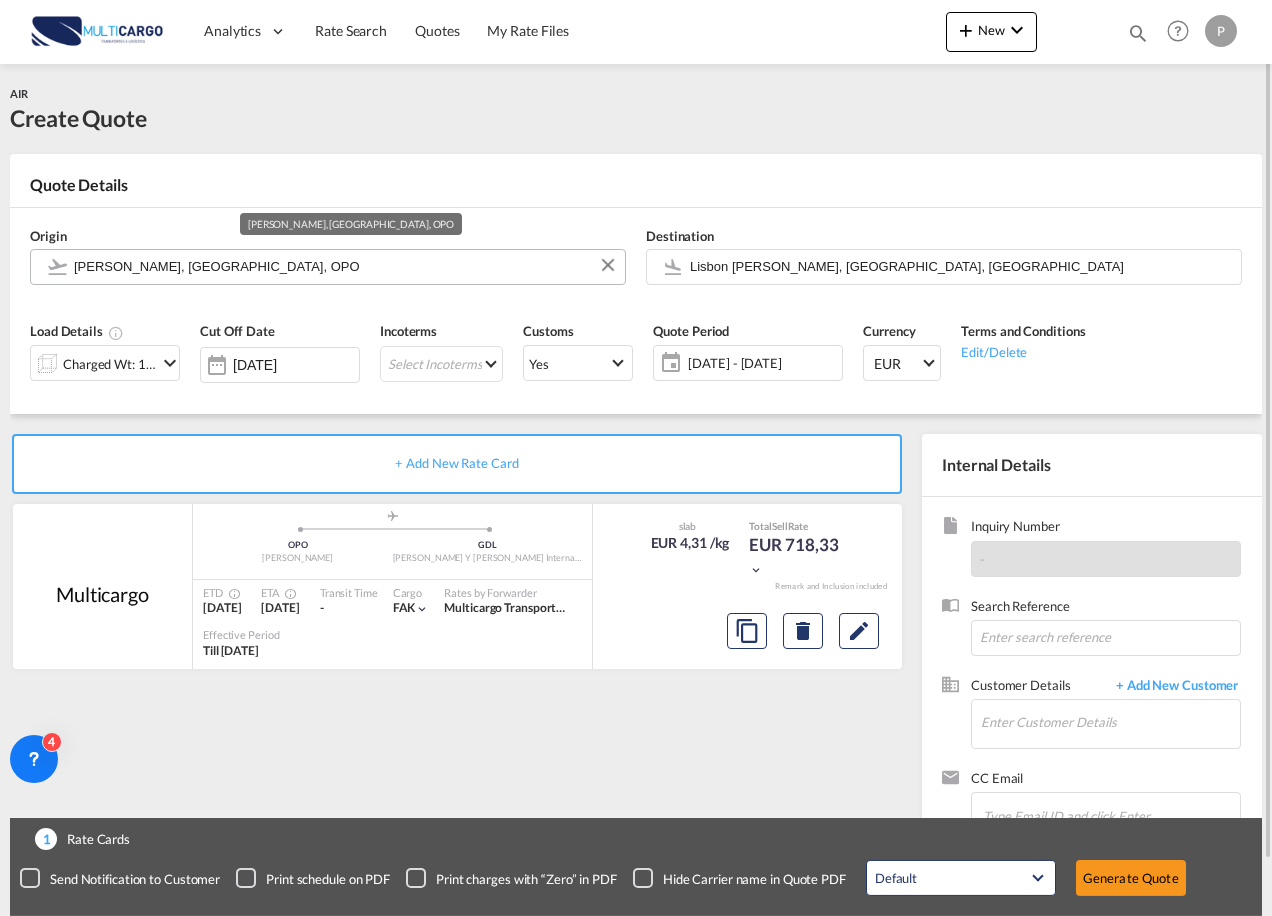 click on "[PERSON_NAME], [GEOGRAPHIC_DATA], OPO" at bounding box center (344, 266) 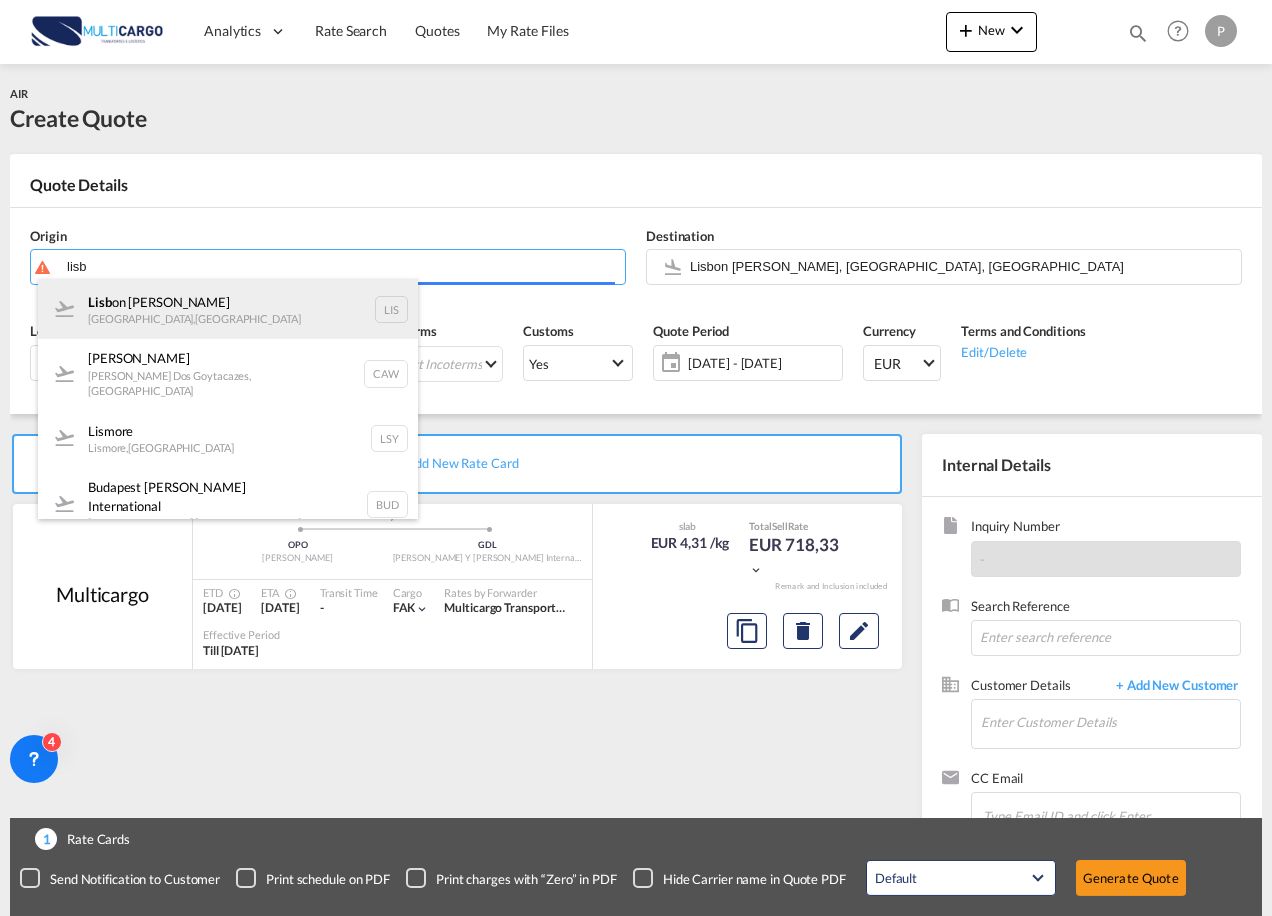 click on "Lisb on [PERSON_NAME] [GEOGRAPHIC_DATA] ,  [GEOGRAPHIC_DATA]
LIS" at bounding box center [228, 309] 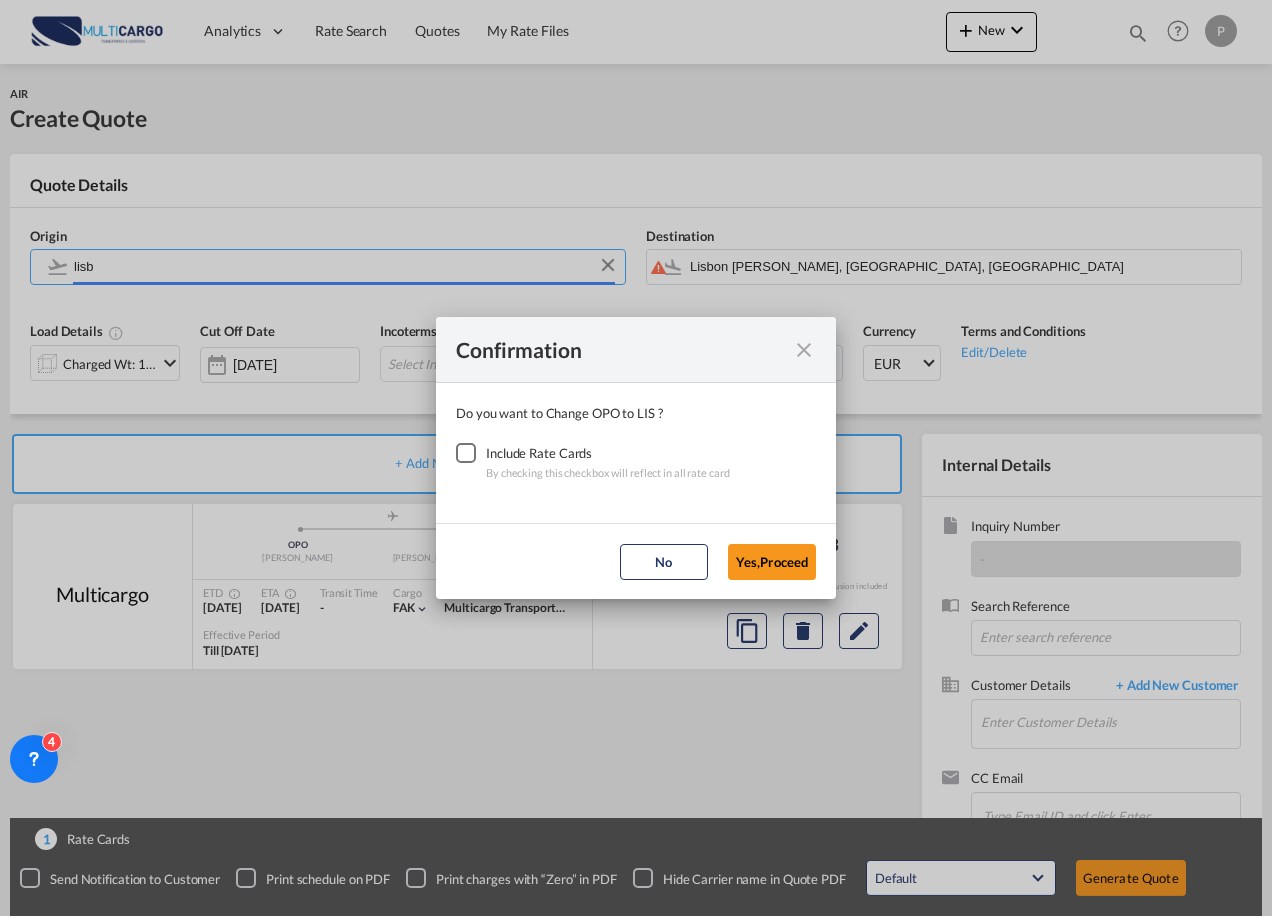 type on "Lisbon [PERSON_NAME], [GEOGRAPHIC_DATA], [GEOGRAPHIC_DATA]" 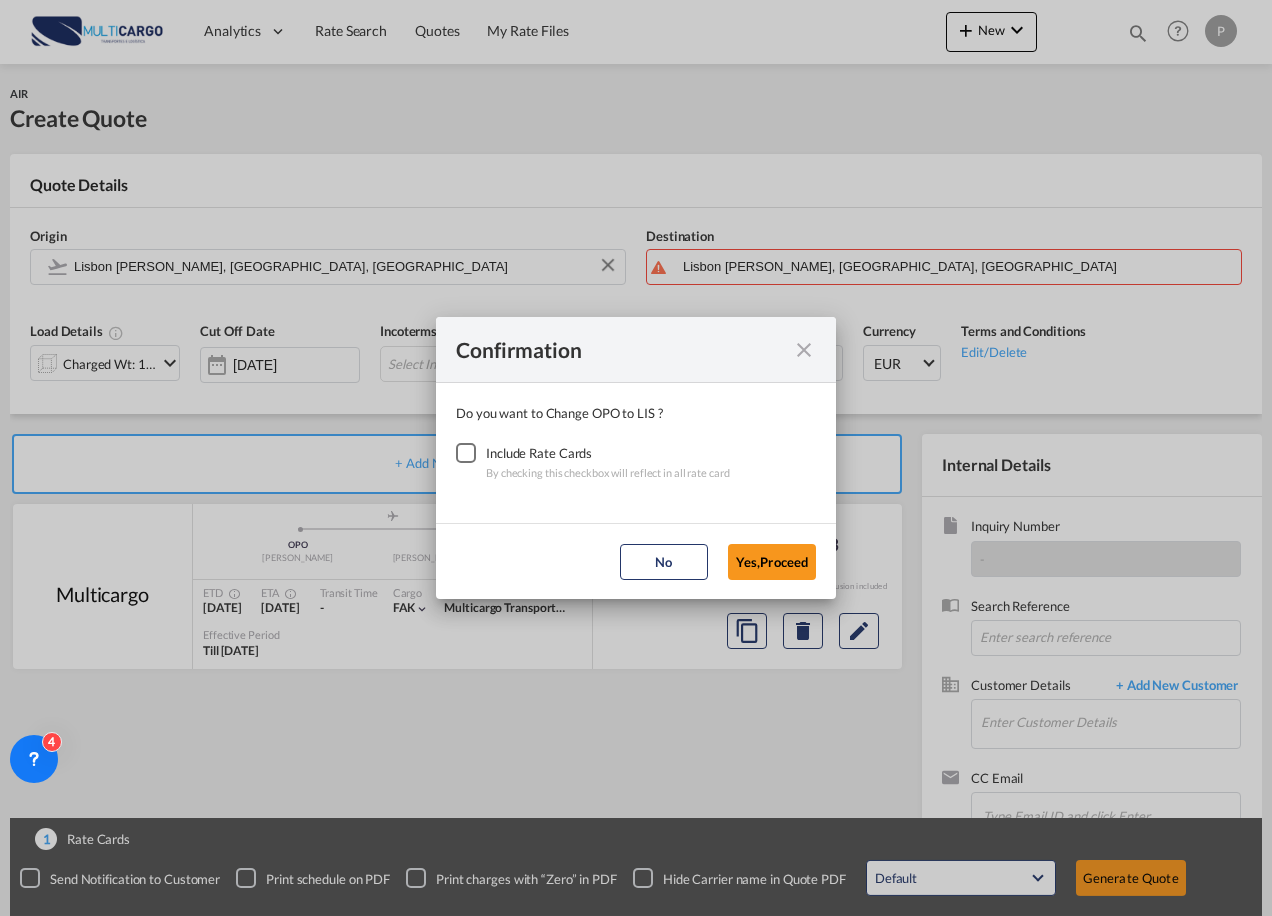 click on "Include Rate Cards" at bounding box center (608, 453) 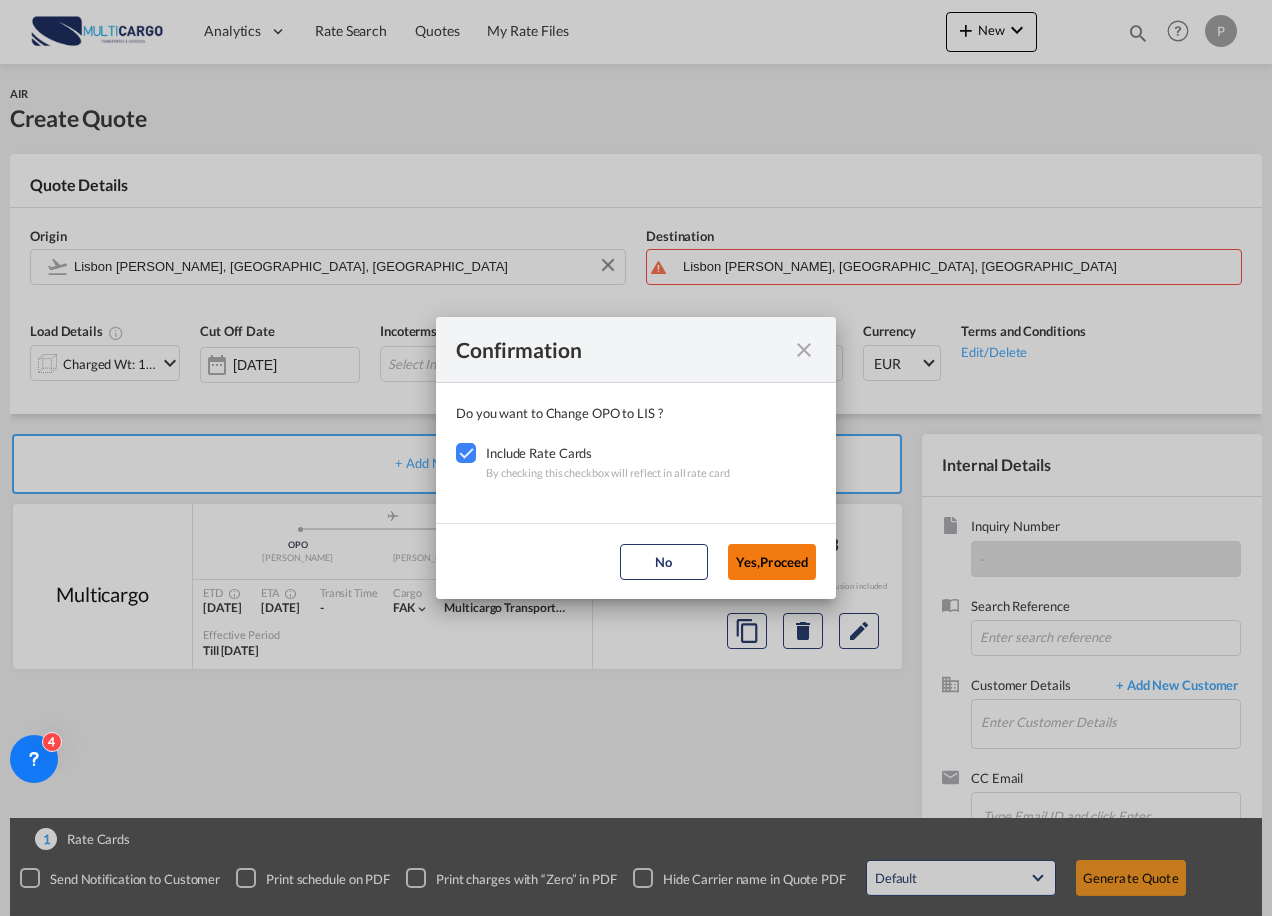 click on "Yes,Proceed" at bounding box center (772, 562) 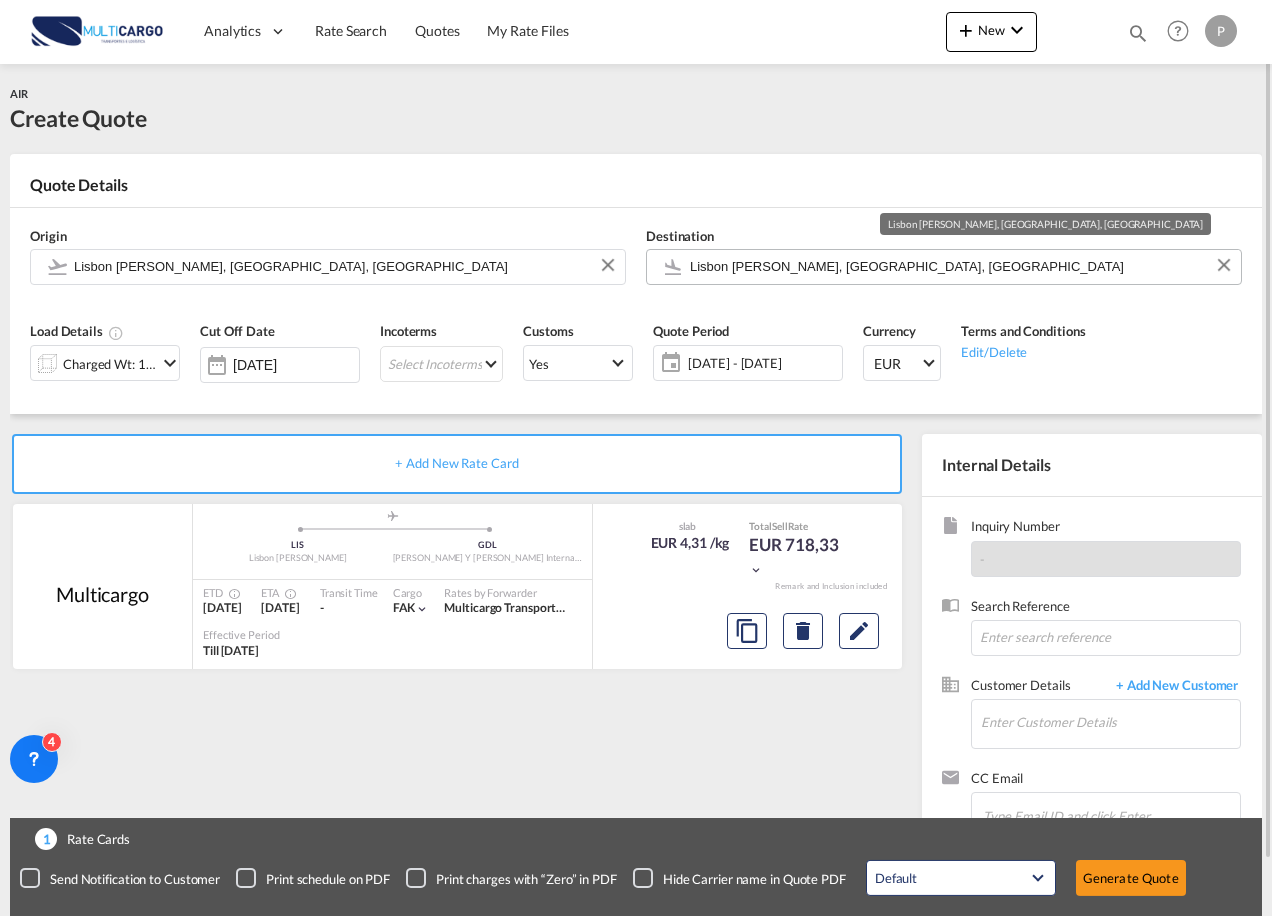 click on "Lisbon [PERSON_NAME], [GEOGRAPHIC_DATA], [GEOGRAPHIC_DATA]" at bounding box center (960, 266) 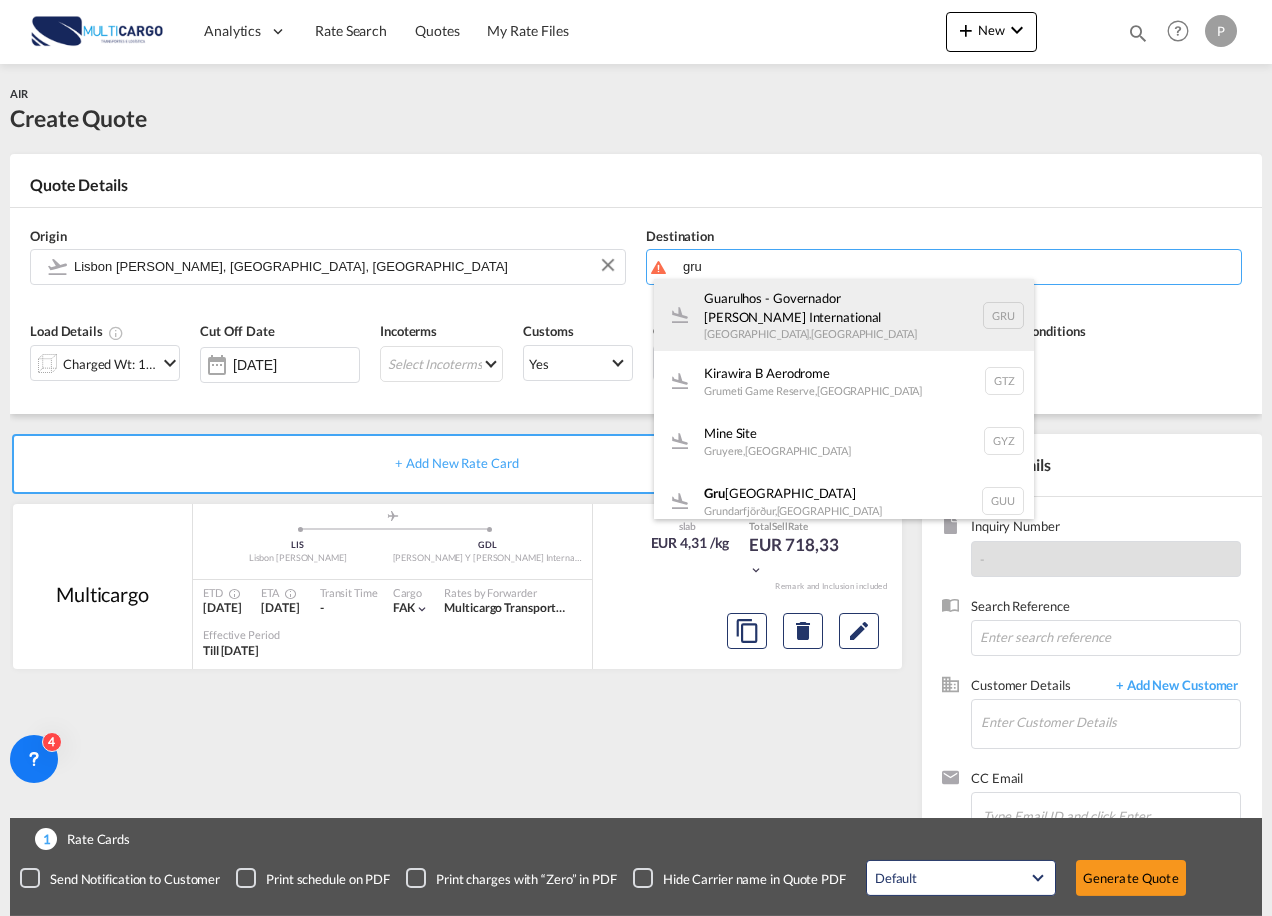click on "Guarulhos - Governador [PERSON_NAME] International
[GEOGRAPHIC_DATA] ,  [GEOGRAPHIC_DATA]
GRU" at bounding box center (844, 315) 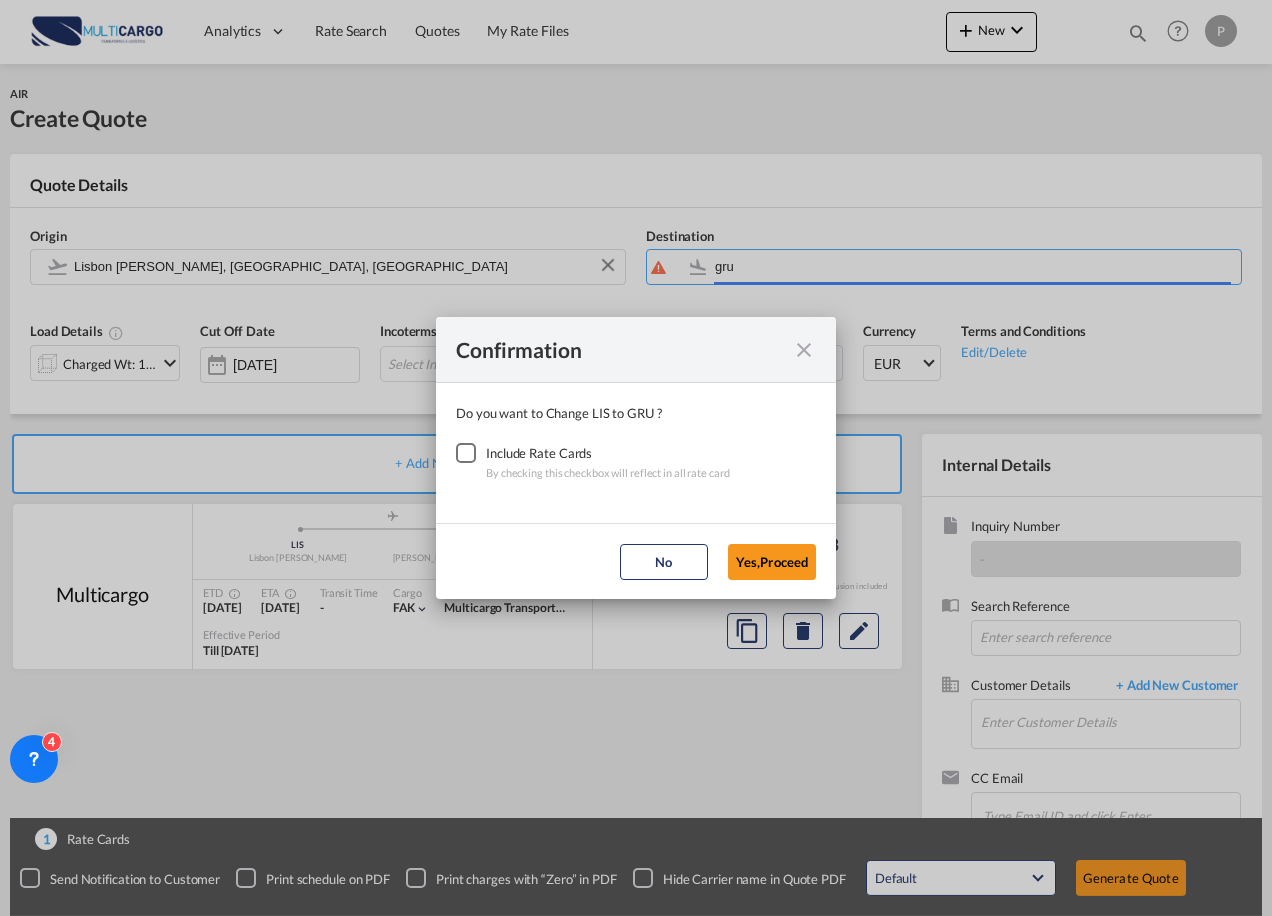 type on "Guarulhos - Governador [PERSON_NAME] International, [GEOGRAPHIC_DATA], [GEOGRAPHIC_DATA]" 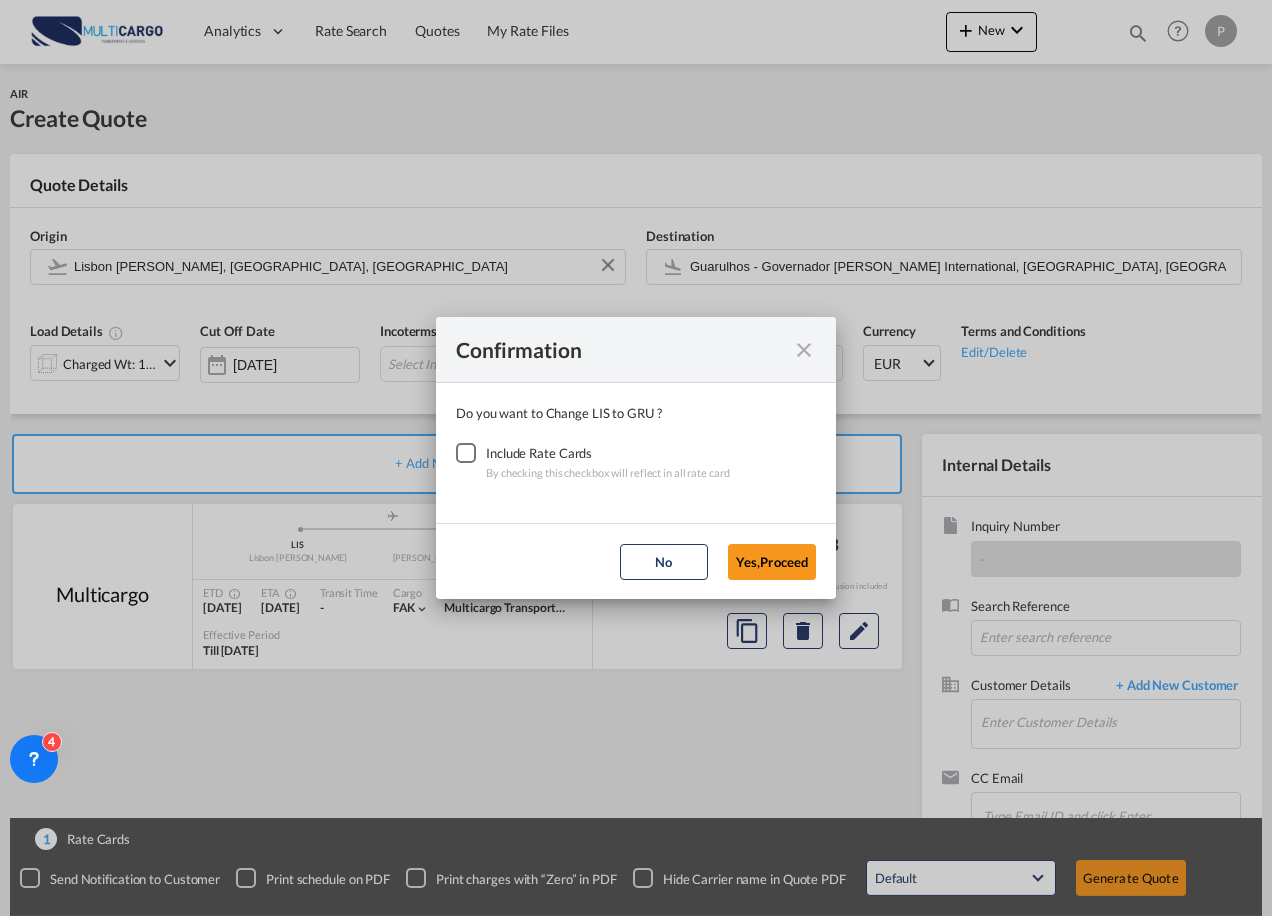 click at bounding box center [466, 453] 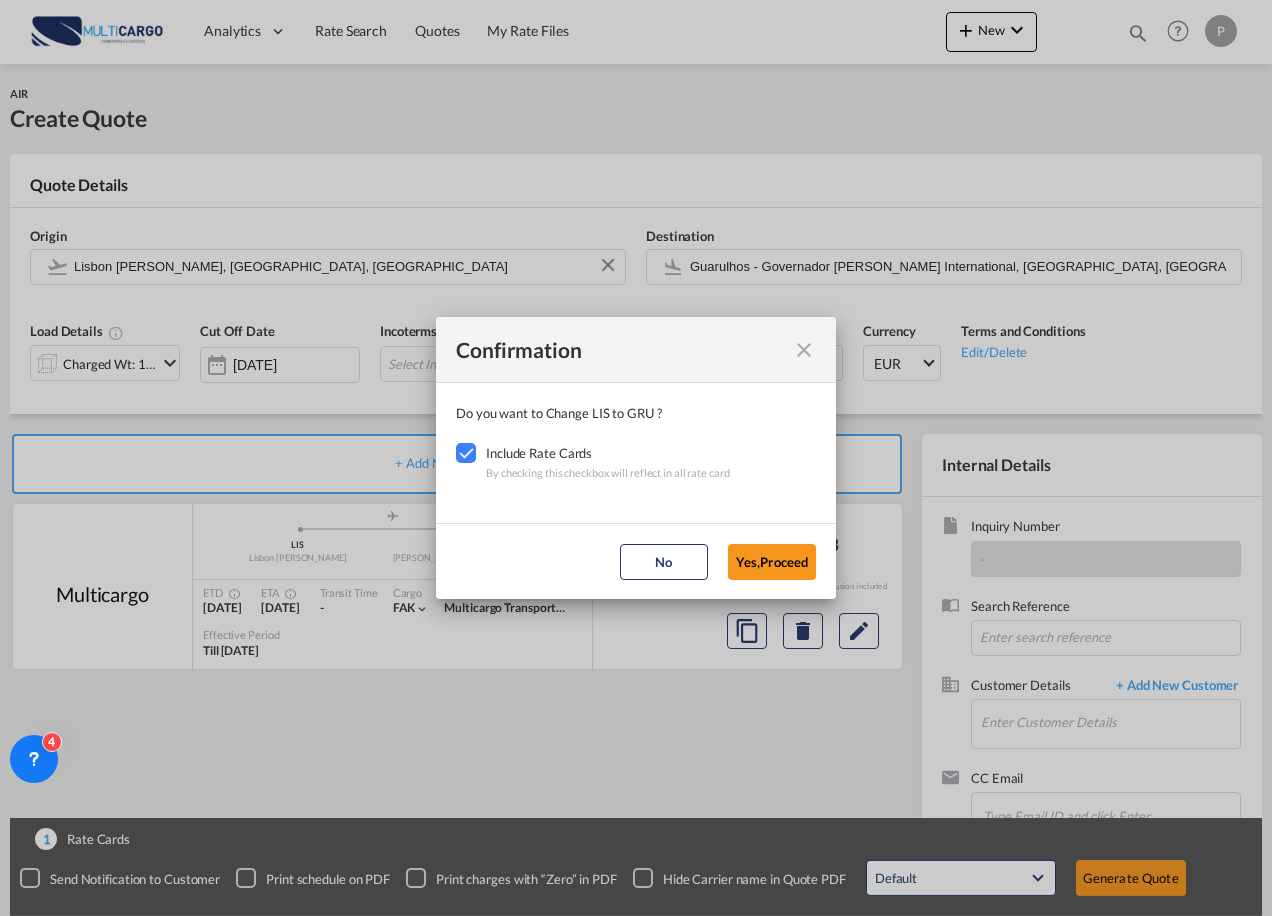 click on "Yes,Proceed" at bounding box center [772, 562] 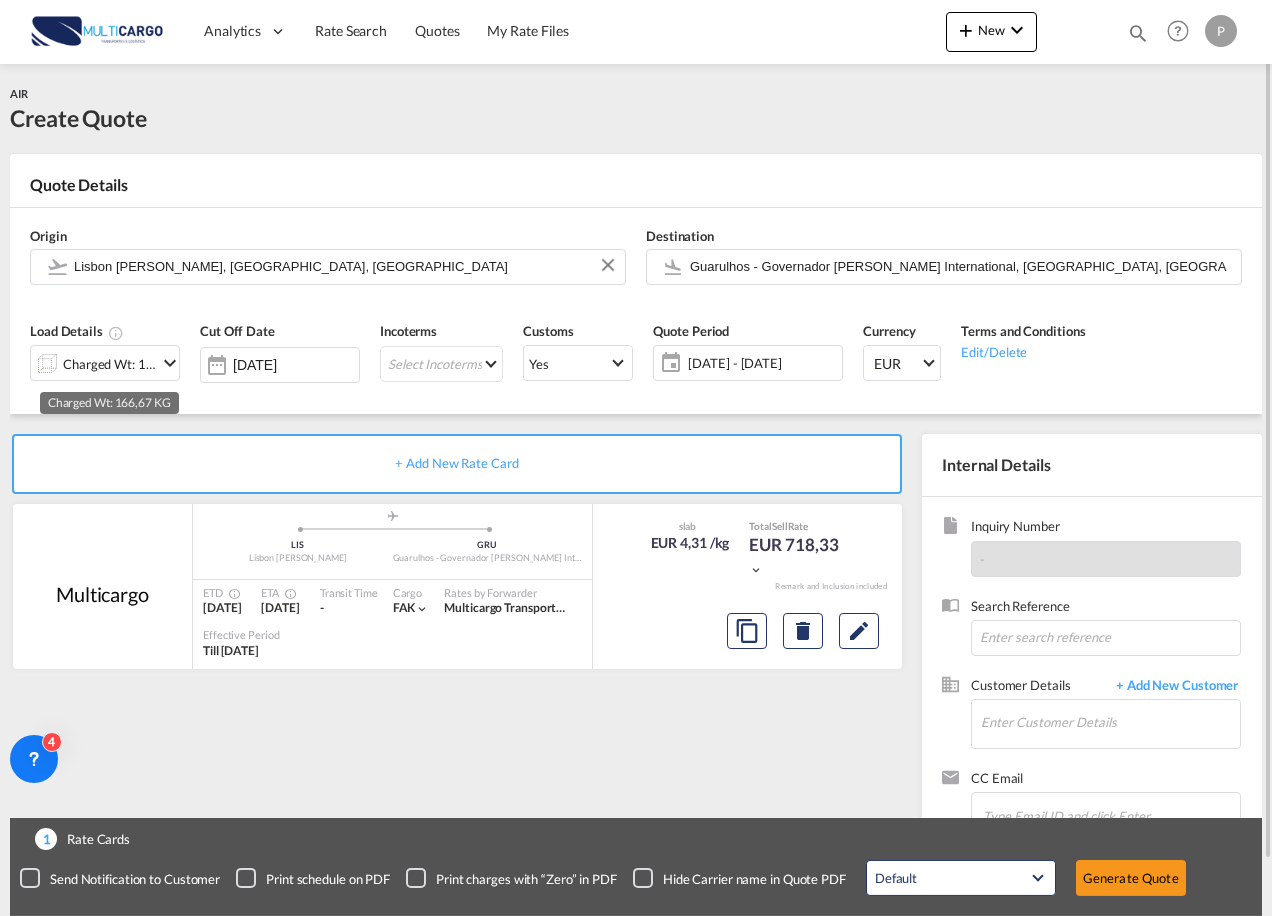 click on "Charged Wt: 166,67 KG" at bounding box center (110, 364) 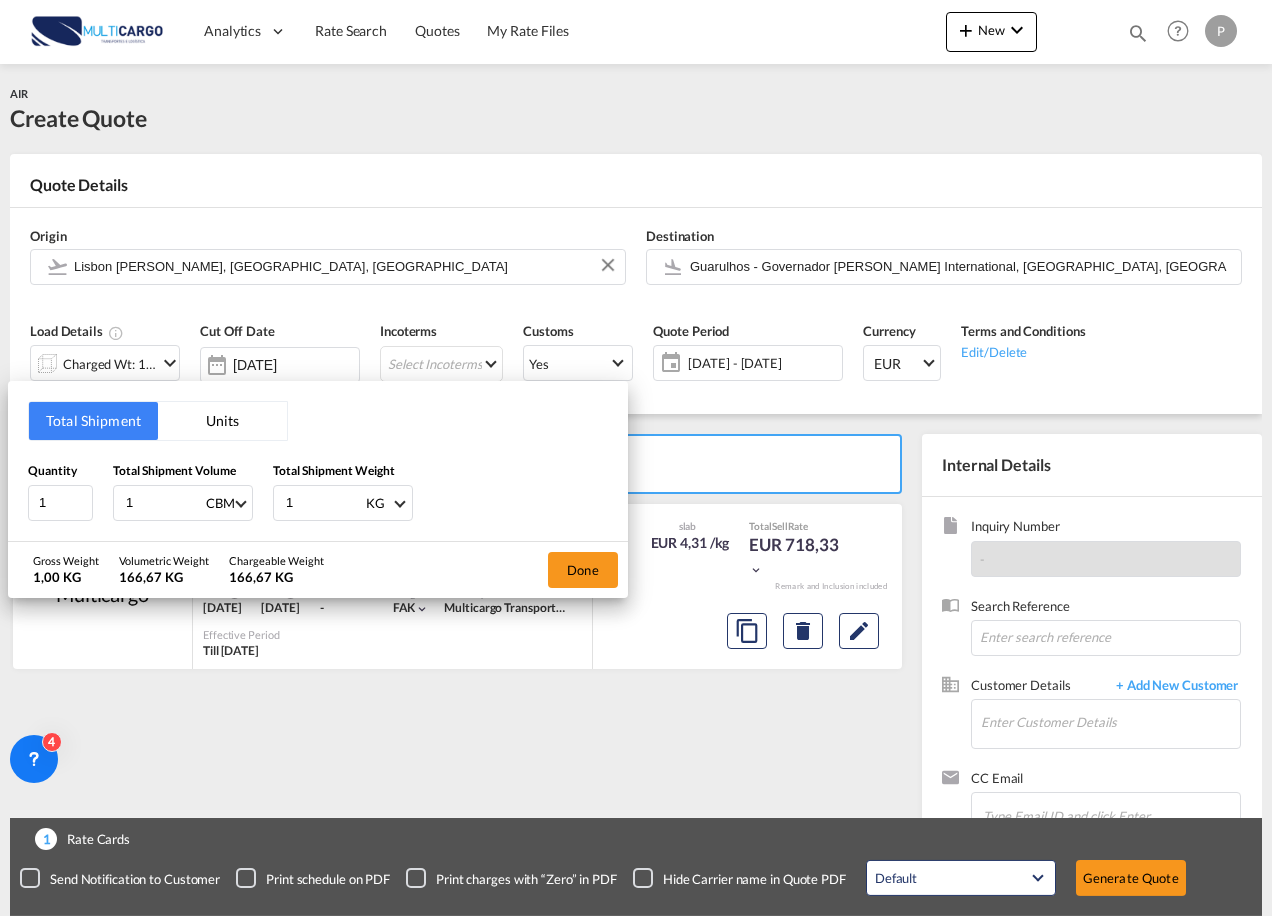click on "1" at bounding box center [164, 503] 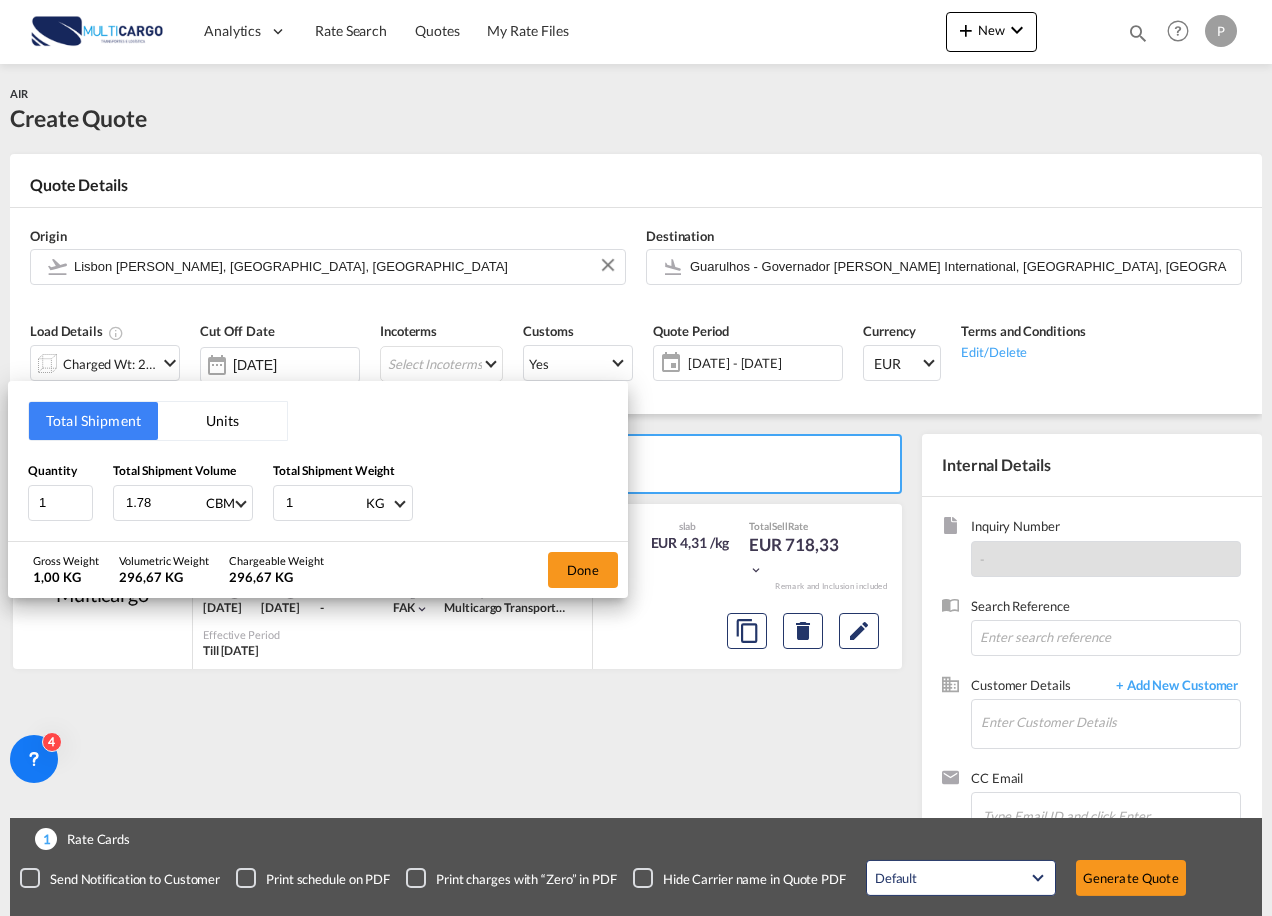 type on "1.78" 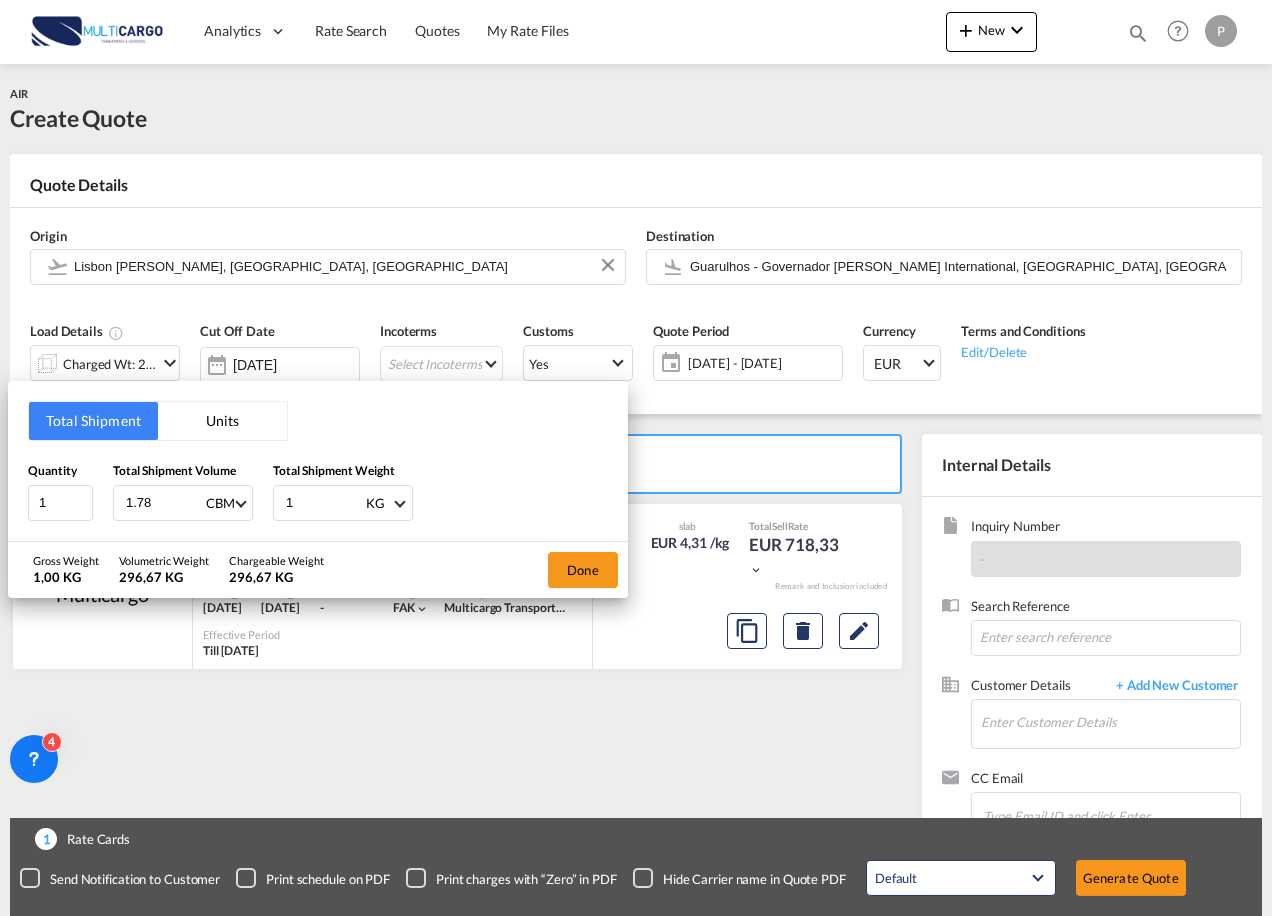 drag, startPoint x: 341, startPoint y: 514, endPoint x: 290, endPoint y: 504, distance: 51.971146 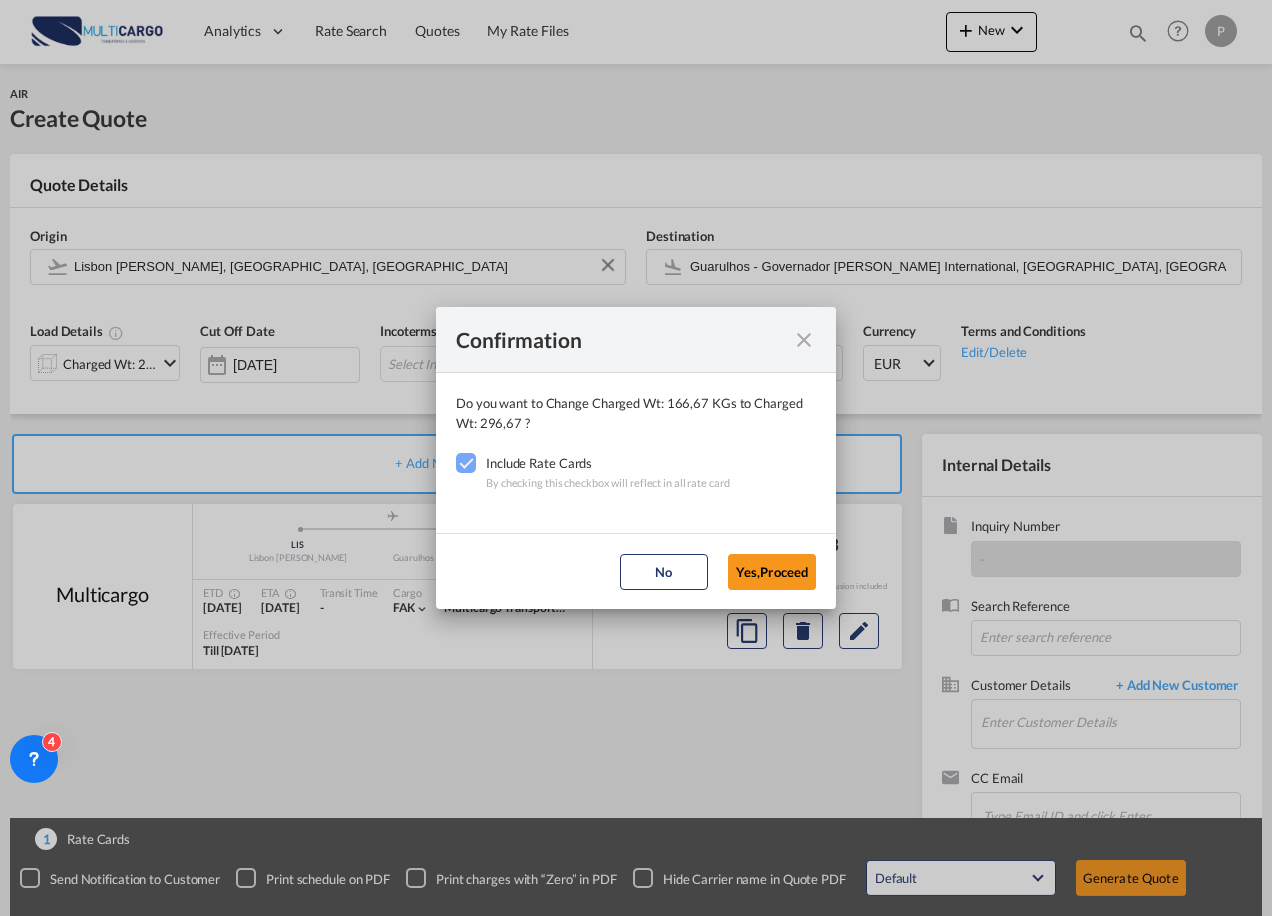 drag, startPoint x: 734, startPoint y: 565, endPoint x: 712, endPoint y: 561, distance: 22.36068 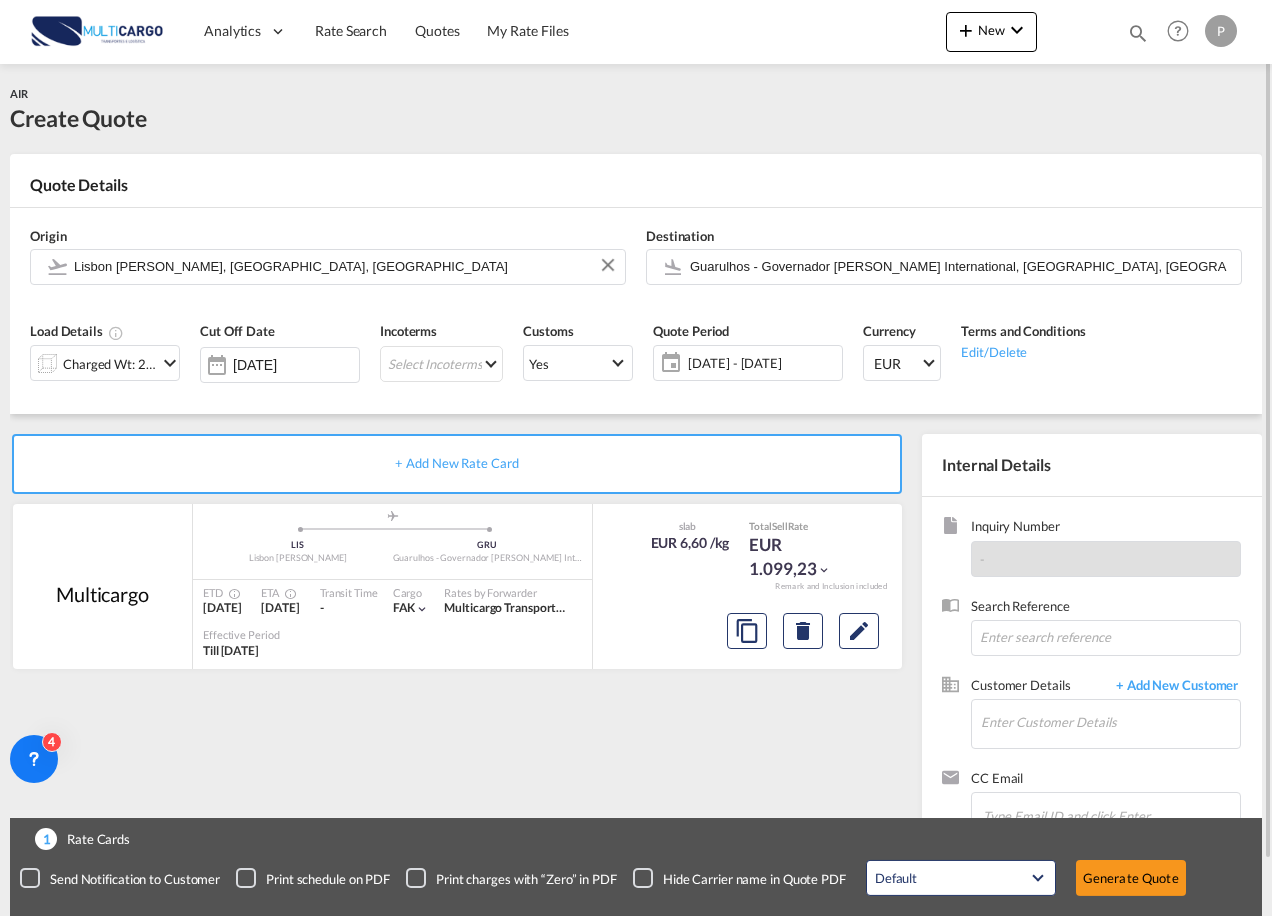 click at bounding box center [170, 363] 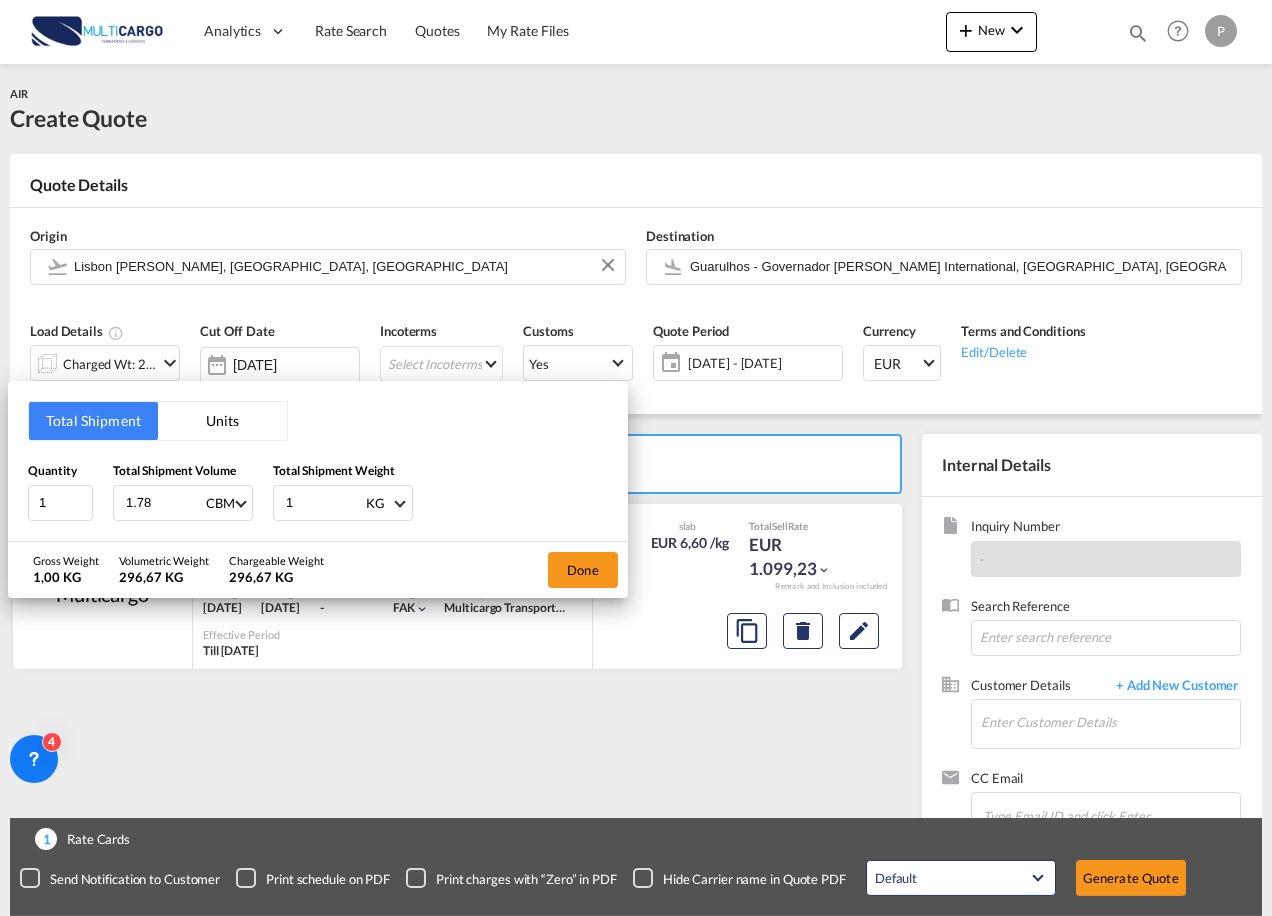 drag, startPoint x: 341, startPoint y: 514, endPoint x: 300, endPoint y: 509, distance: 41.303753 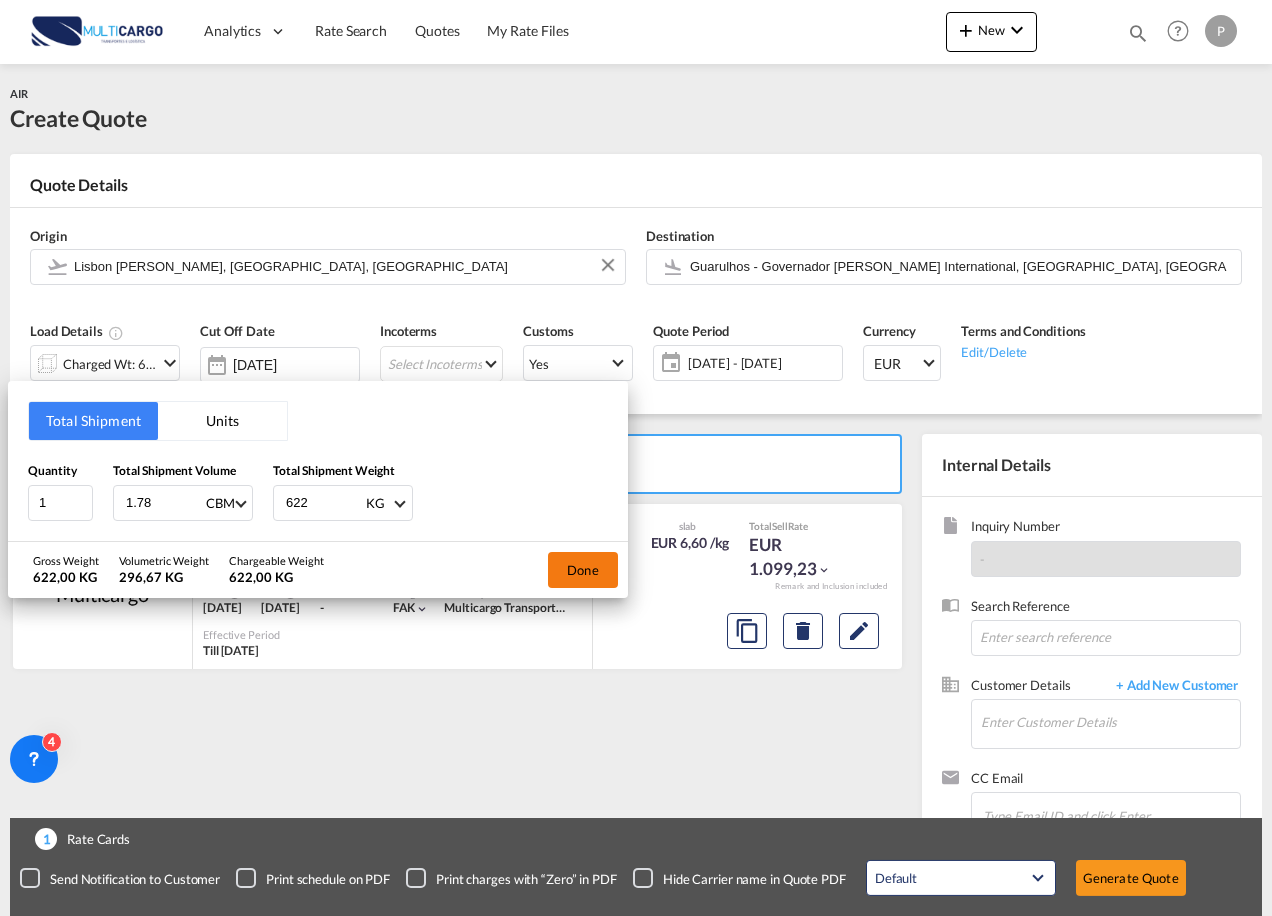 type on "622" 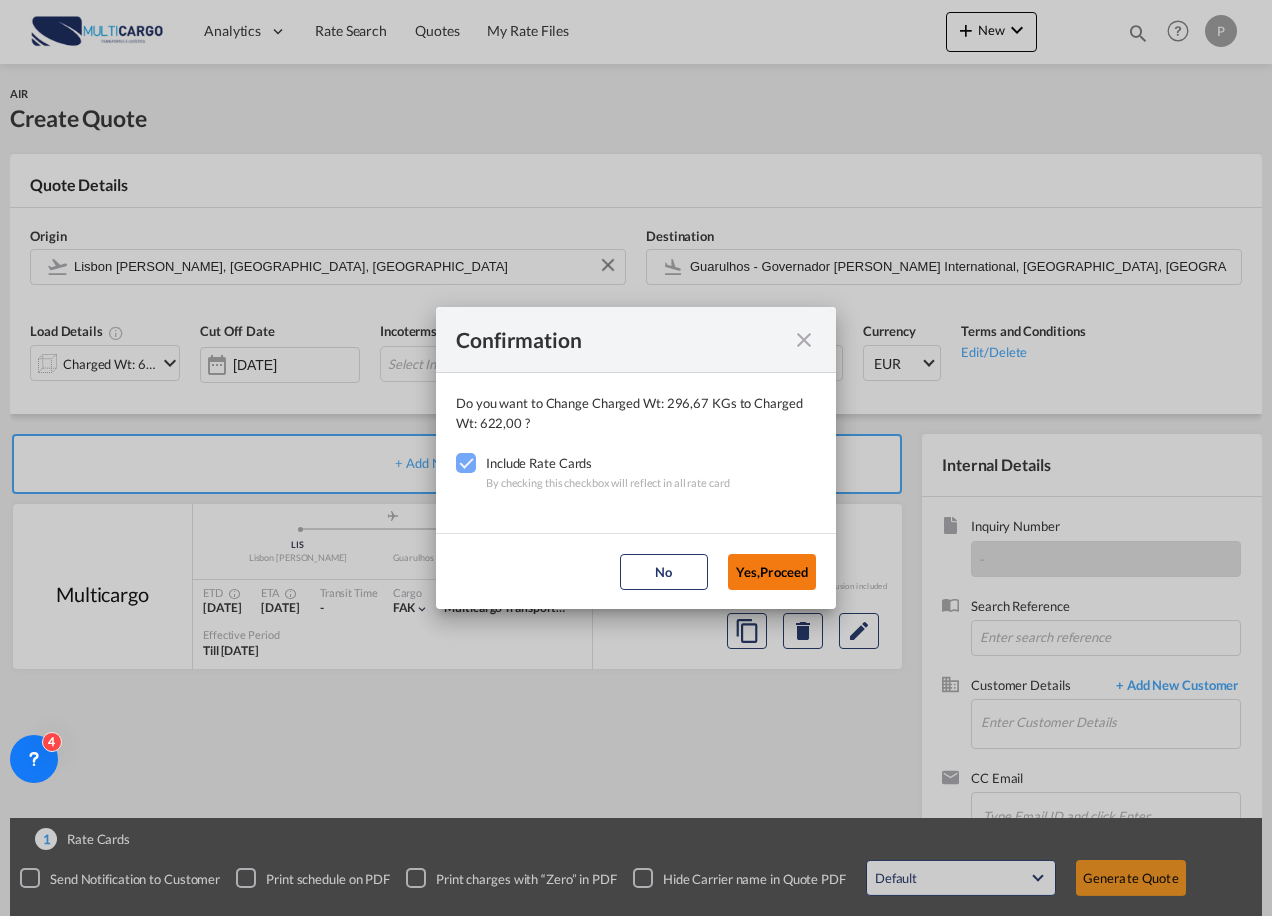click on "Yes,Proceed" at bounding box center [772, 572] 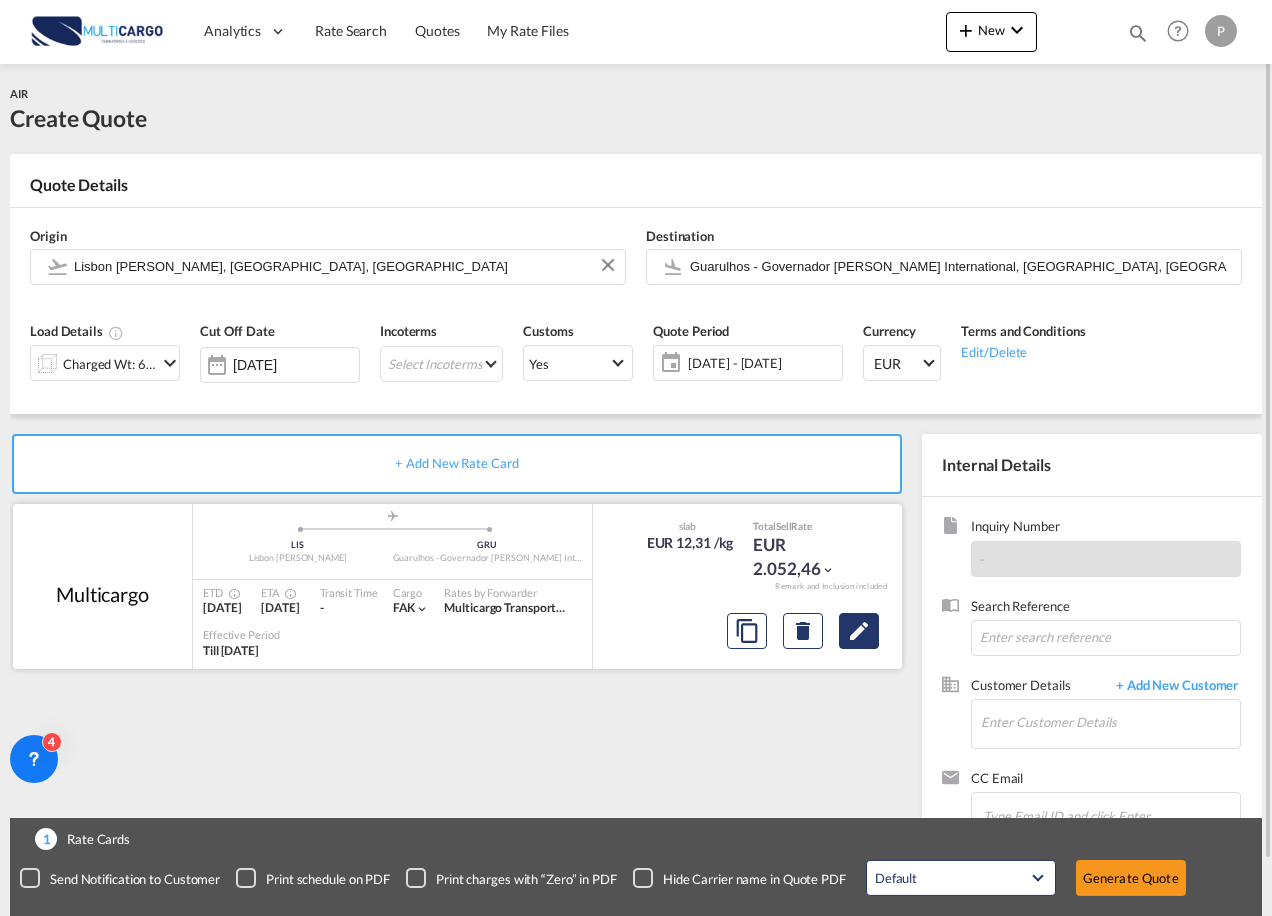 click at bounding box center (859, 631) 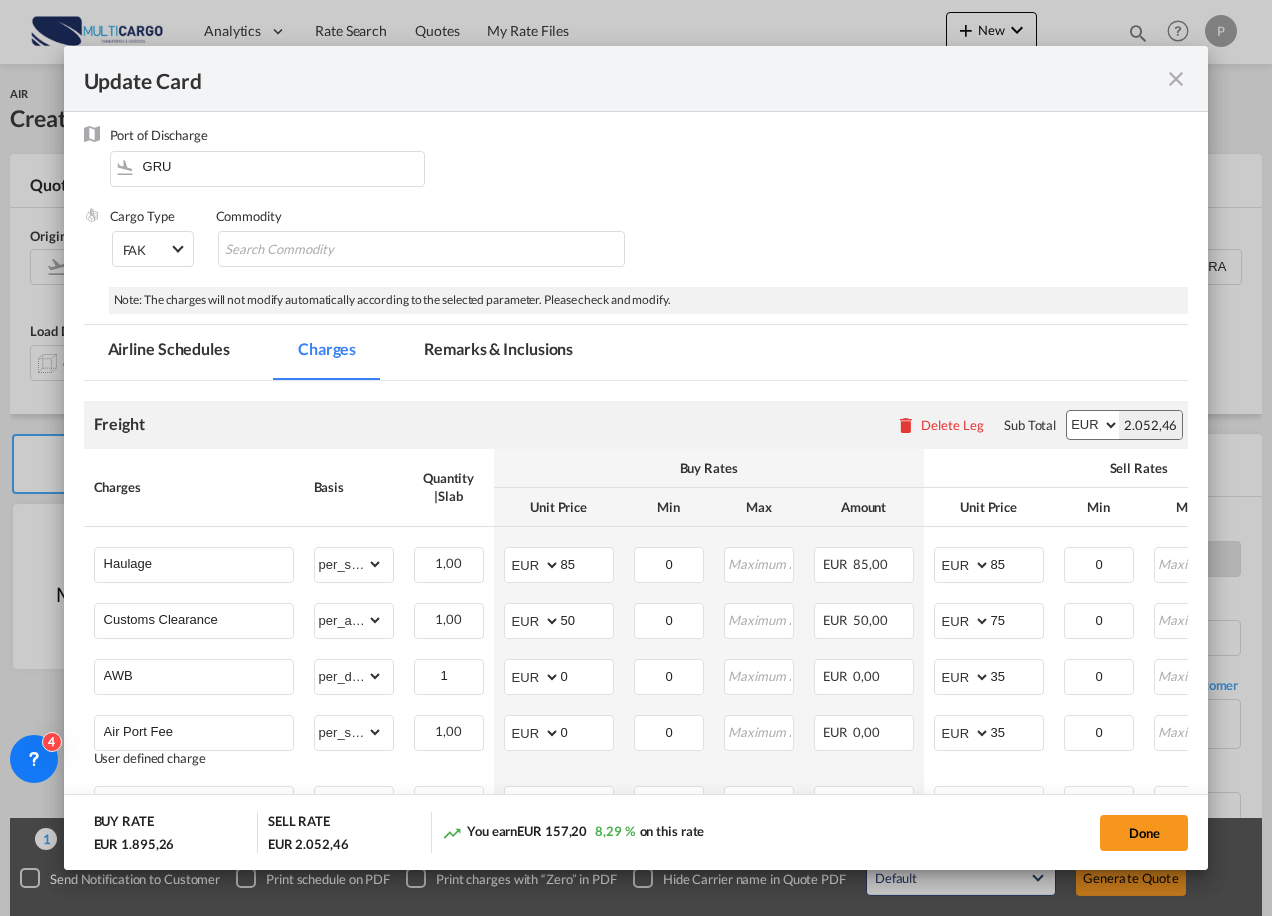 scroll, scrollTop: 422, scrollLeft: 0, axis: vertical 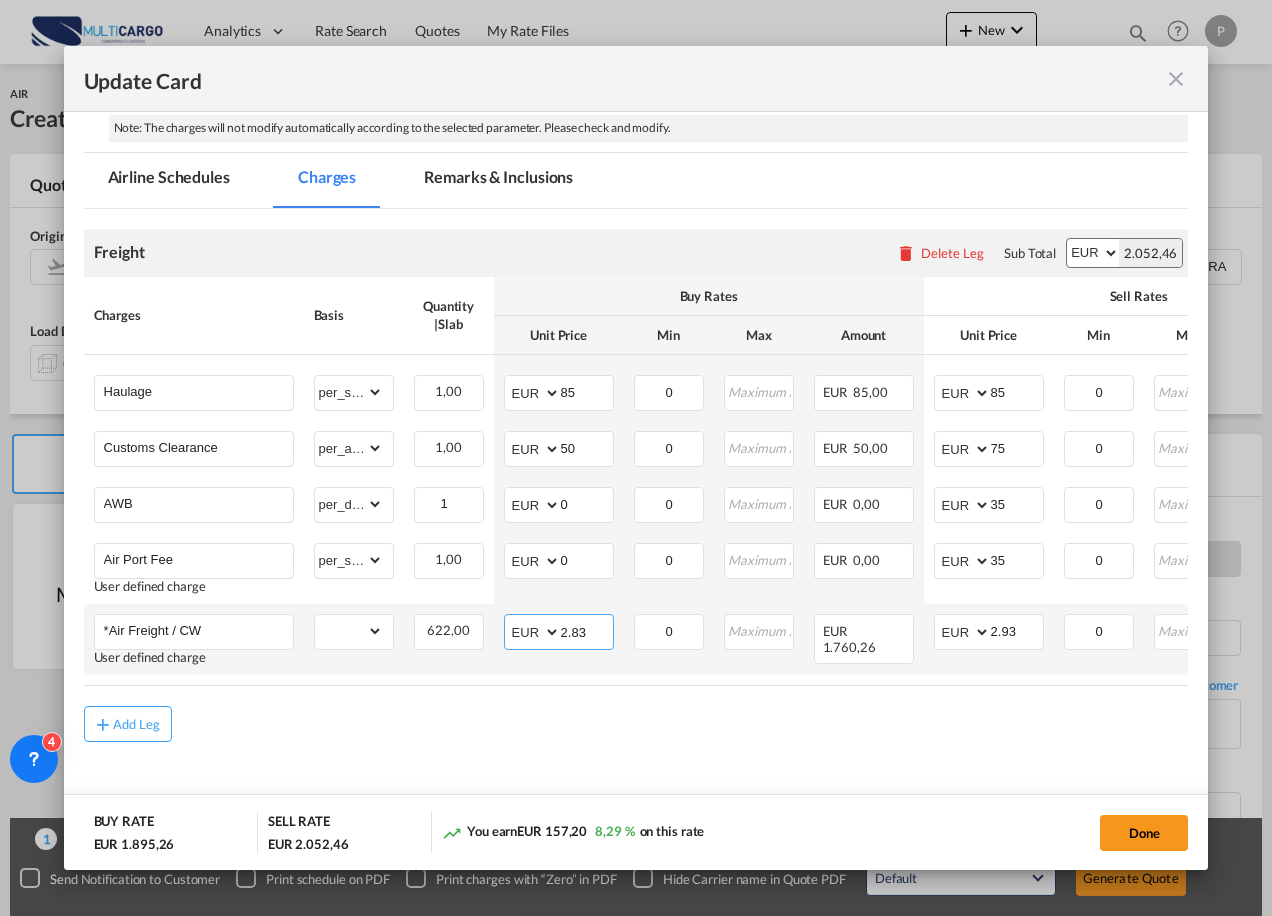 drag, startPoint x: 606, startPoint y: 622, endPoint x: 531, endPoint y: 636, distance: 76.29548 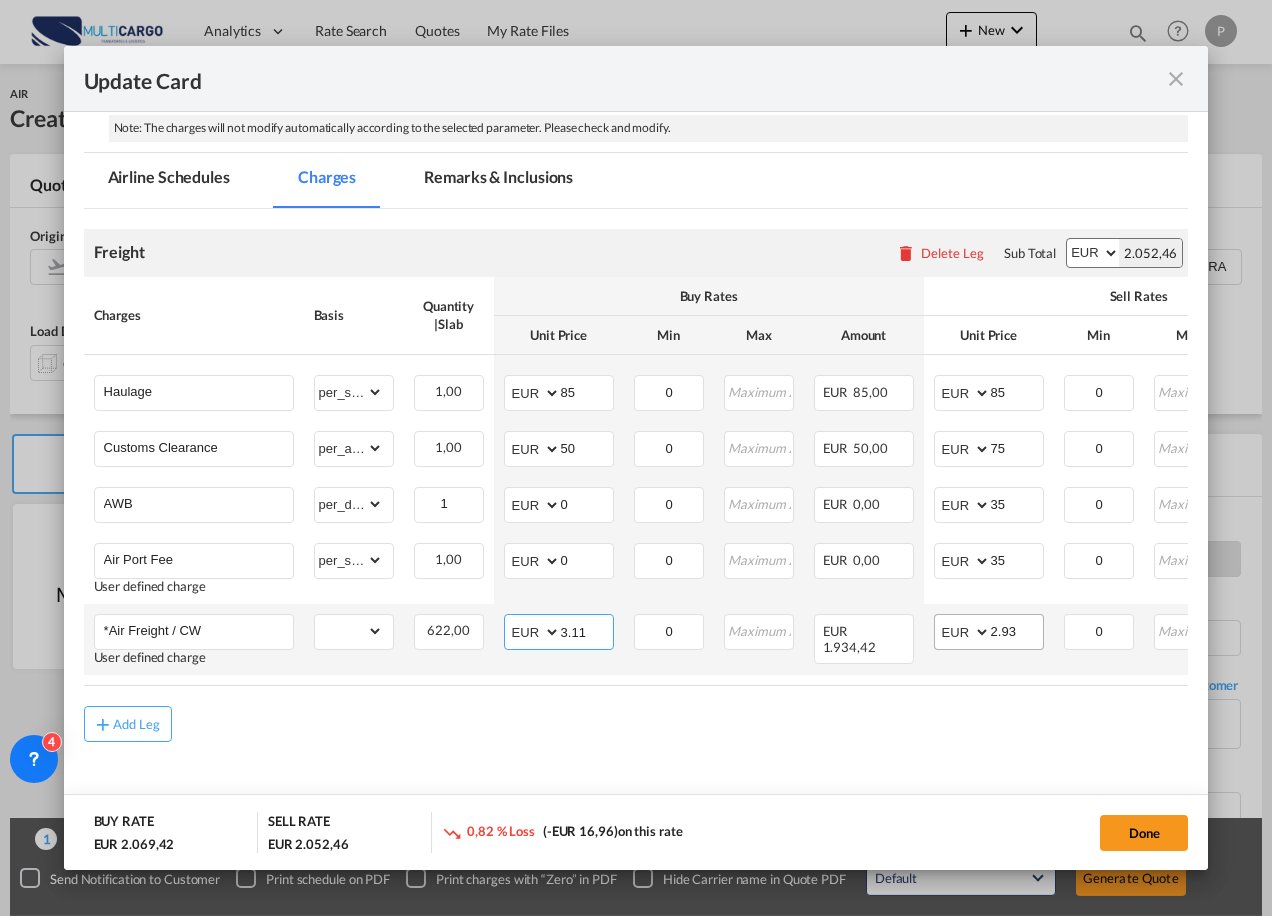 type on "3.11" 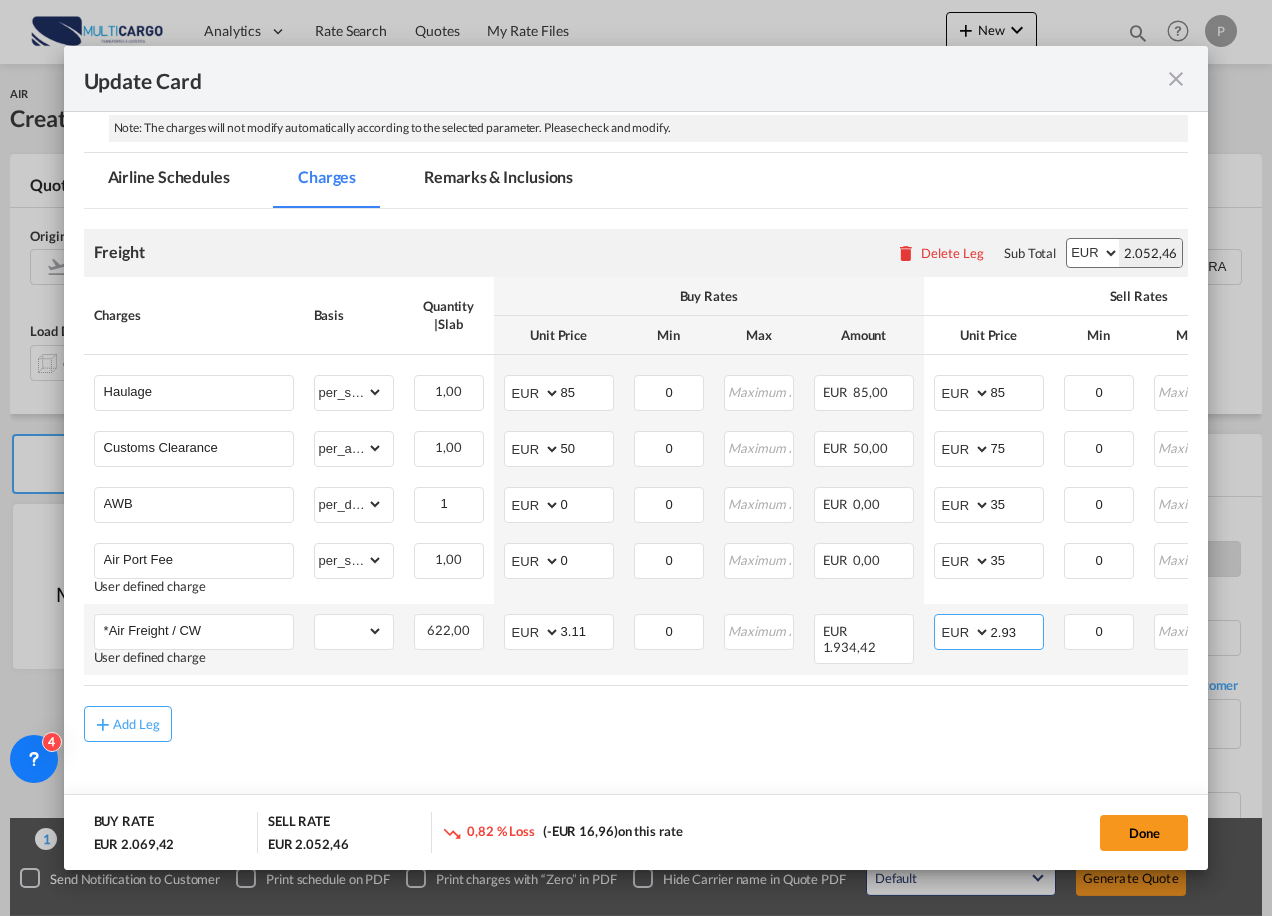 drag, startPoint x: 1019, startPoint y: 627, endPoint x: 956, endPoint y: 626, distance: 63.007935 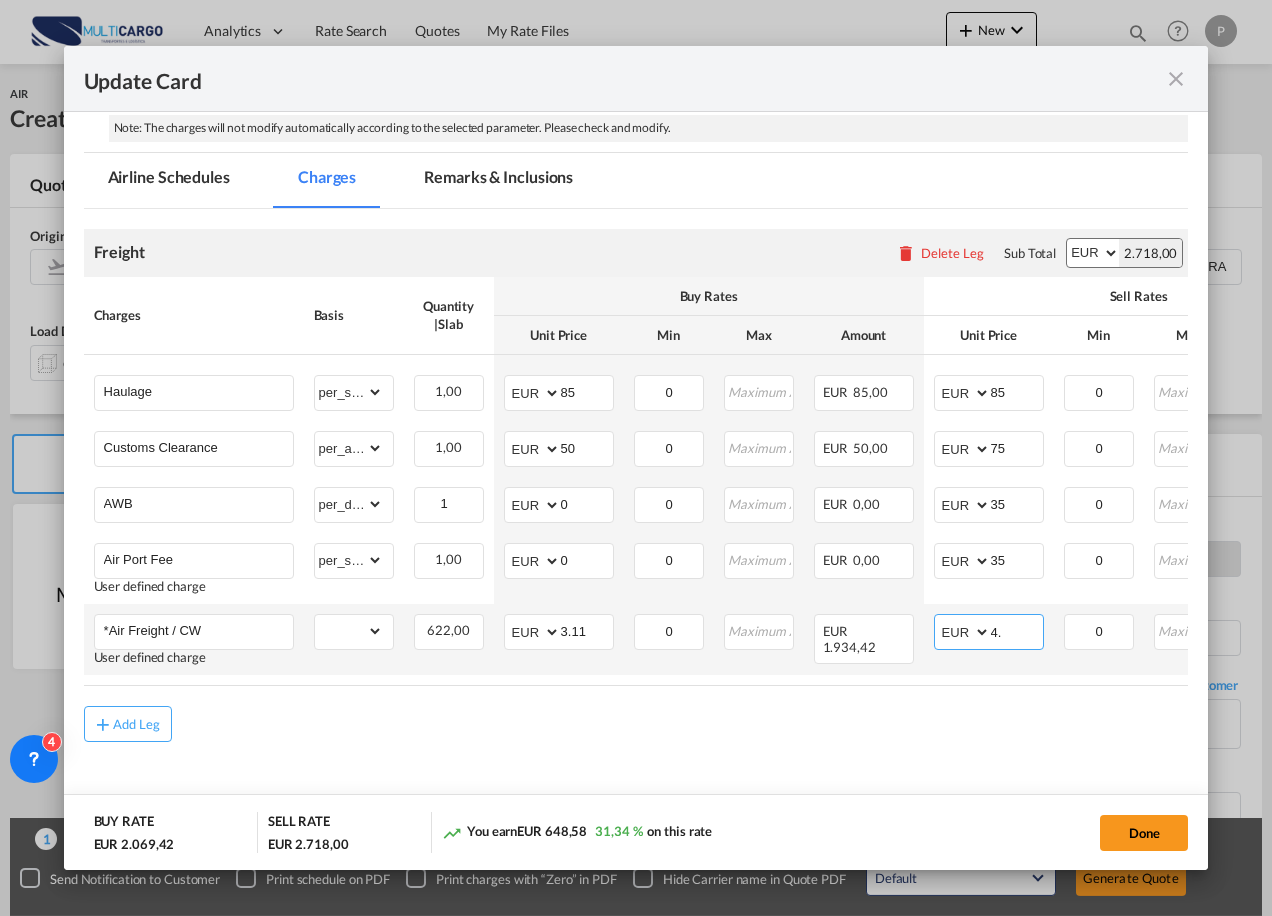type on "4" 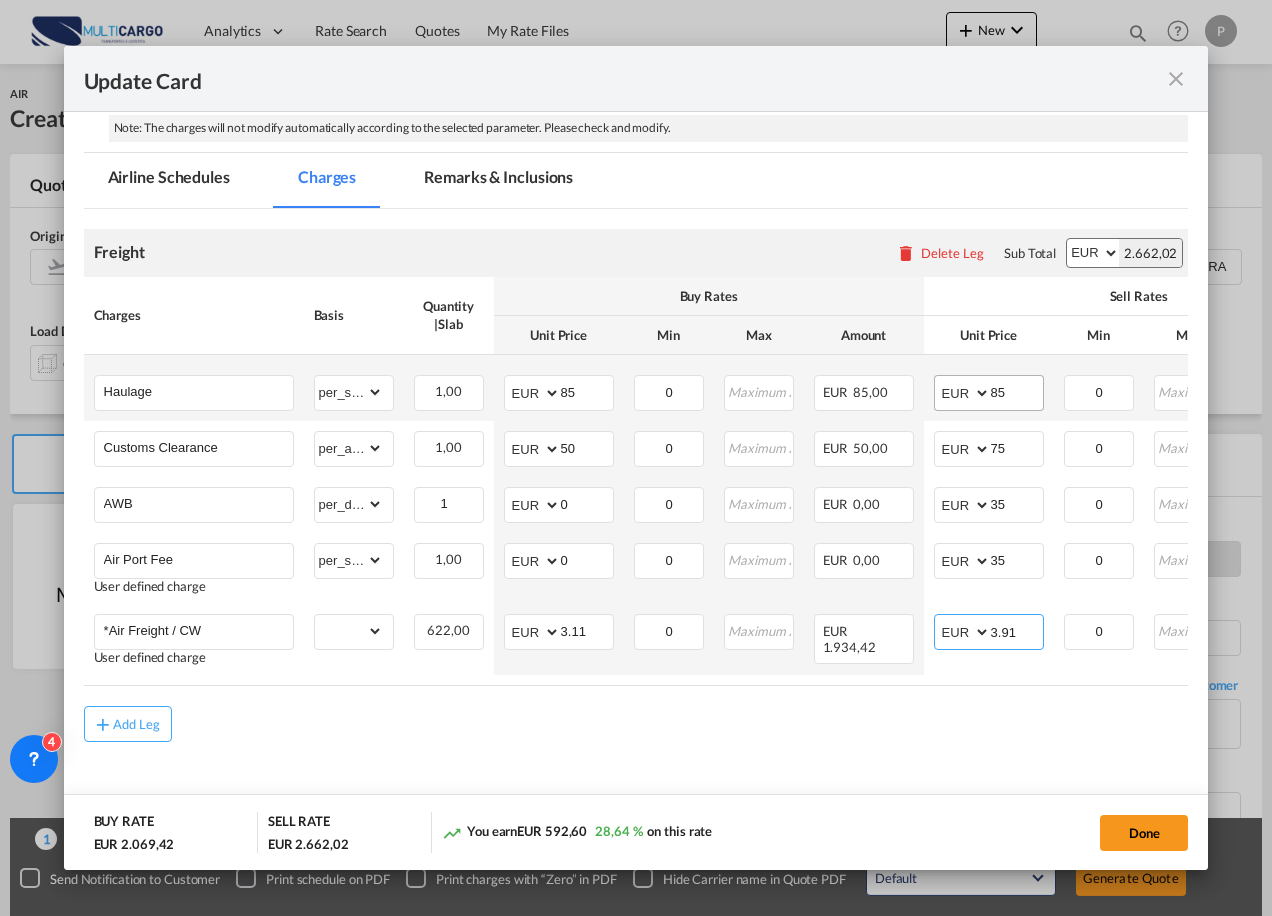 type on "3.91" 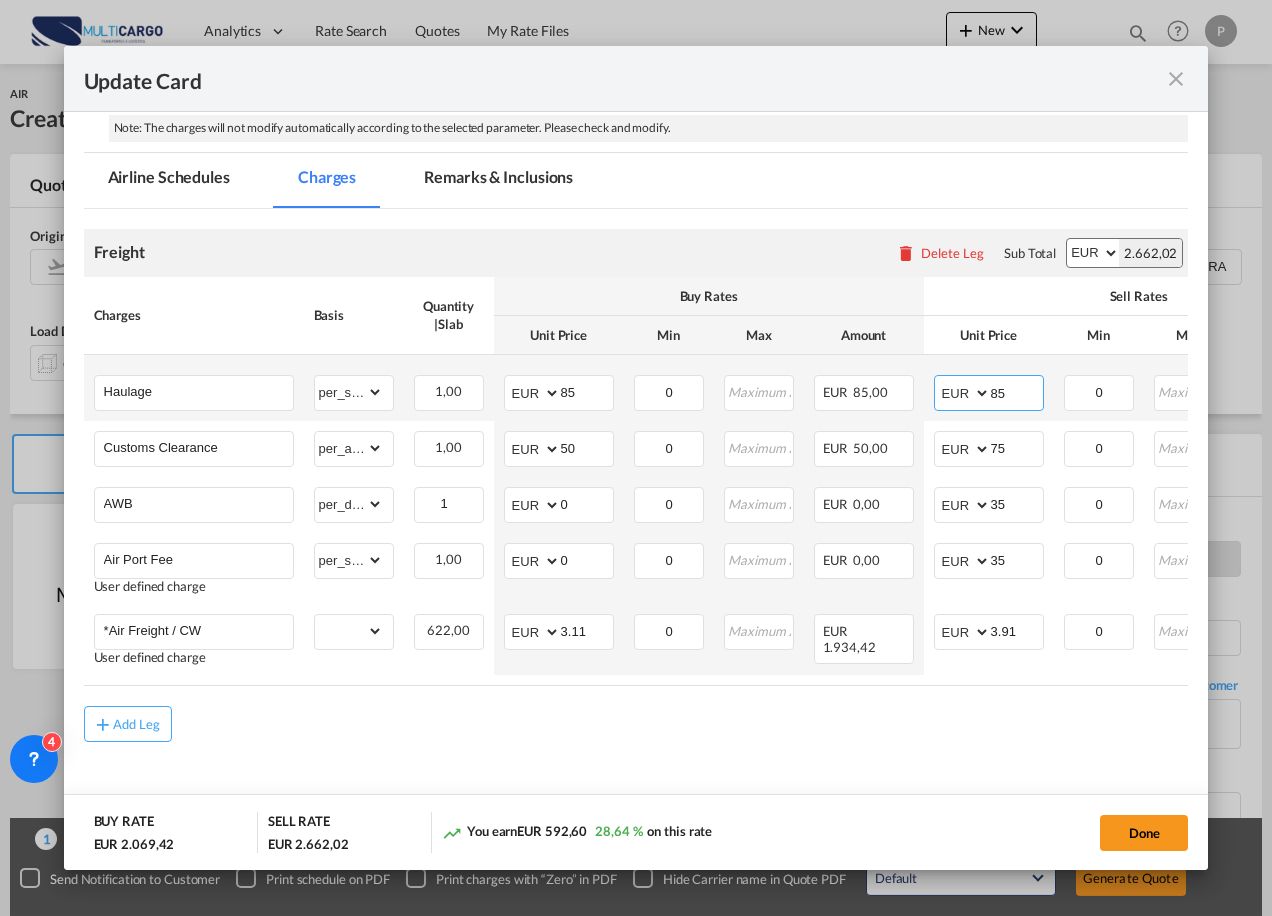 drag, startPoint x: 1008, startPoint y: 381, endPoint x: 968, endPoint y: 382, distance: 40.012497 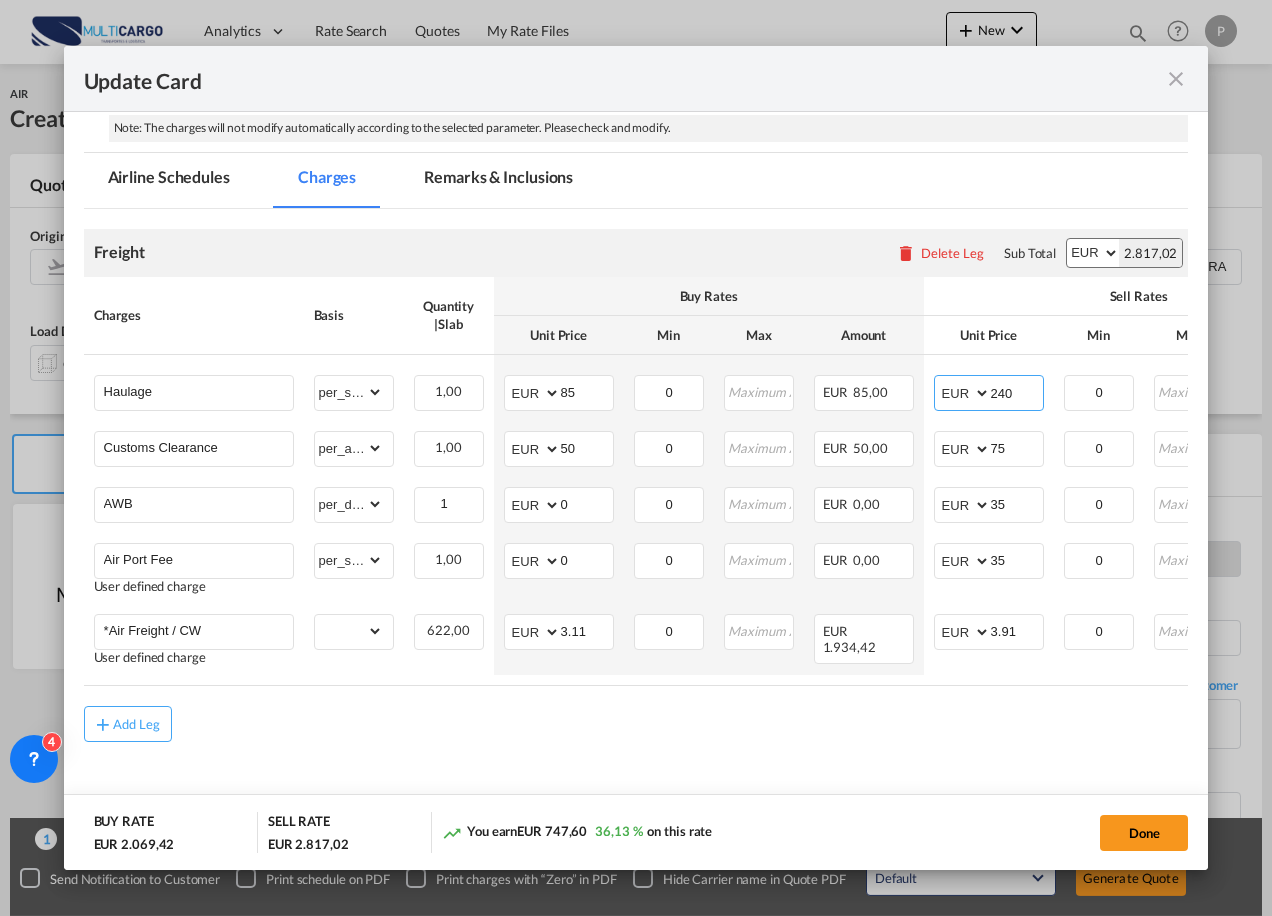 type on "240" 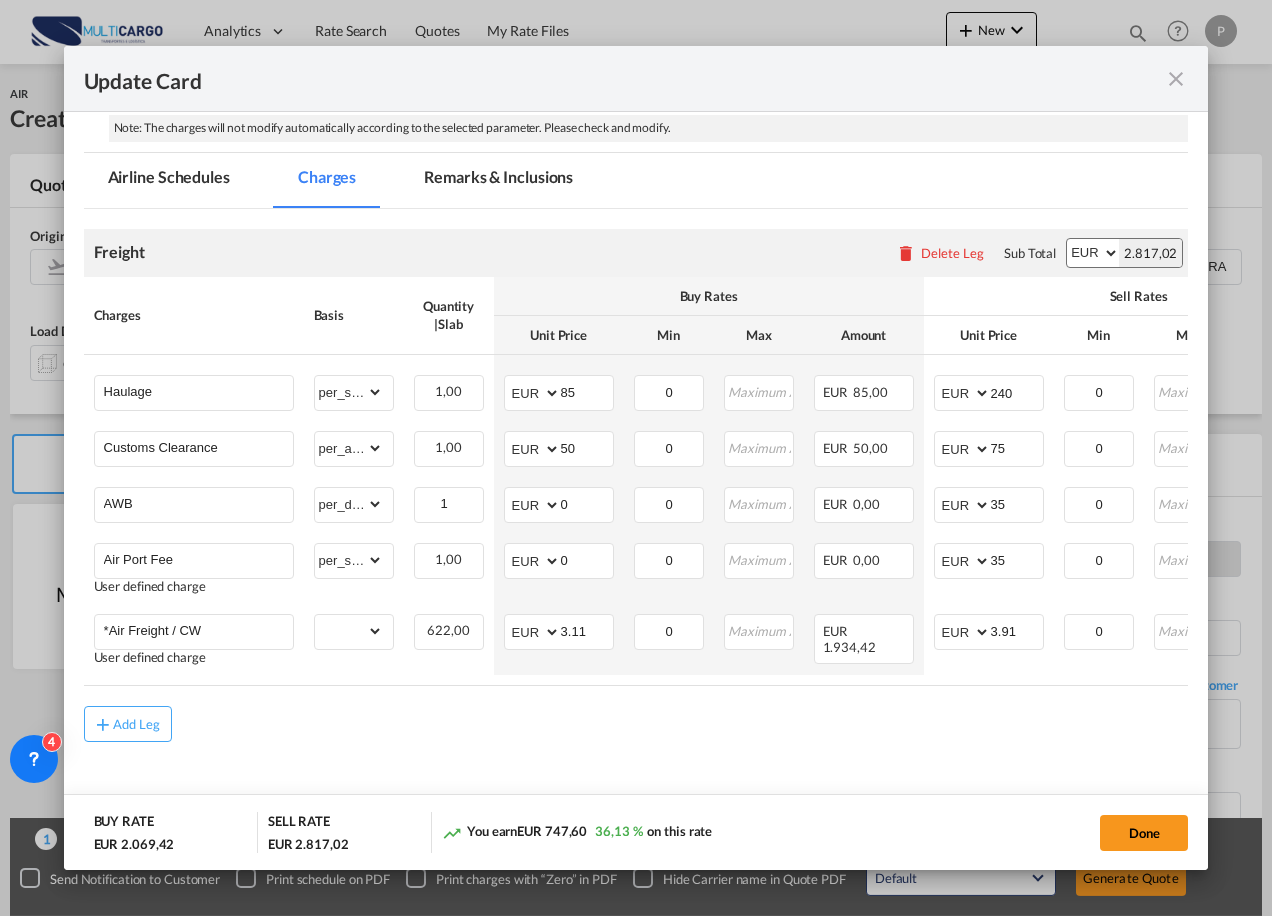 click on "Freight Please enter leg name
Leg Name Already Exists Delete Leg Sub Total AED AFN ALL AMD ANG AOA ARS AUD AWG AZN BAM BBD BDT BGN BHD BIF BMD BND [PERSON_NAME] BRL BSD BTN BWP BYN BZD CAD CDF CHF CLP CNY COP CRC CUC CUP CVE CZK DJF DKK DOP DZD EGP ERN ETB EUR FJD FKP FOK GBP GEL GGP GHS GIP GMD GNF GTQ GYD HKD HNL HRK HTG HUF IDR ILS IMP INR IQD IRR ISK JMD JOD JPY KES KGS KHR KID KMF KRW KWD KYD KZT LAK LBP LKR LRD LSL LYD MAD MDL MGA MKD MMK MNT MOP MRU MUR MVR MWK MXN MYR MZN NAD NGN NIO NOK NPR NZD OMR PAB PEN PGK PHP PKR PLN PYG QAR [PERSON_NAME] RSD RUB RWF SAR SBD SCR SDG SEK SGD SHP SLL SOS SRD SSP STN SYP SZL THB TJS TMT TND TOP TRY TTD TVD TWD TZS UAH UGX USD UYU UZS VES VND VUV WST XAF XCD XDR XOF XPF YER ZAR ZMW 2.817,02 Charges Basis Quantity
|  Slab
Buy Rates Sell Rates Comments
Action Unit Price Min Max Amount Unit Price Min Max Amount
Haulage                                                     Please Enter
Already Exists
gross_weight
volumetric_weight" at bounding box center (636, 514) 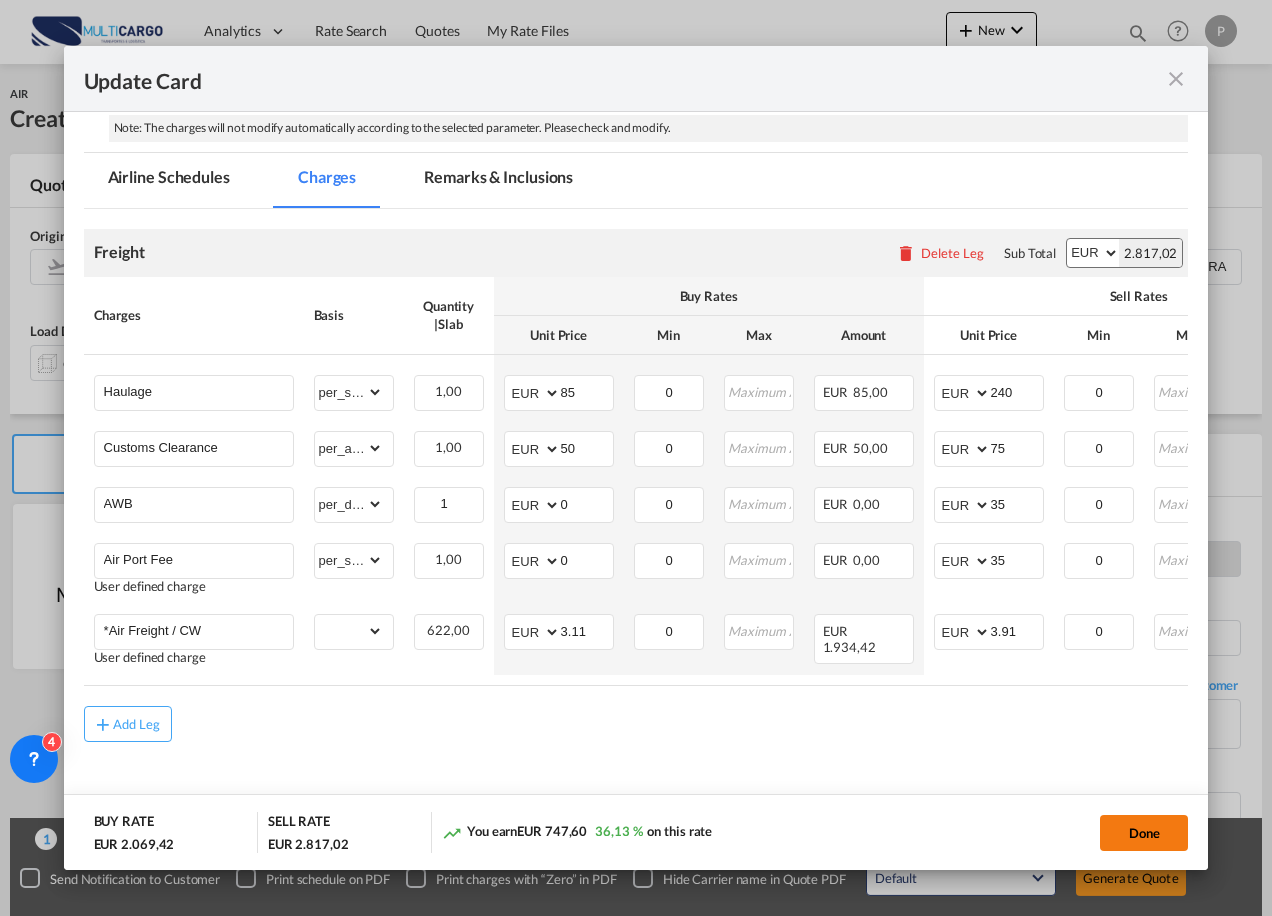 click on "Done" 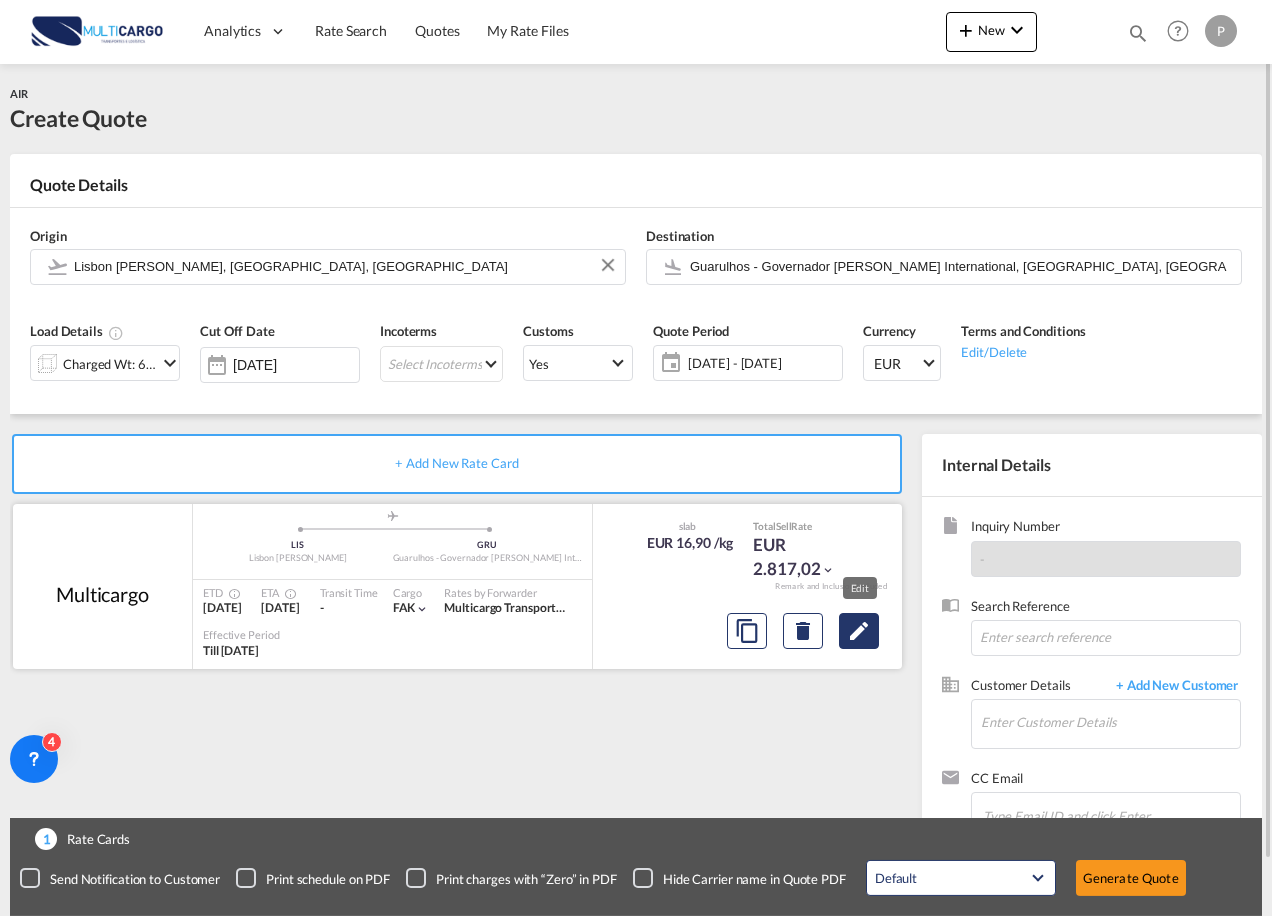 click at bounding box center [859, 631] 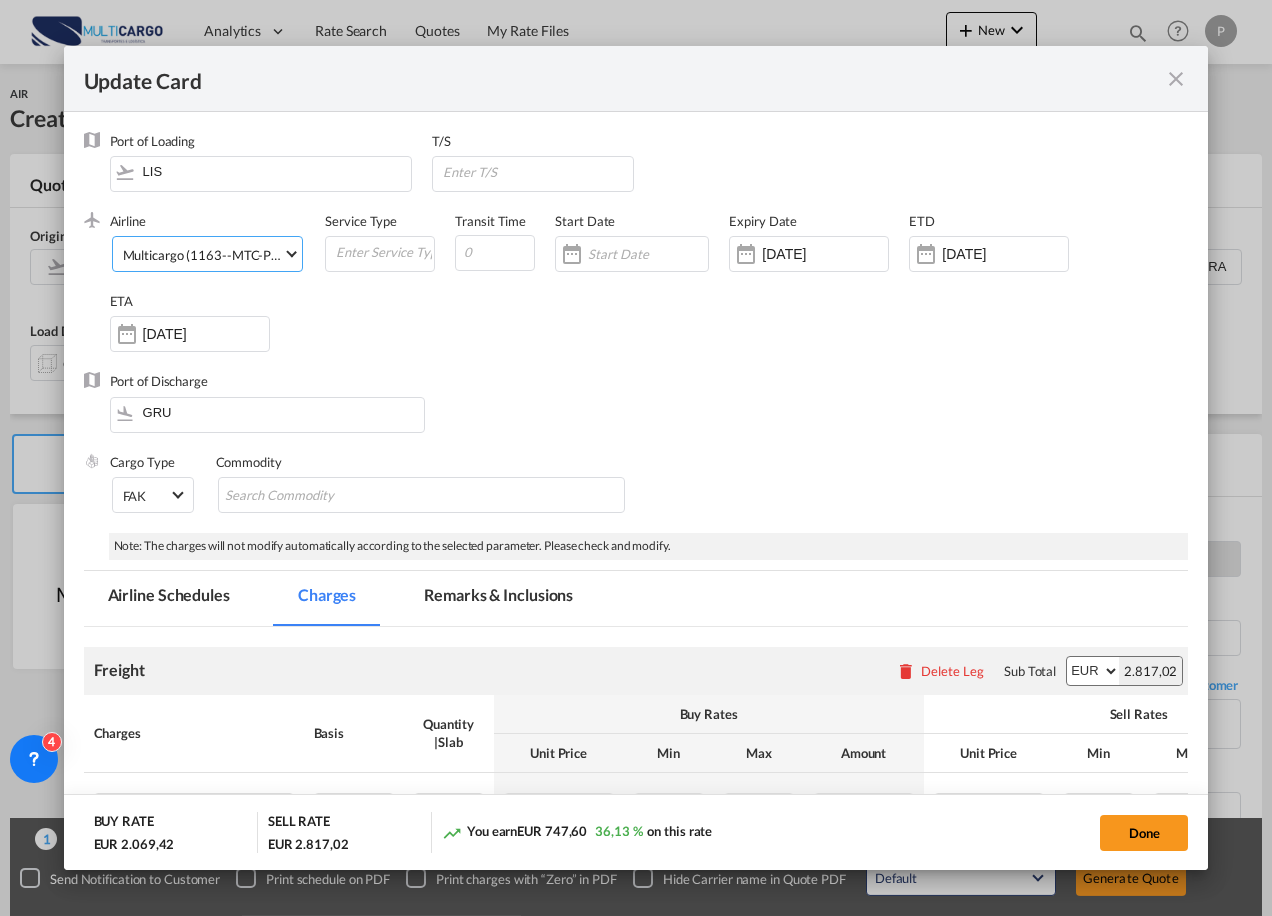 click on "Multicargo (1163--MTC-PT / -)" at bounding box center (211, 255) 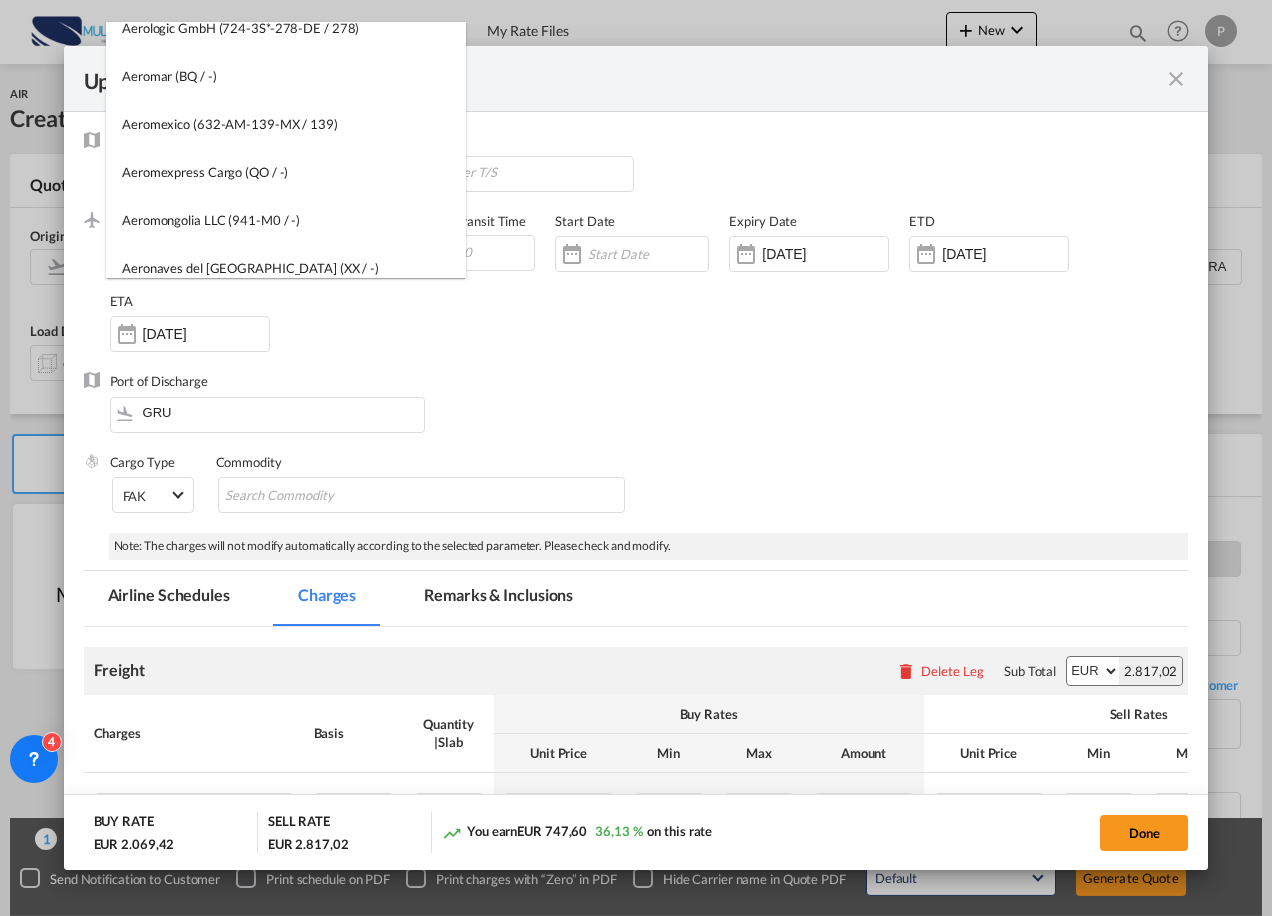 scroll, scrollTop: 2496, scrollLeft: 0, axis: vertical 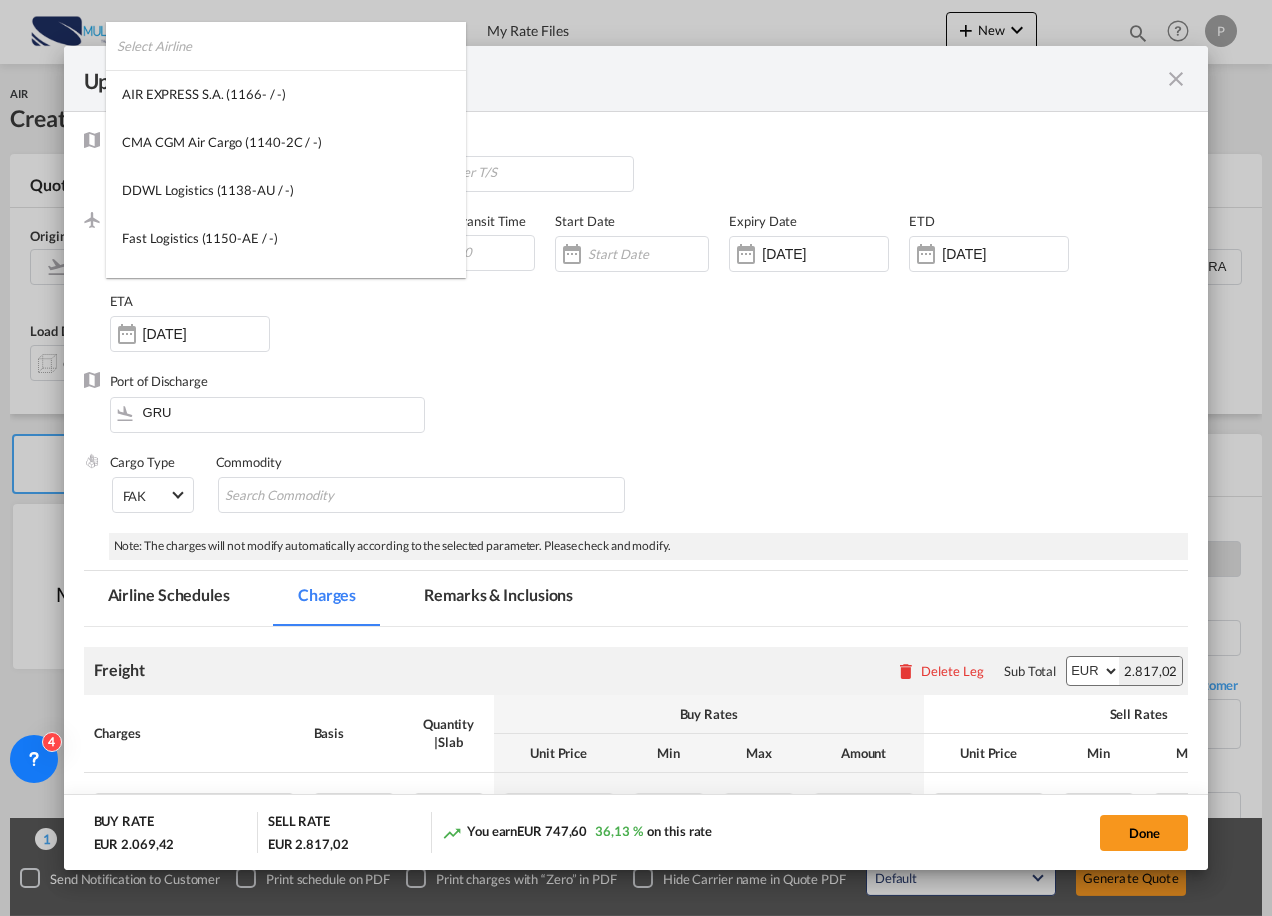click at bounding box center [291, 46] 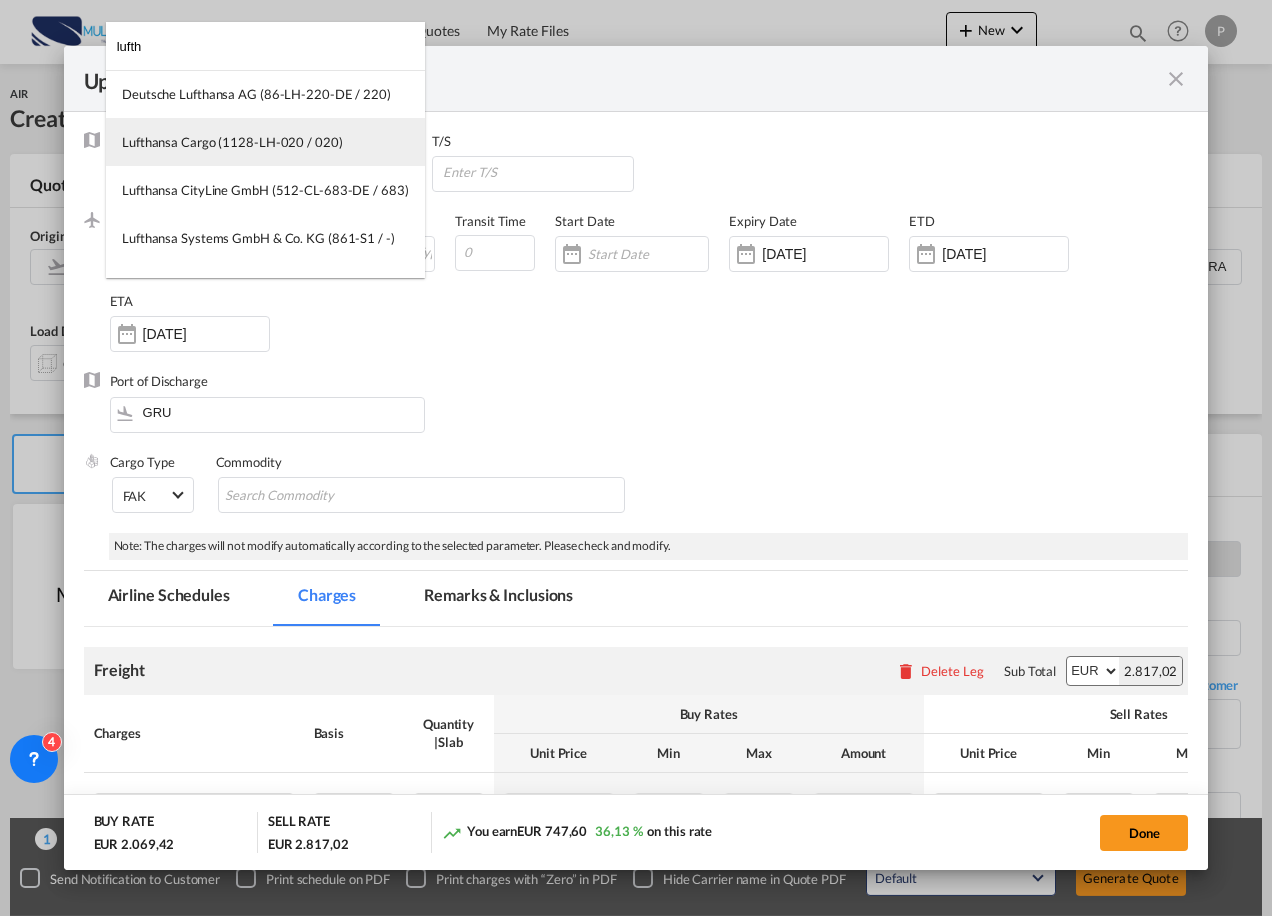 type on "lufth" 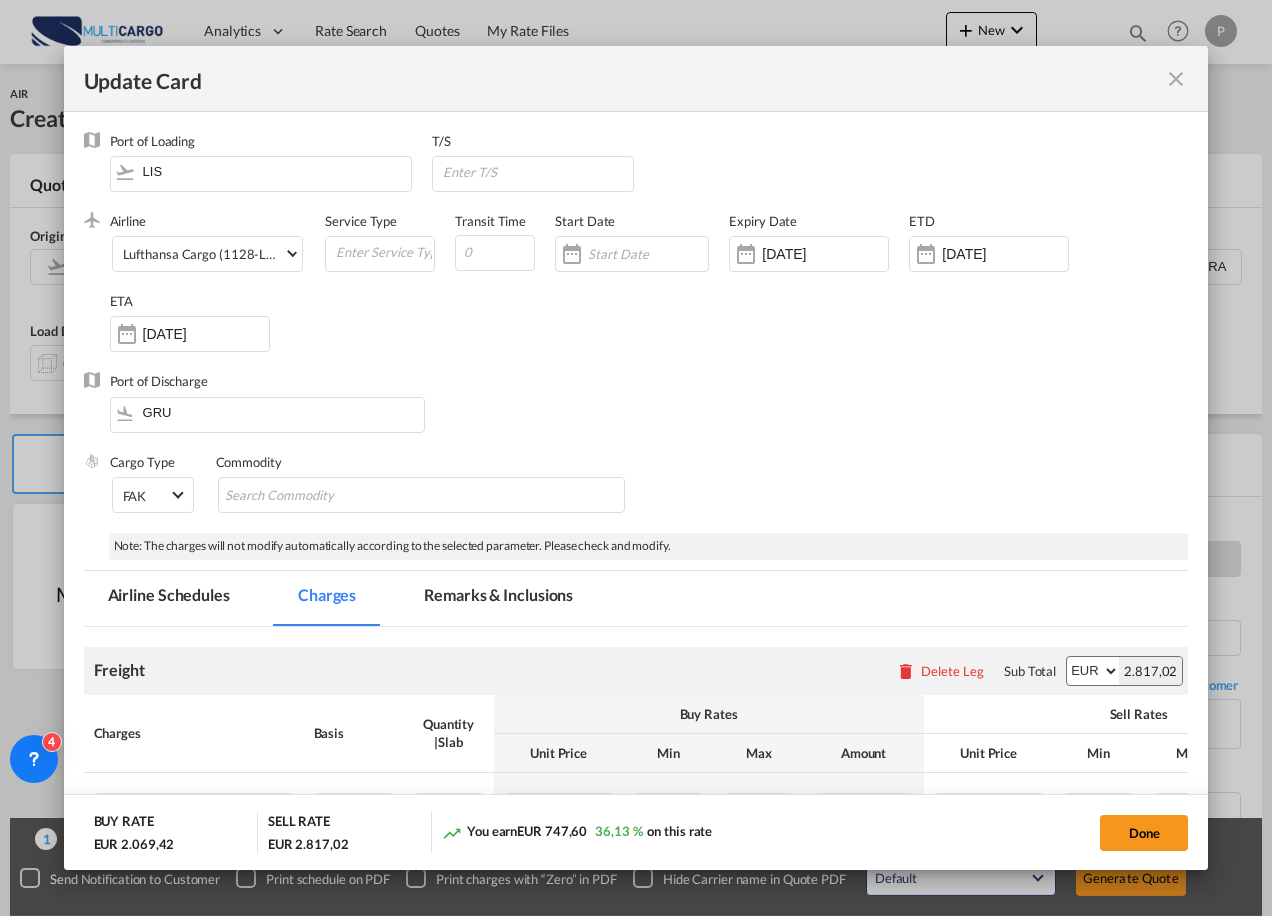 click on "Remarks & Inclusions" at bounding box center (498, 598) 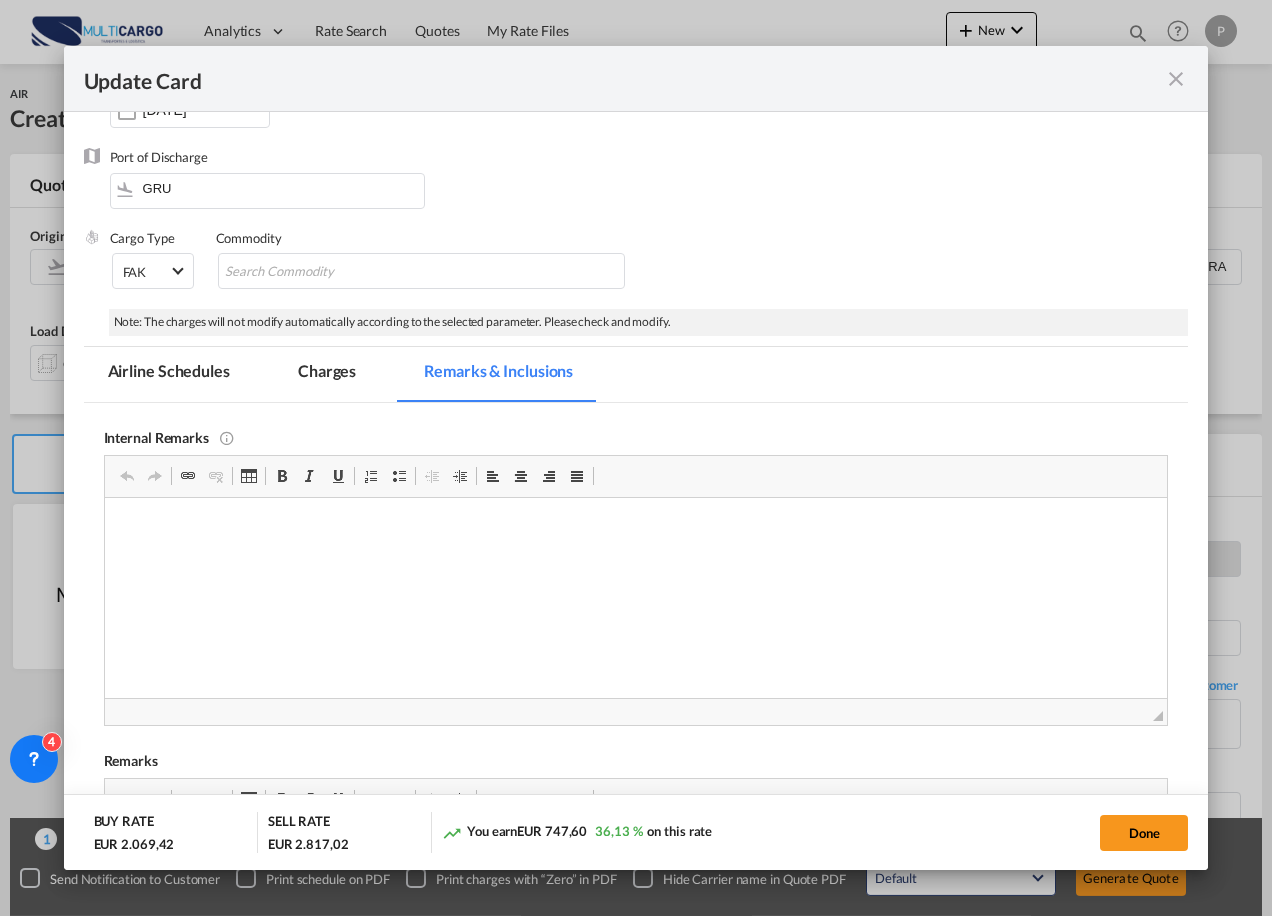 scroll, scrollTop: 597, scrollLeft: 0, axis: vertical 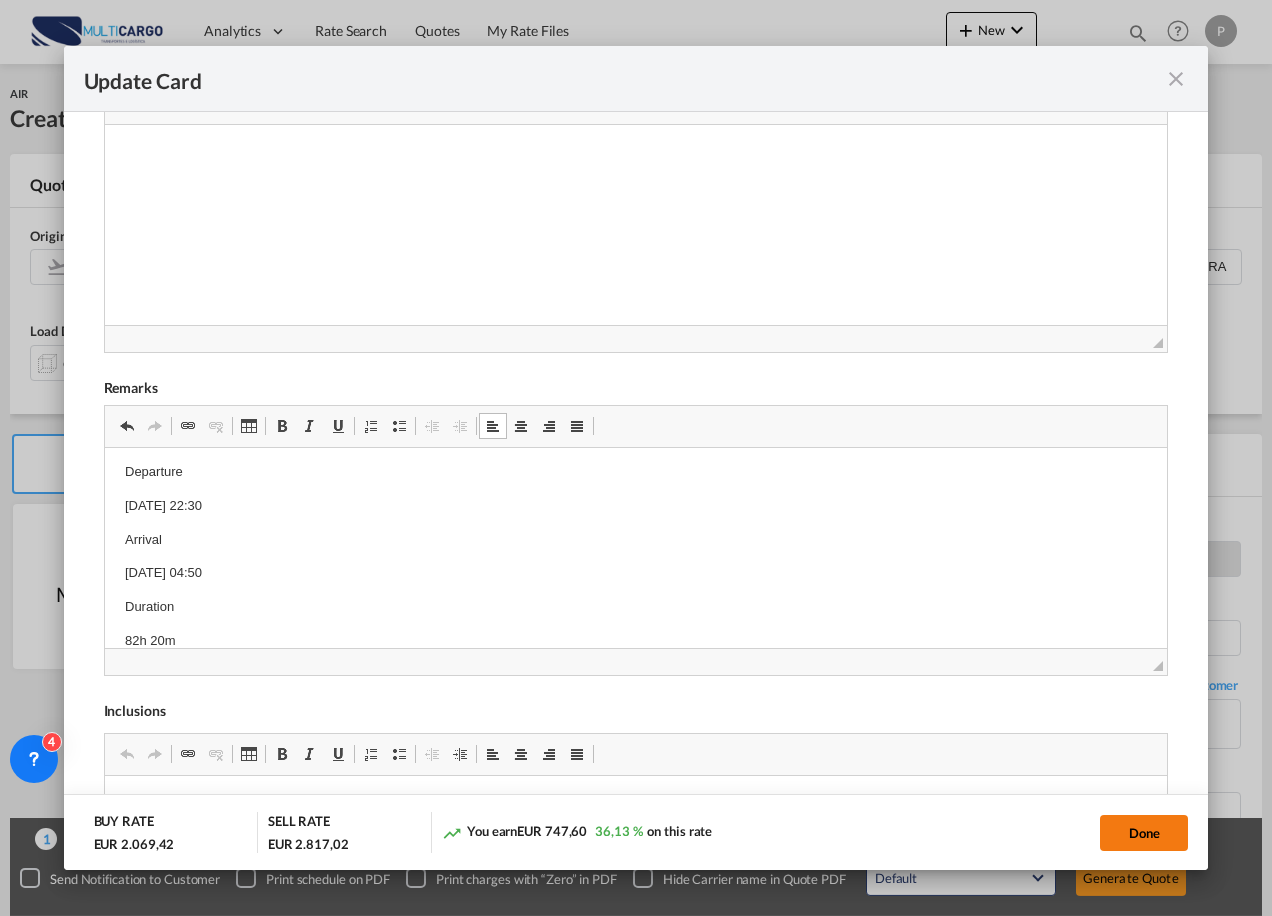click on "Done" 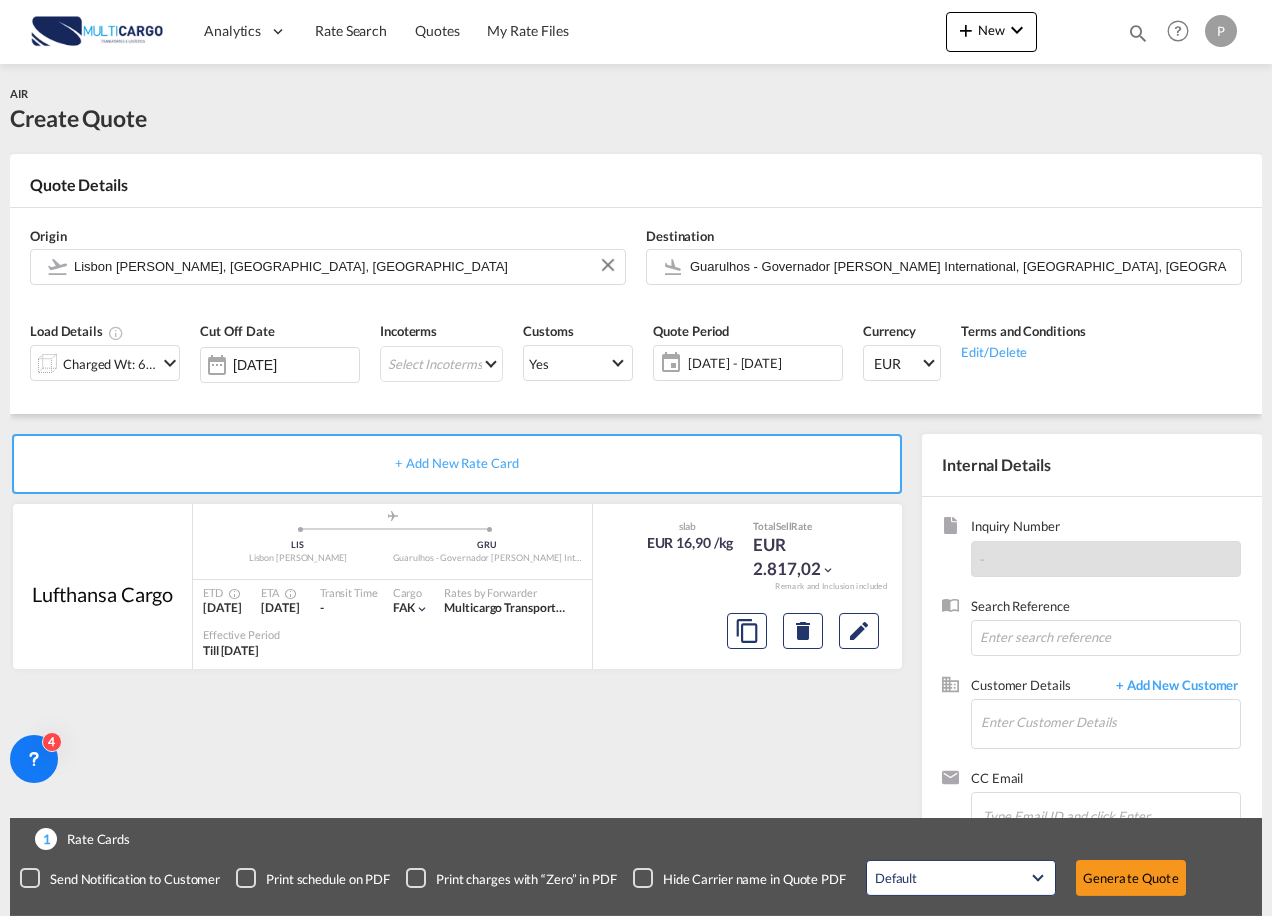 scroll, scrollTop: 222, scrollLeft: 0, axis: vertical 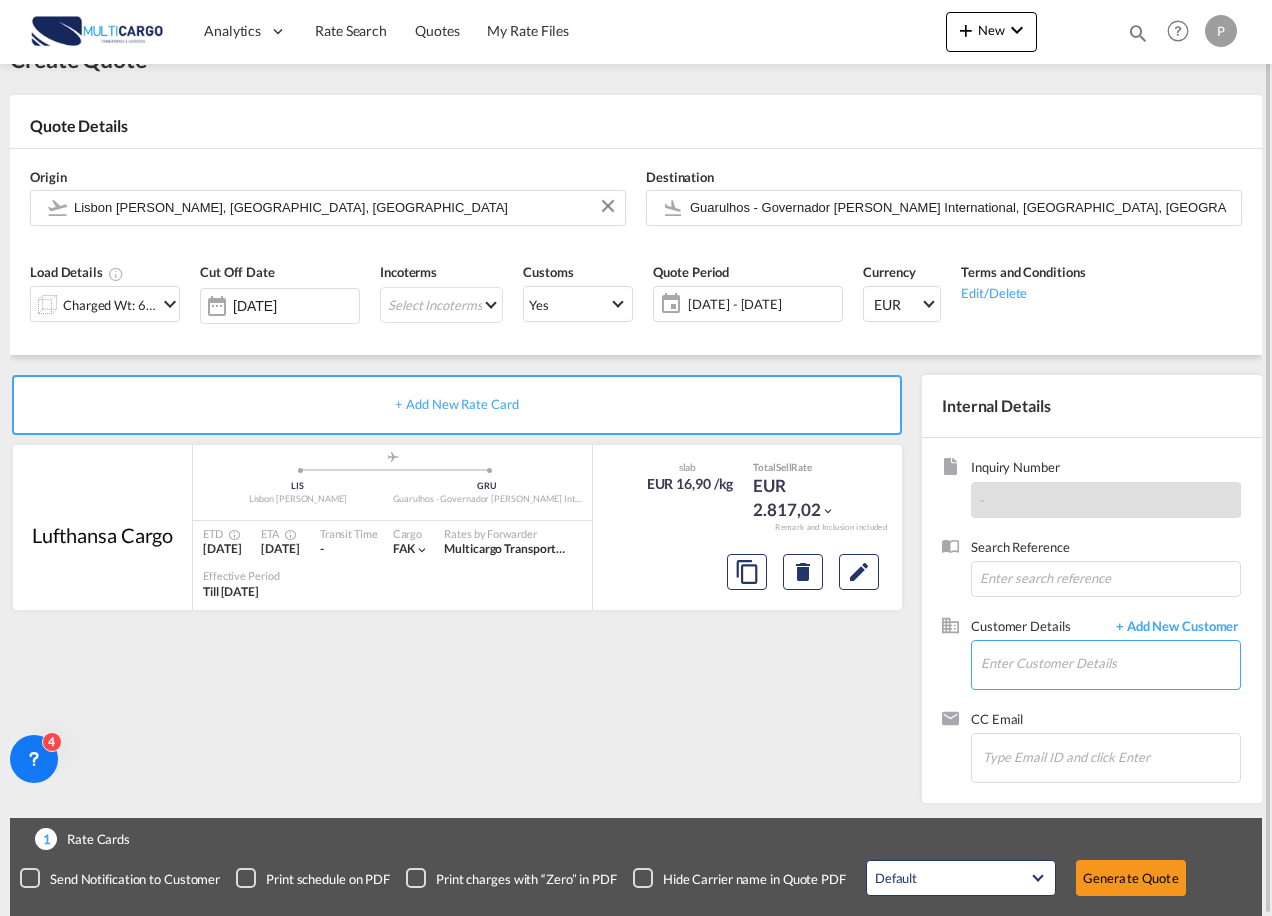 click on "Enter Customer Details" at bounding box center (1110, 663) 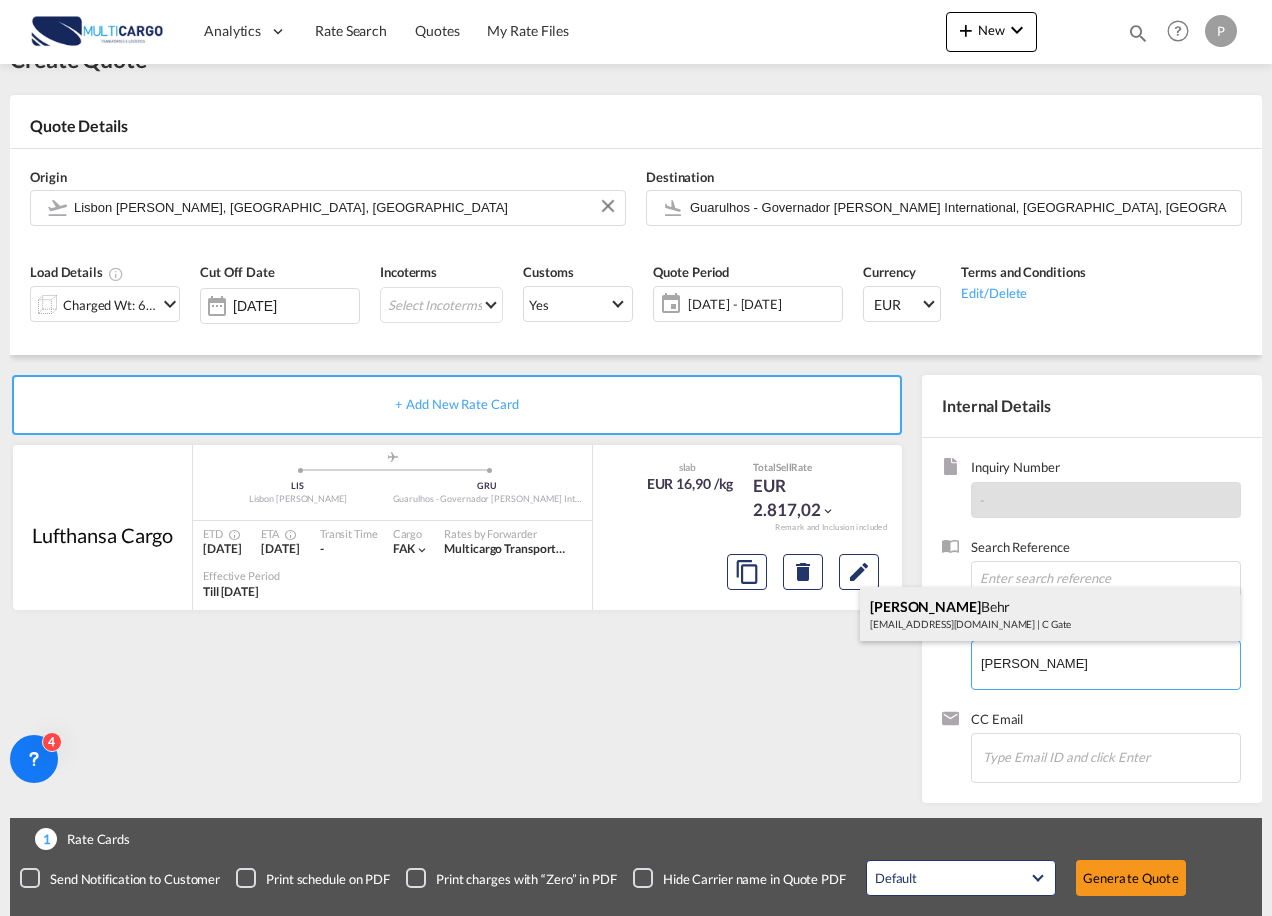 click on "[PERSON_NAME] [PERSON_NAME][EMAIL_ADDRESS][DOMAIN_NAME]    |    C Gate" at bounding box center (1050, 614) 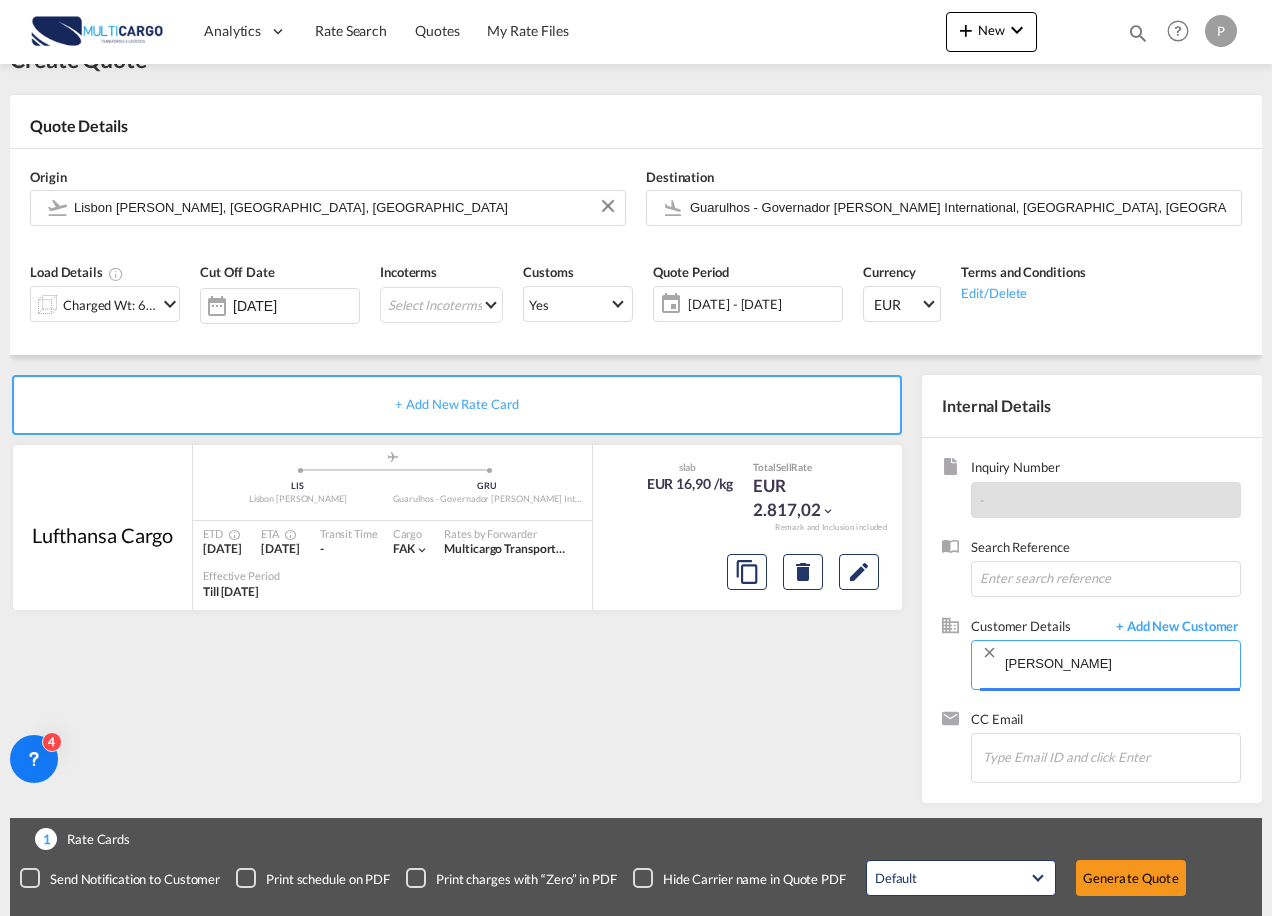 type on "C Gate, [PERSON_NAME], [PERSON_NAME][EMAIL_ADDRESS][DOMAIN_NAME]" 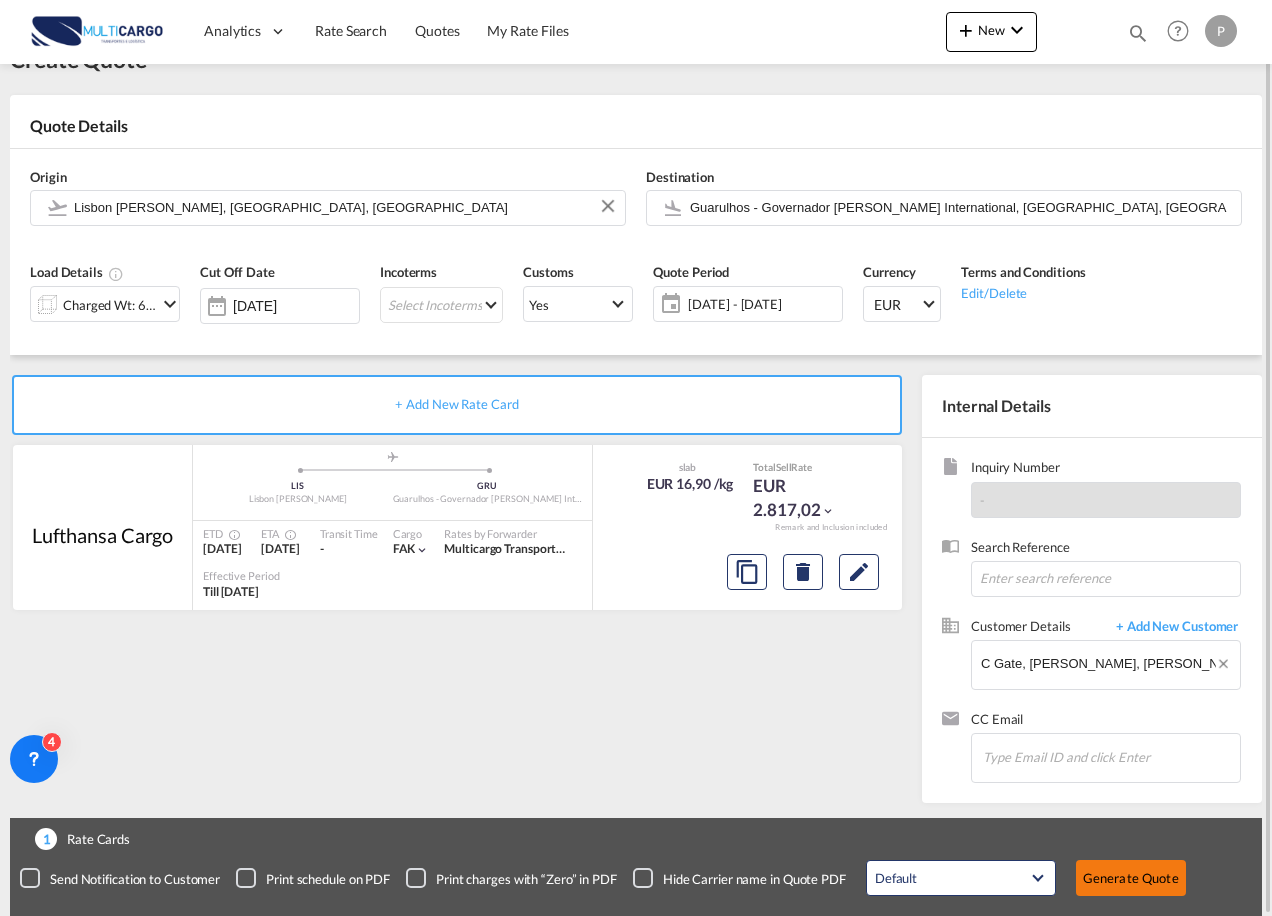 click on "Generate Quote" at bounding box center (1131, 878) 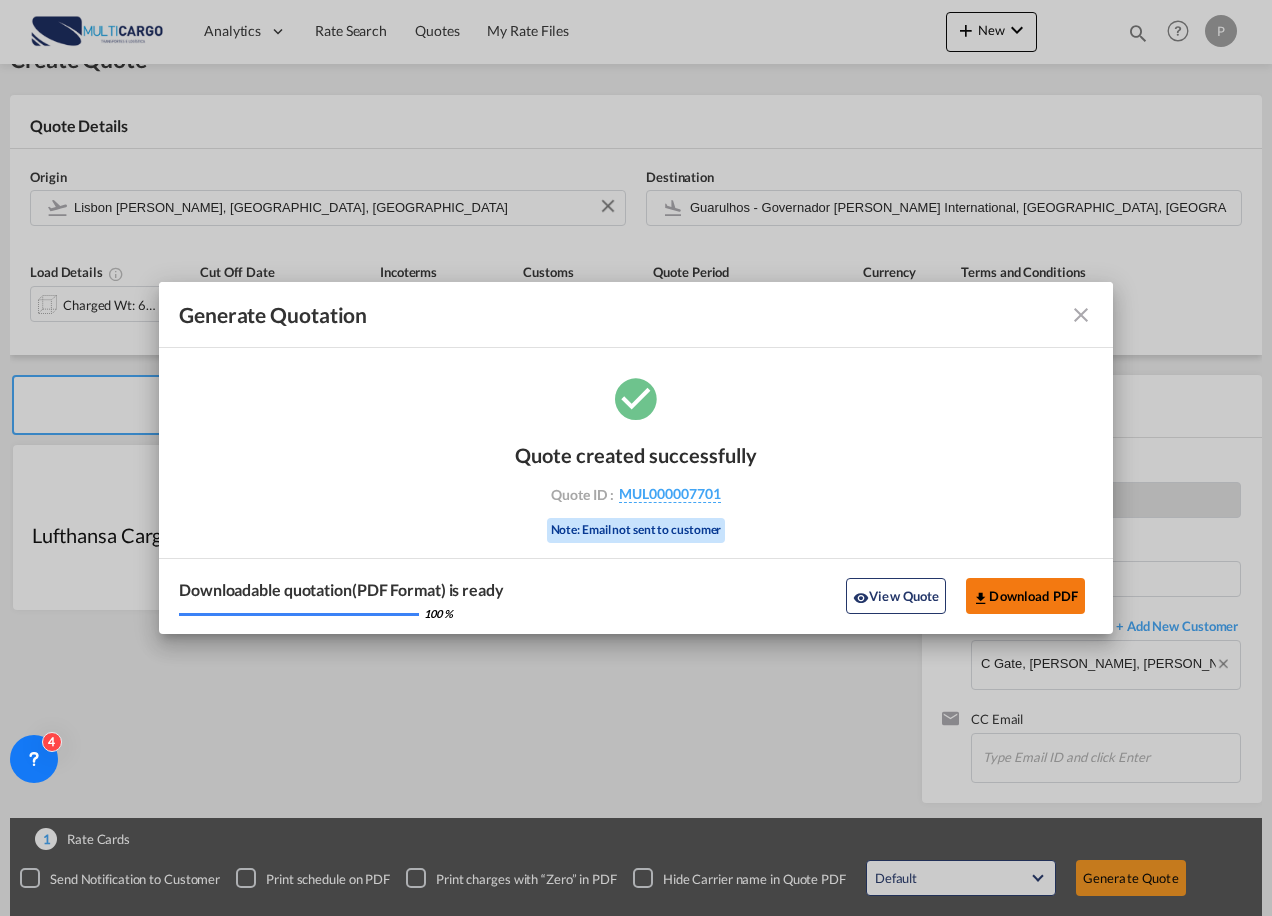 click on "Download PDF" at bounding box center (1025, 596) 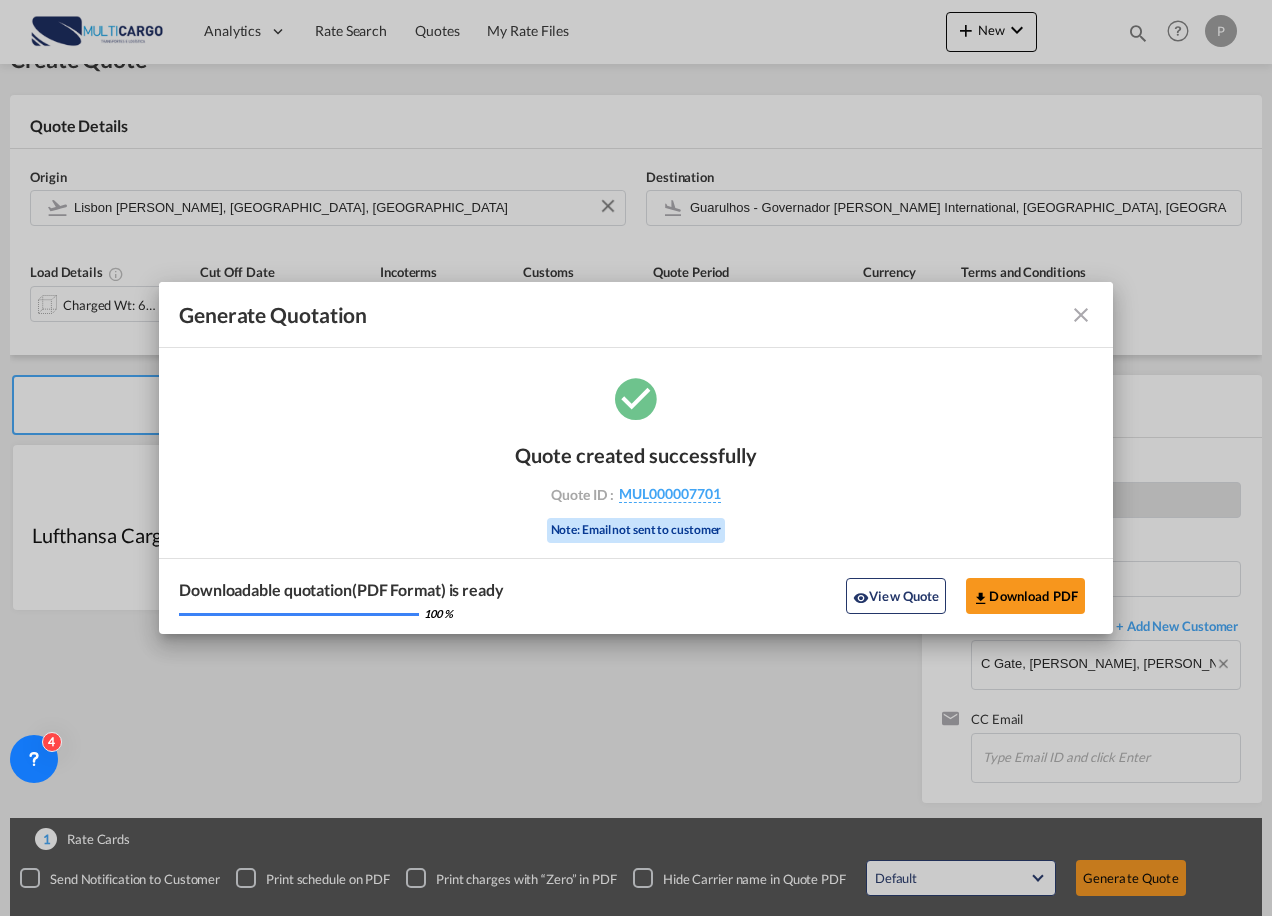 click at bounding box center [1047, 315] 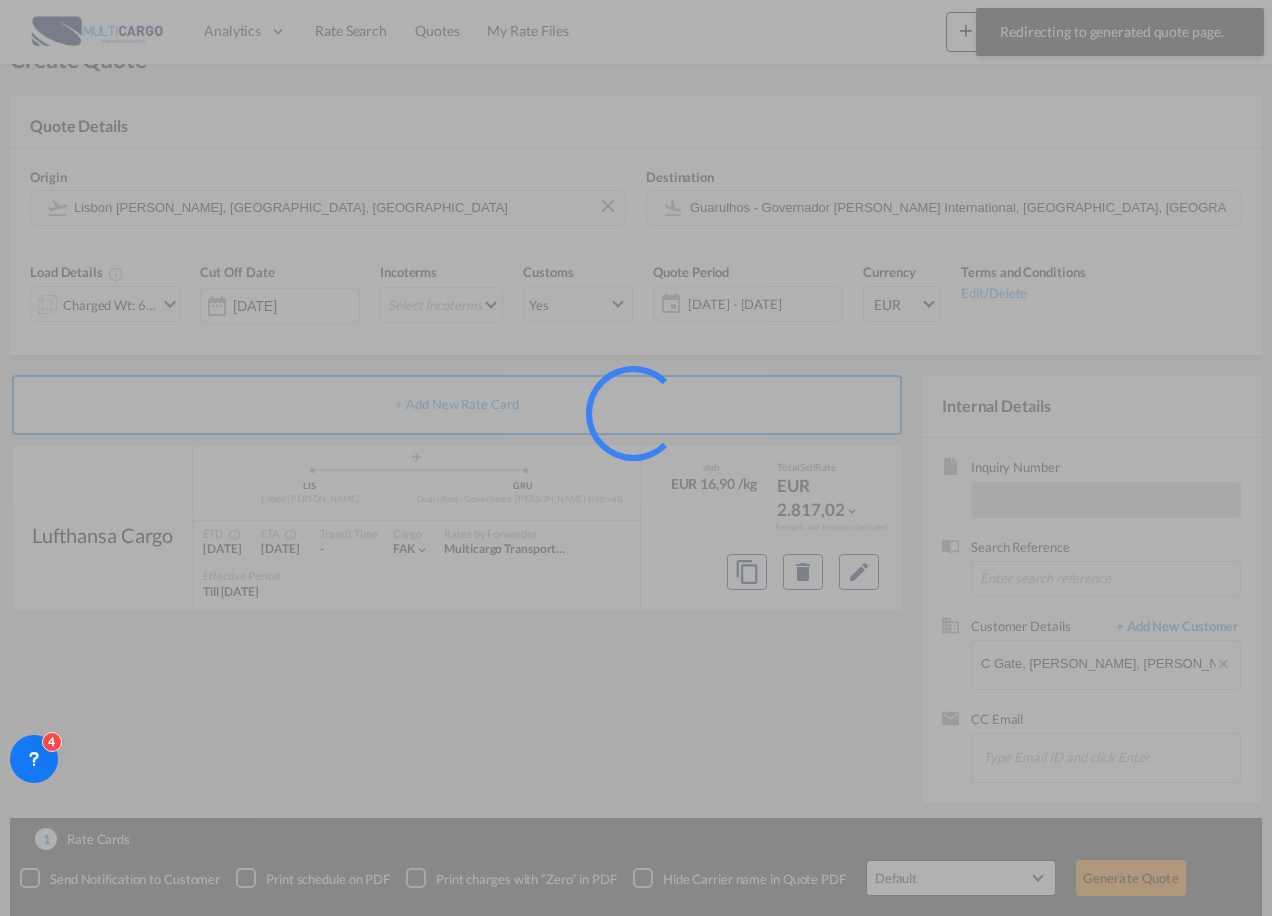 click at bounding box center (636, 458) 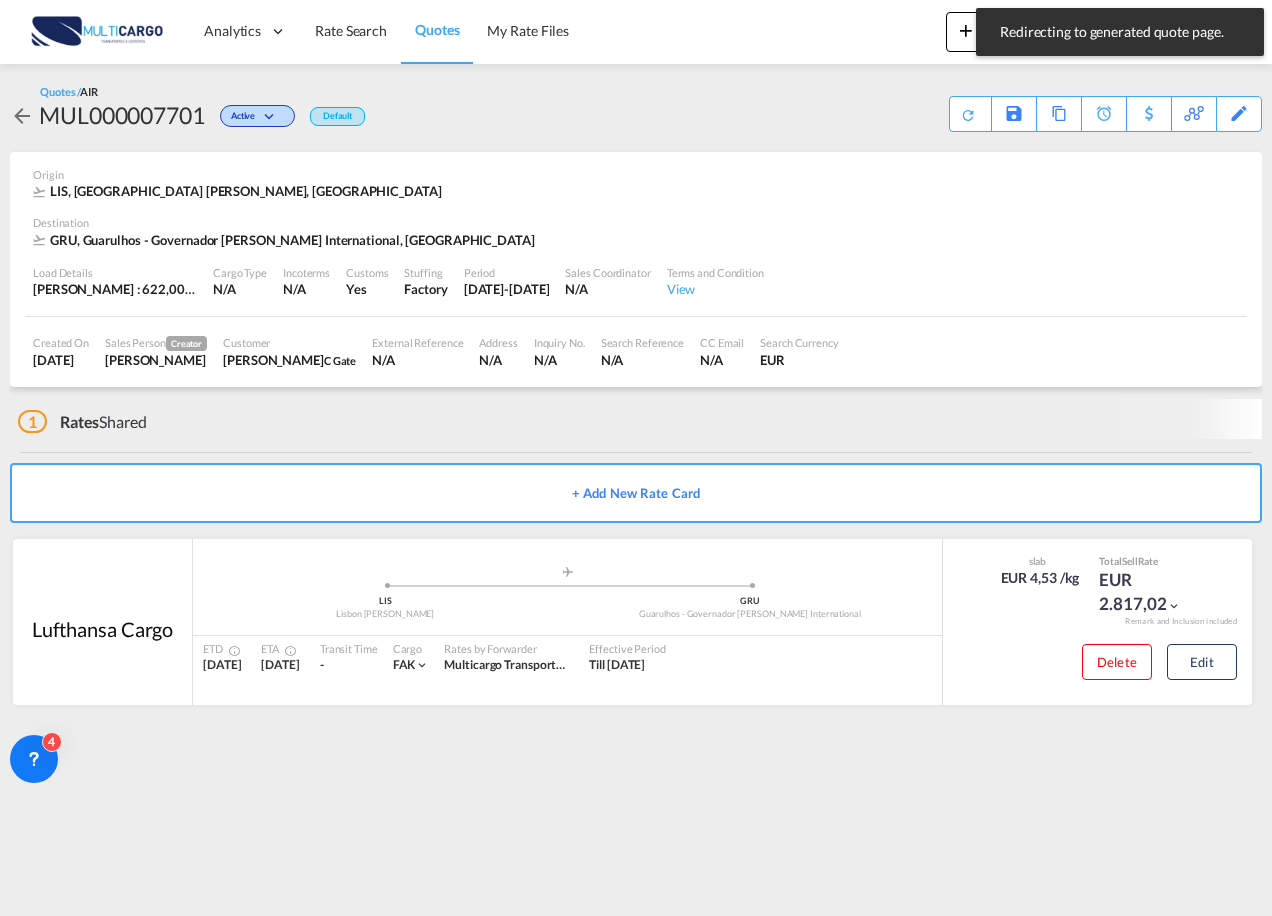 scroll, scrollTop: 0, scrollLeft: 0, axis: both 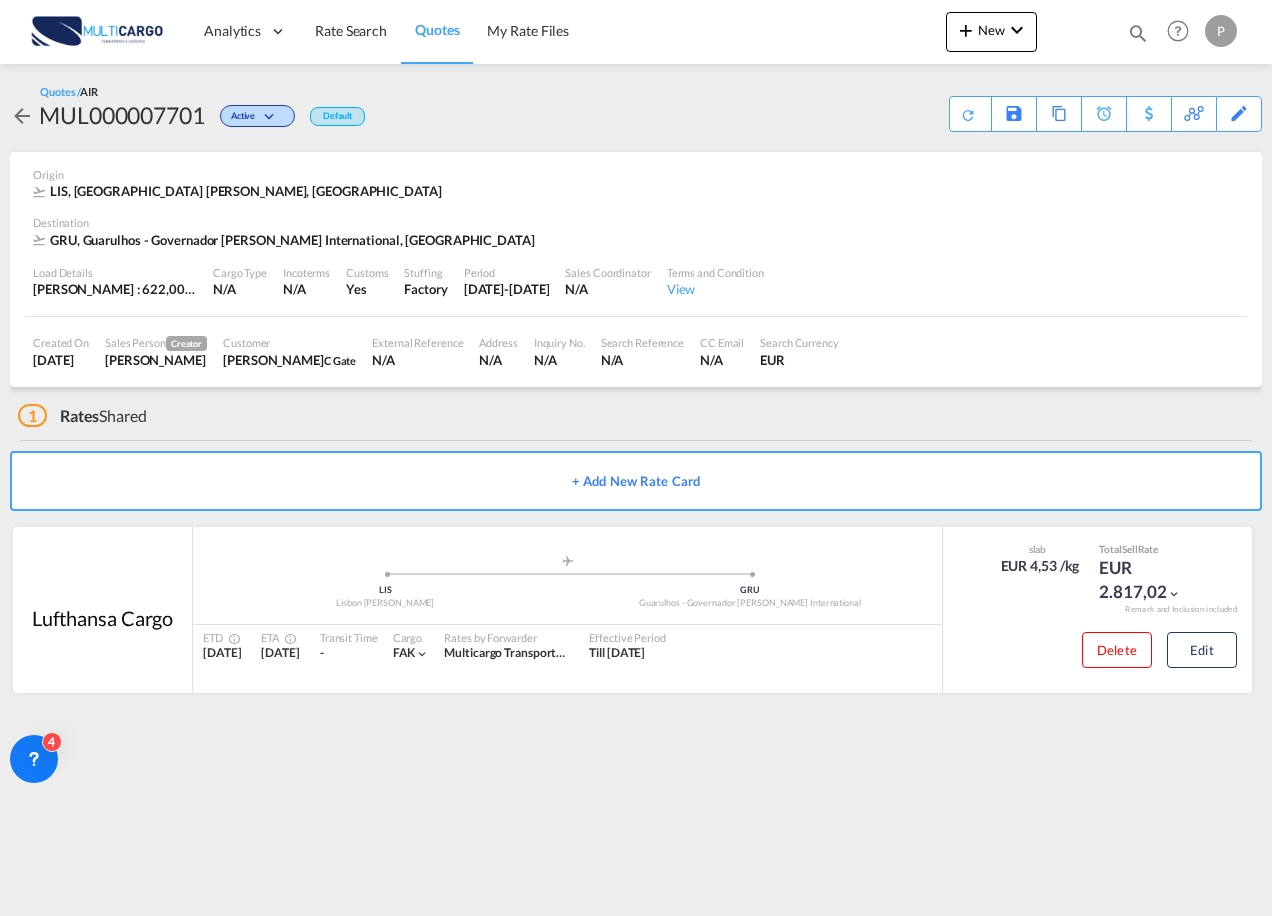 click on "Quotes" at bounding box center [437, 29] 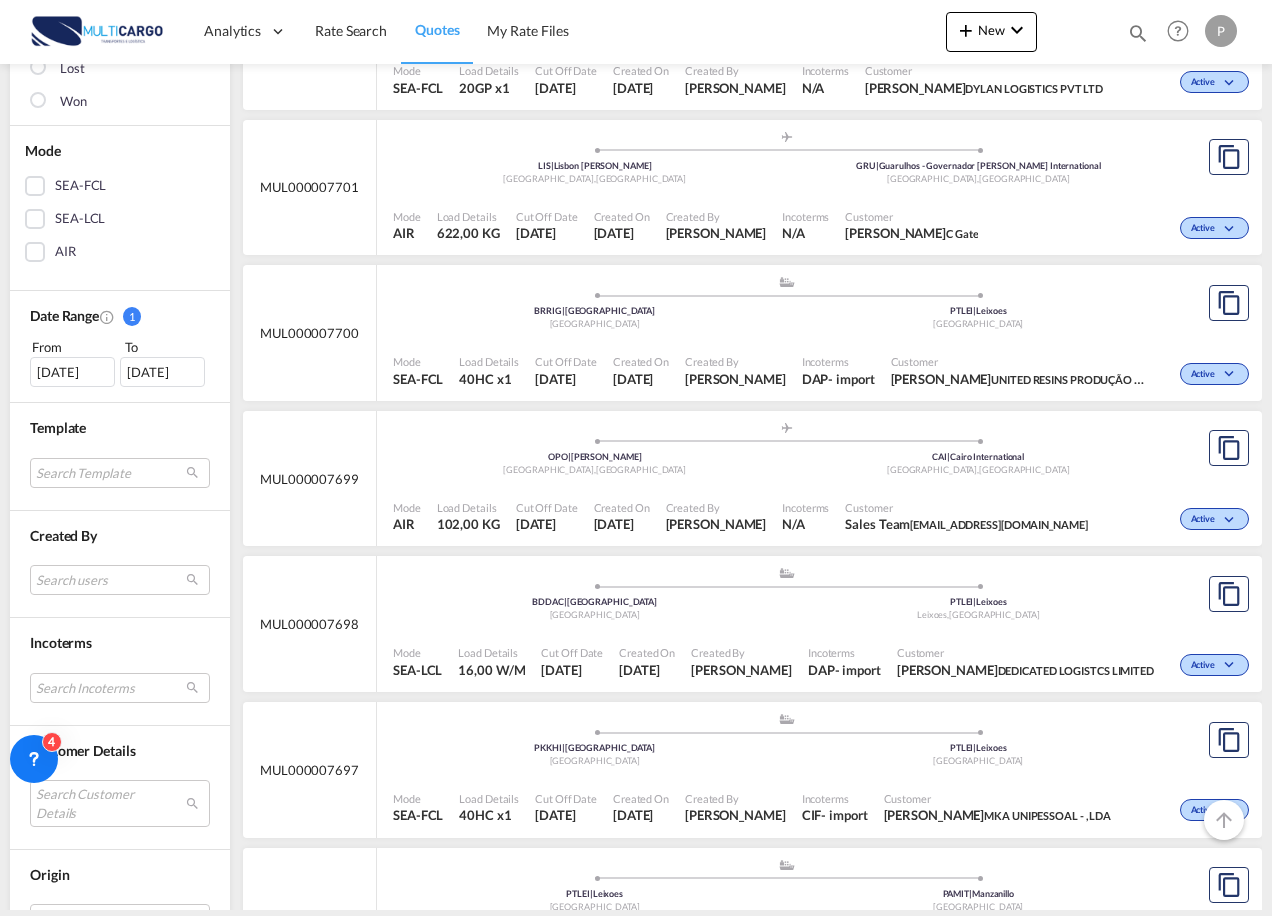 scroll, scrollTop: 350, scrollLeft: 0, axis: vertical 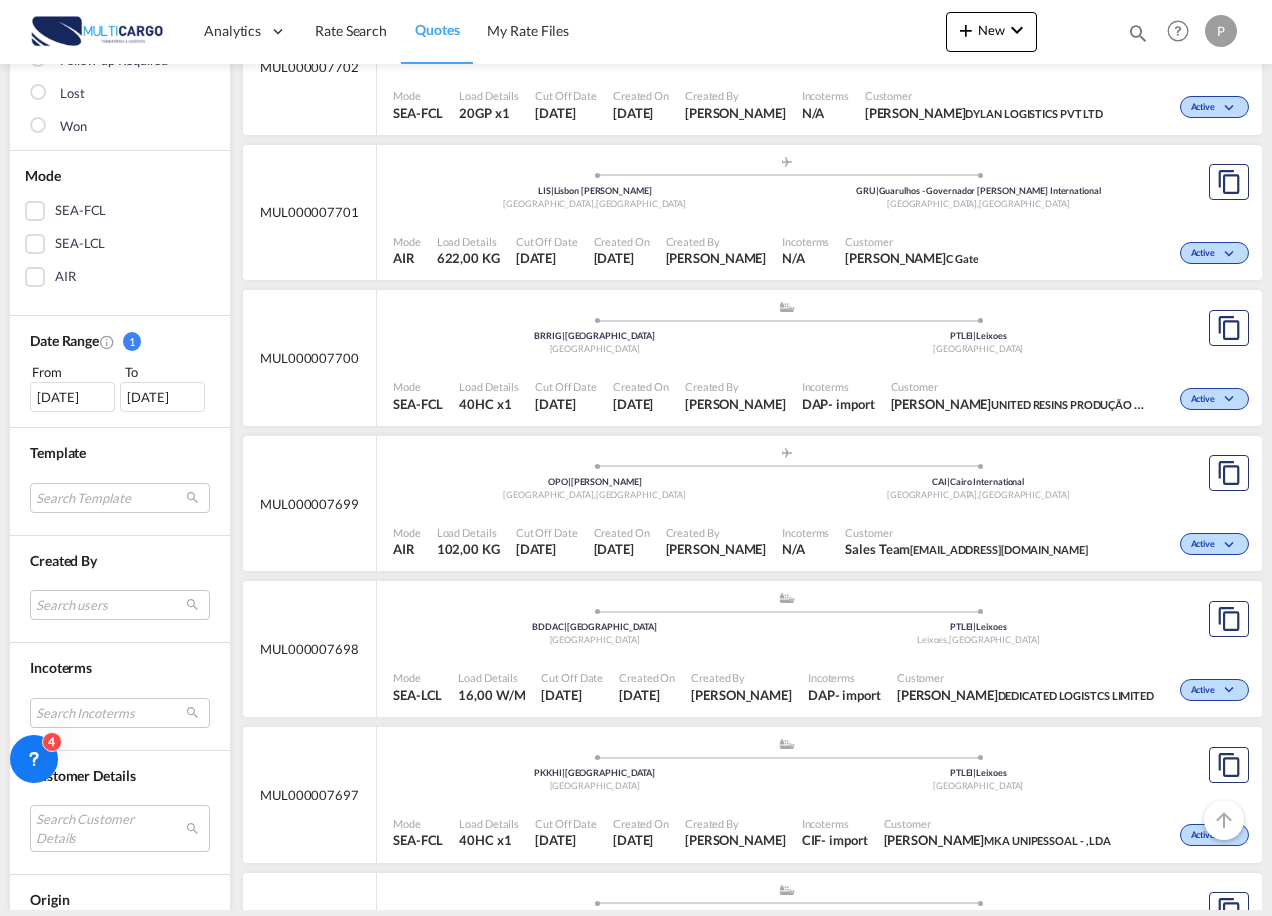 click on "MUL000007699" at bounding box center (309, 504) 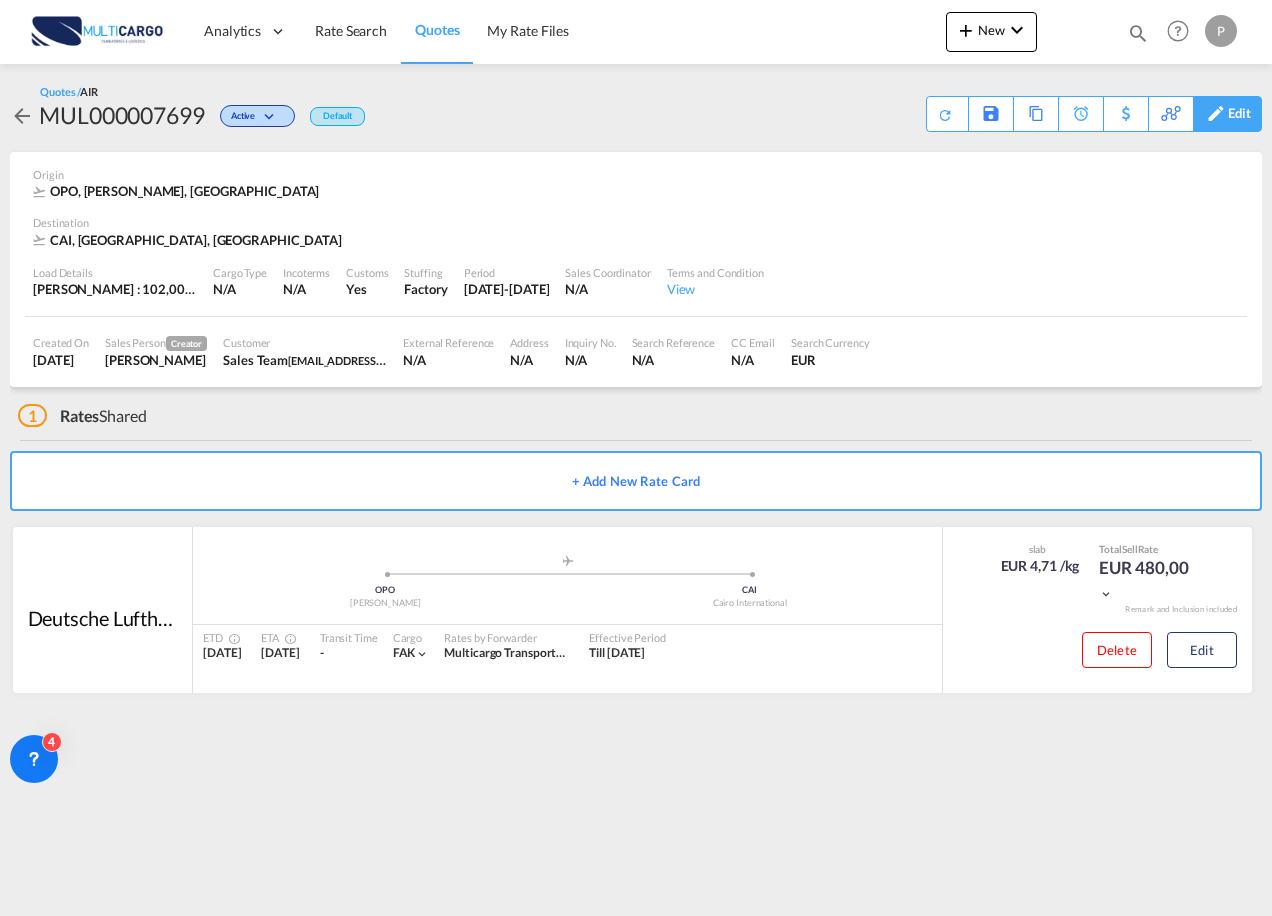click on "Edit" at bounding box center (1239, 114) 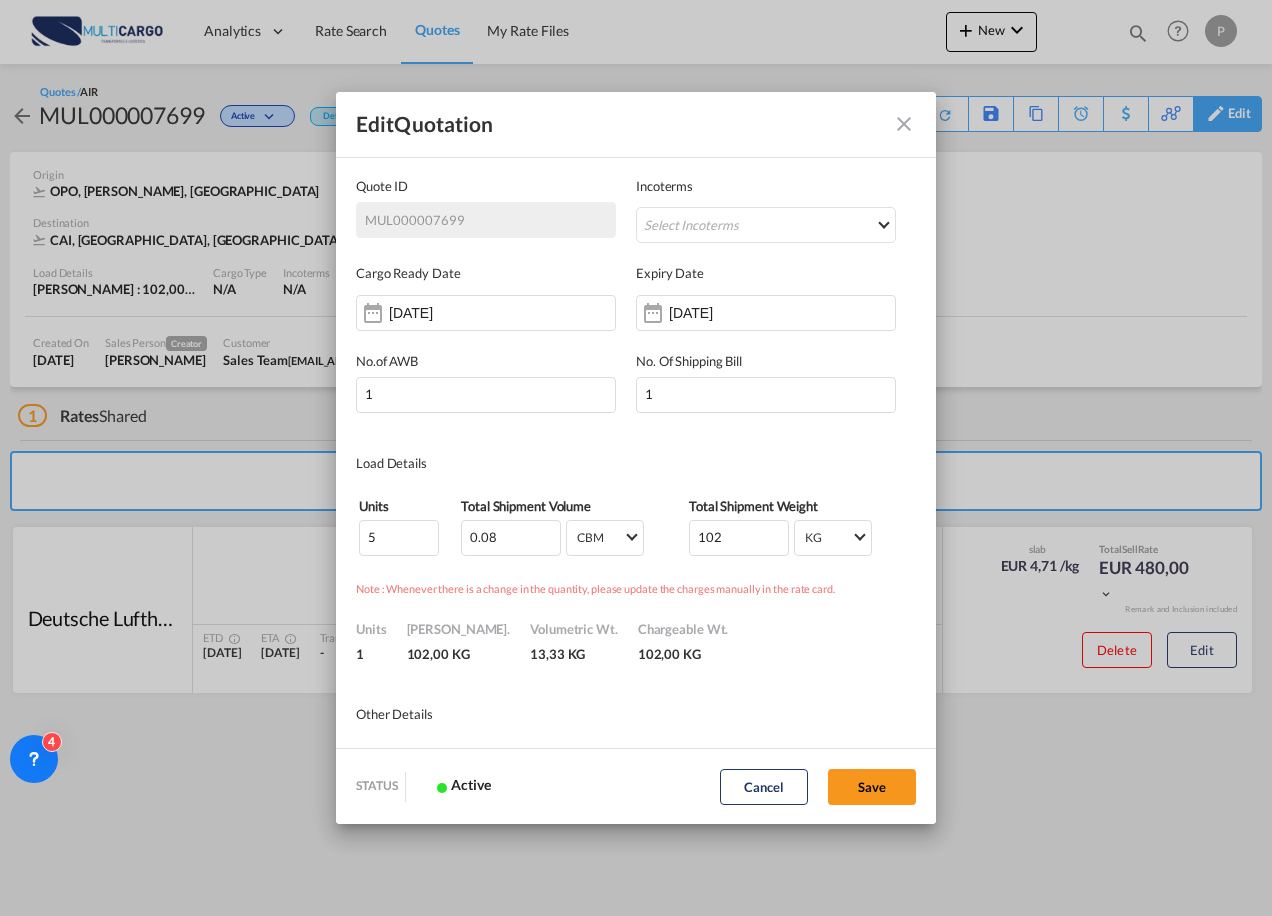 scroll, scrollTop: 0, scrollLeft: 0, axis: both 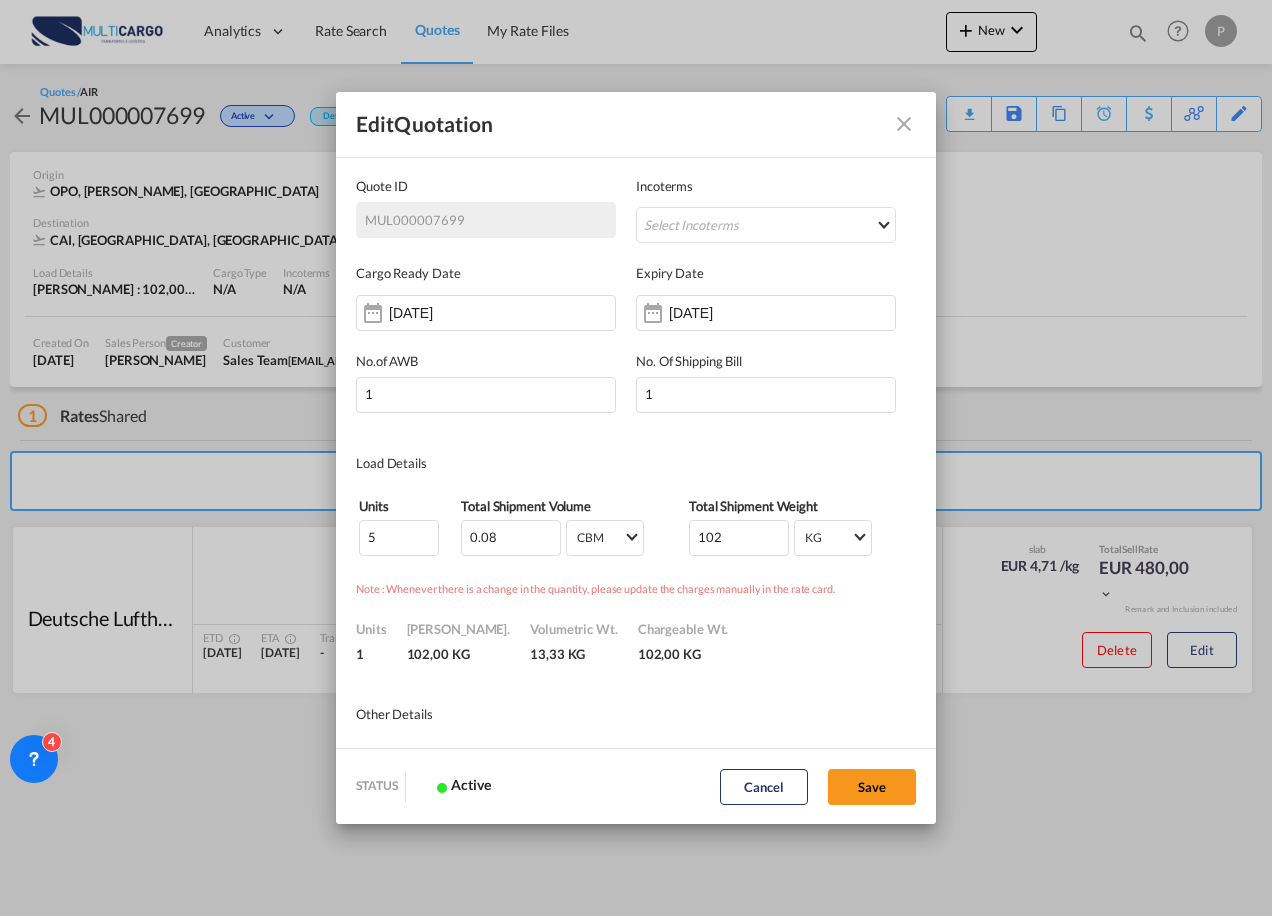 click on "Edit  Quotation Quote ID MUL000007699
Incoterms Select Incoterms
FOB - import
Free on Board FOB - export
Free on Board CPT - export
Carrier Paid to DPU - export
Delivery at Place Unloaded CFR - import
Cost and Freight CPT - import
Carrier Paid to DAP - export
Delivered at Place CIF - import
Cost,Insurance and Freight CIP - export
Carriage and Insurance Paid to DDP - export
Delivery Duty Paid FAS - import
Free Alongside Ship CIF - export
Cost,Insurance and Freight EXW - import
Ex Works FCA - import
Free Carrier FAS - export
Free Alongside Ship DPU - import
Delivery at Place Unloaded EXW - export
Ex Works CIP - import
Carriage and Insurance Paid to DAP - import
Delivered at Place CFR - export
Cost and Freight FCA - export
Free Carrier  -
Cargo Ready Date
[DATE]
Expiry Date
[DATE]
No.of AWB 1
No. Of Shipping Bill 1
Load Details Units
Total Shipment Volume Total Shipment Weight 5 0.08 CBM CBM CFT CBM CFT
102 KG
KG
LB KG
LB
Units 1
[PERSON_NAME]. No" at bounding box center (636, 458) 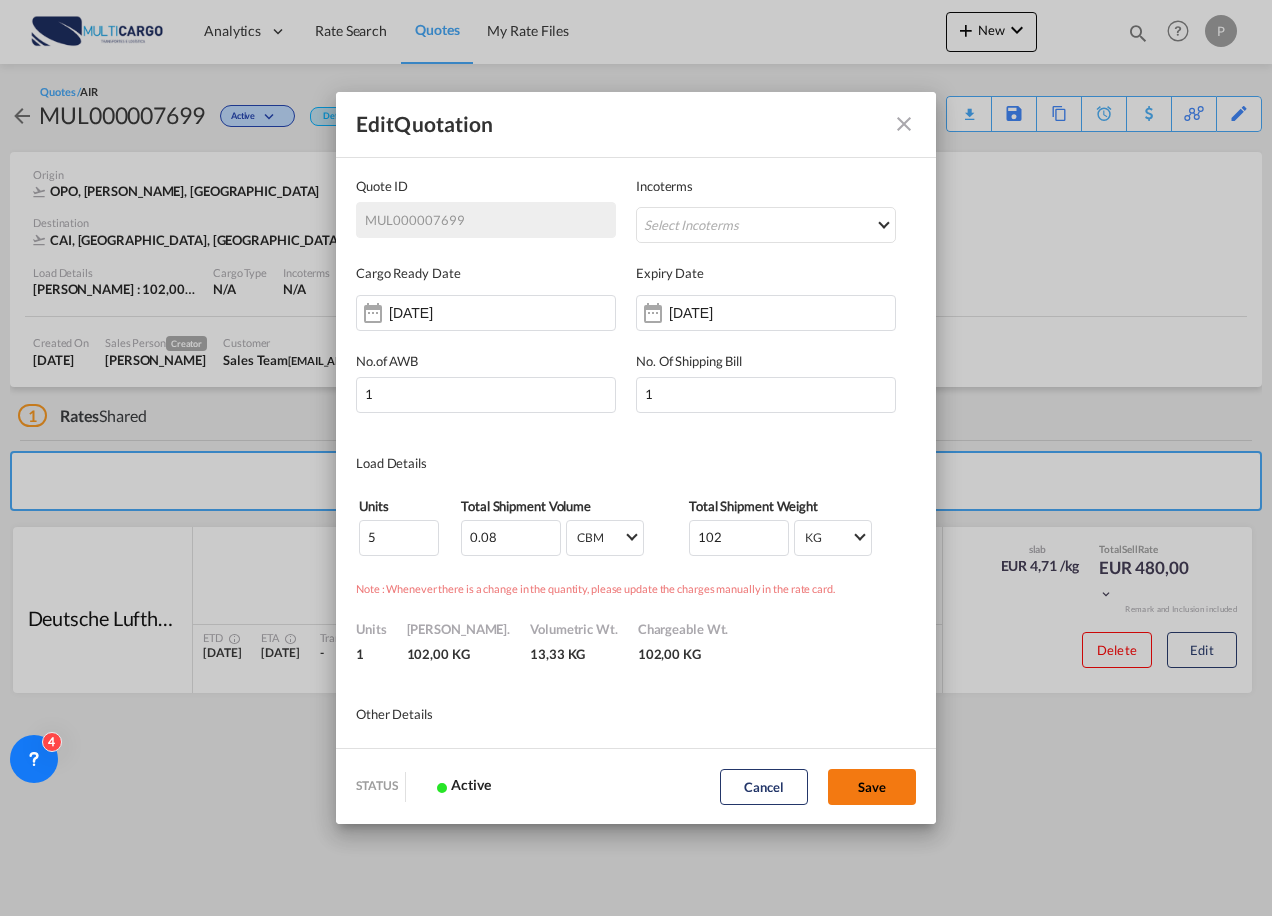click on "Save" 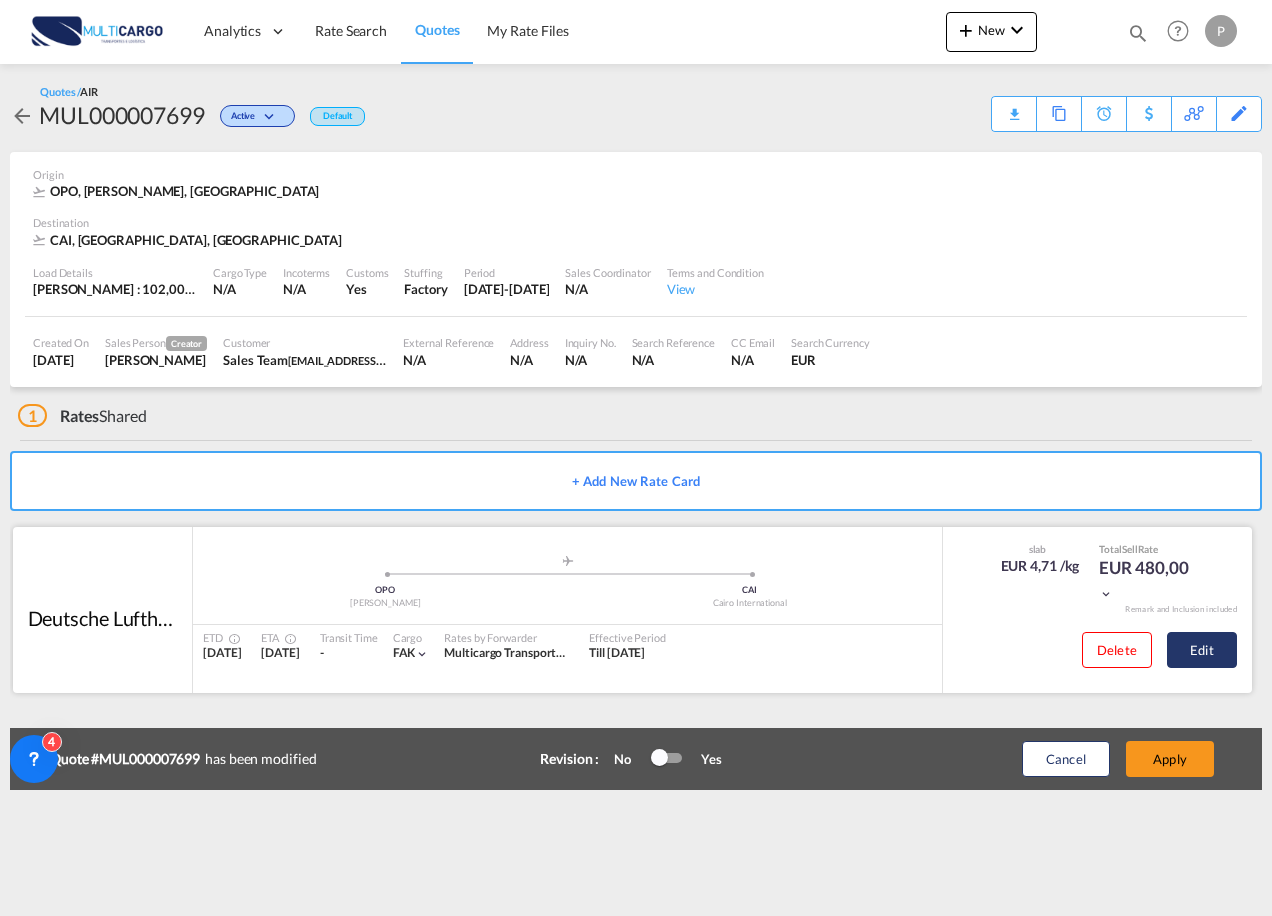 click on "Edit" at bounding box center (1202, 650) 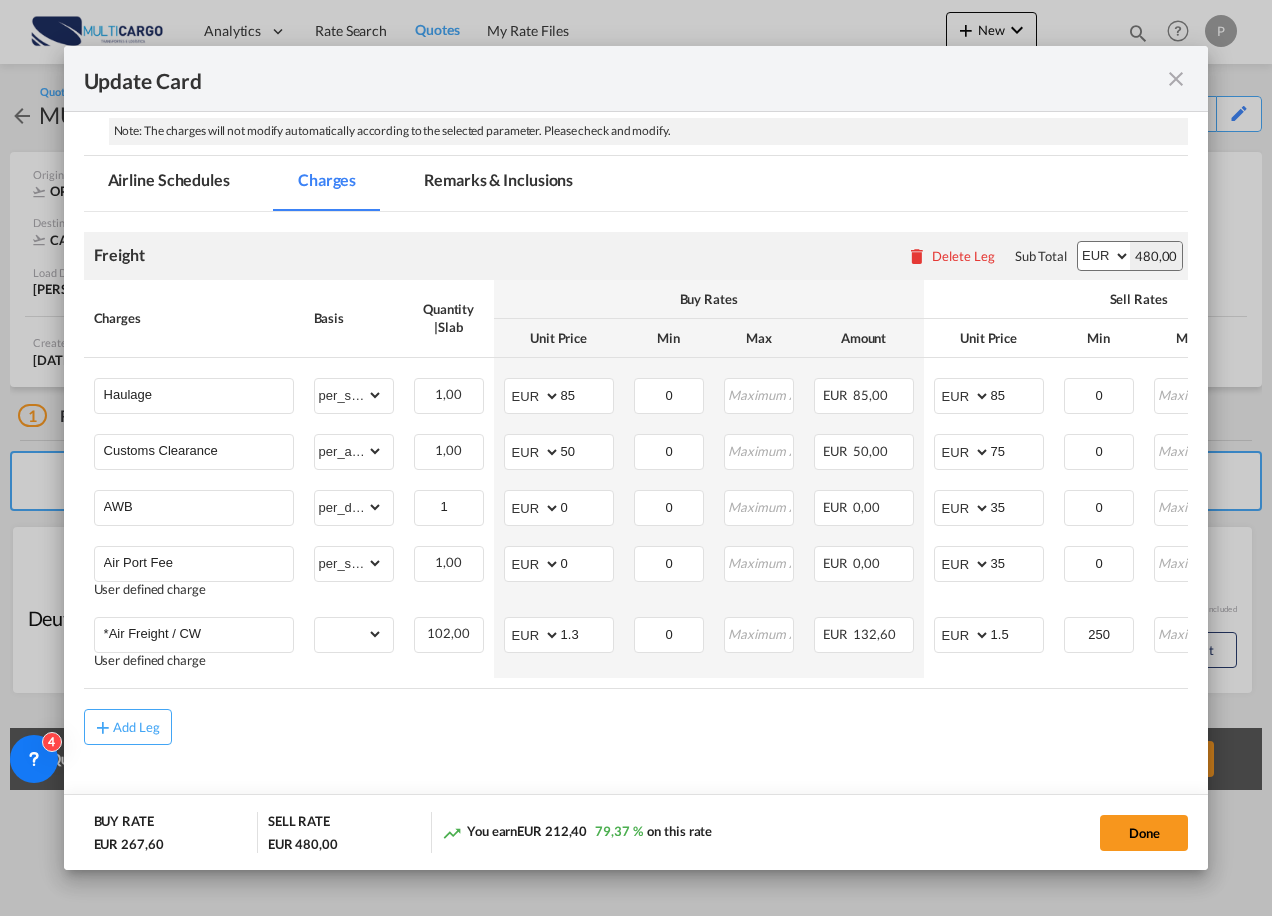 scroll, scrollTop: 422, scrollLeft: 0, axis: vertical 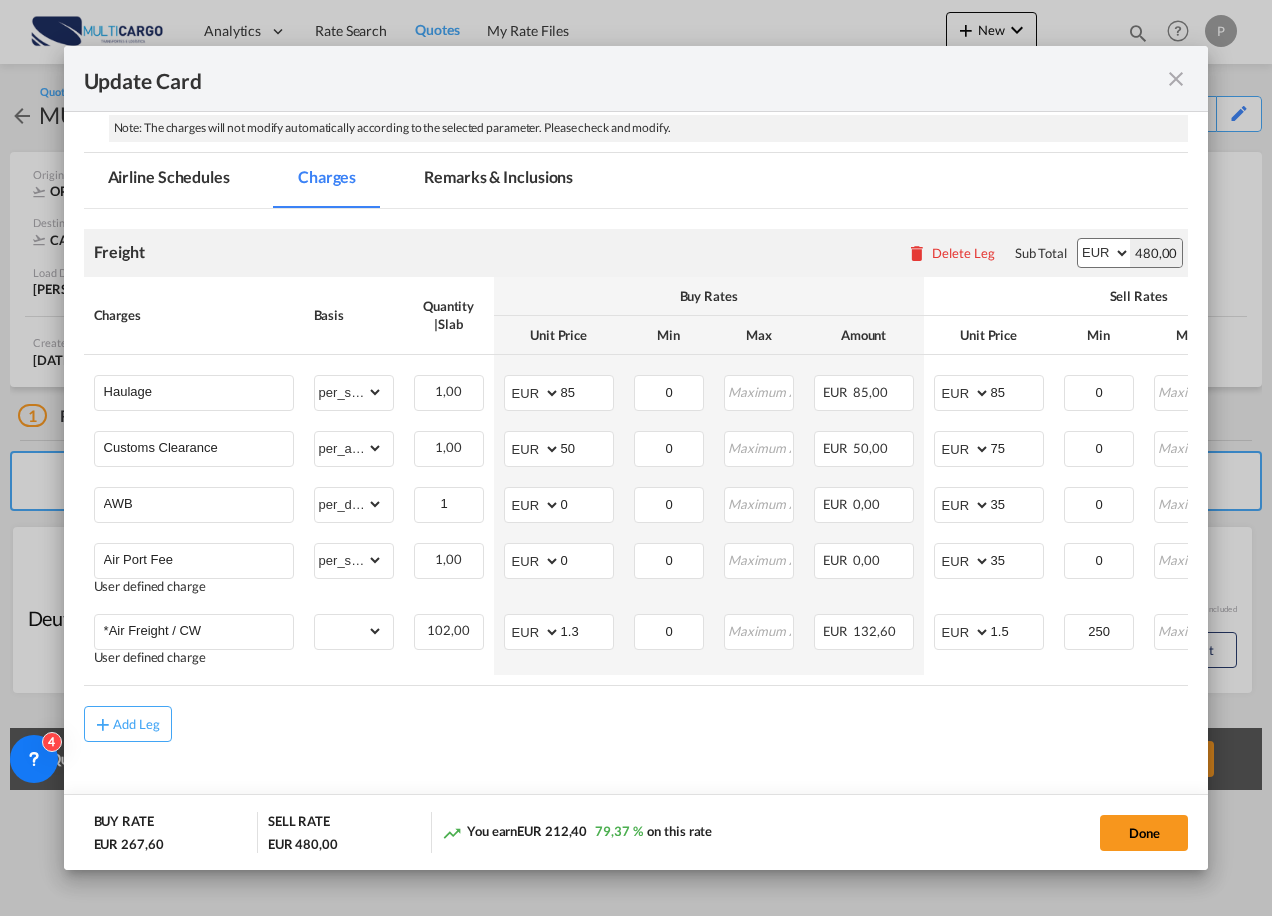 click at bounding box center (1176, 79) 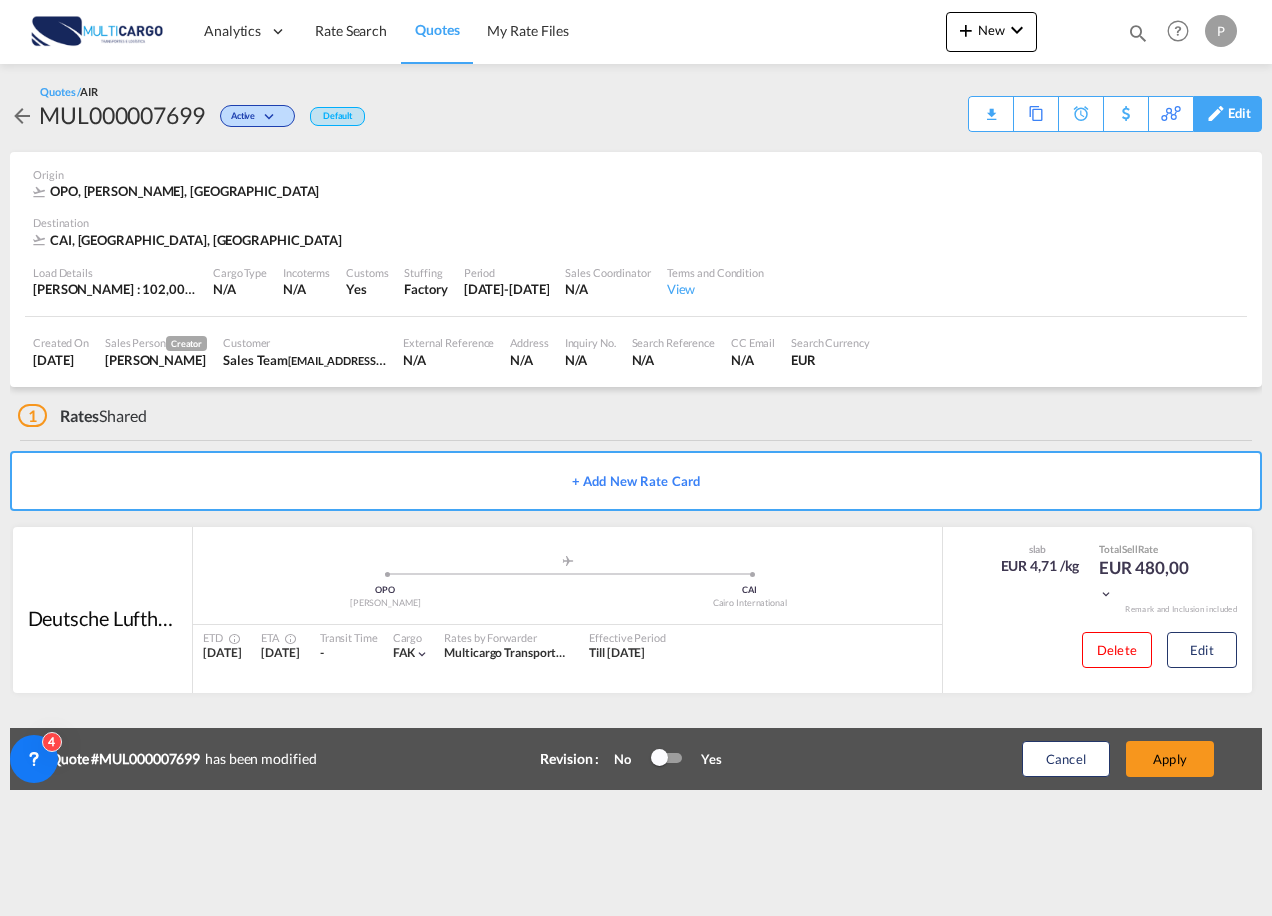 click on "Edit" at bounding box center [1227, 114] 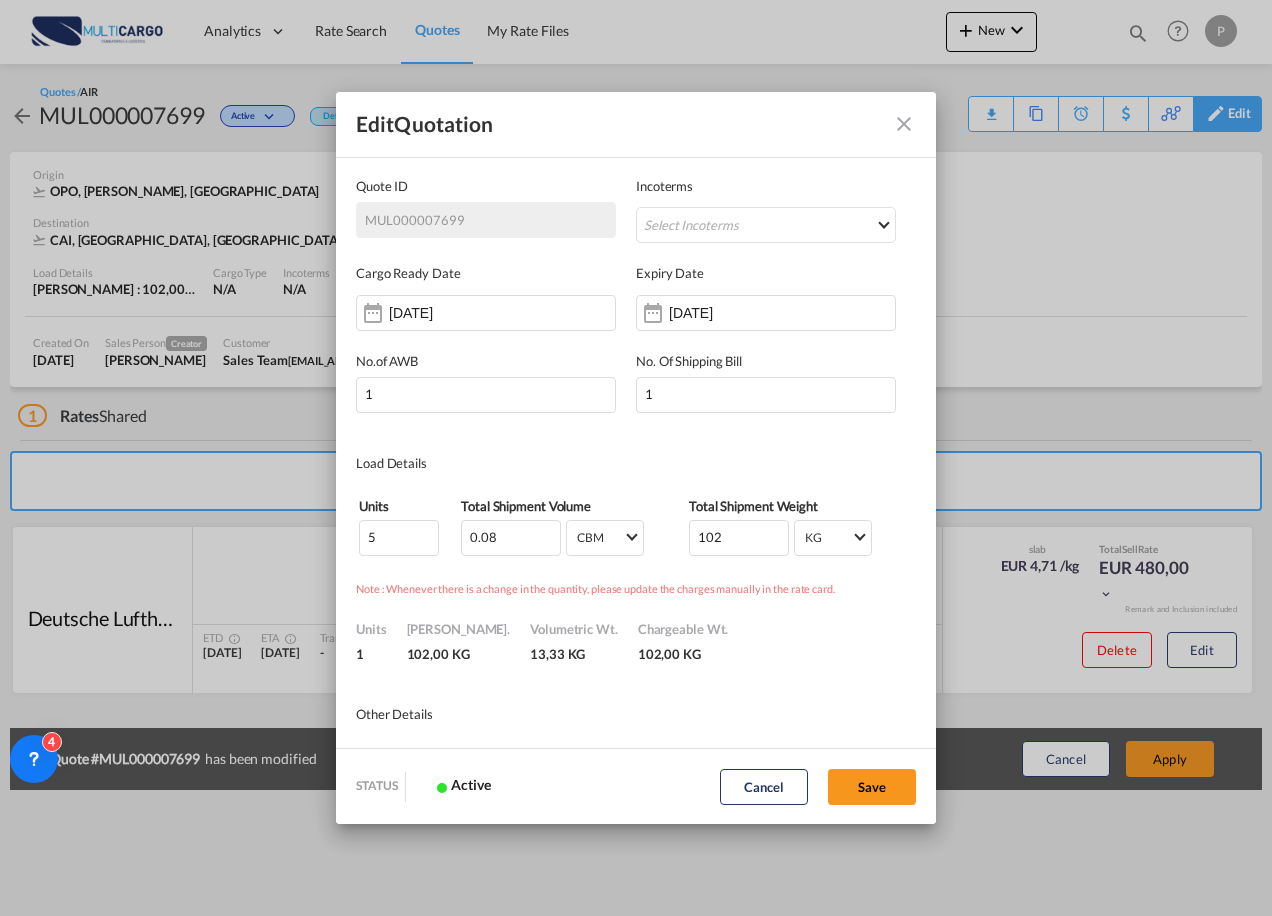 scroll, scrollTop: 0, scrollLeft: 0, axis: both 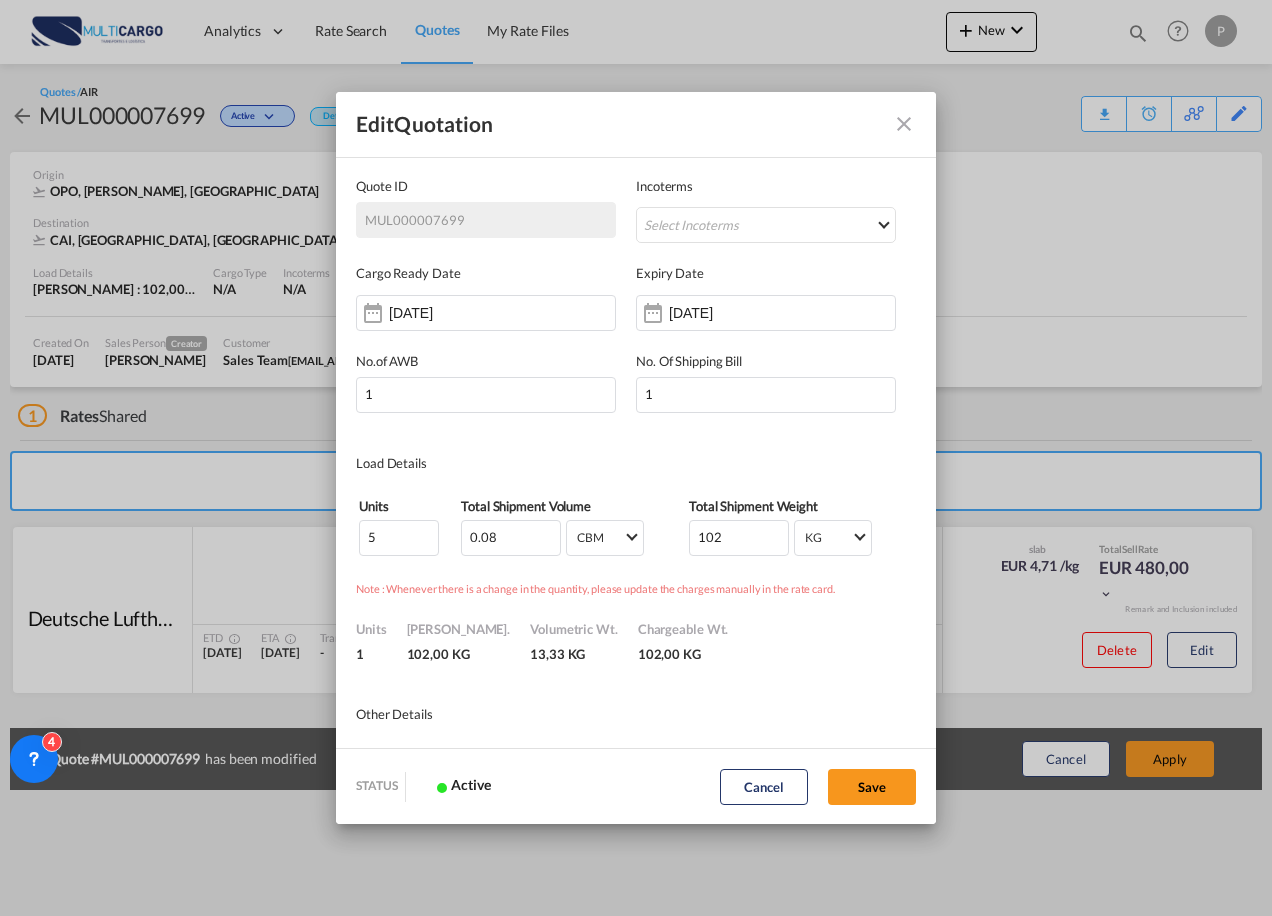 click at bounding box center (904, 124) 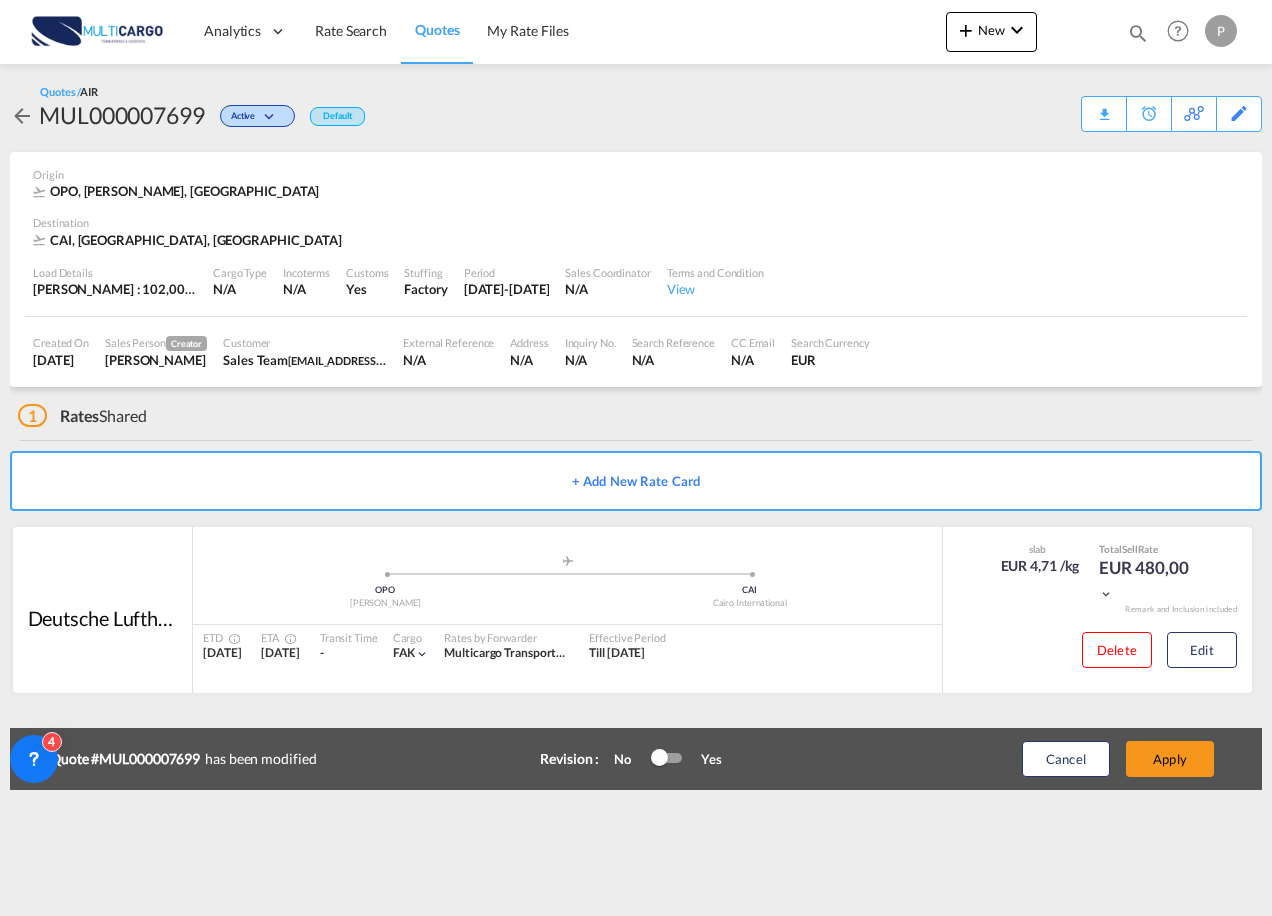 click at bounding box center [22, 116] 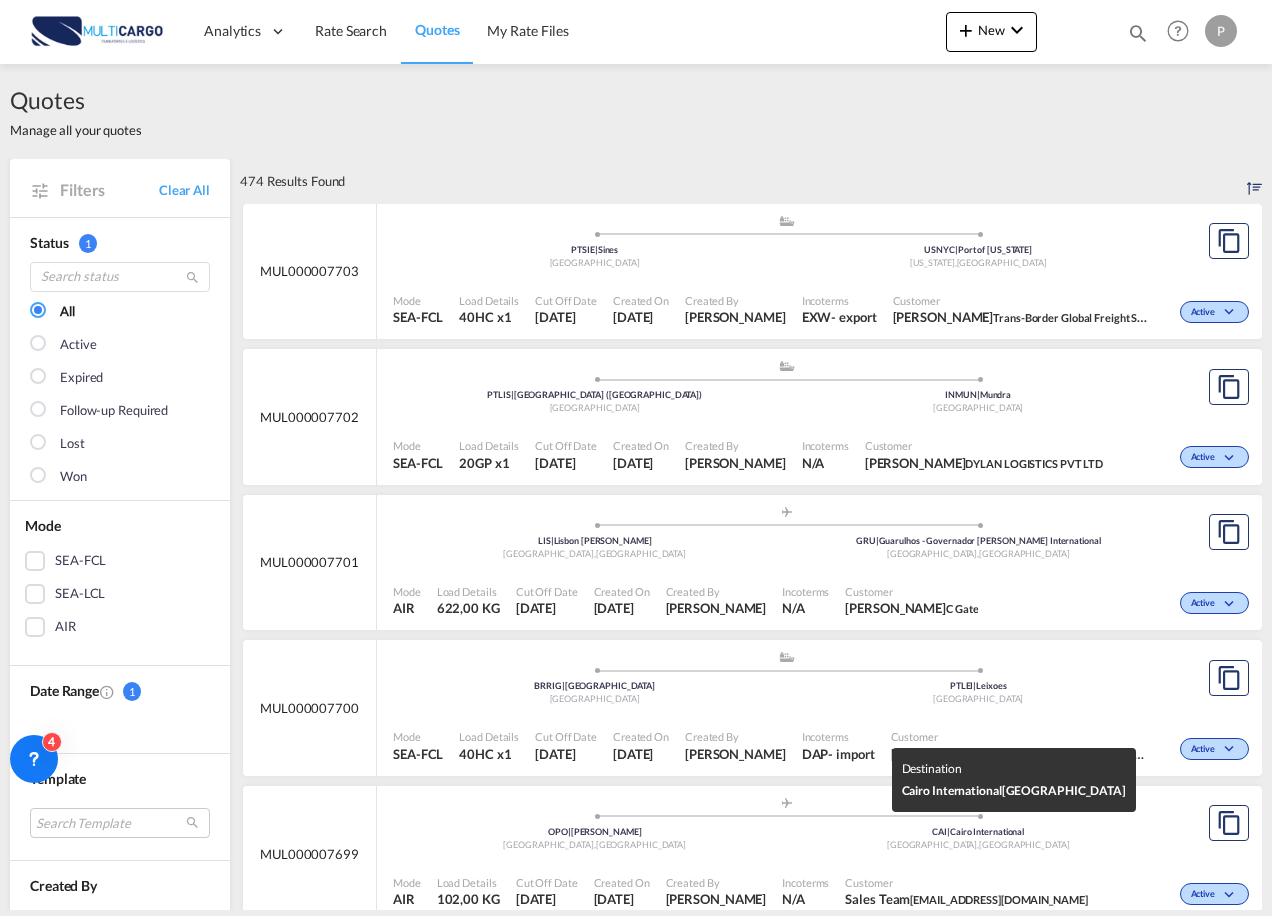 click on "[GEOGRAPHIC_DATA]
,  [GEOGRAPHIC_DATA]" at bounding box center [595, 845] 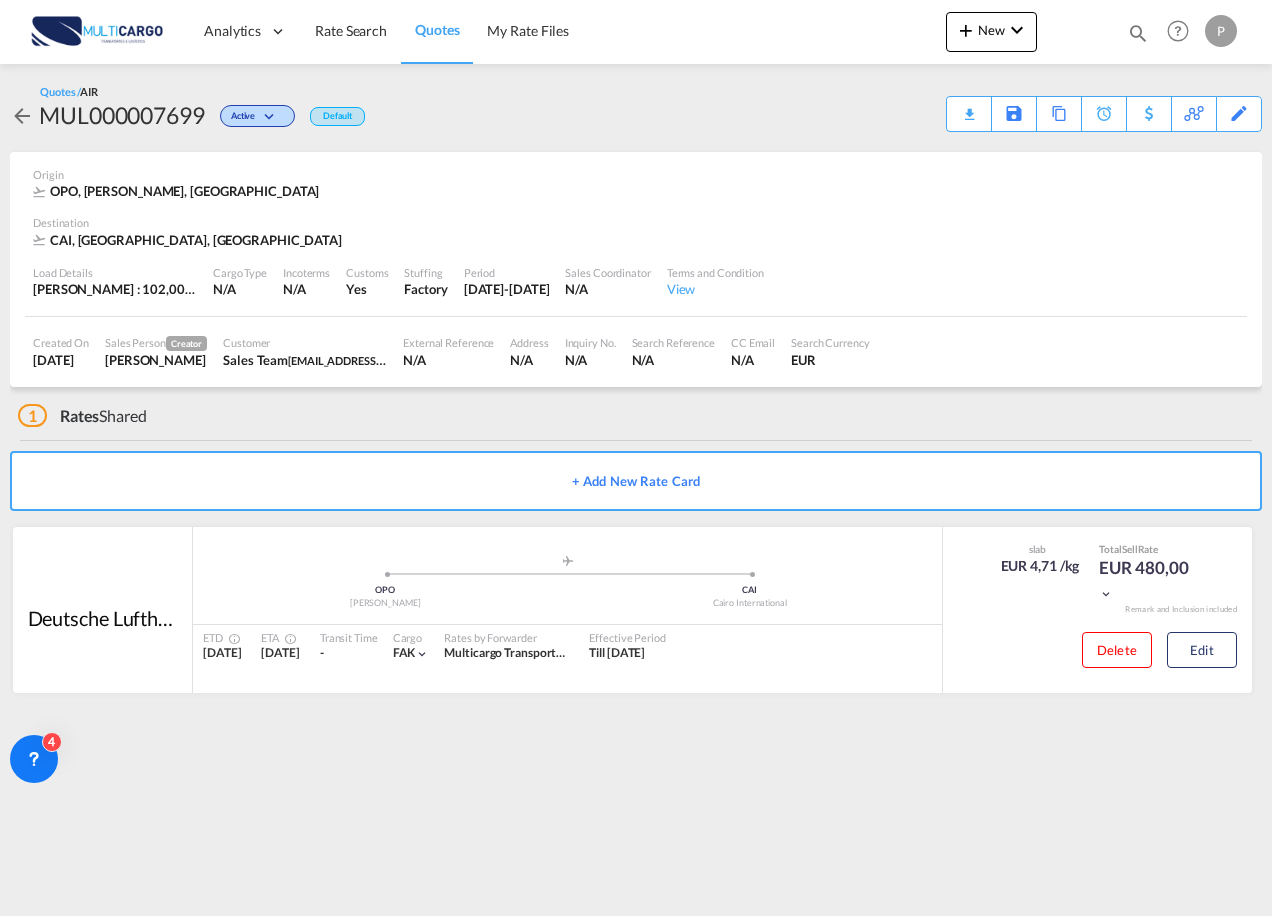 click on "Quotes" at bounding box center [437, 29] 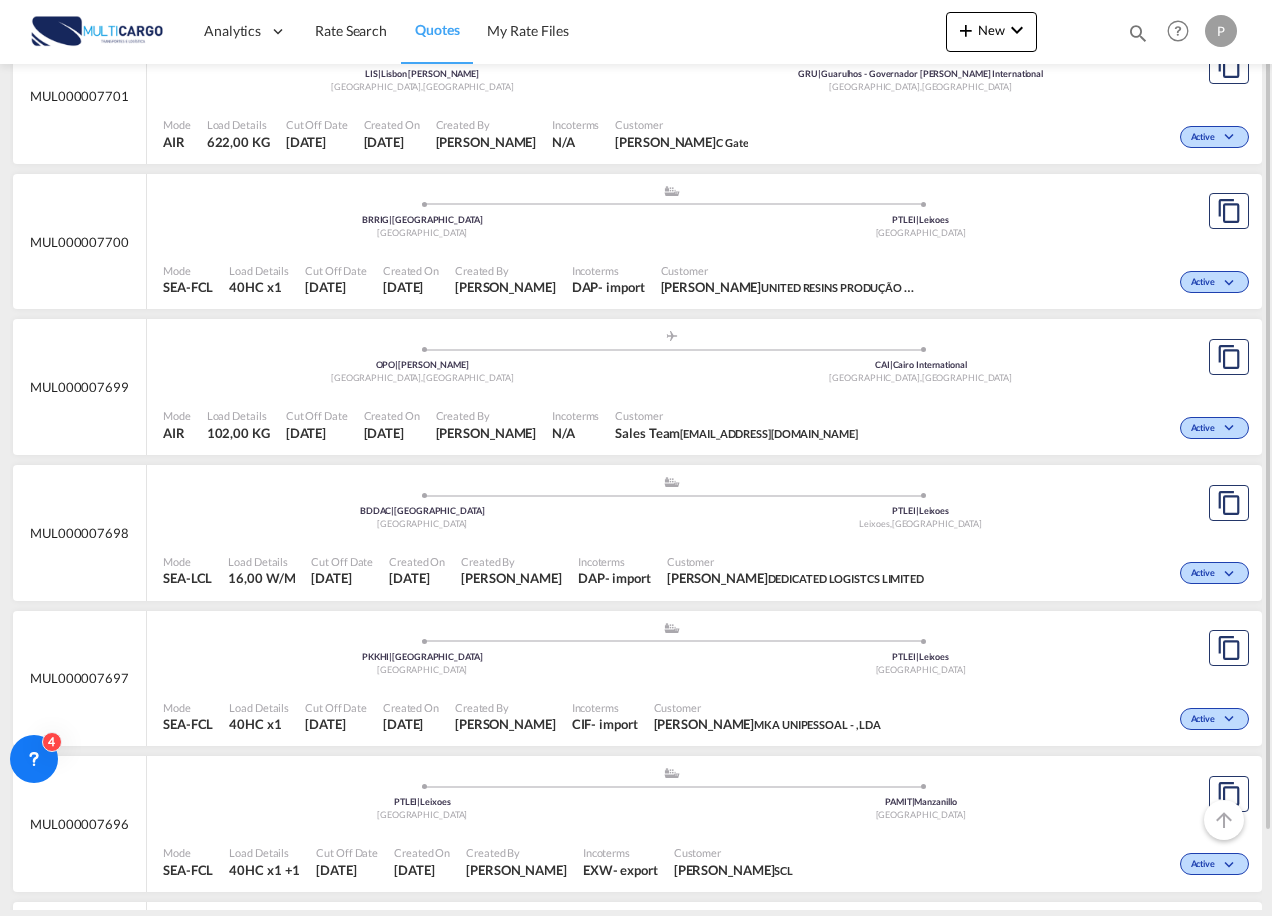 scroll, scrollTop: 445, scrollLeft: 0, axis: vertical 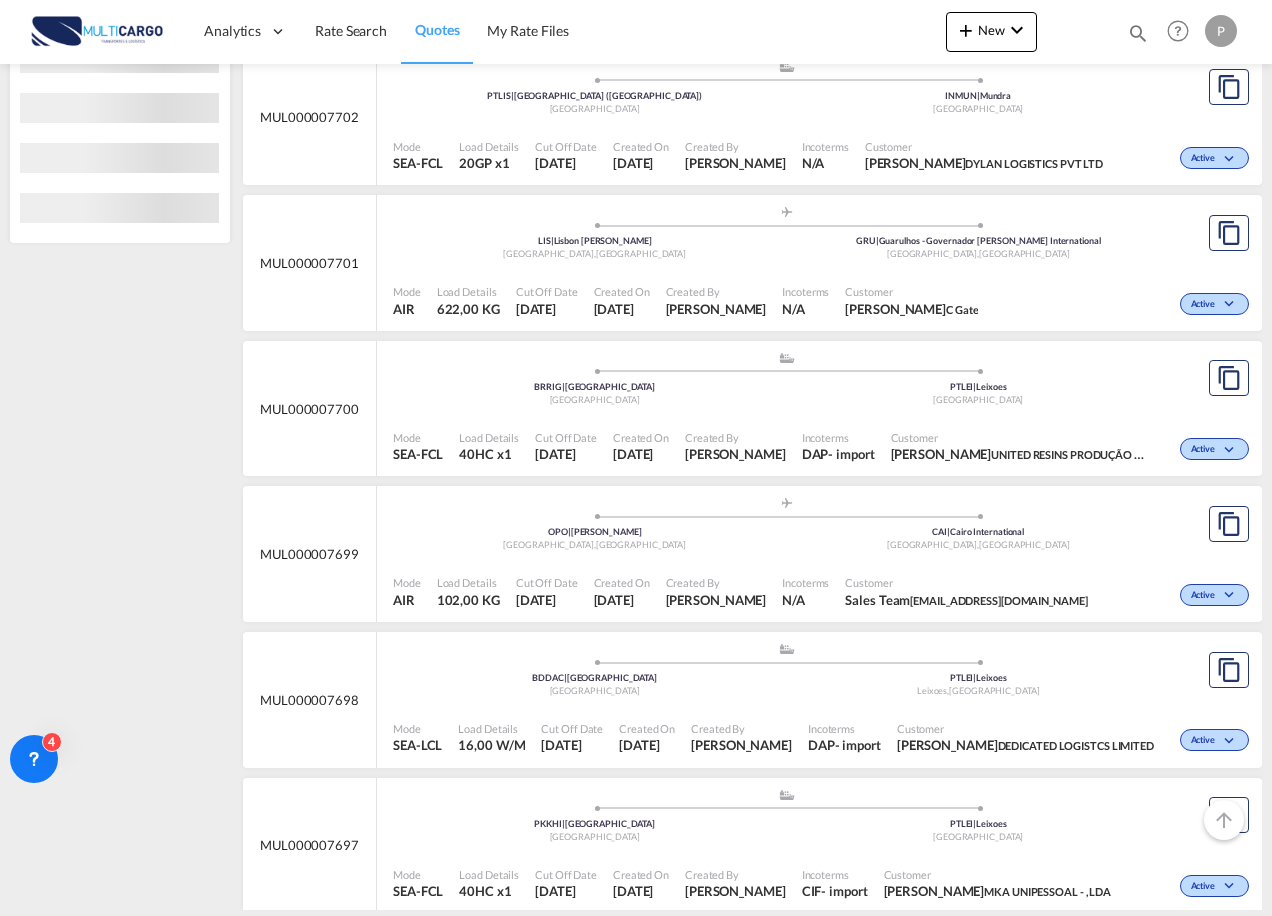 click at bounding box center (1138, 33) 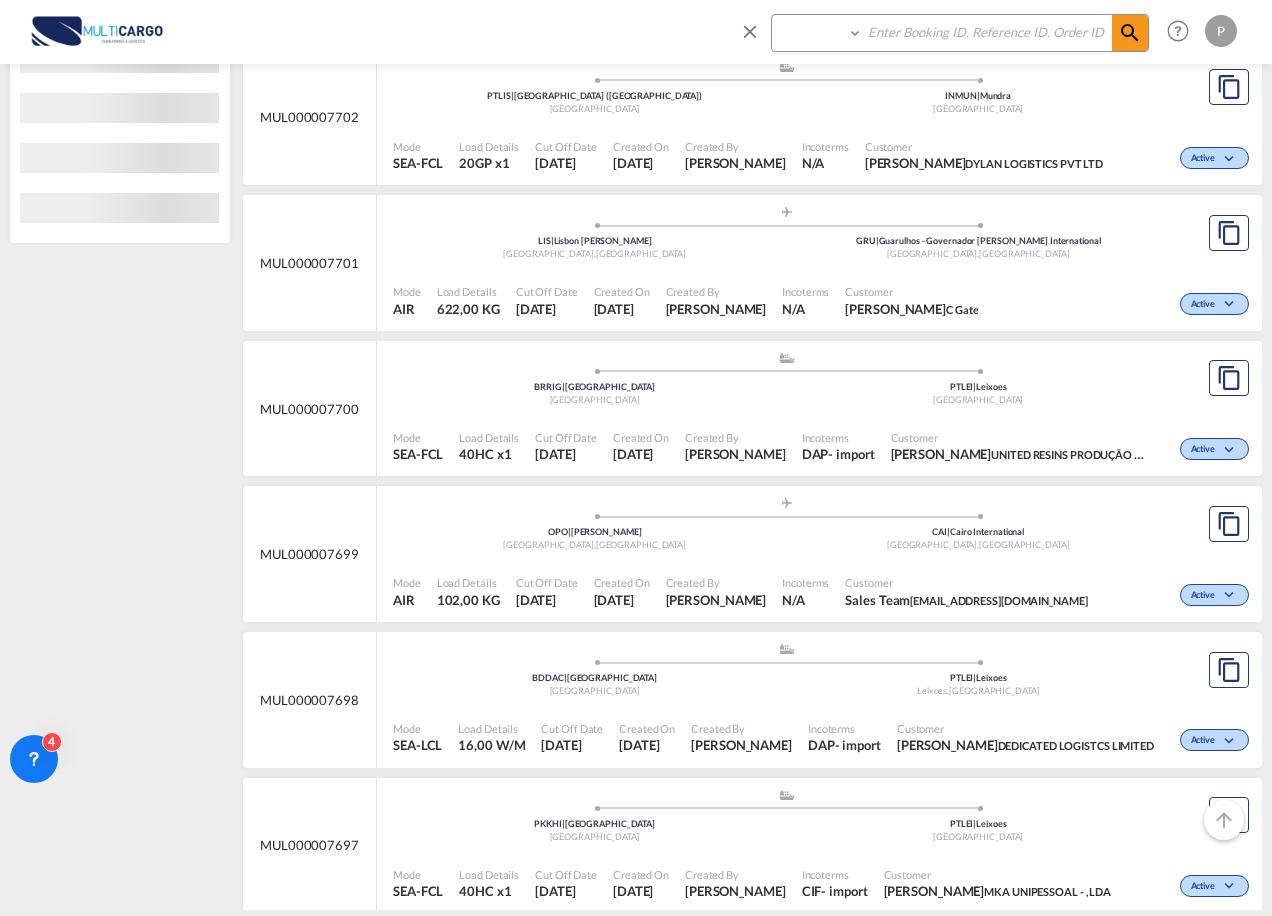 click on "Quotes" at bounding box center [819, 33] 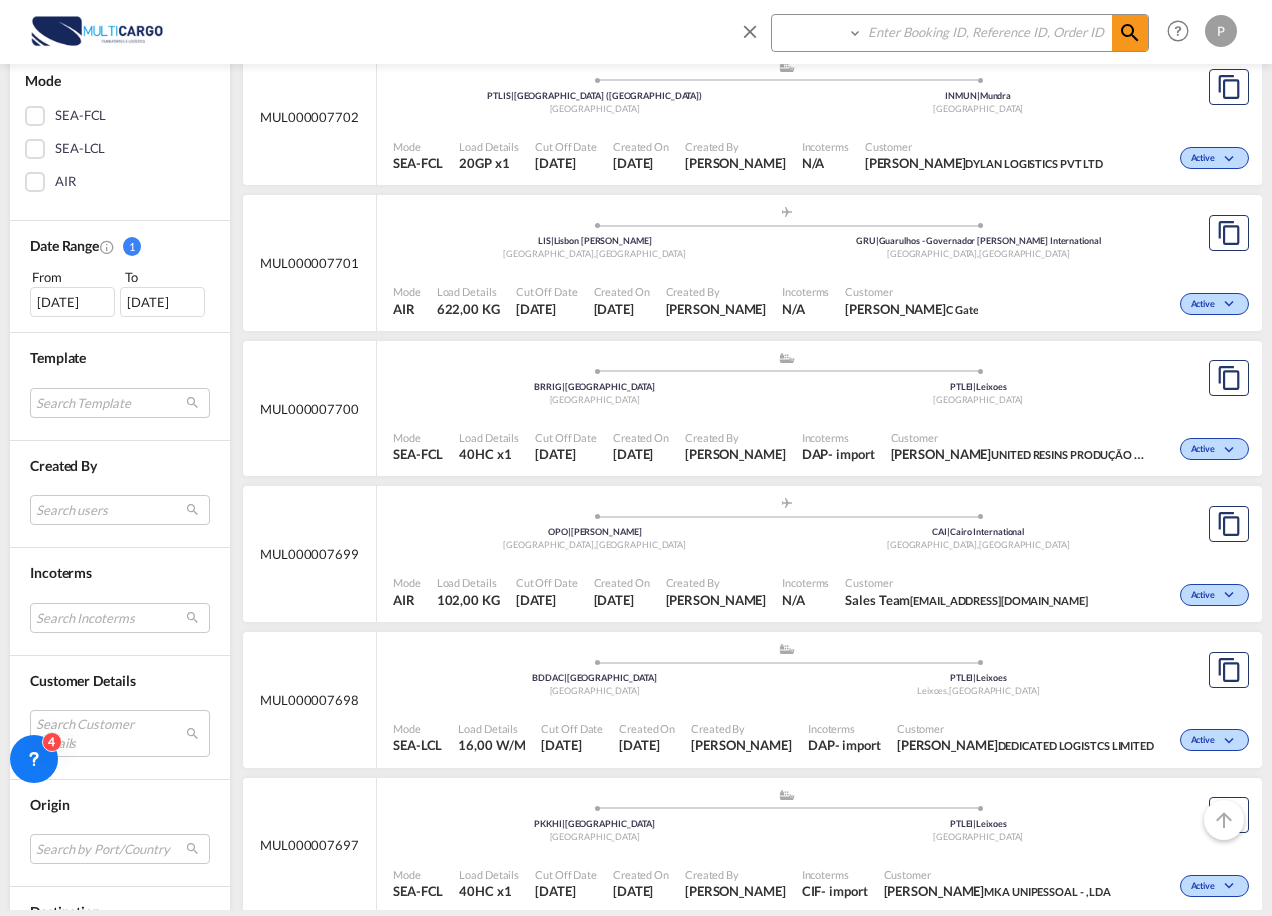 click on "Quotes" at bounding box center [819, 33] 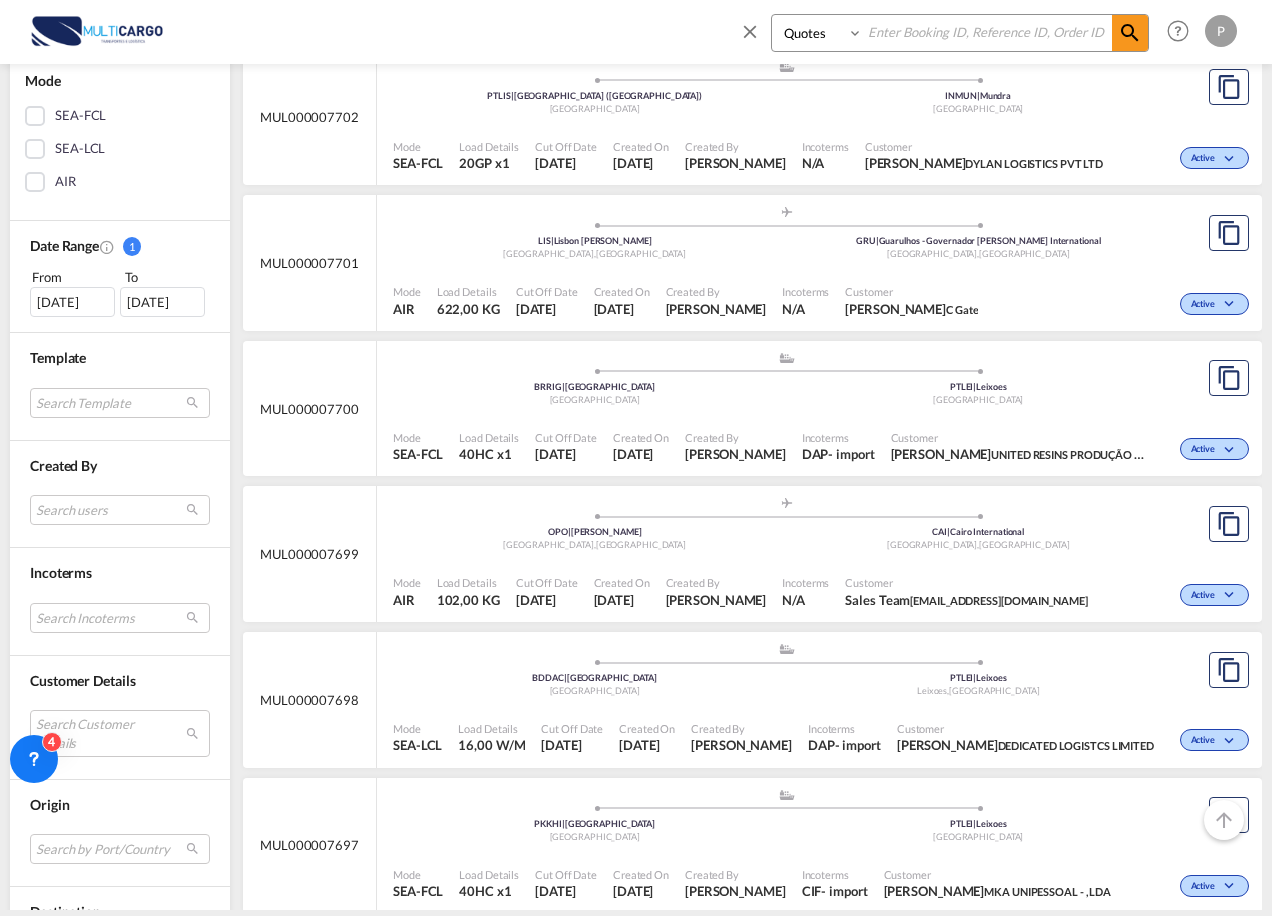 click on "Quotes" at bounding box center (819, 33) 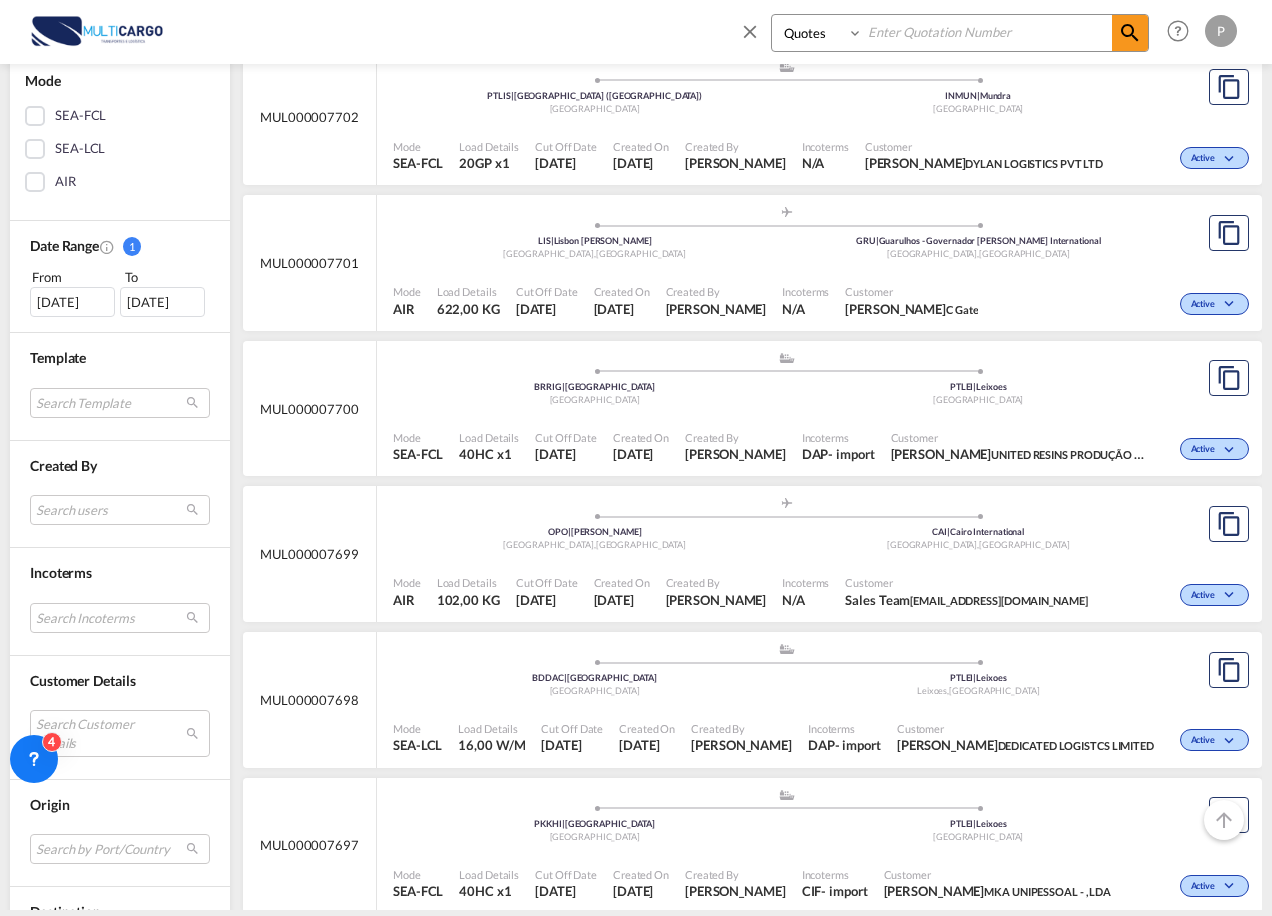 click at bounding box center [987, 32] 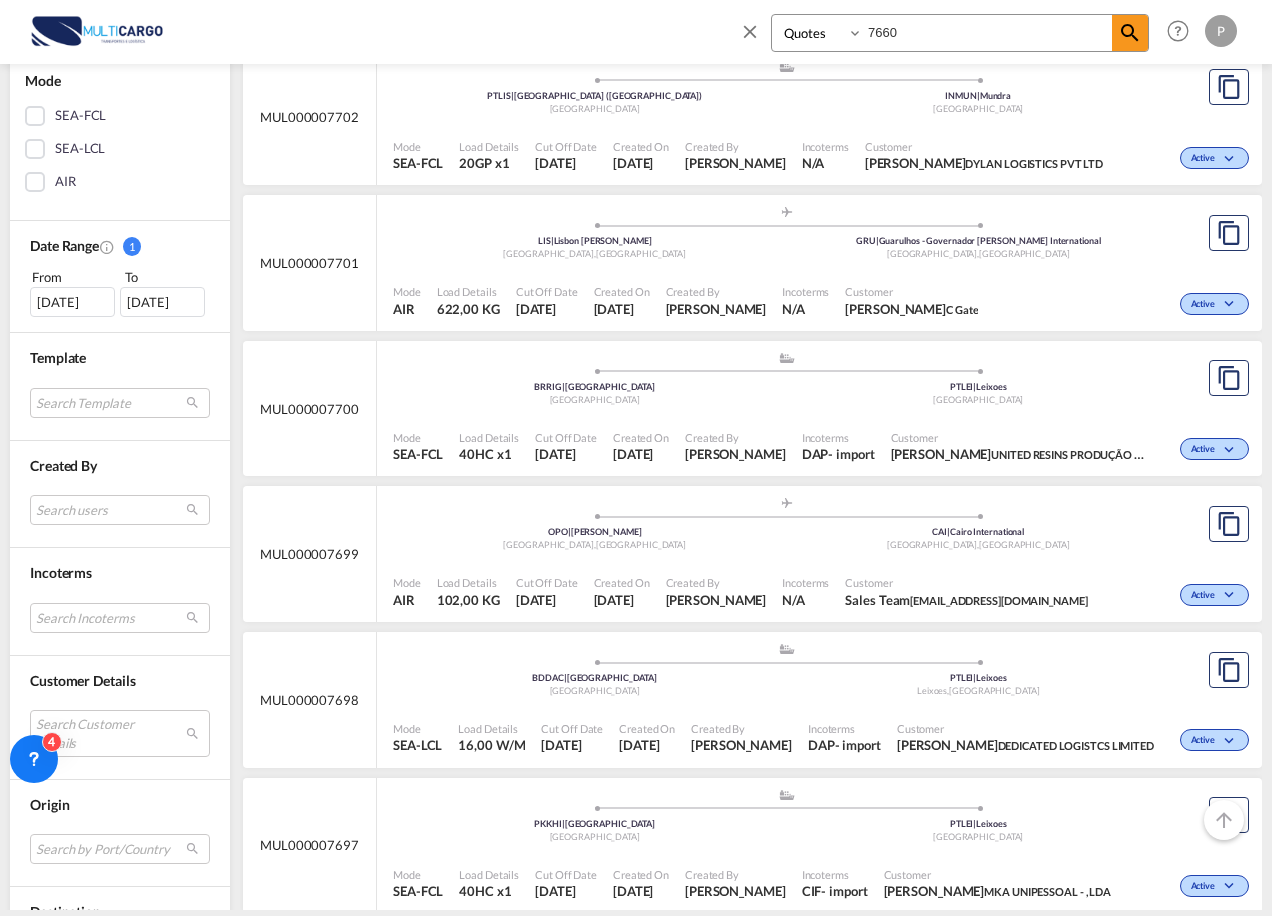 type on "7660" 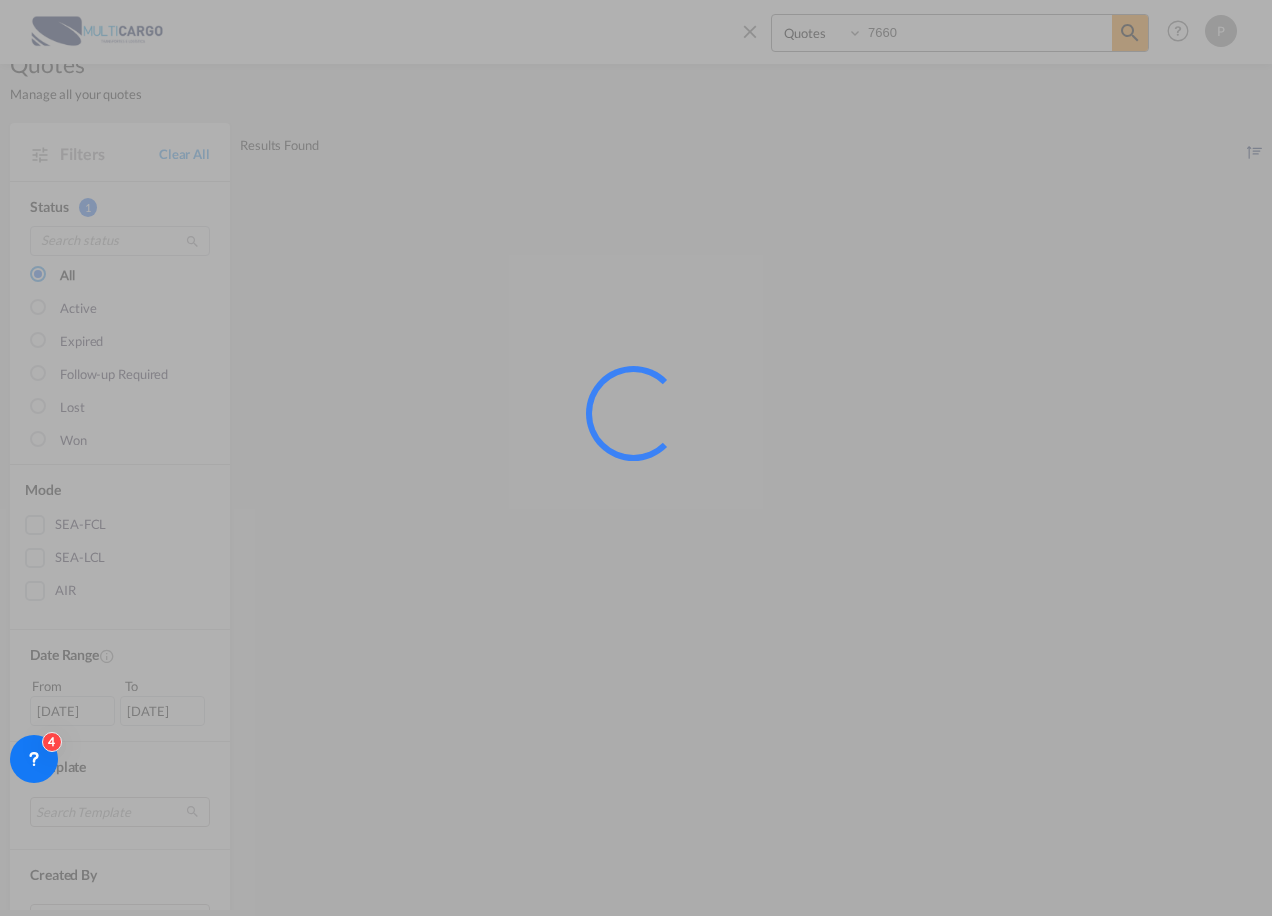 scroll, scrollTop: 0, scrollLeft: 0, axis: both 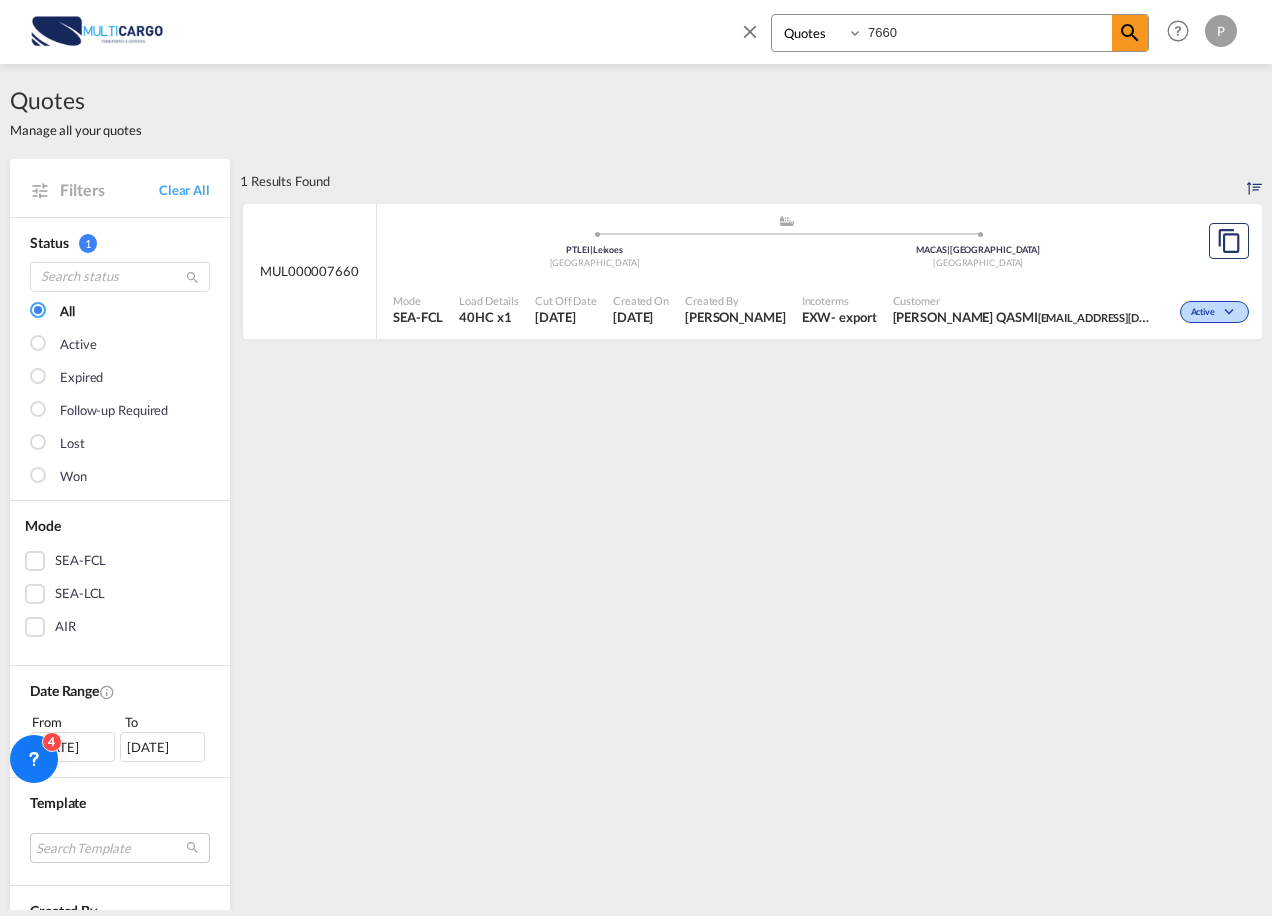 click on "Mode
SEA-FCL" at bounding box center (418, 310) 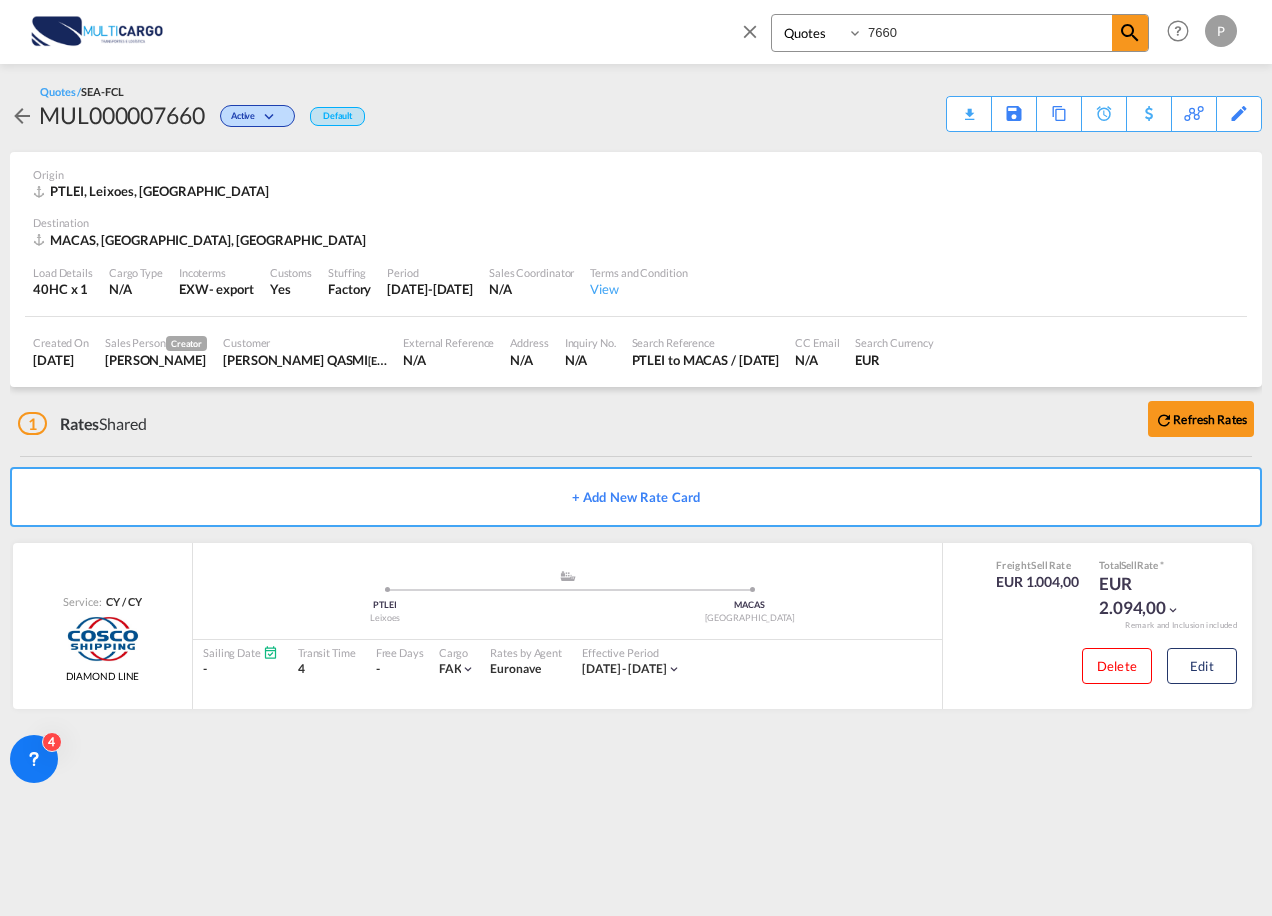 click at bounding box center [750, 31] 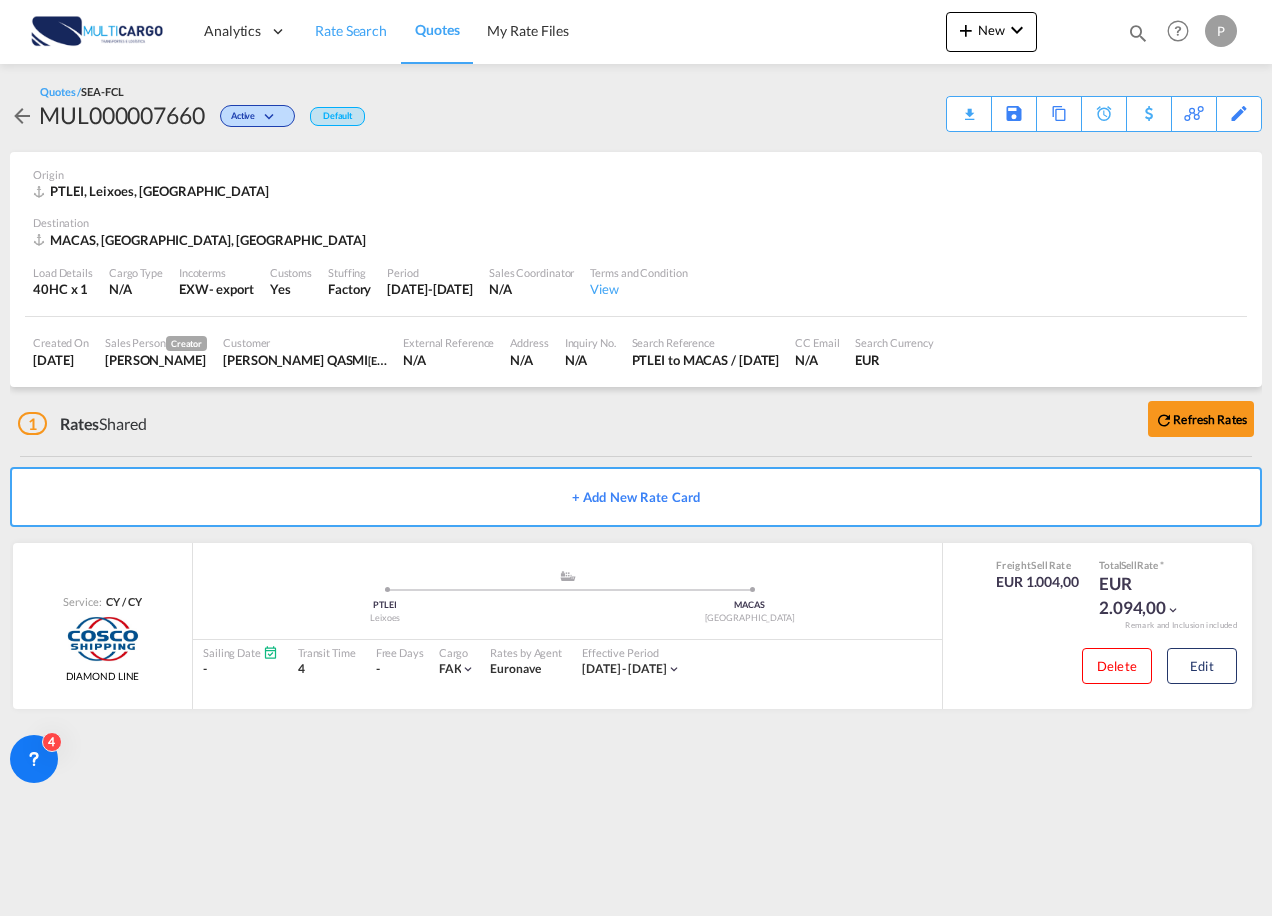 click on "Rate Search" at bounding box center (351, 31) 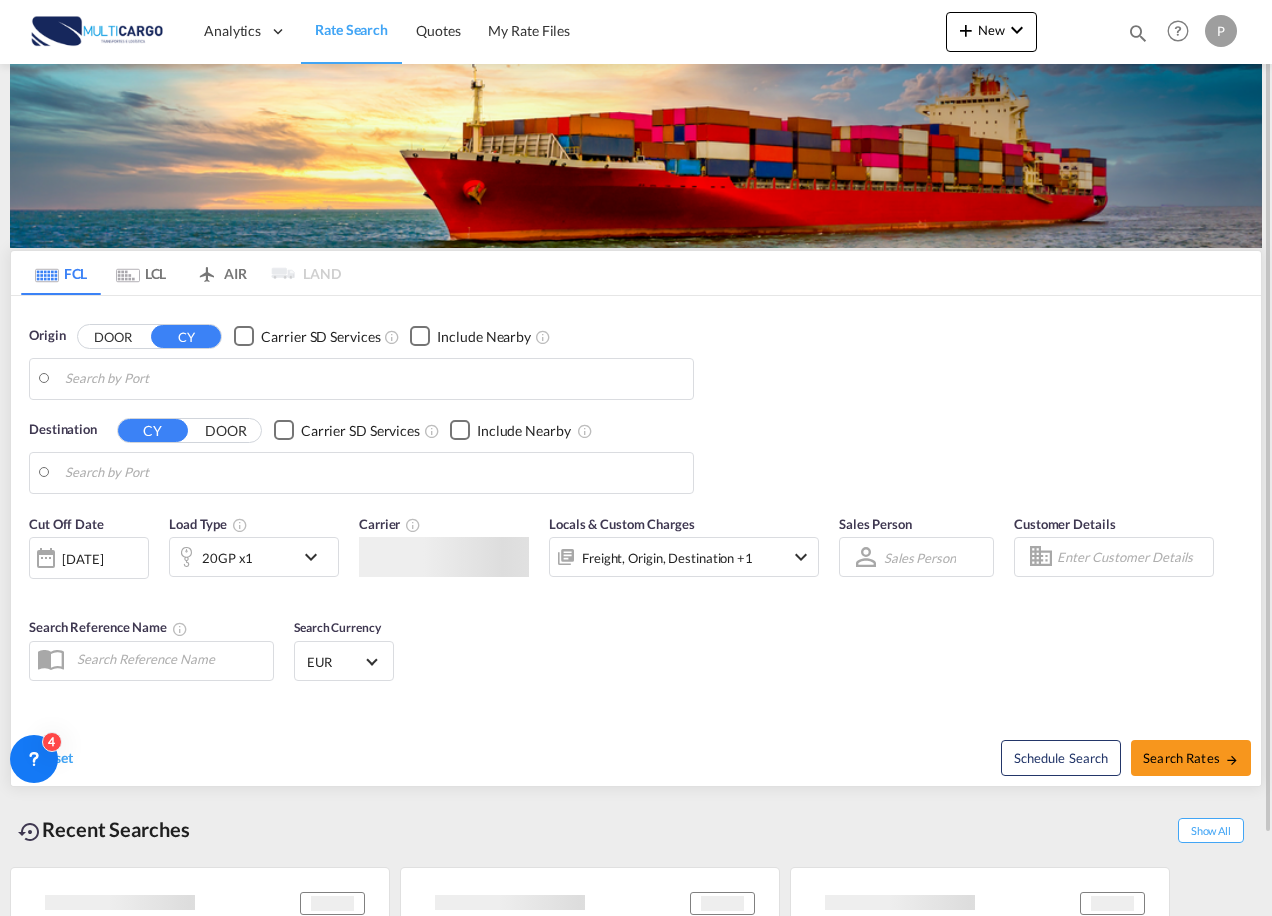 click at bounding box center [374, 379] 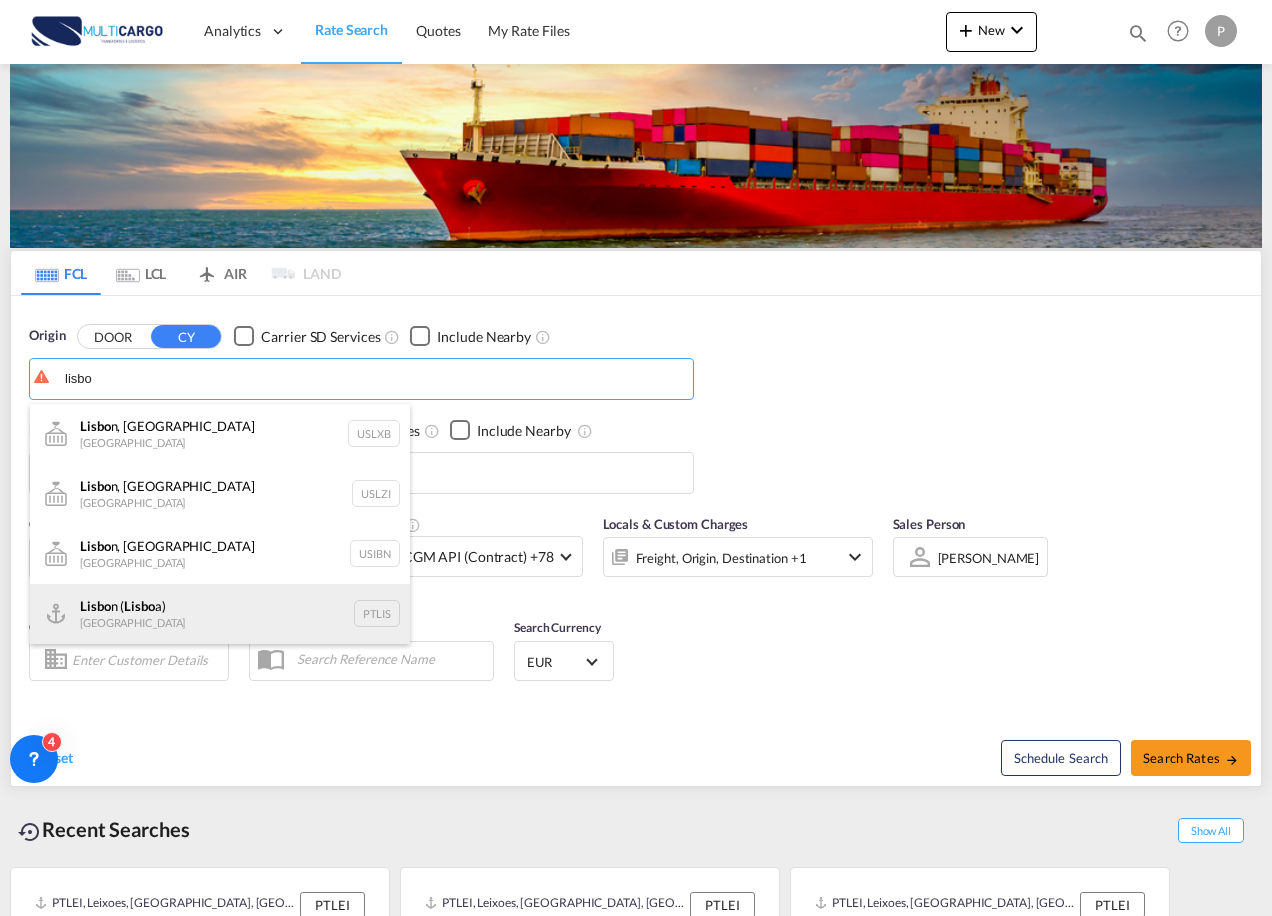 click on "Lisbo n ( Lisbo a) Portugal
PTLIS" at bounding box center [220, 614] 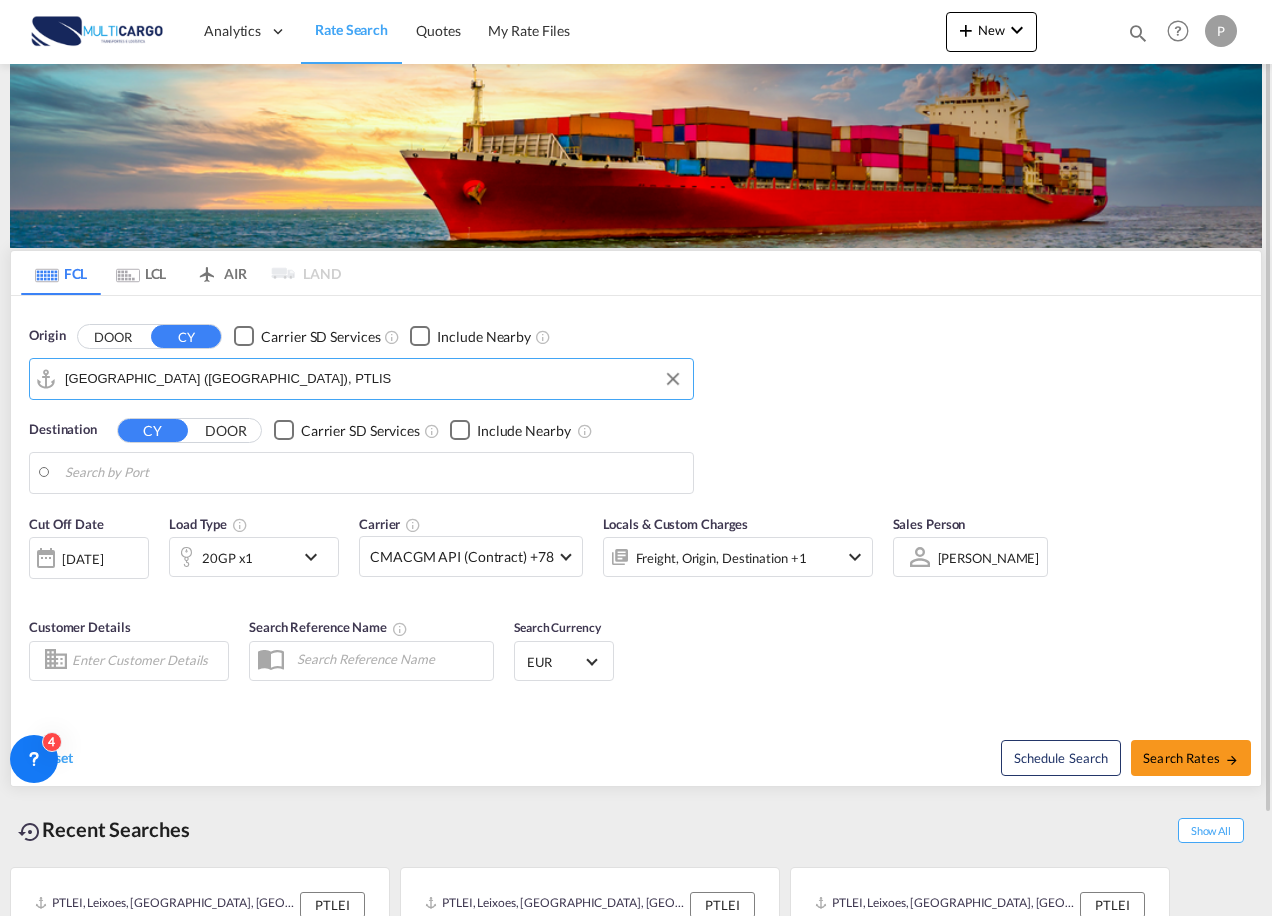 click on "Analytics
Reports
Dashboard
Rate Search
Quotes
My Rate Files
Analytics" at bounding box center [636, 458] 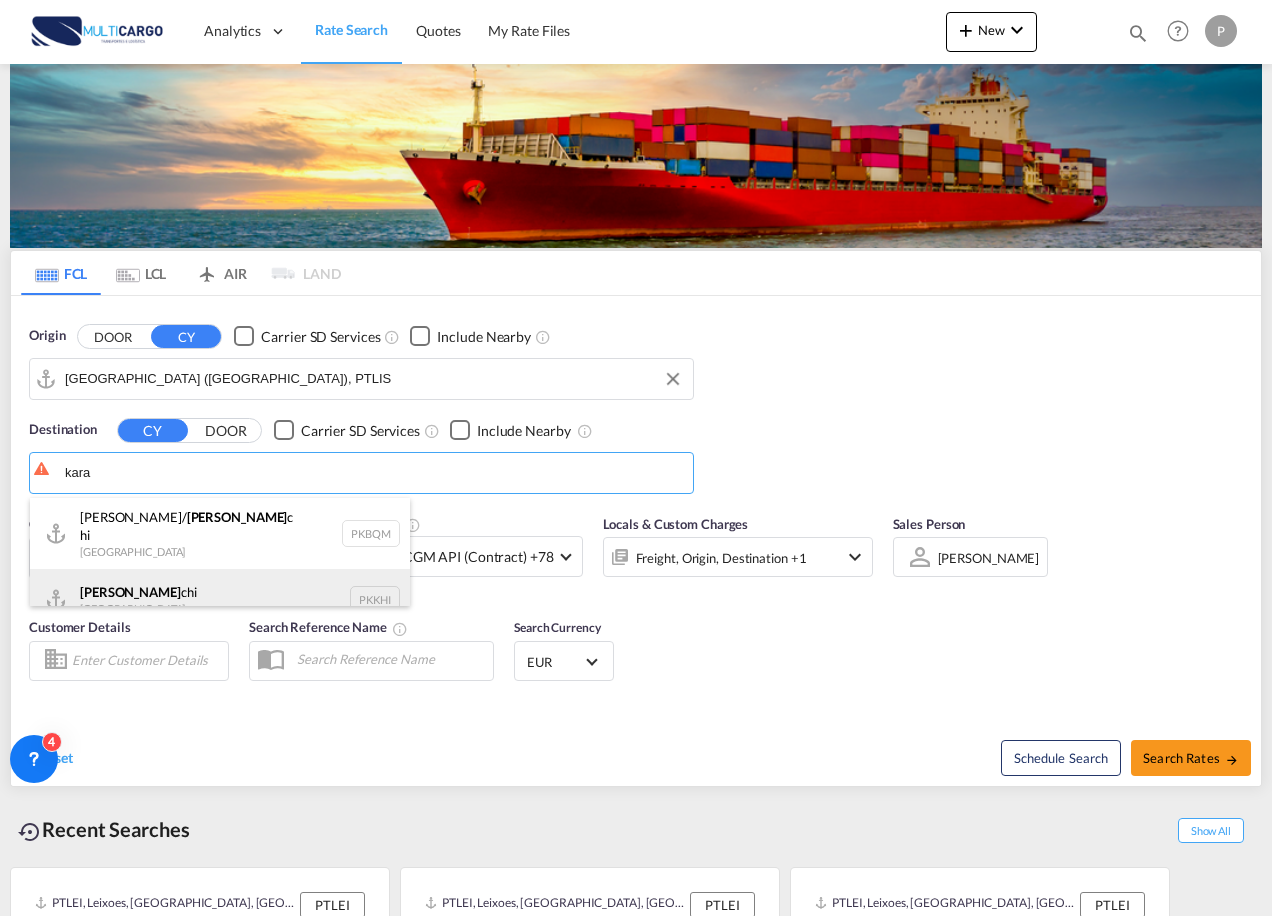 click on "[PERSON_NAME]
[GEOGRAPHIC_DATA]
PKKHI" at bounding box center [220, 599] 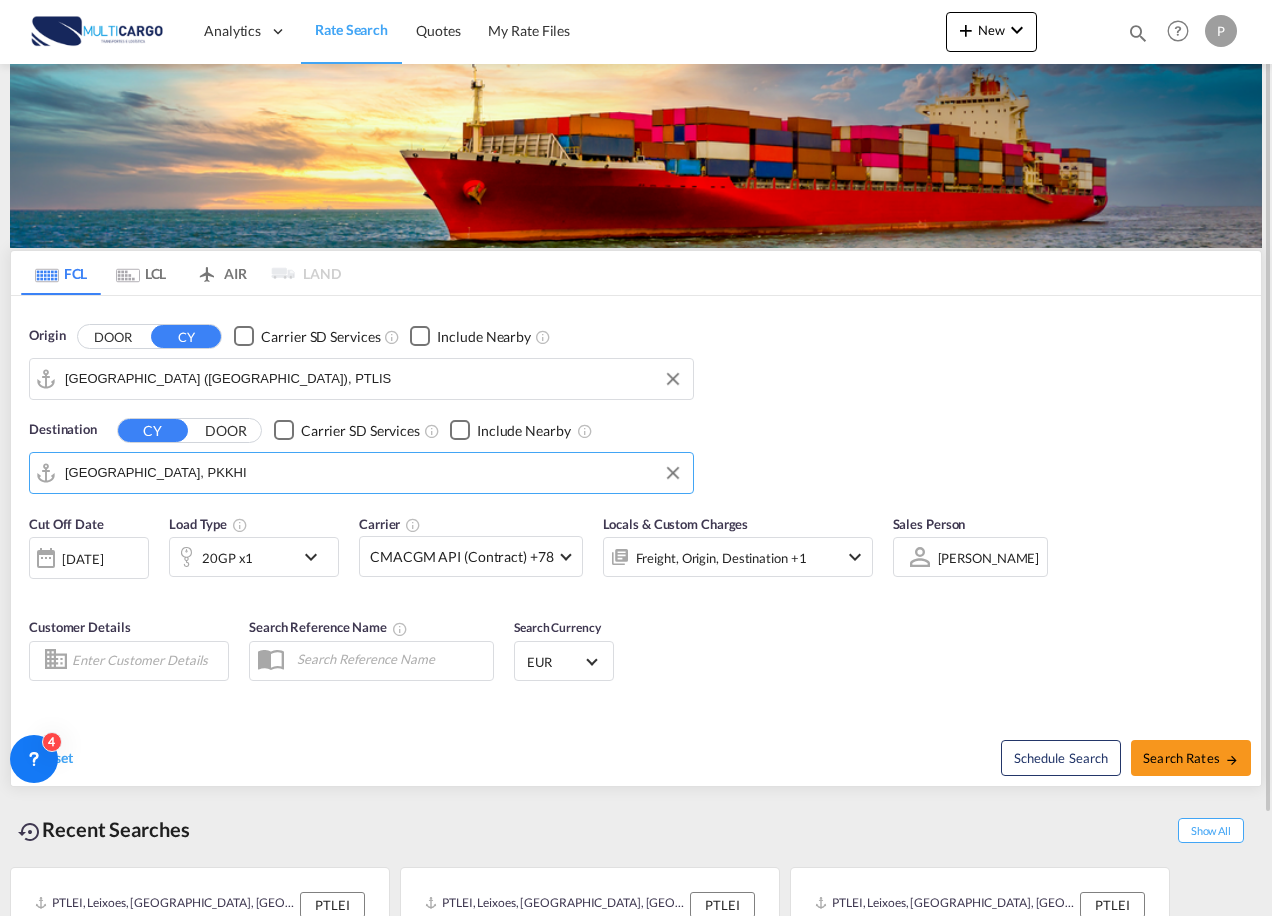 click on "20GP x1" at bounding box center [232, 557] 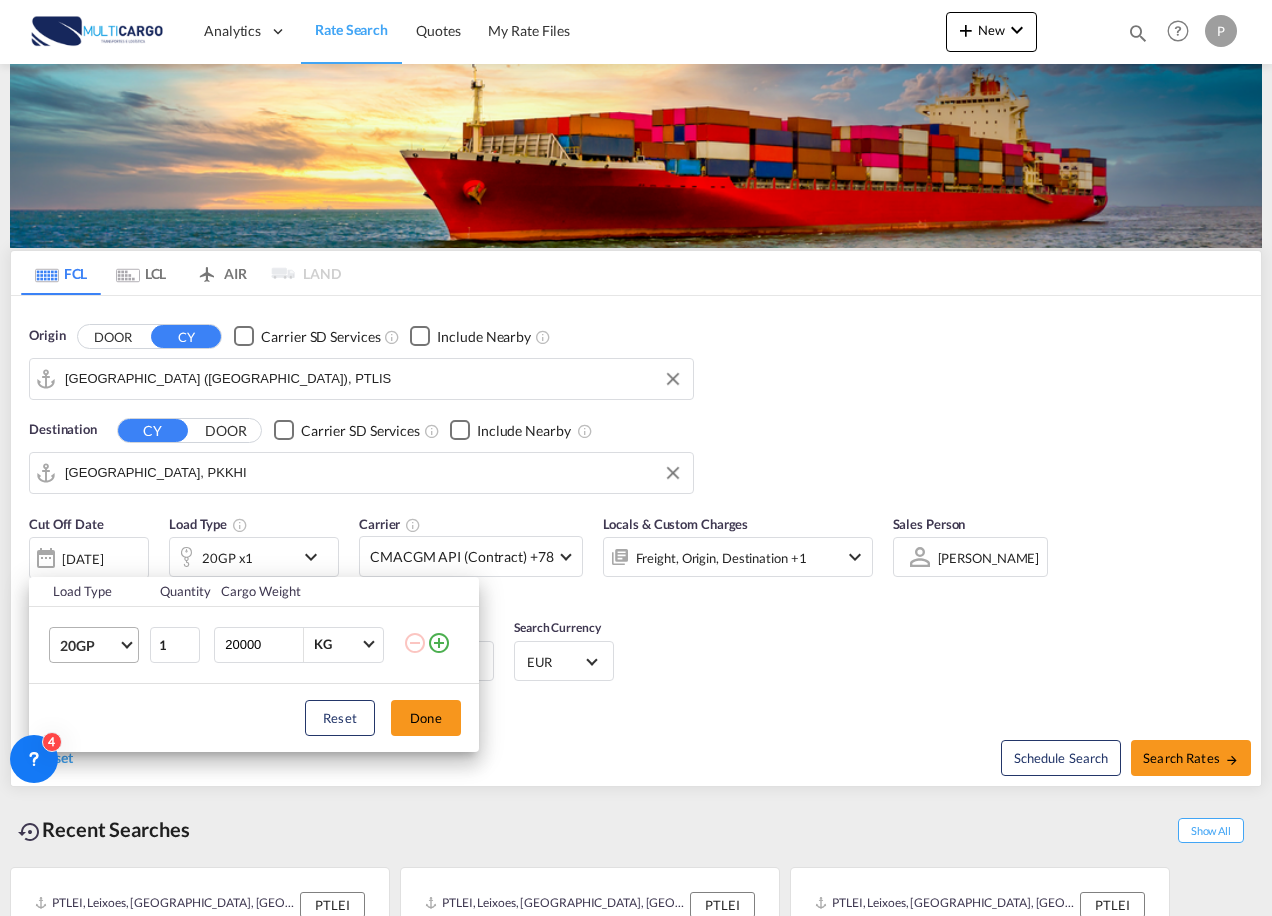 click on "20GP" at bounding box center (89, 646) 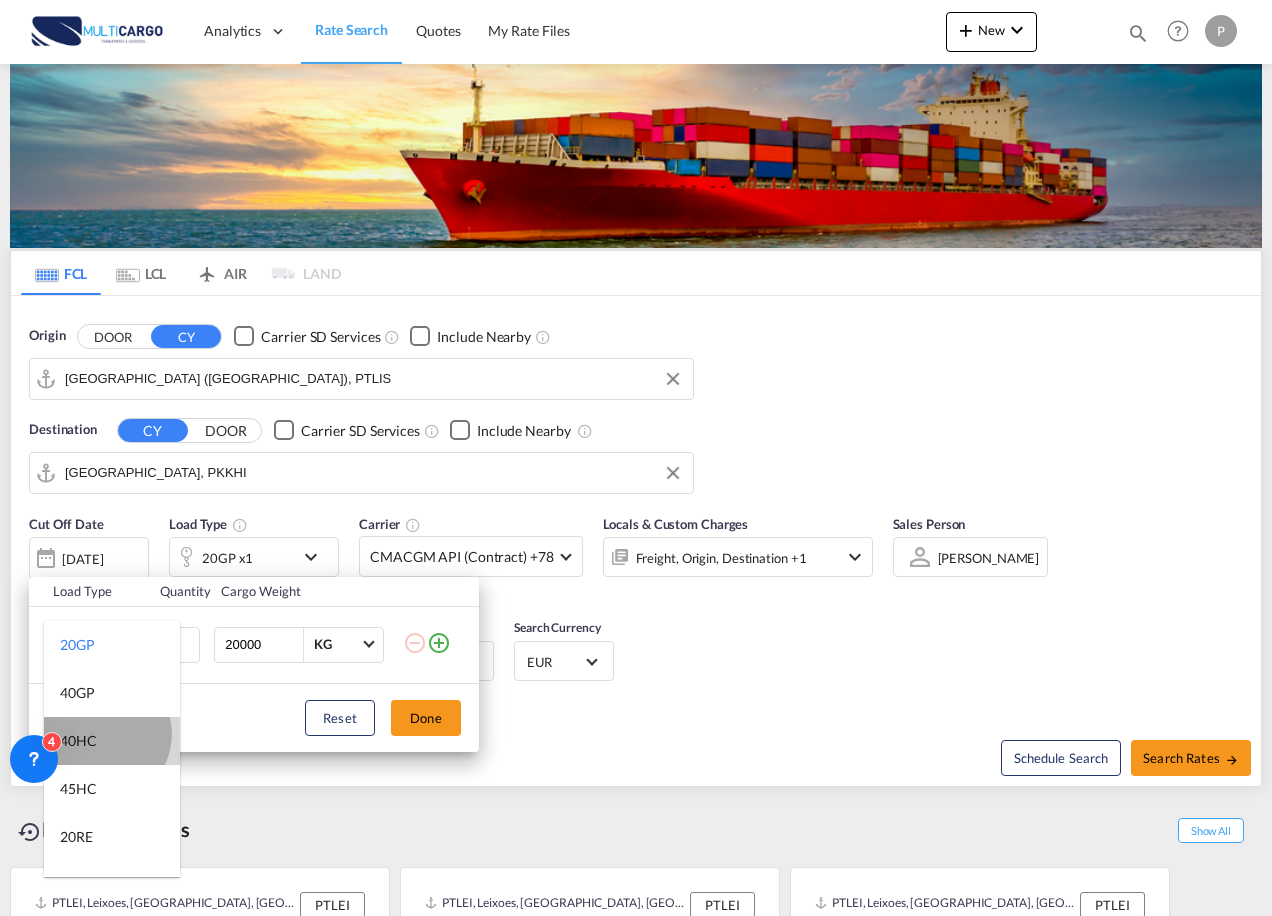 click on "40HC" at bounding box center [112, 741] 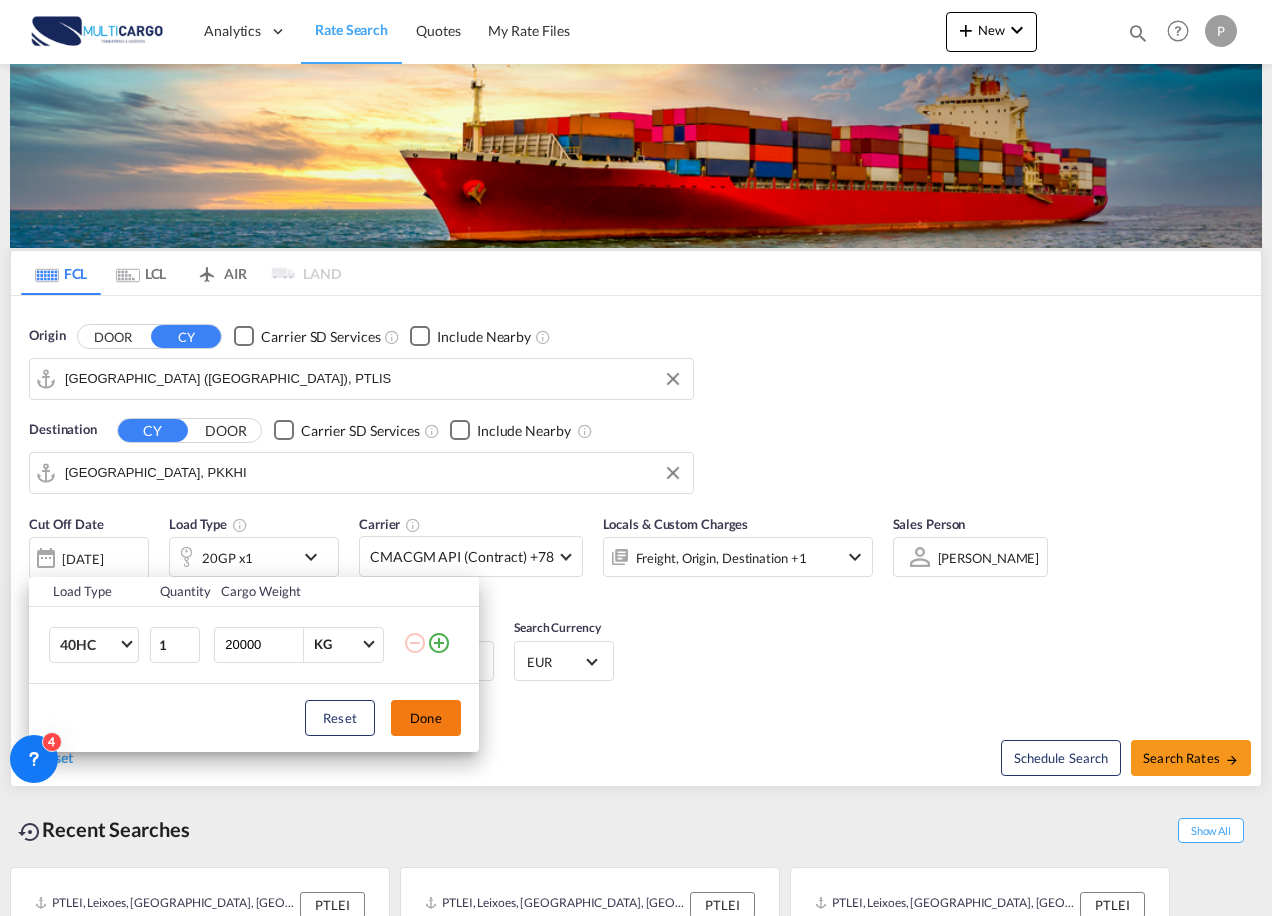 click on "Done" at bounding box center [426, 718] 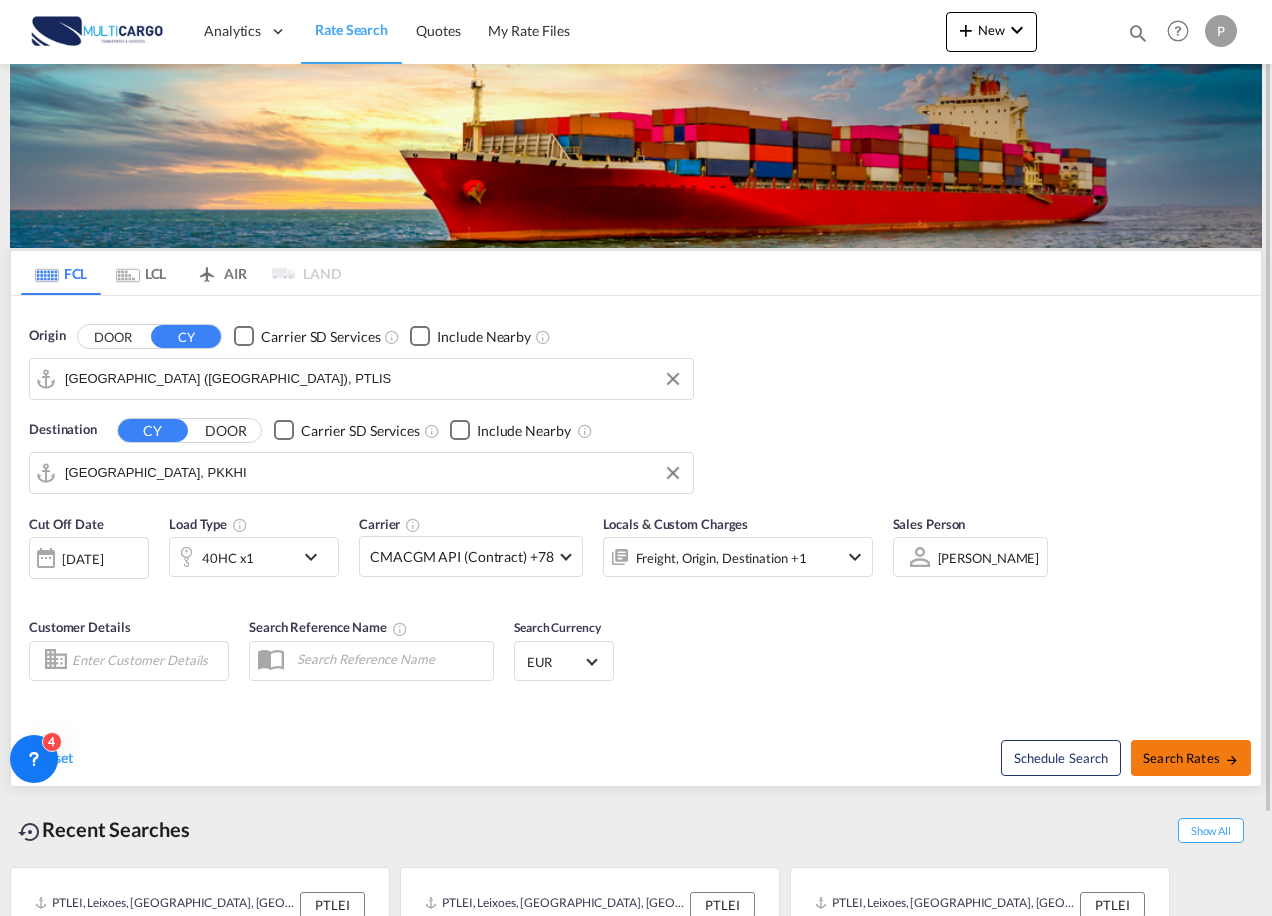 click on "Search Rates" at bounding box center [1191, 758] 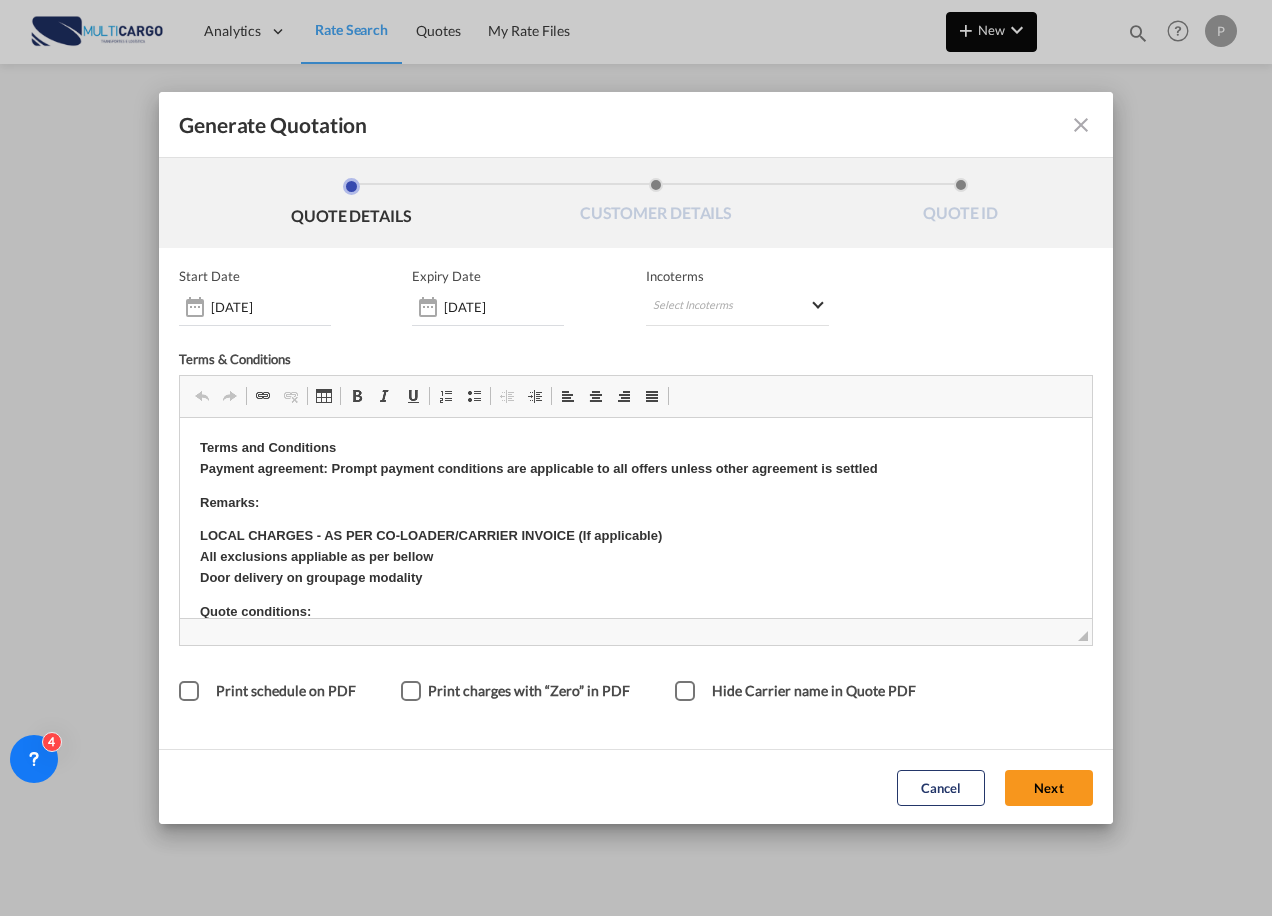 scroll, scrollTop: 0, scrollLeft: 0, axis: both 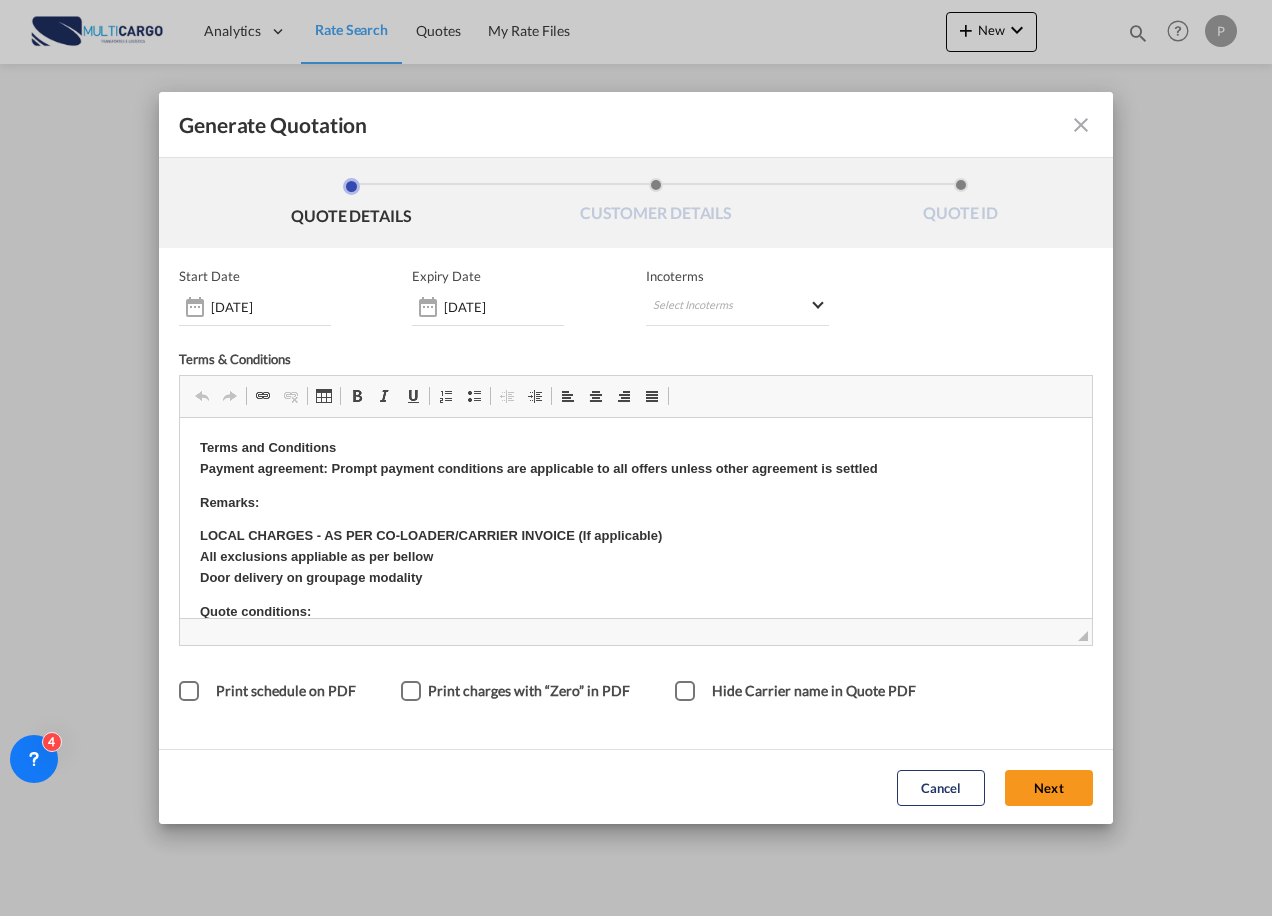 click on "Start Date
[DATE]   Expiry Date
[DATE]
Incoterms
Select Incoterms
FOB - import
Free on Board FOB - export
Free on Board CPT - export
Carrier Paid to DPU - export
Delivery at Place Unloaded CFR - import
Cost and Freight CPT - import
Carrier Paid to DAP - export
Delivered at Place CIF - import
Cost,Insurance and Freight CIP - export
Carriage and Insurance Paid to DDP - export
Delivery Duty Paid FAS - import
Free Alongside Ship CIF - export
Cost,Insurance and Freight EXW - import
Ex Works FCA - import
Free Carrier FAS - export
Free Alongside Ship DPU - import
Delivery at Place Unloaded EXW - export
Ex Works CIP - import
Carriage and Insurance Paid to DAP - import
Delivered at Place CFR - export
Cost and Freight FCA - export
Free Carrier  -
Terms & Conditions Rich Text Editor, editor22 Editor [PERSON_NAME] de ferramentas Área de transferência/Anular   Anular  Atalho de teclado Ctrl+Z   Refazer  Atalho de teclado Ctrl+Y Hiperligações   Hiperligação" at bounding box center [636, 529] 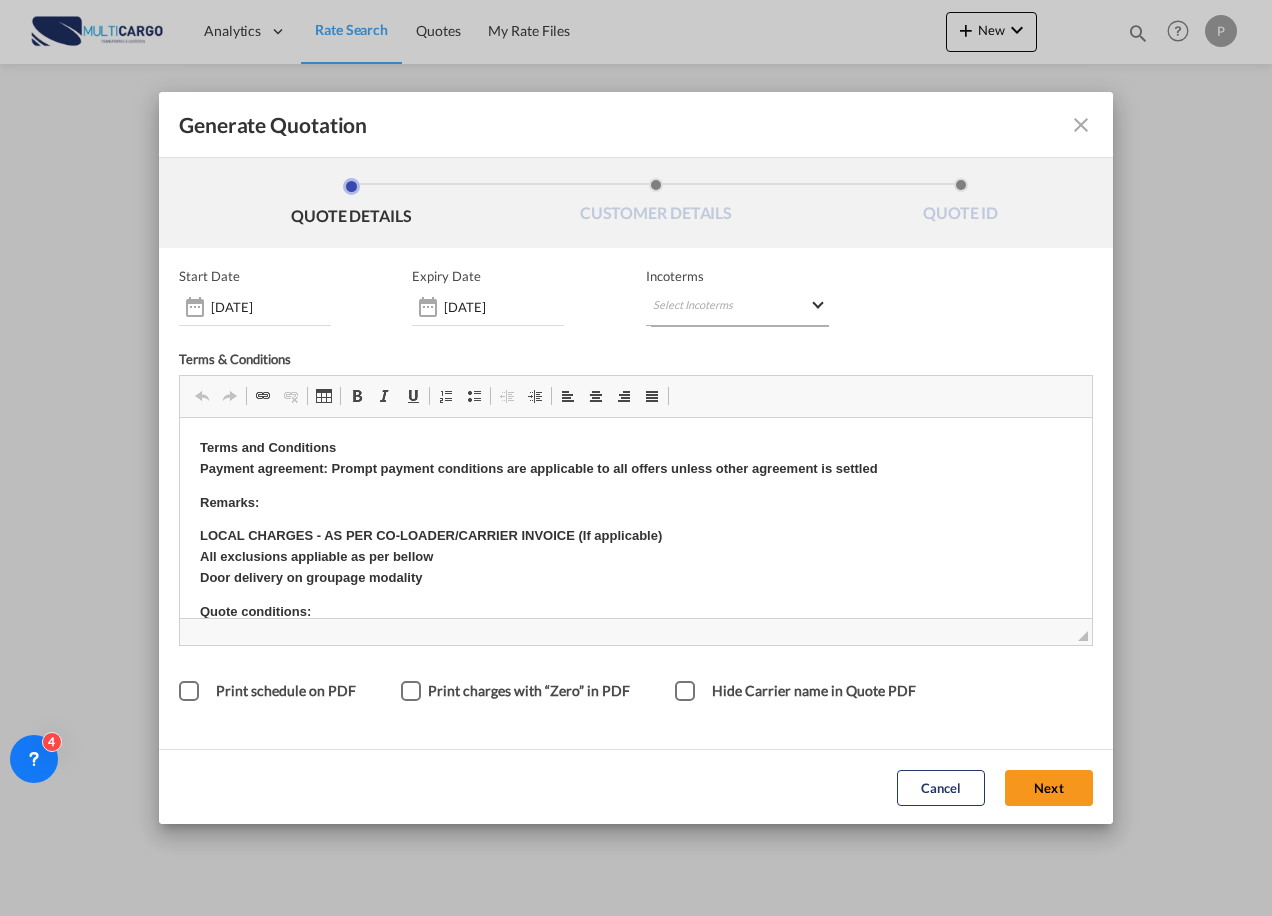 click on "Select Incoterms
FOB - import
Free on Board FOB - export
Free on Board CPT - export
Carrier Paid to DPU - export
Delivery at Place Unloaded CFR - import
Cost and Freight CPT - import
Carrier Paid to DAP - export
Delivered at Place CIF - import
Cost,Insurance and Freight CIP - export
Carriage and Insurance Paid to DDP - export
Delivery Duty Paid FAS - import
Free Alongside Ship CIF - export
Cost,Insurance and Freight EXW - import
Ex Works FCA - import
Free Carrier FAS - export
Free Alongside Ship DPU - import
Delivery at Place Unloaded EXW - export
Ex Works CIP - import
Carriage and Insurance Paid to DAP - import
Delivered at Place CFR - export
Cost and Freight FCA - export
Free Carrier" at bounding box center [737, 308] 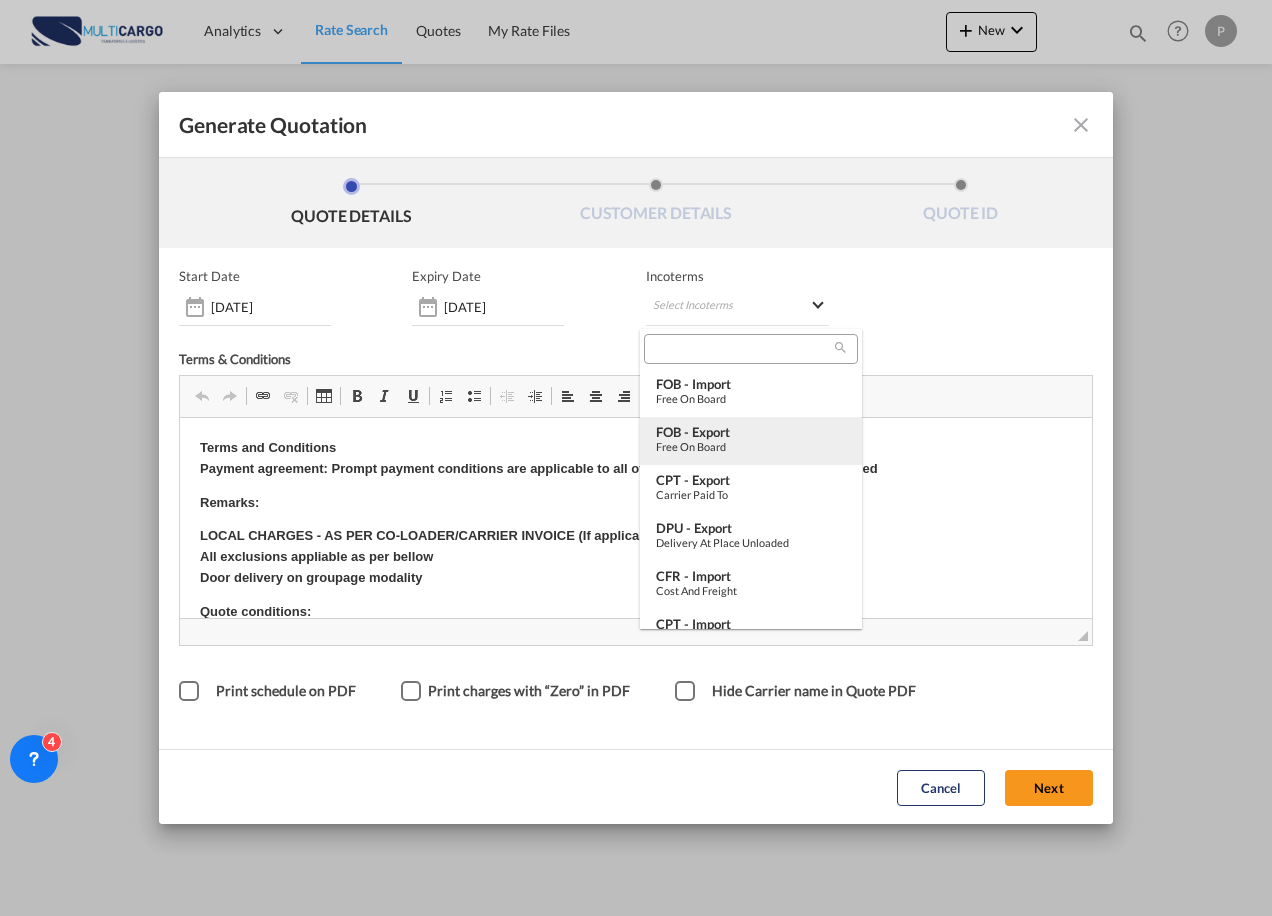 click on "Free on Board" at bounding box center (751, 446) 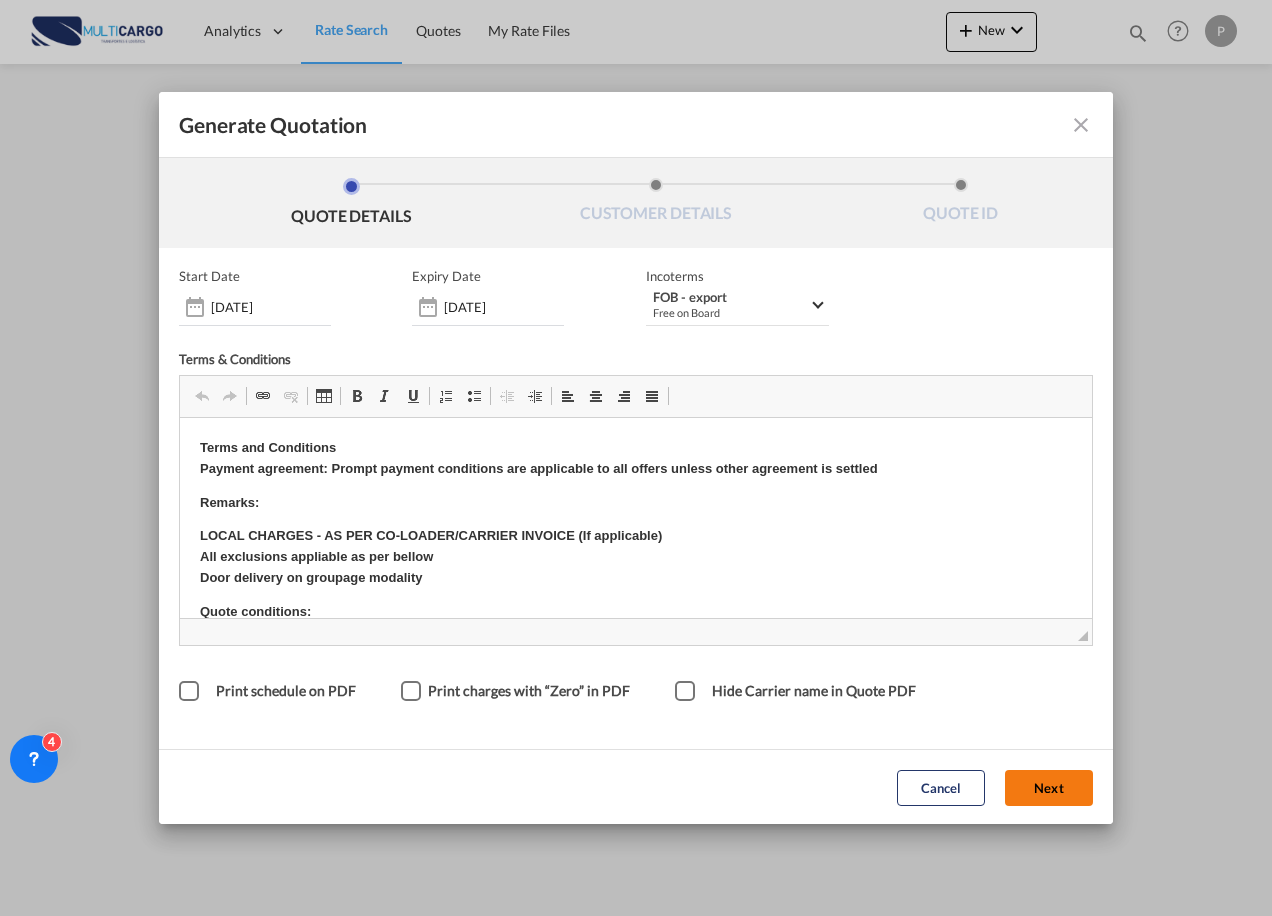 click on "Next" at bounding box center [1049, 787] 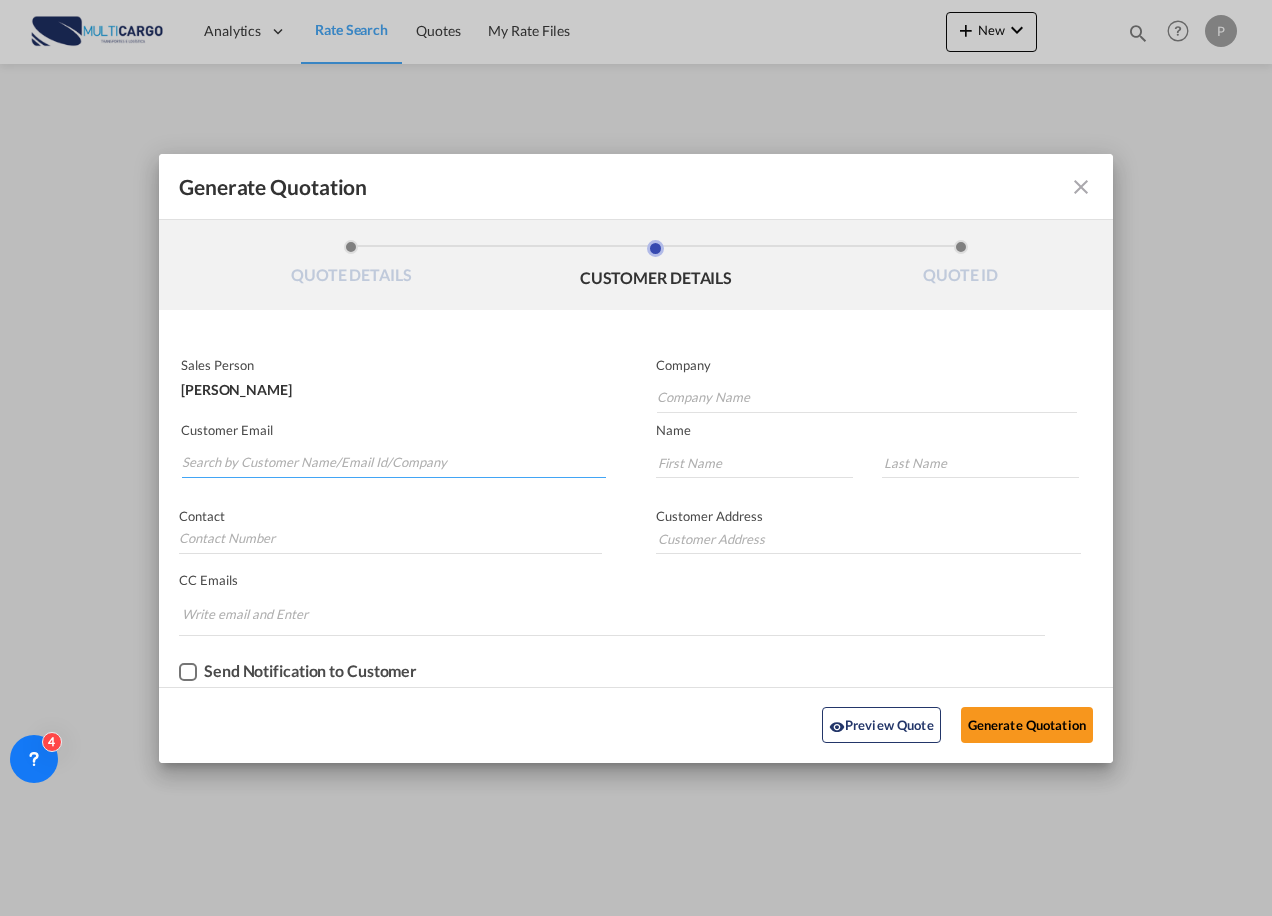 click at bounding box center [394, 463] 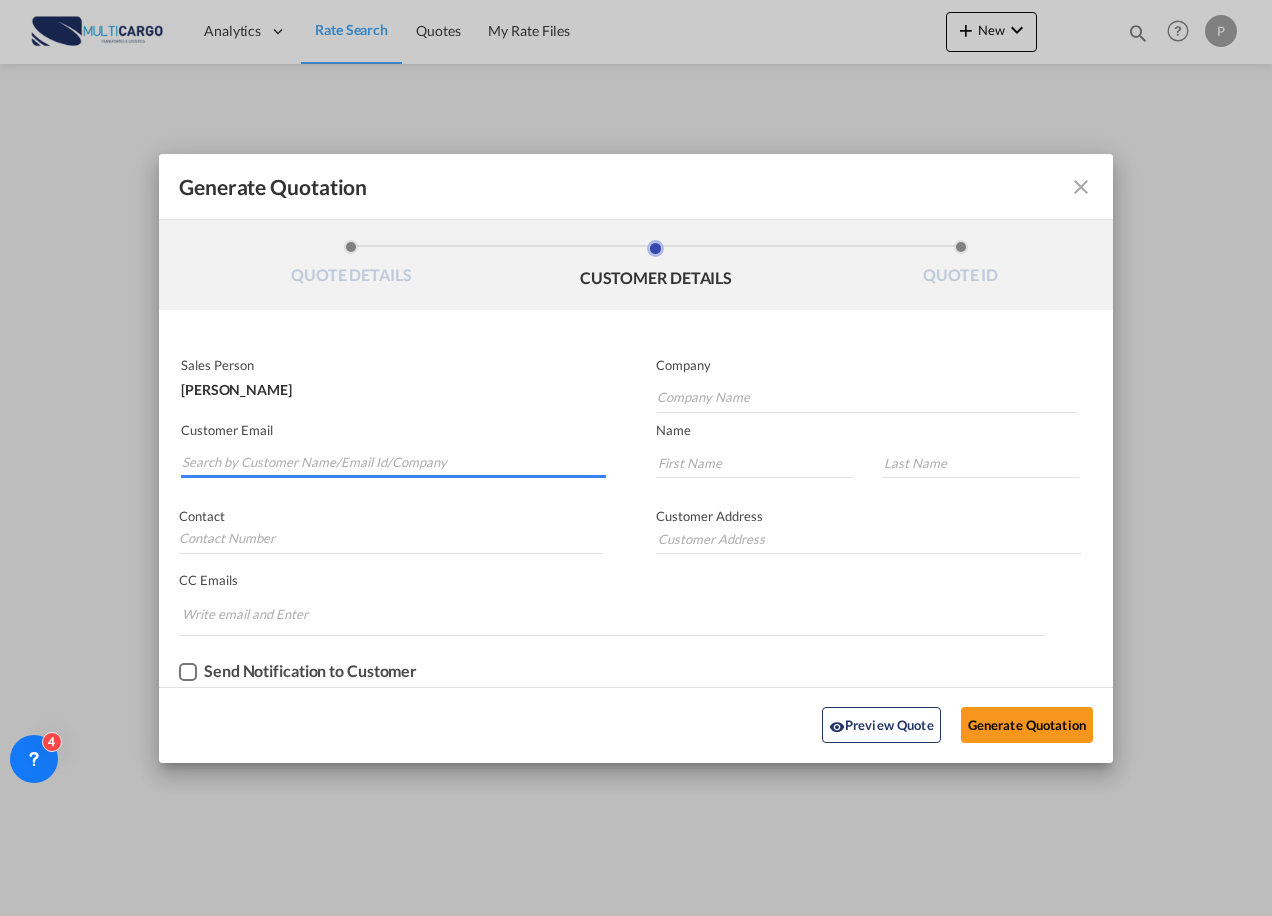 paste on "[EMAIL_ADDRESS][DOMAIN_NAME]" 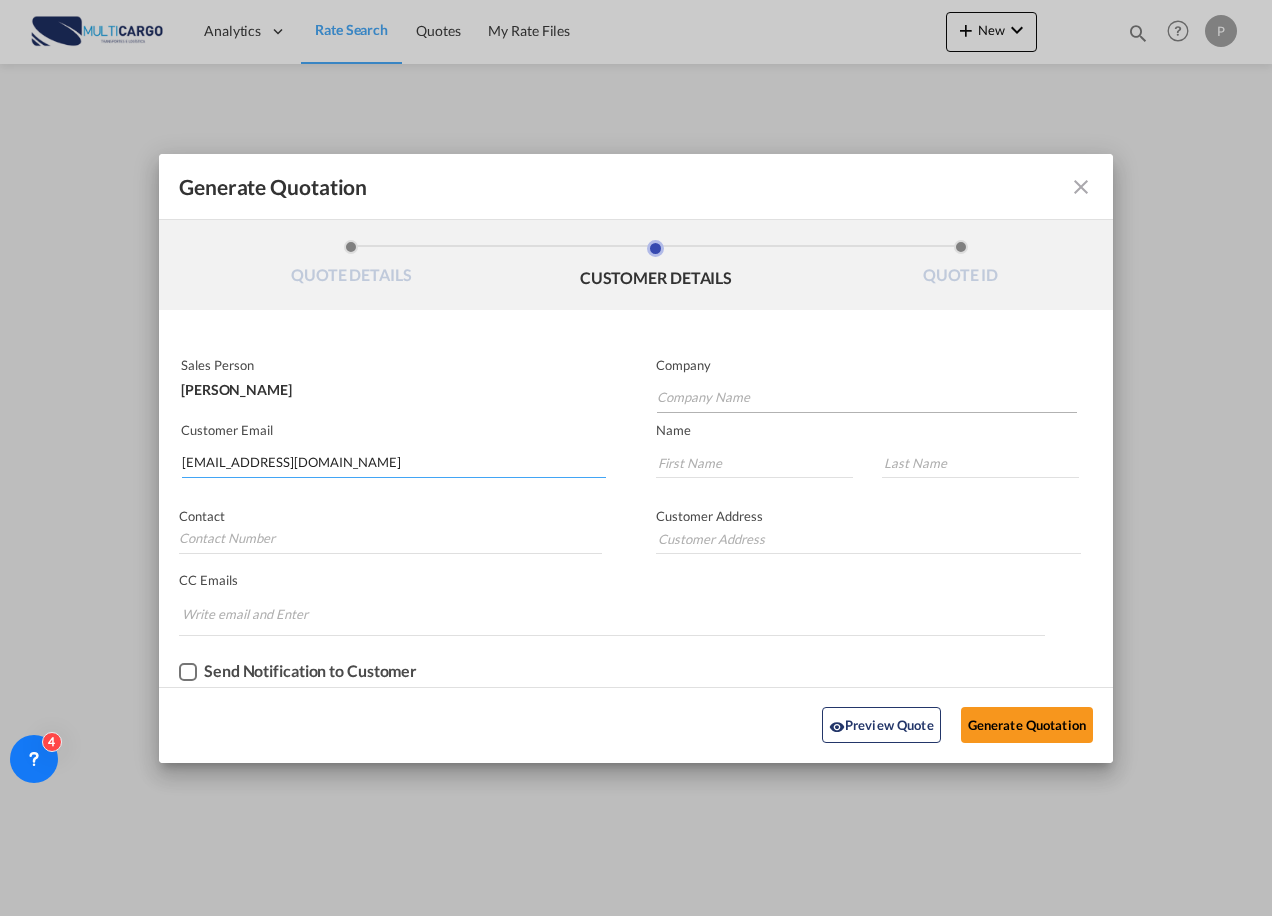 type on "[EMAIL_ADDRESS][DOMAIN_NAME]" 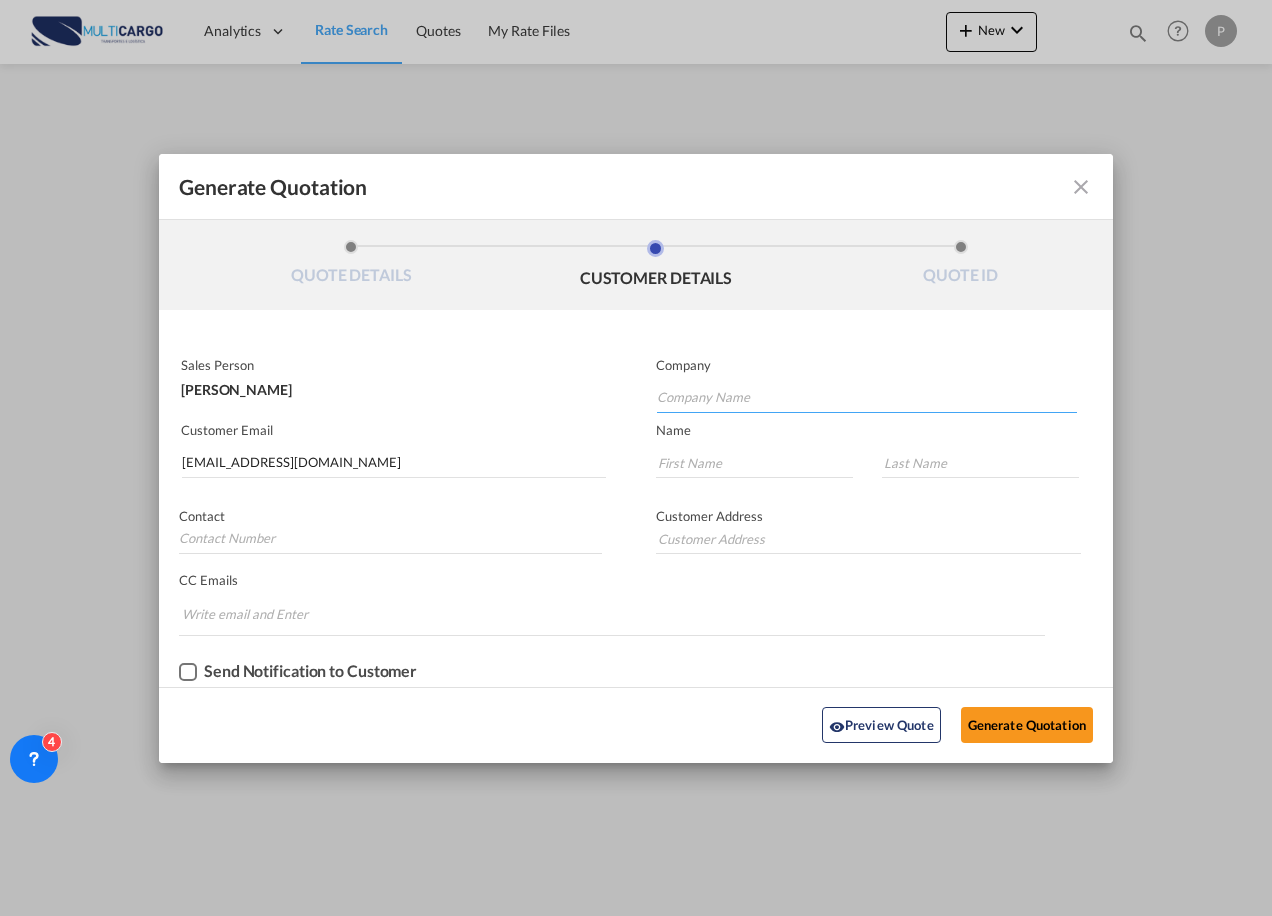 click at bounding box center (867, 398) 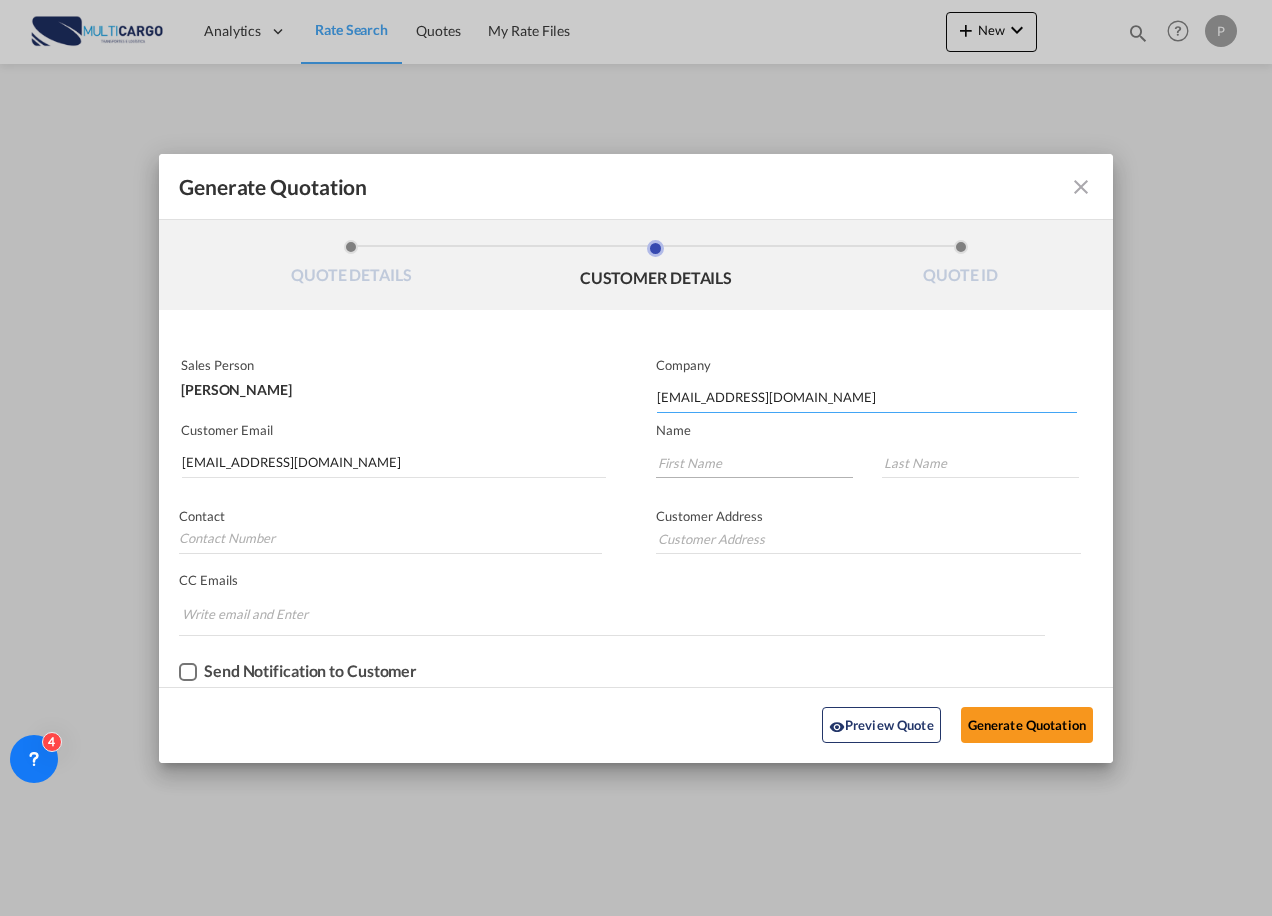 type on "[EMAIL_ADDRESS][DOMAIN_NAME]" 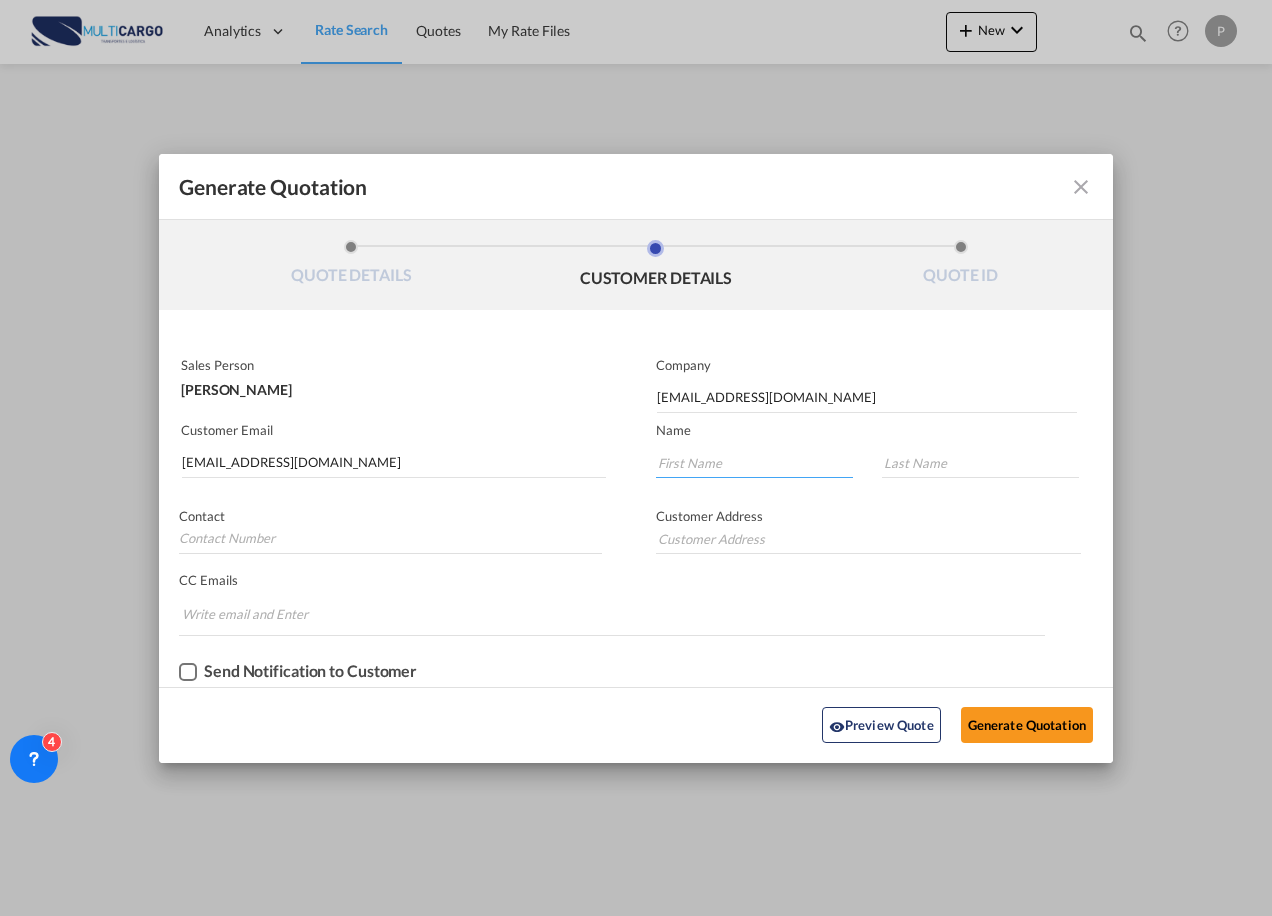 click at bounding box center (754, 463) 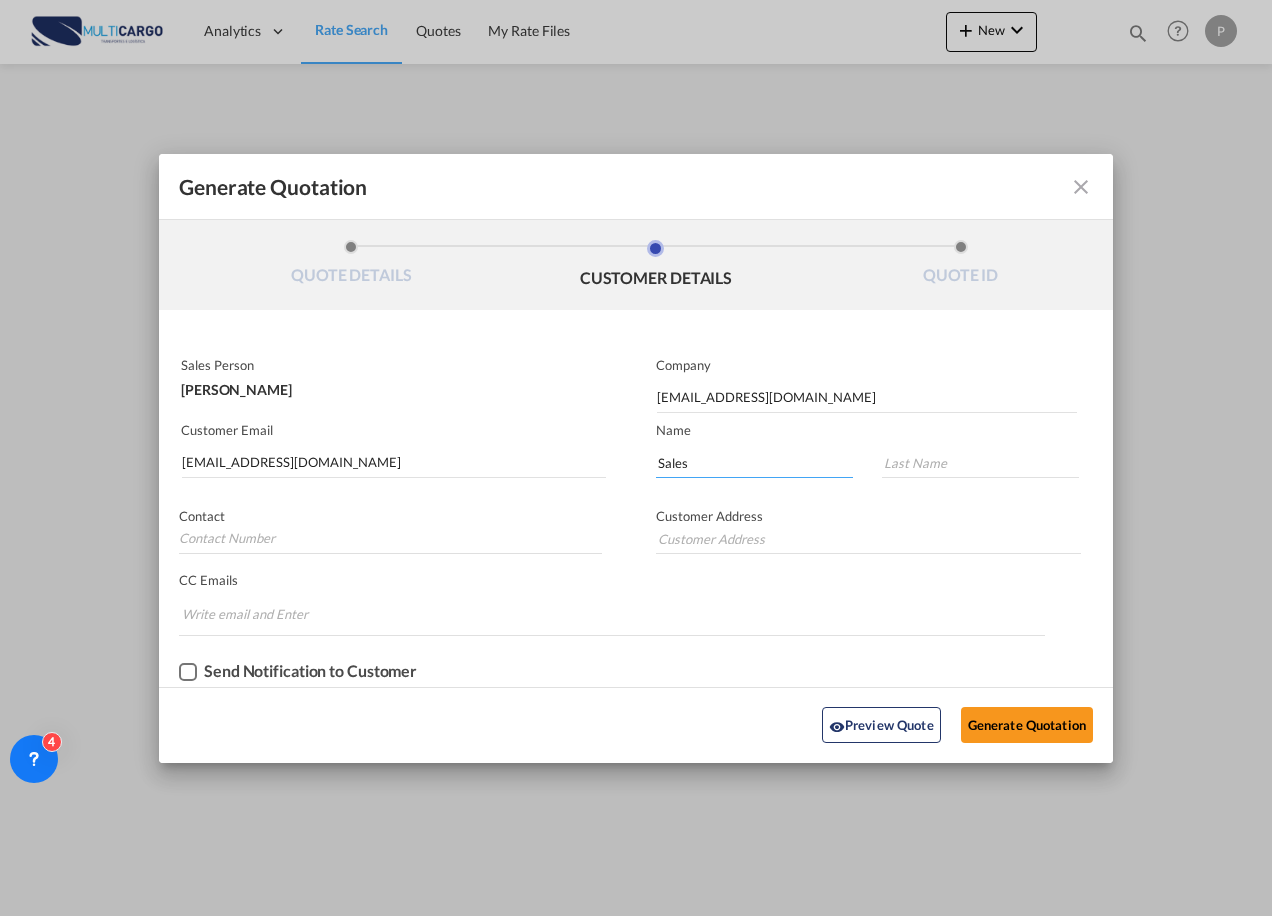 type on "Sales" 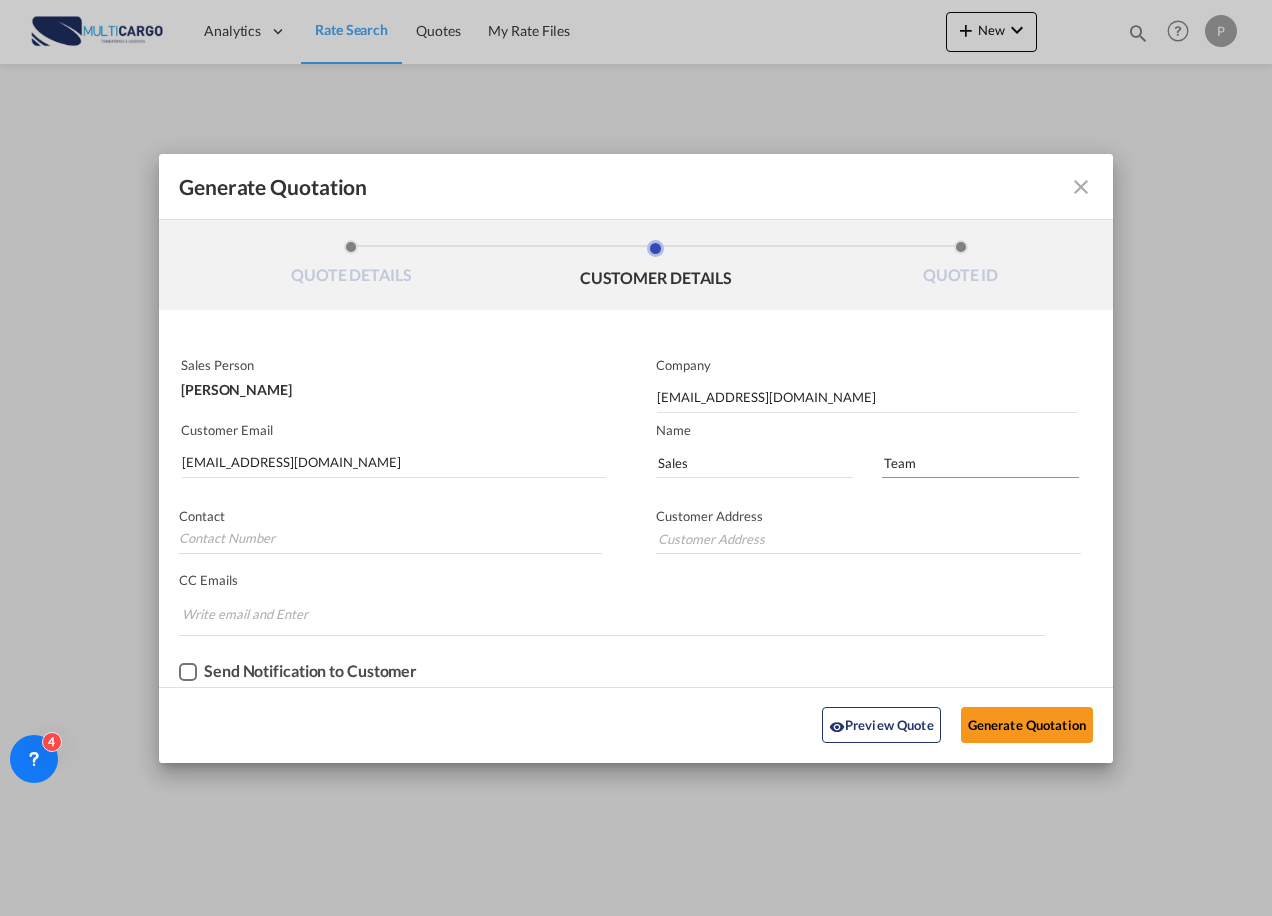 type on "Team" 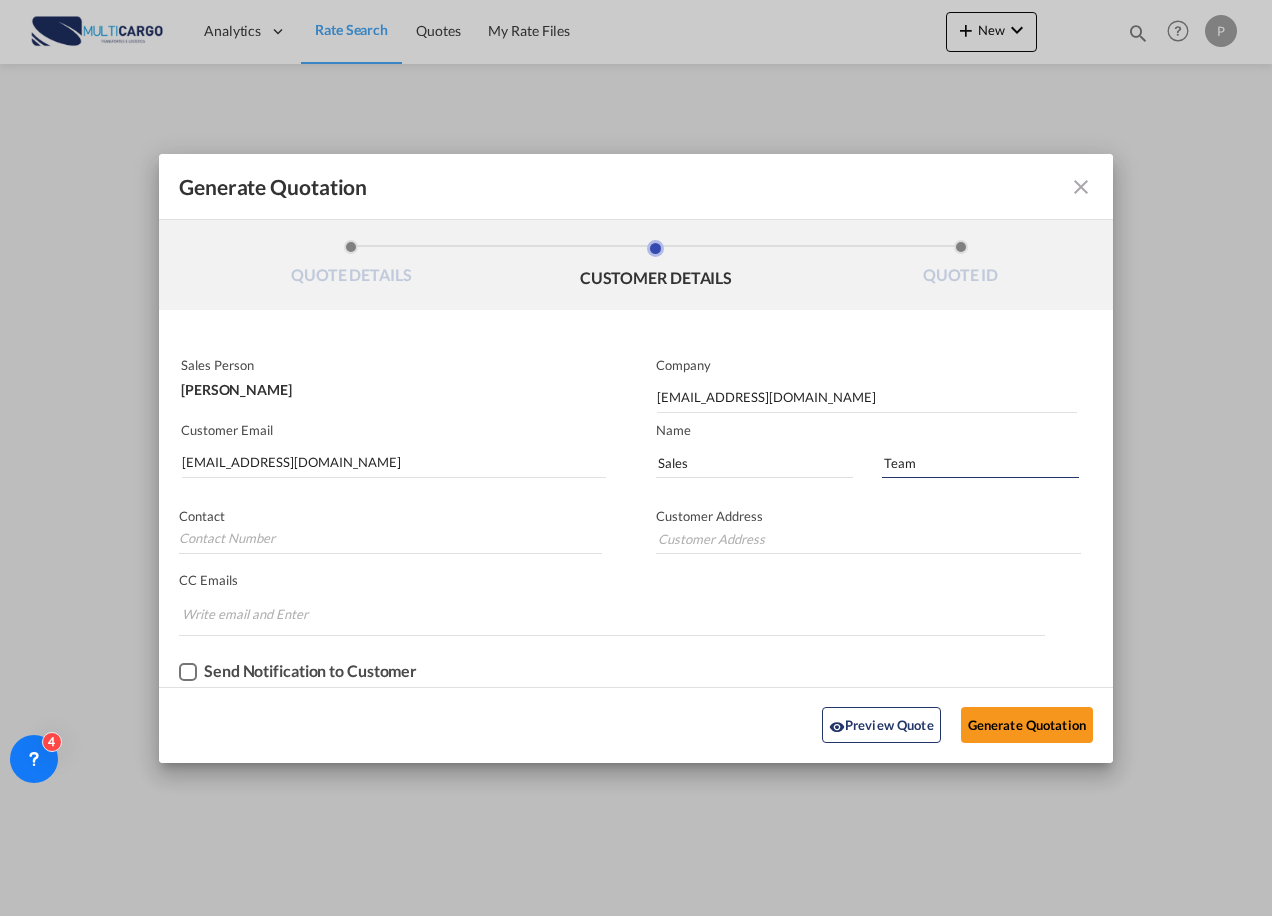 click on "Preview Quote Generate Quotation" at bounding box center [636, 725] 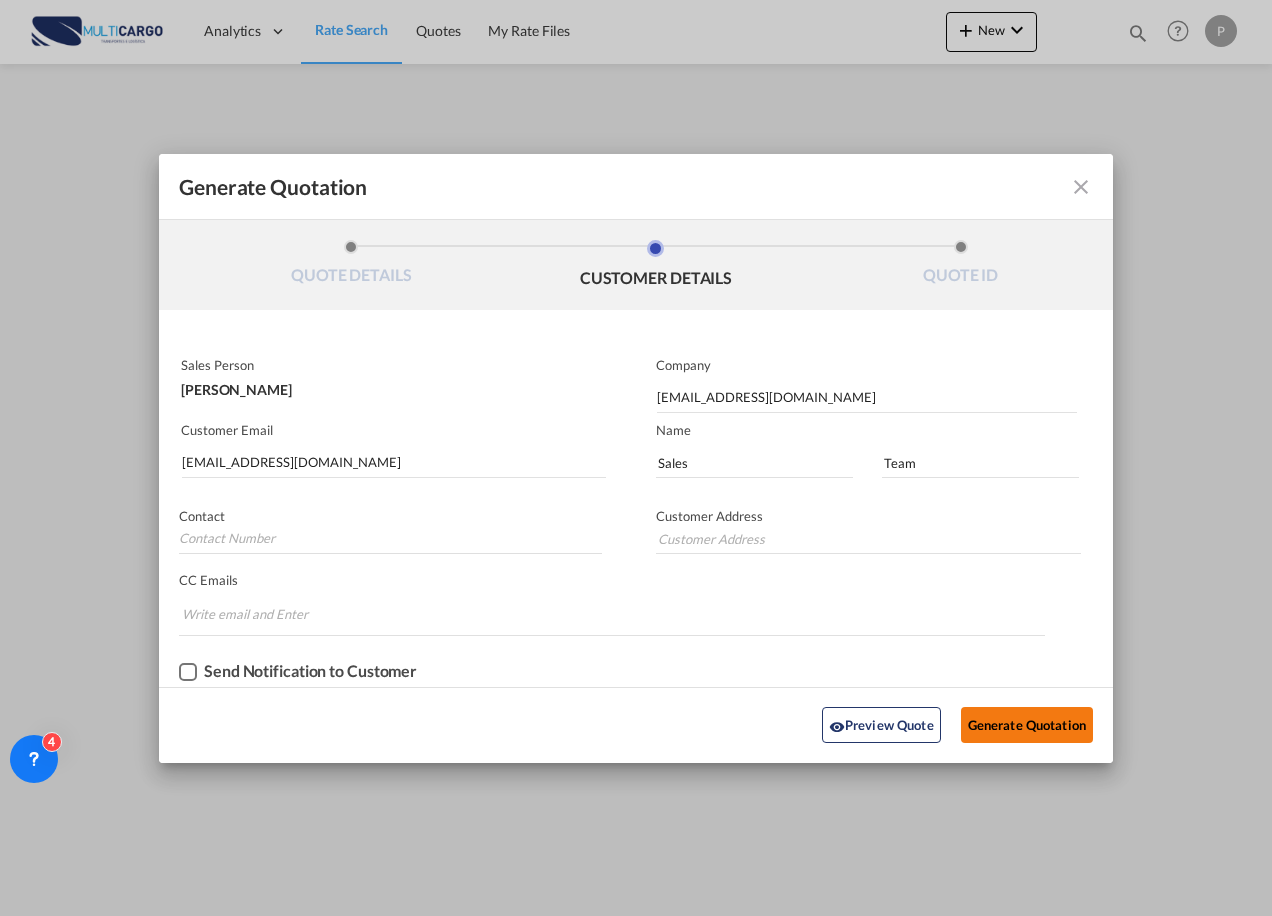 click on "Generate Quotation" at bounding box center (1027, 725) 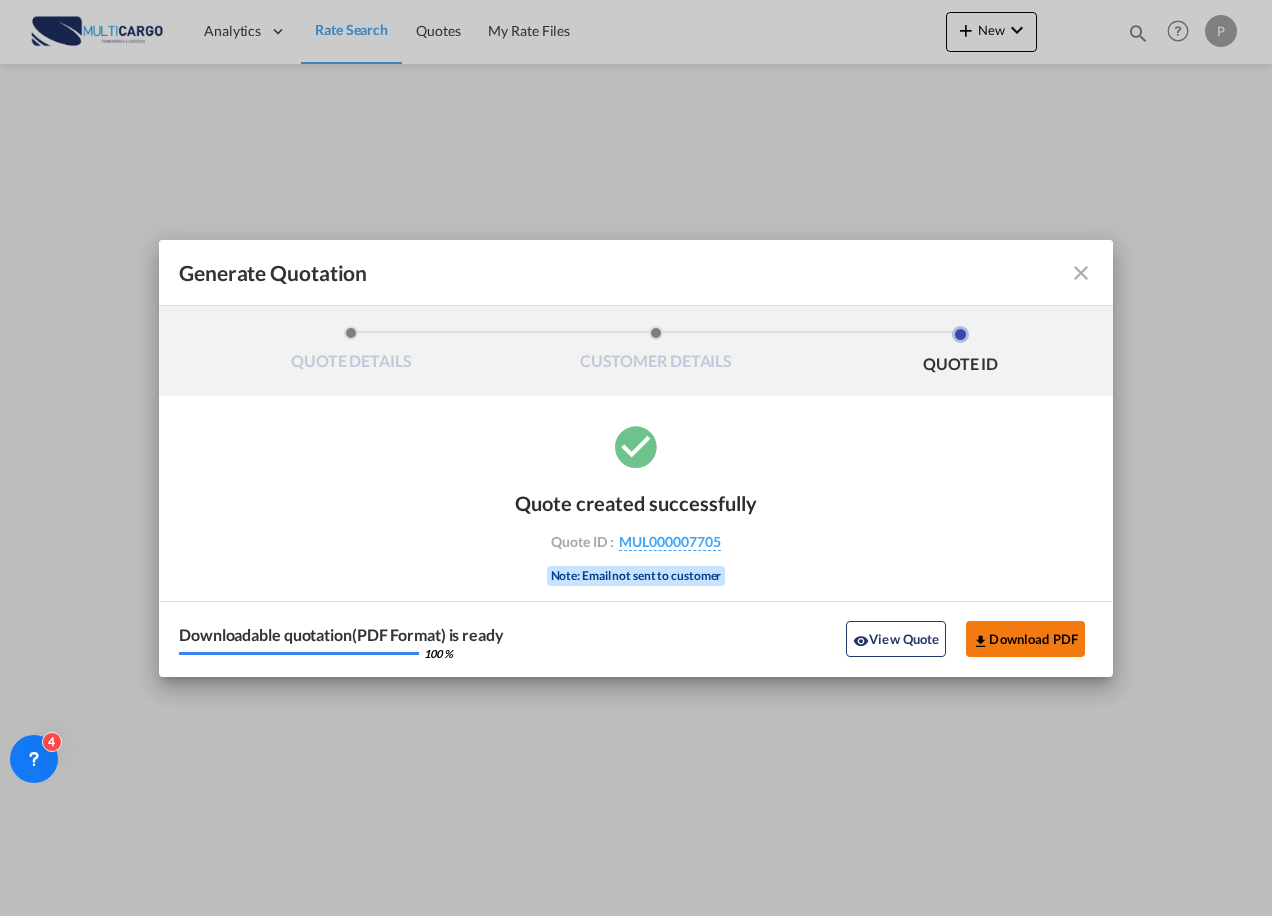 click on "Download PDF" at bounding box center [1025, 639] 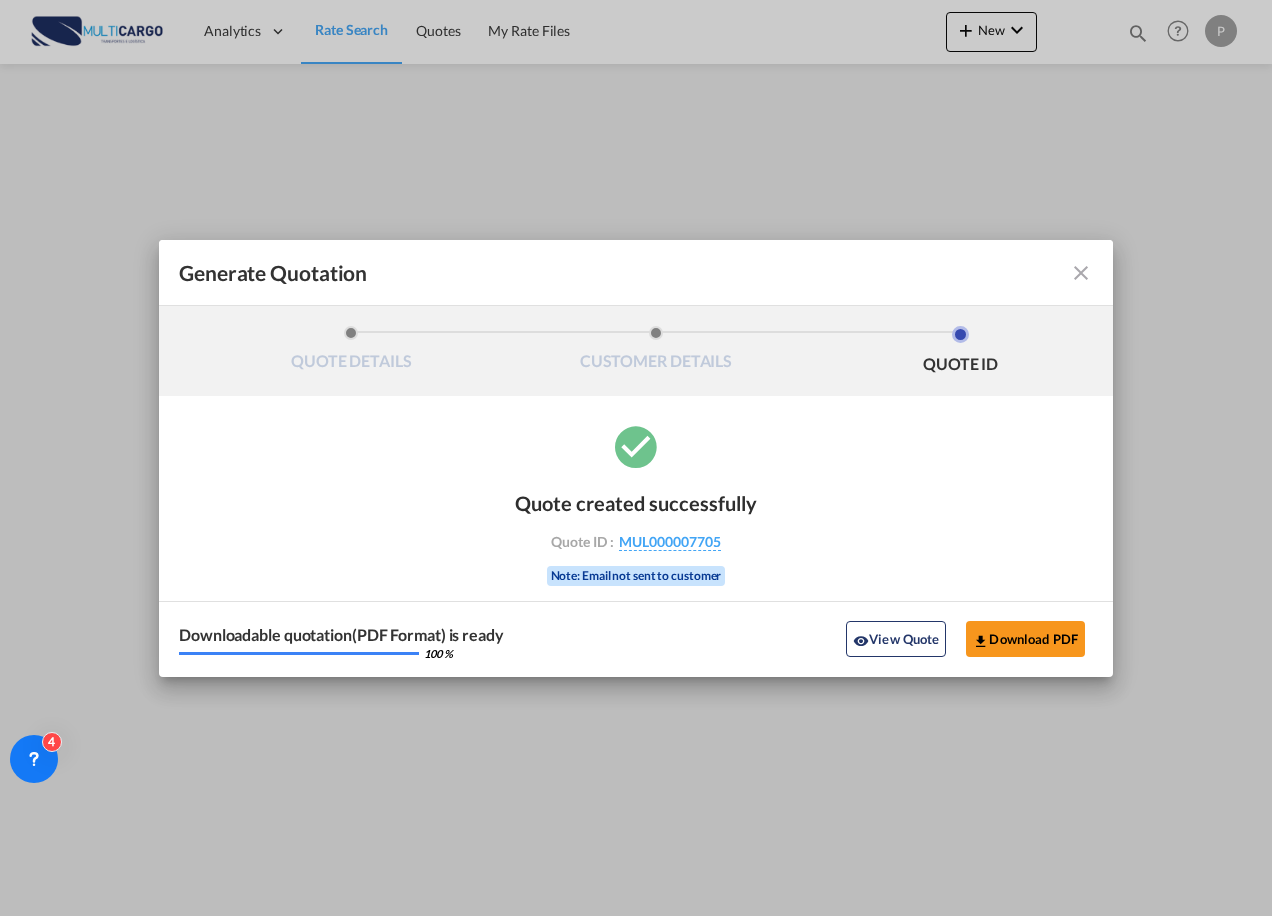click at bounding box center [1047, 273] 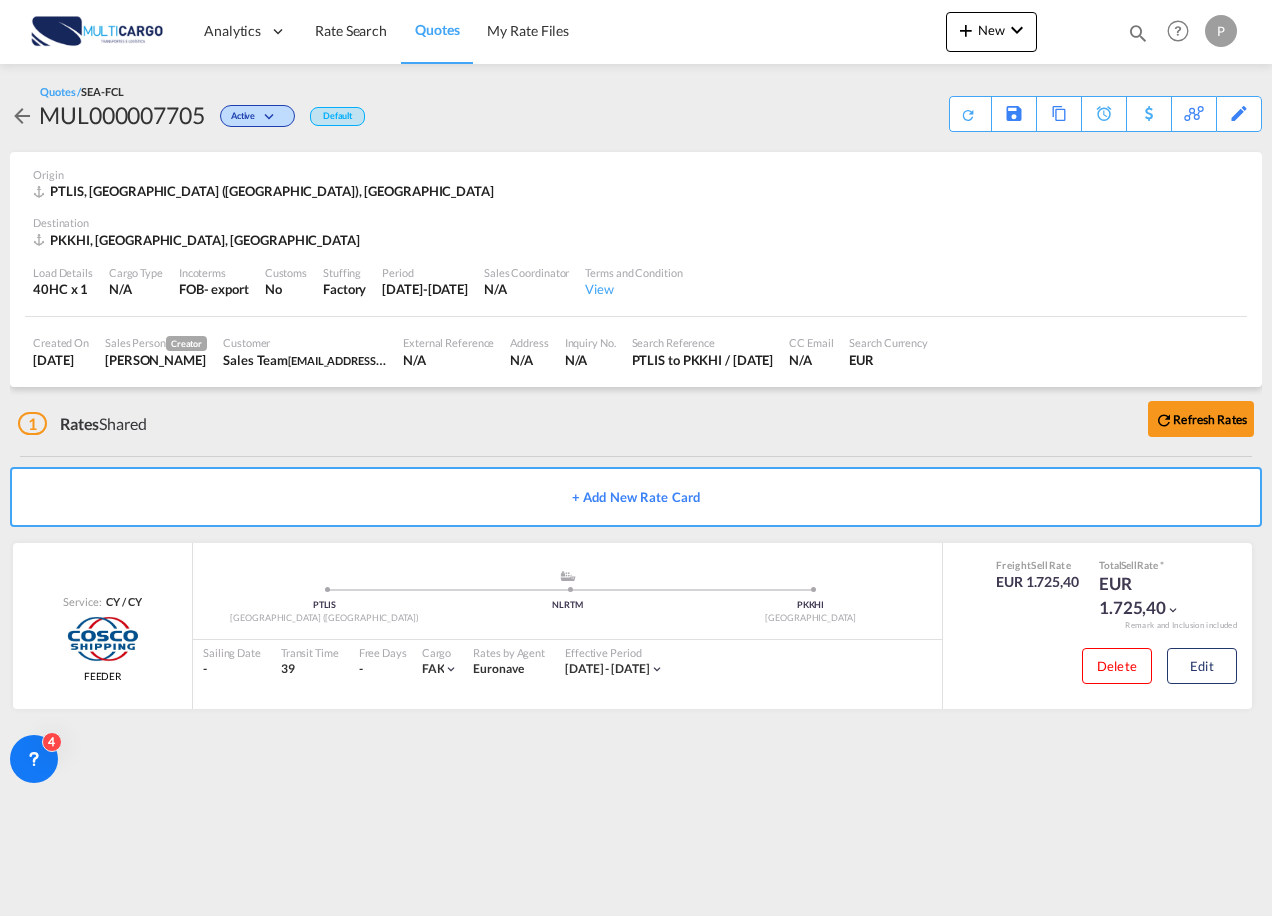 click on "Quotes" at bounding box center [437, 29] 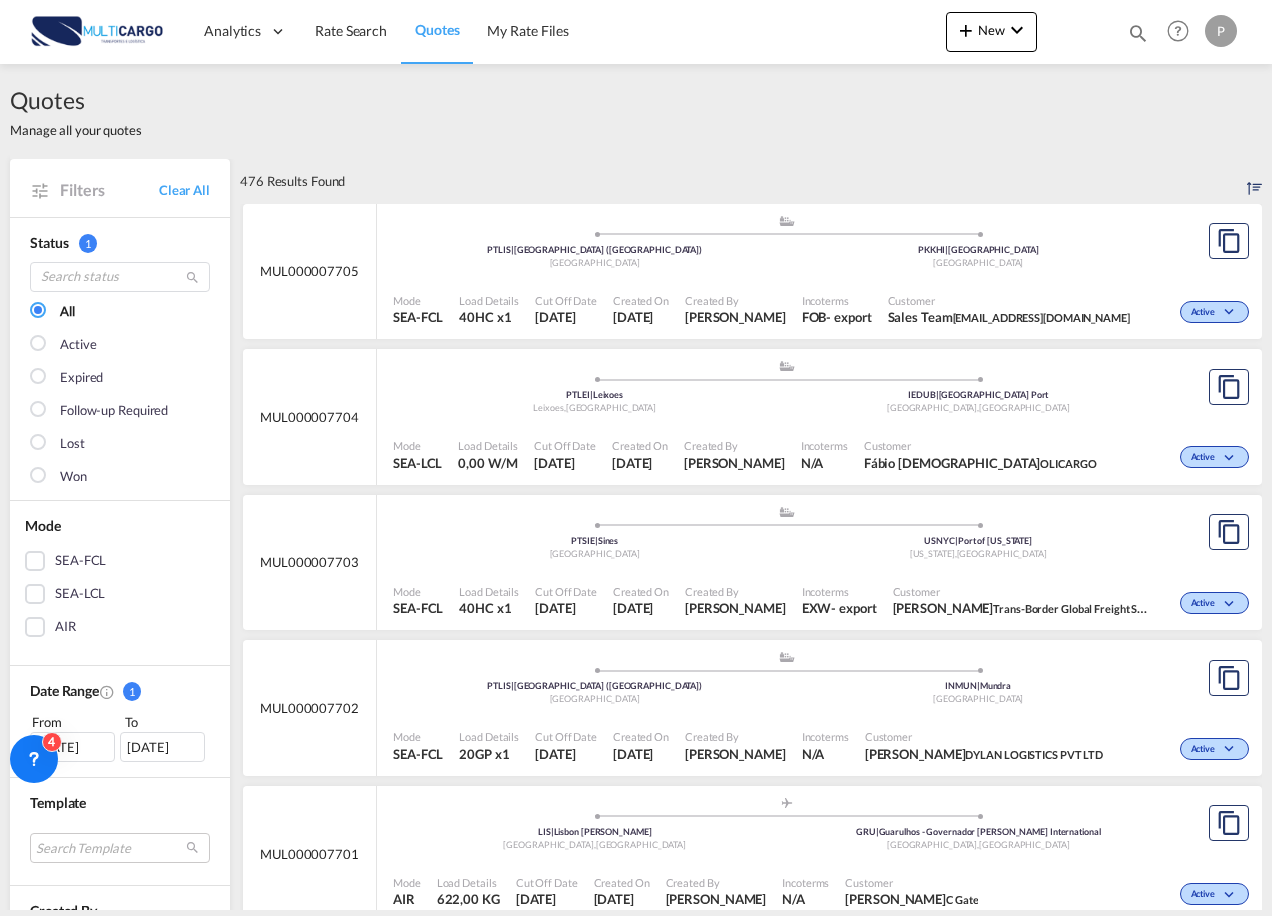click on "Quotes 7660
Help Resources Product Release
P
My Profile Logout" at bounding box center (1178, 31) 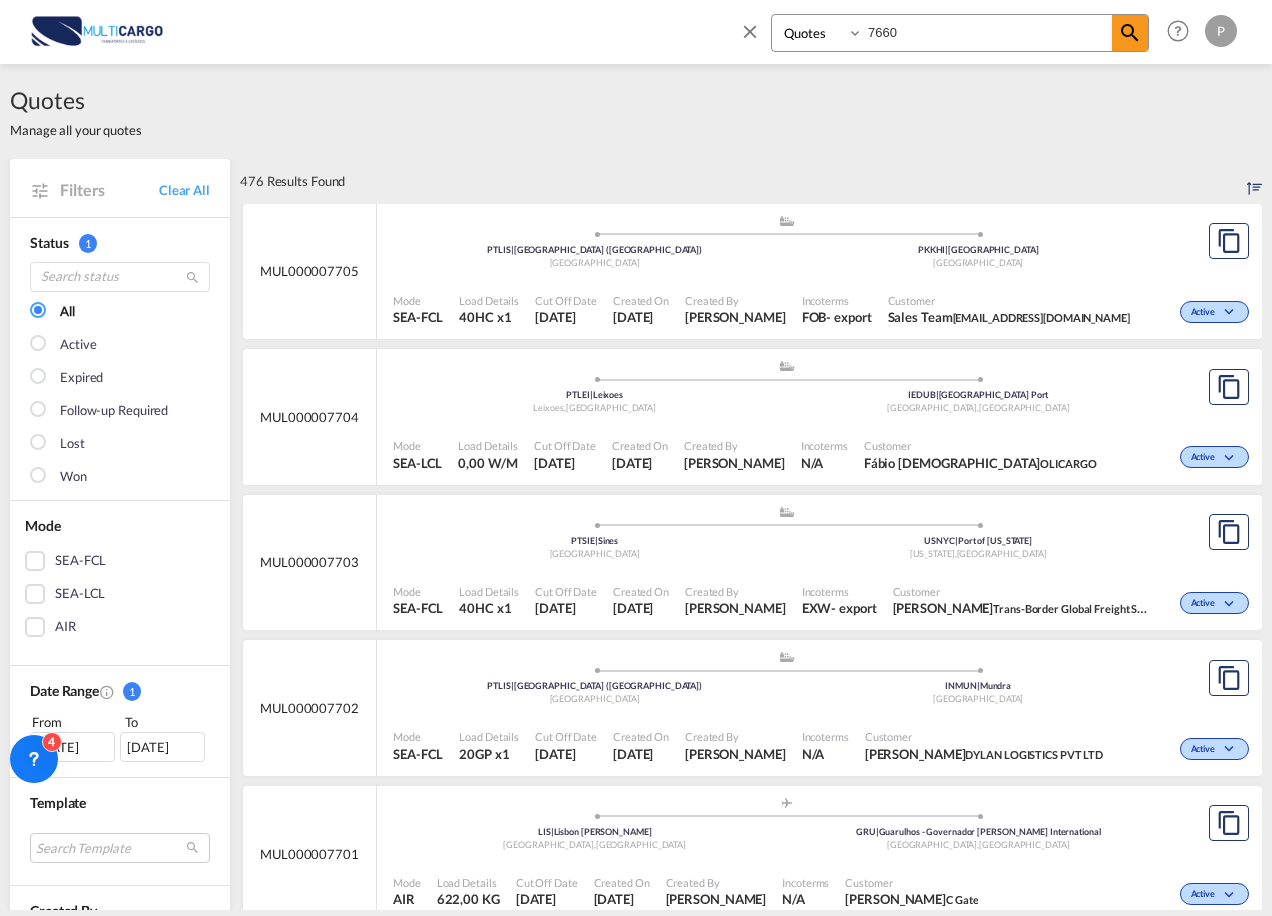 click on "7660" at bounding box center [987, 32] 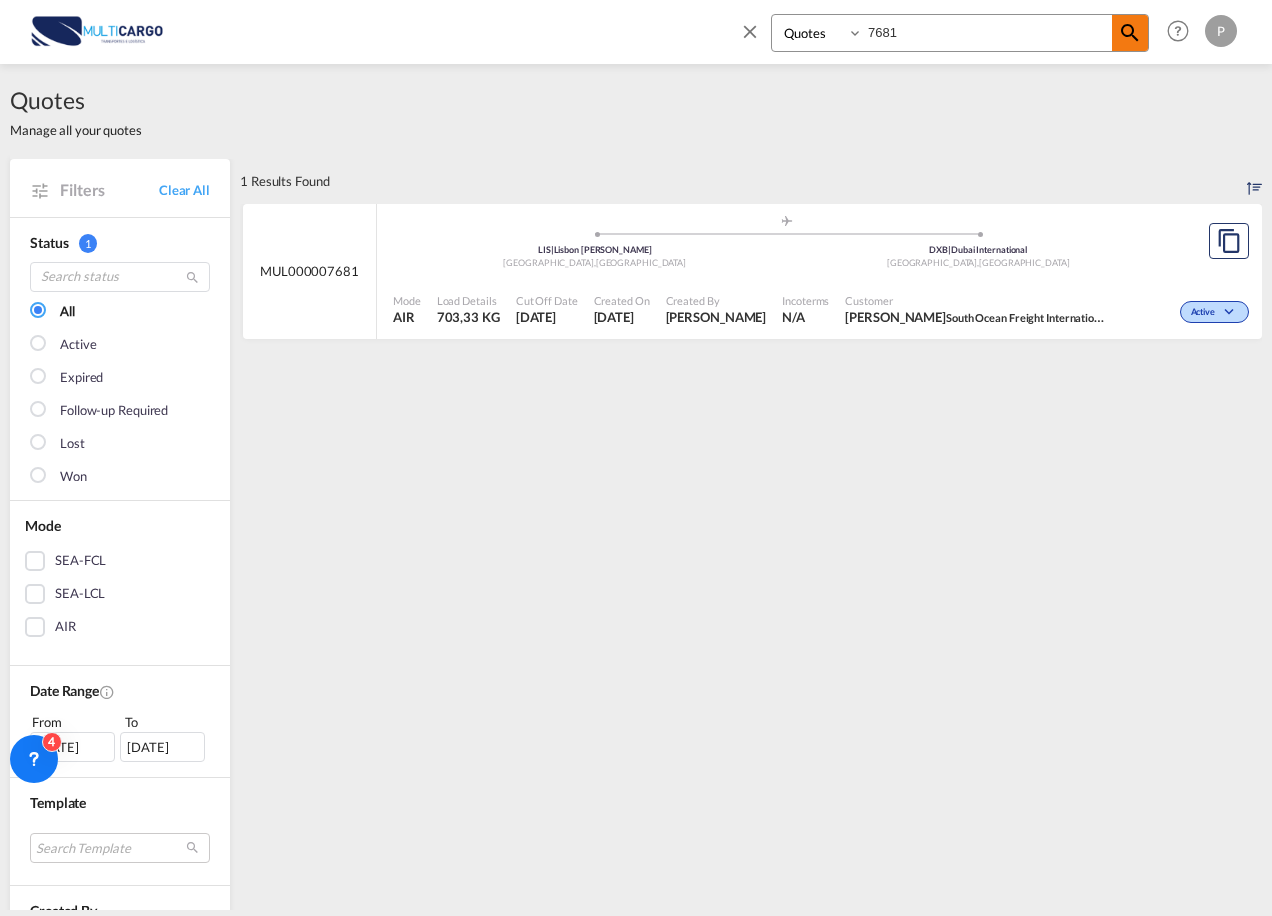 click at bounding box center (1130, 33) 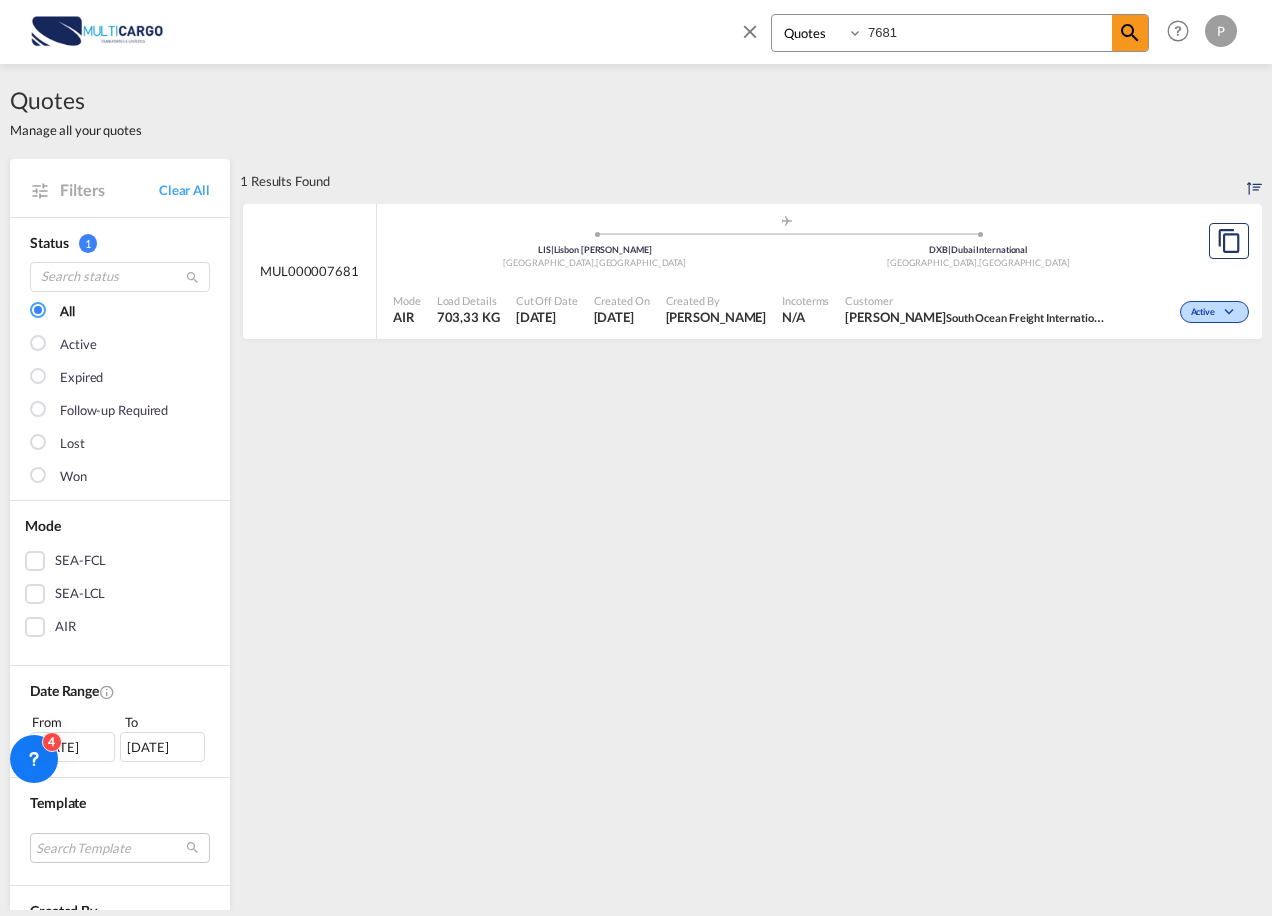 click on "7681" at bounding box center [987, 32] 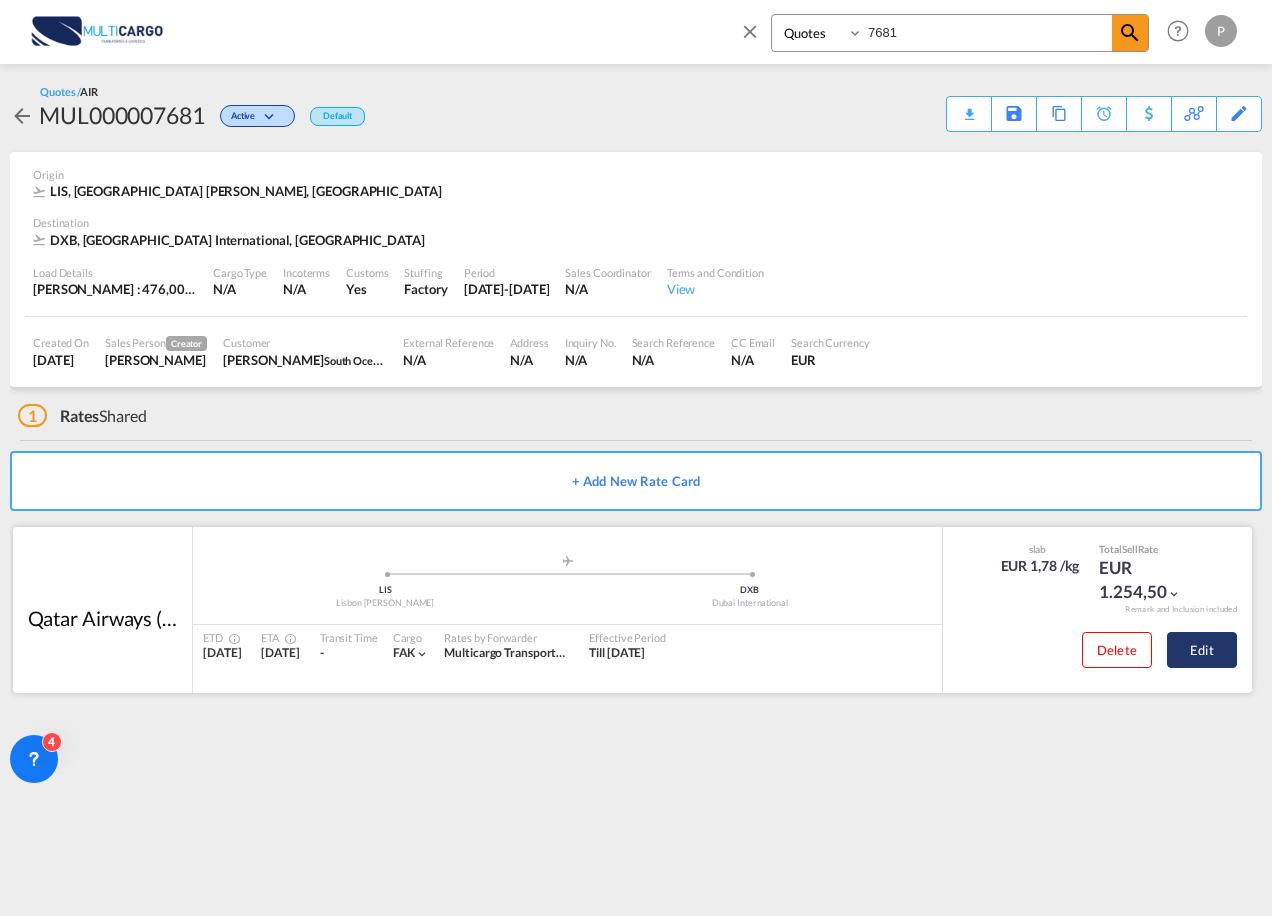 click on "Edit" at bounding box center [1202, 650] 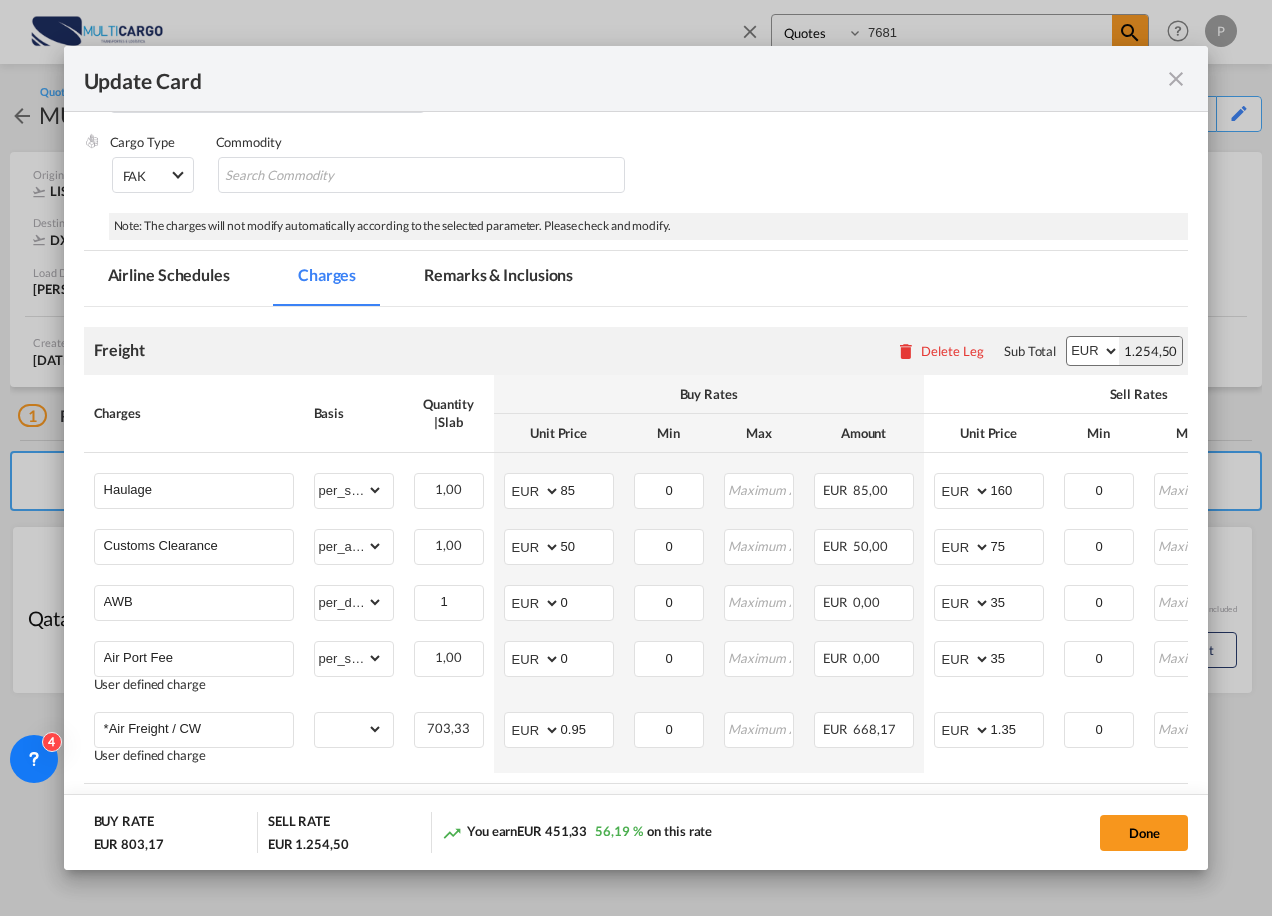 scroll, scrollTop: 422, scrollLeft: 0, axis: vertical 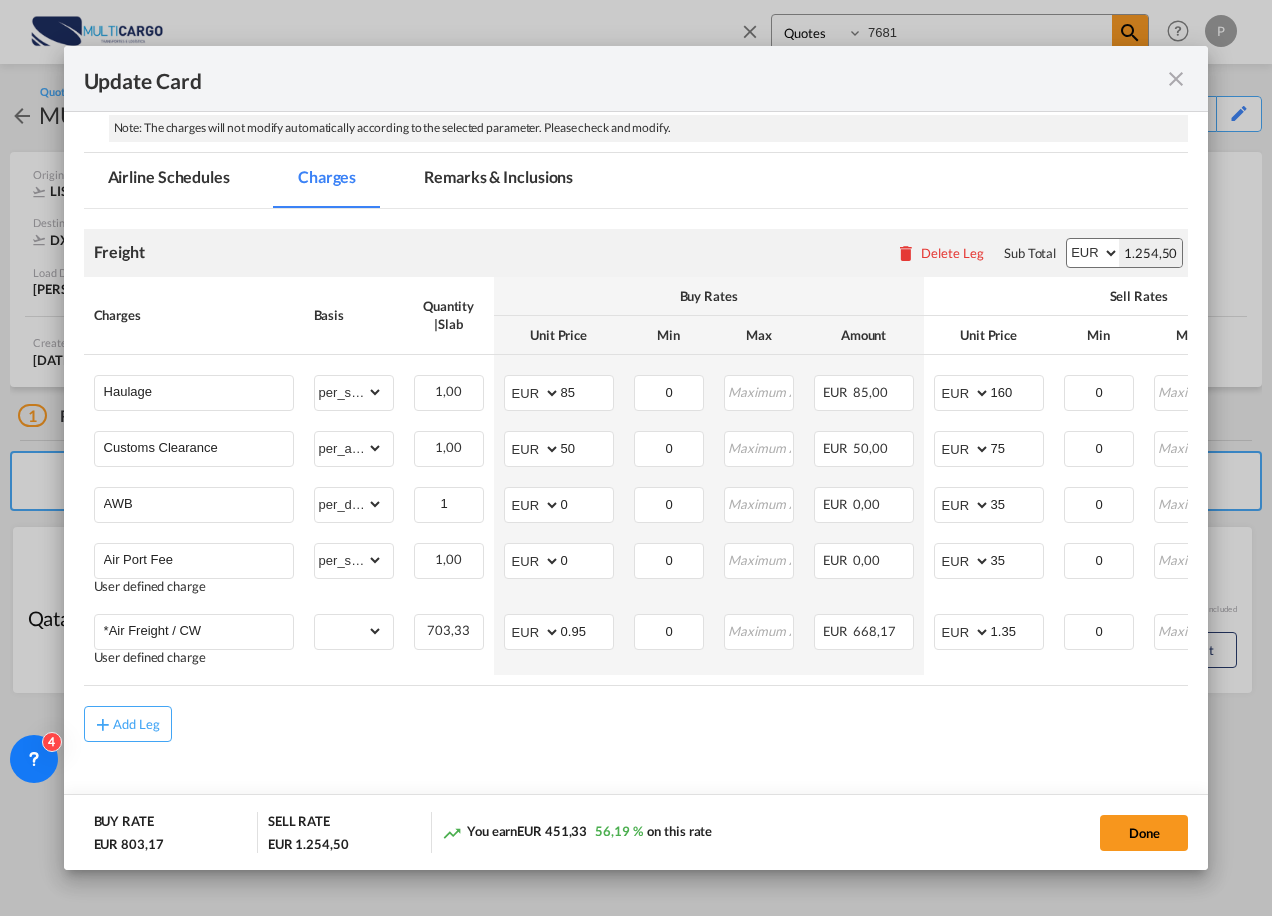 click at bounding box center [1176, 79] 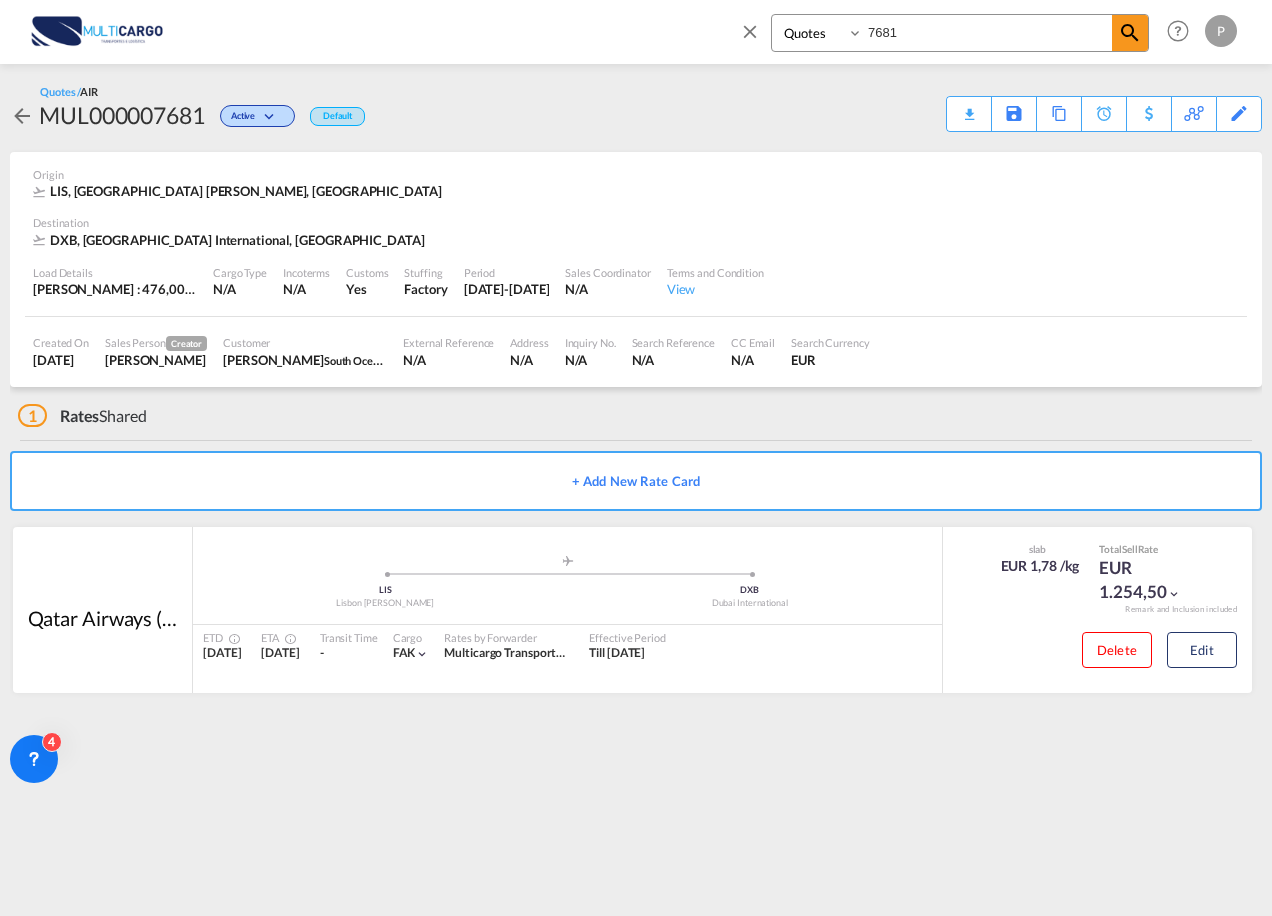 drag, startPoint x: 909, startPoint y: 14, endPoint x: 870, endPoint y: 13, distance: 39.012817 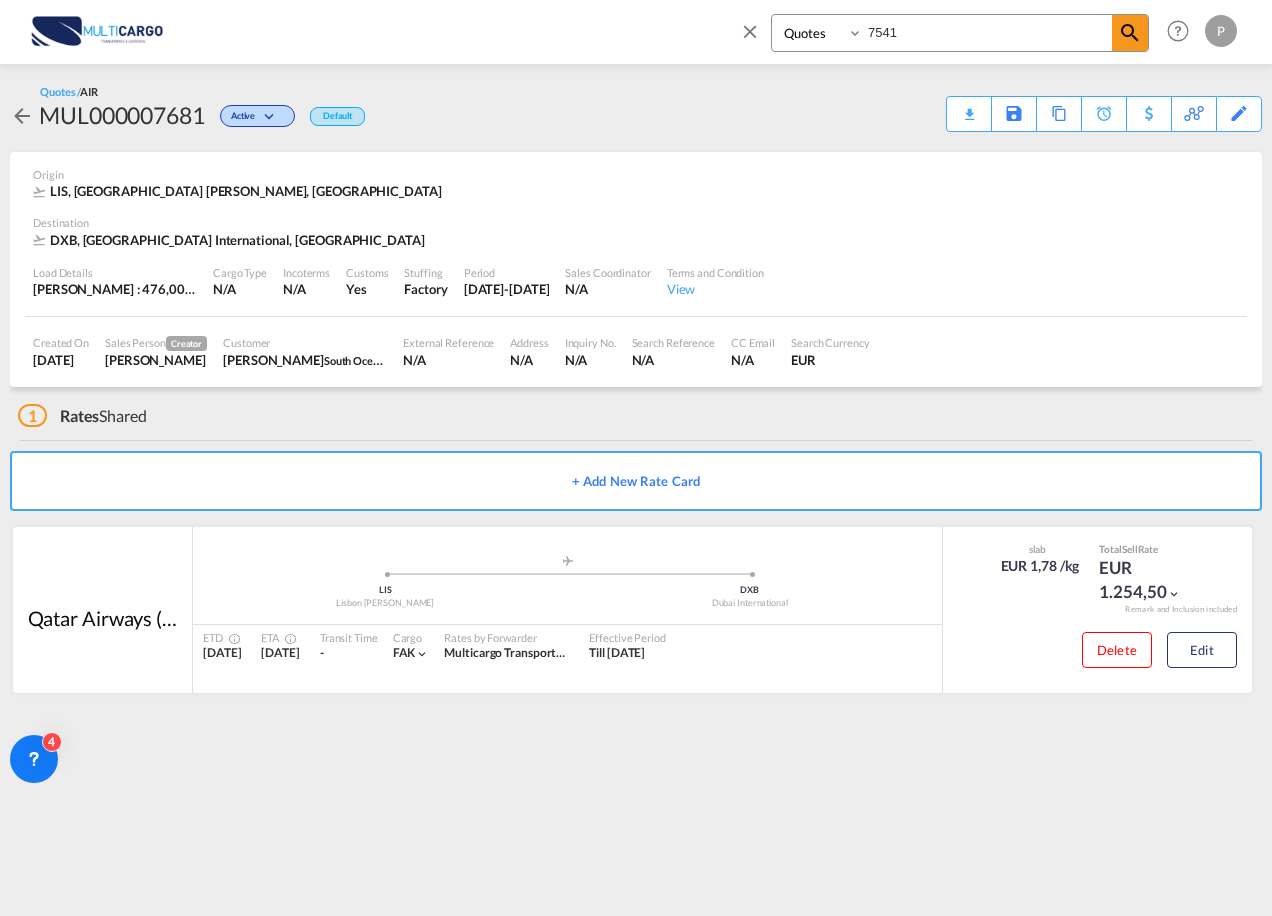 type on "7541" 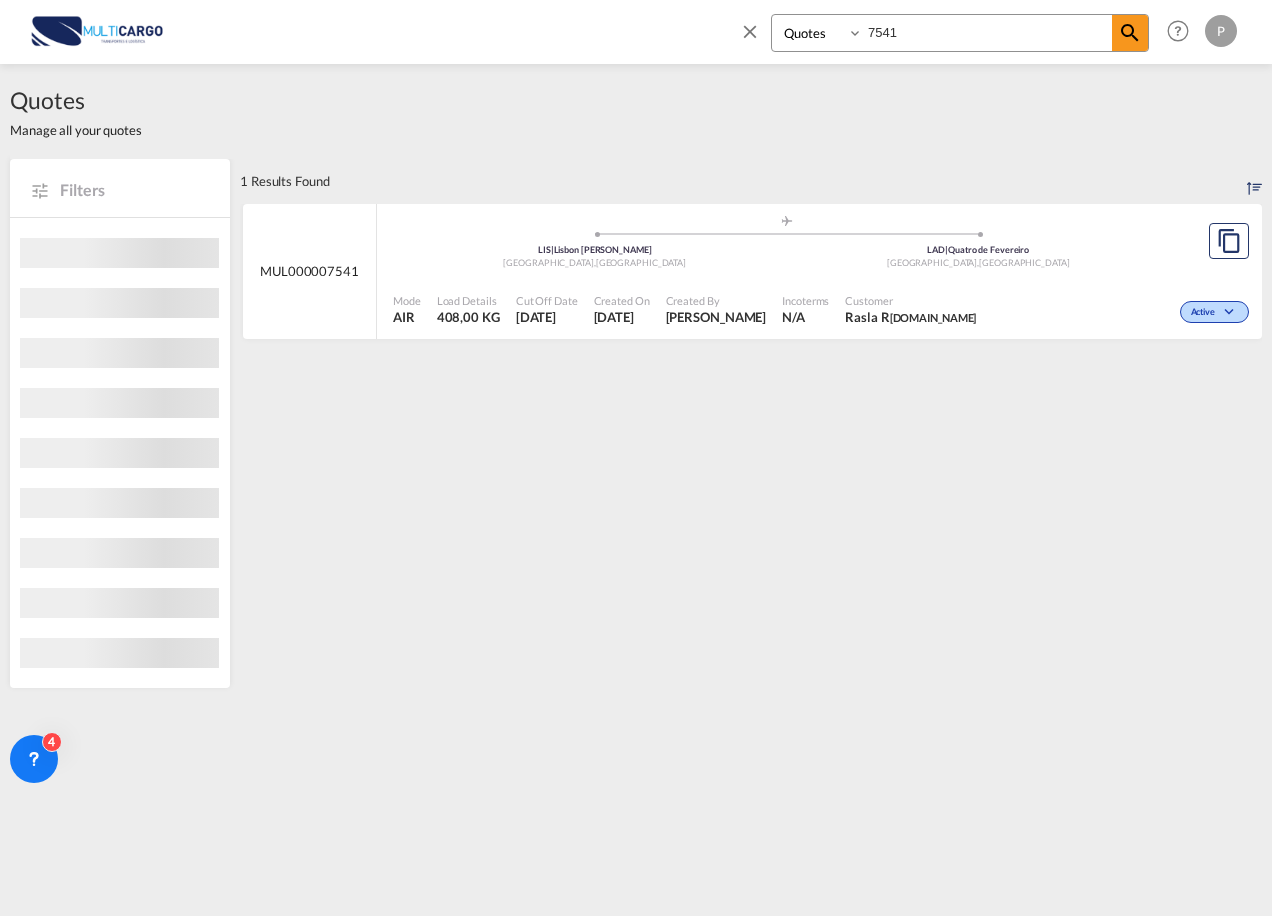 click on ".a{fill:#aaa8ad;} .a{fill:#aaa8ad;} LIS  |  [GEOGRAPHIC_DATA] [PERSON_NAME]
[GEOGRAPHIC_DATA]
,  [GEOGRAPHIC_DATA]
LAD
|  [GEOGRAPHIC_DATA]  ,  [GEOGRAPHIC_DATA]" at bounding box center [786, 246] 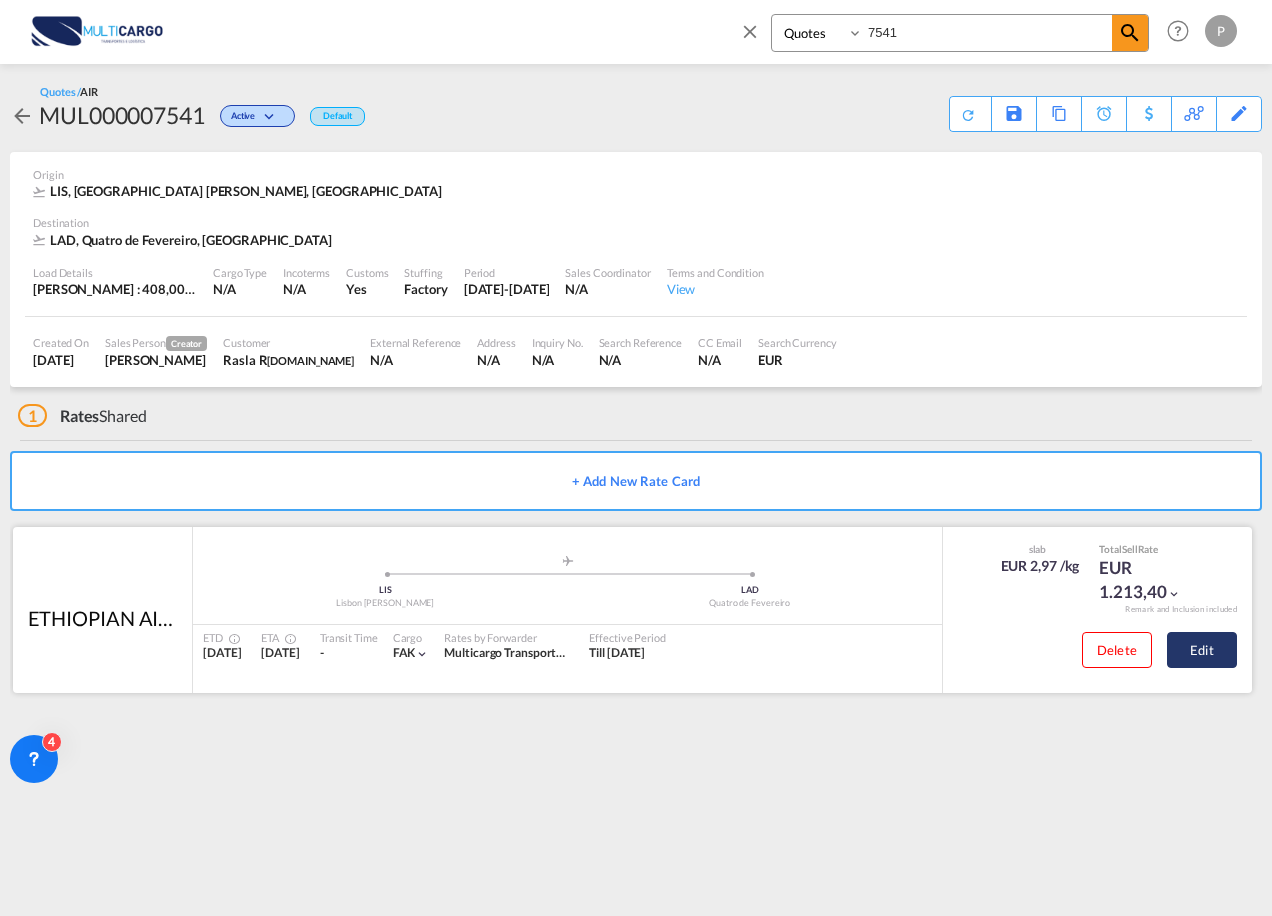 click on "Edit" at bounding box center [1202, 650] 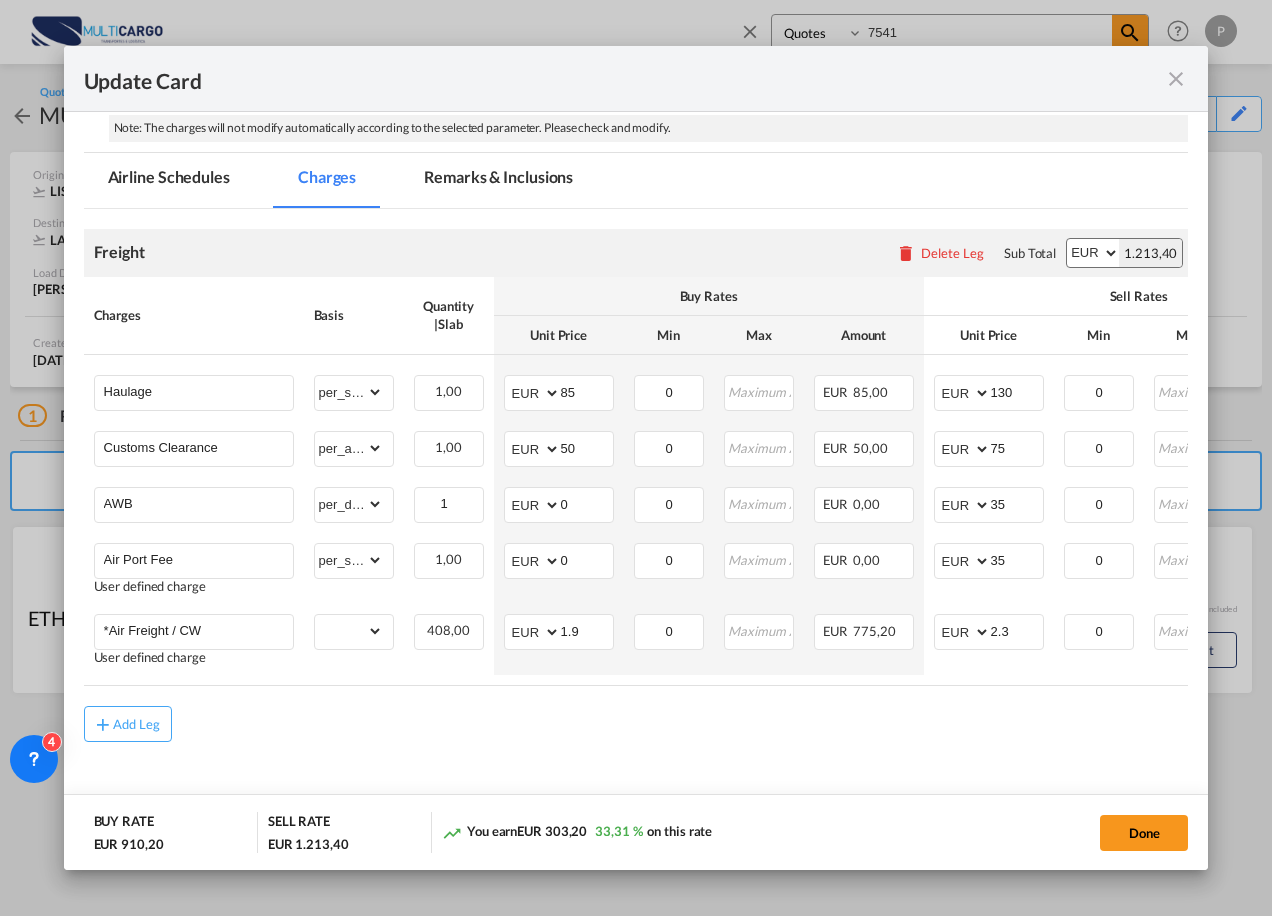 scroll, scrollTop: 422, scrollLeft: 0, axis: vertical 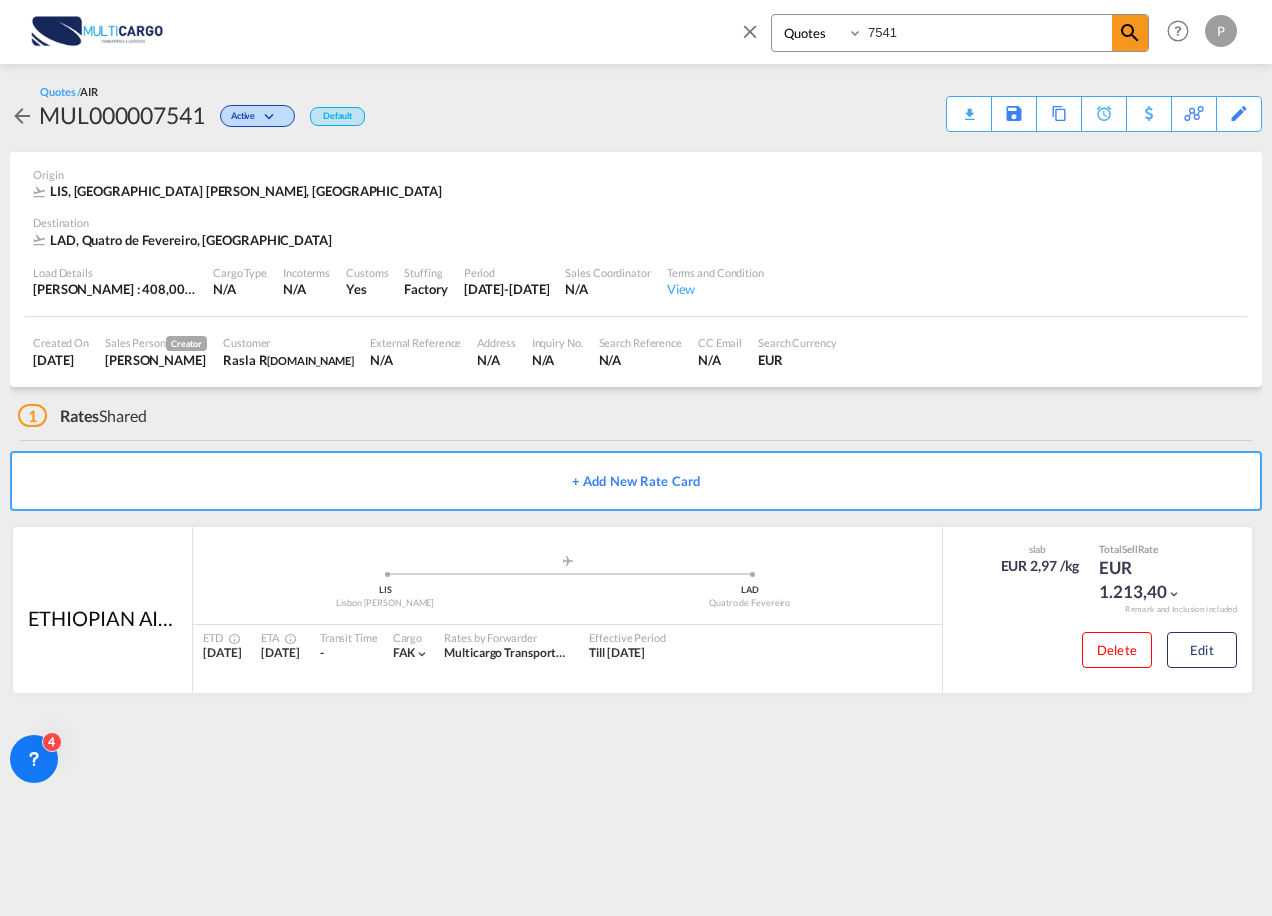 click at bounding box center [755, 38] 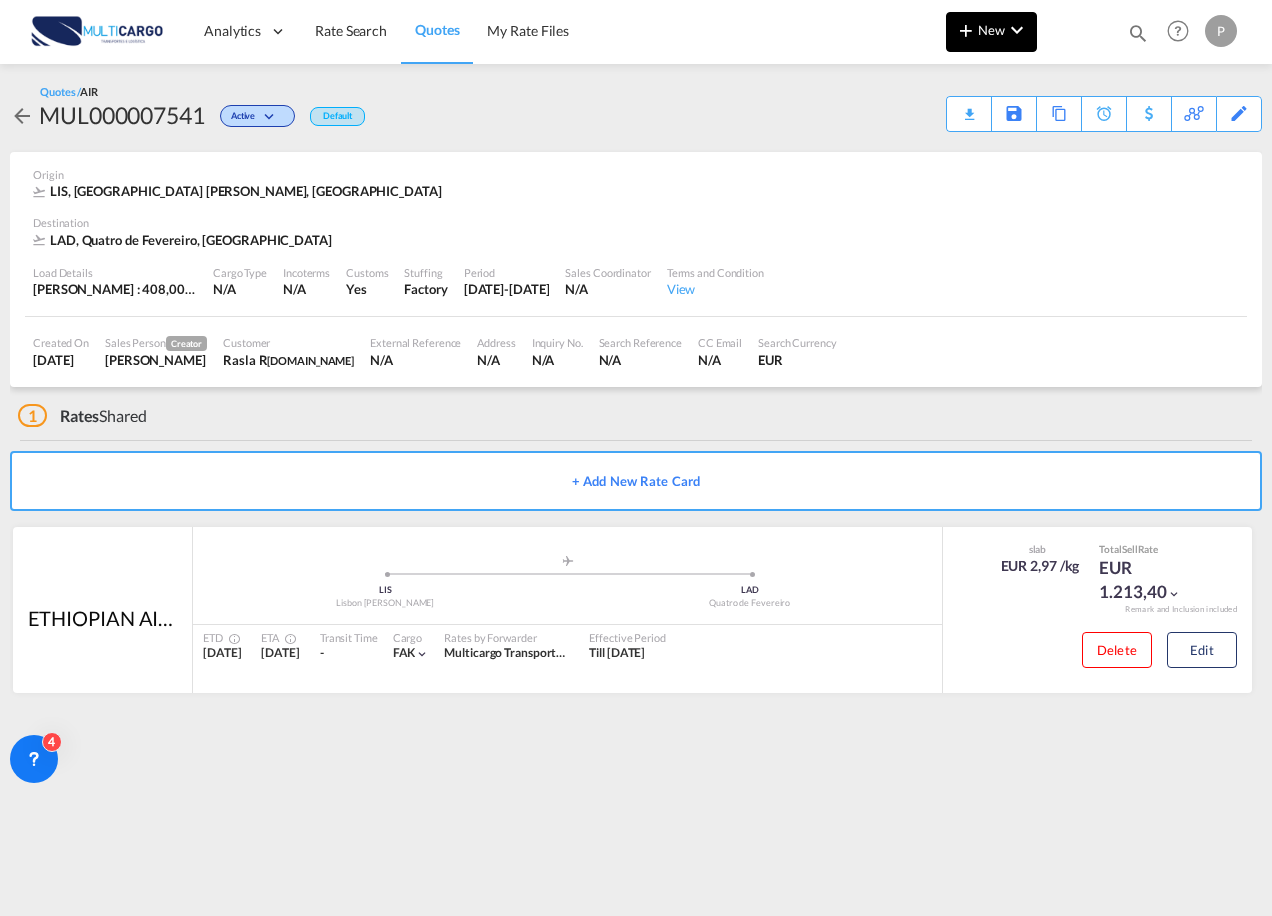 click on "New" at bounding box center (991, 30) 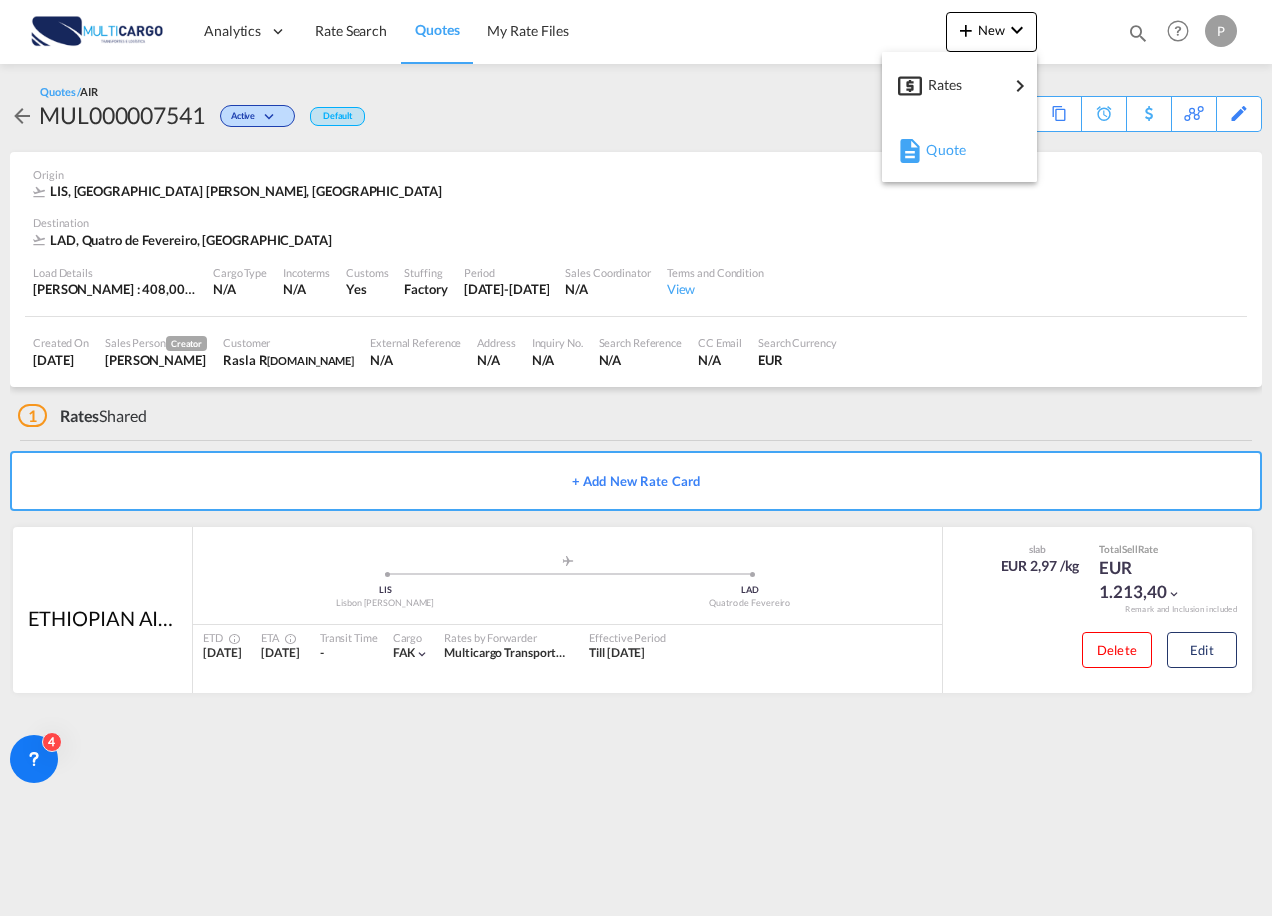 click on "Quote" at bounding box center [937, 150] 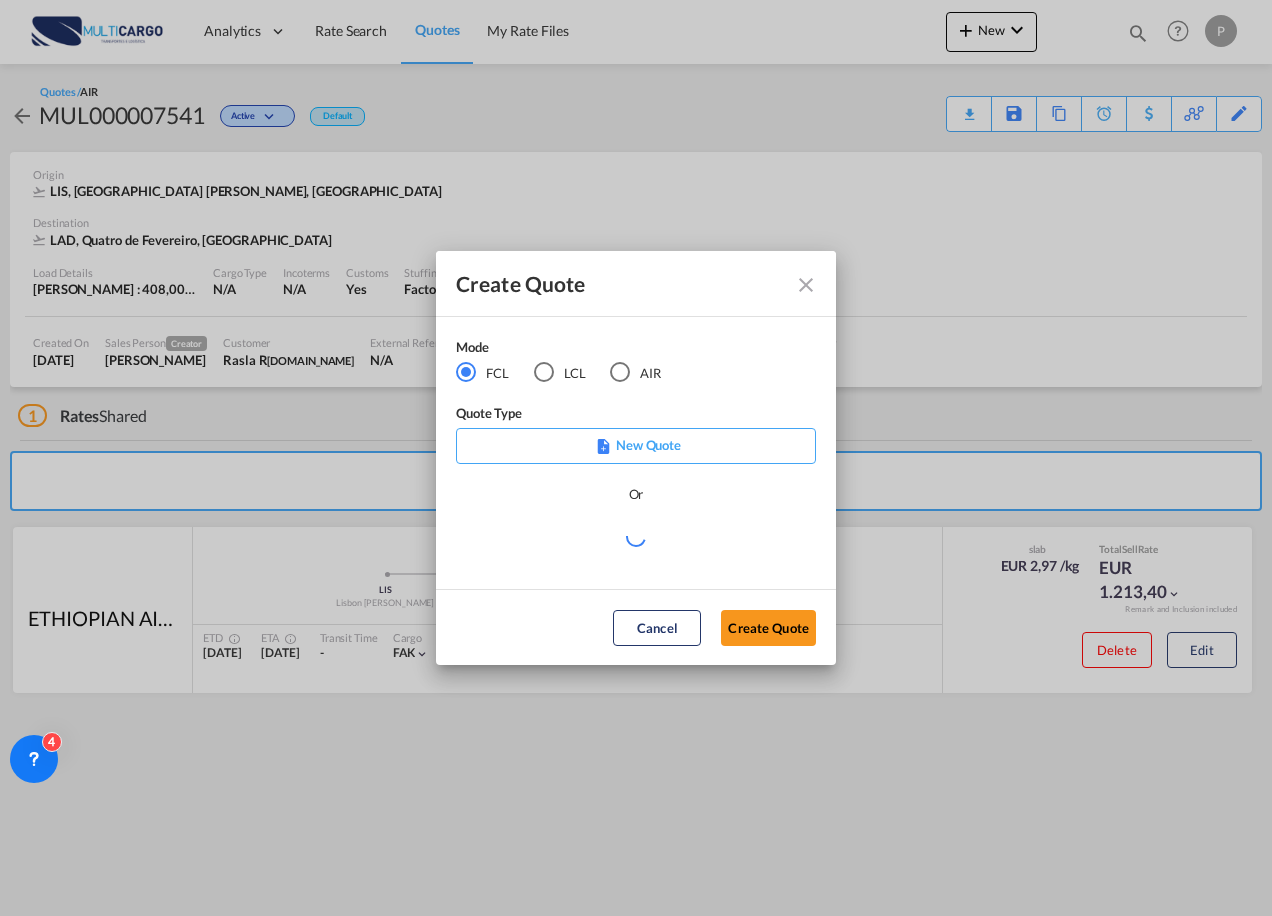 click on "AIR" at bounding box center [635, 373] 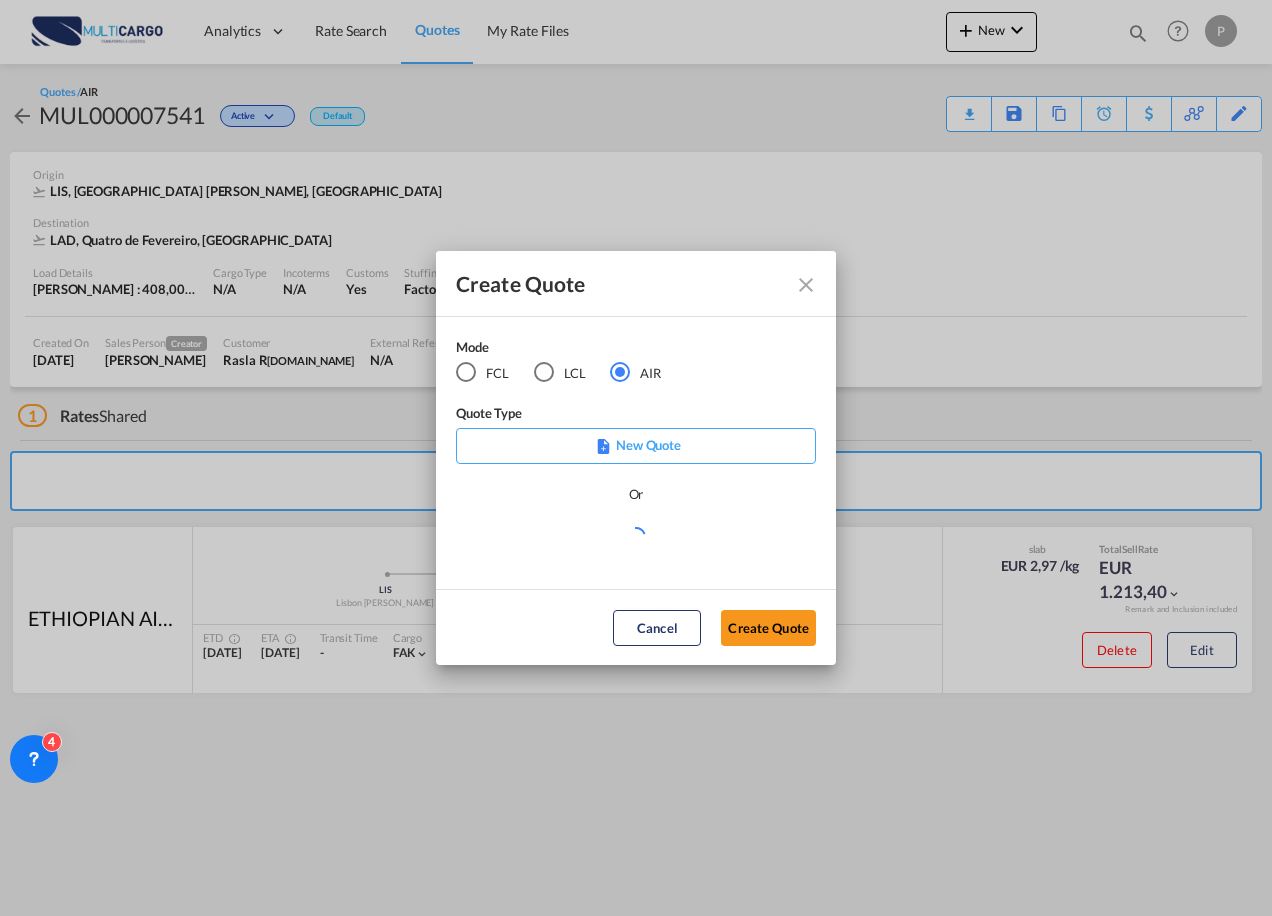 click 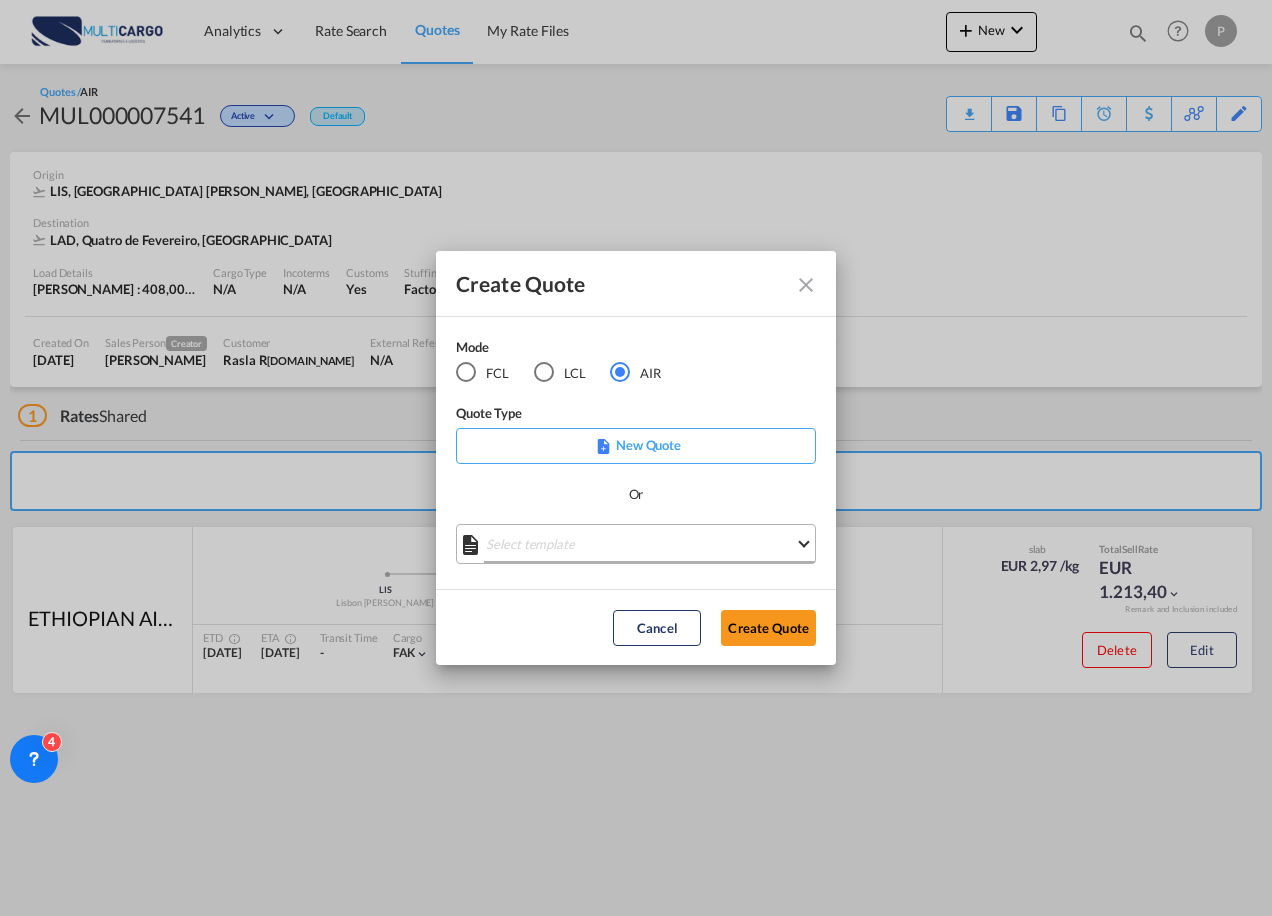 click on "Select template
[DATE] IMP_DAP_AIR_>500
[PERSON_NAME]  |
[DATE]
[DATE]_IMP_DAP_AIR_<500
[PERSON_NAME]  |
[DATE]
[DATE] EXP_EXW_AIR
[PERSON_NAME]  |
[DATE] Done" at bounding box center [636, 544] 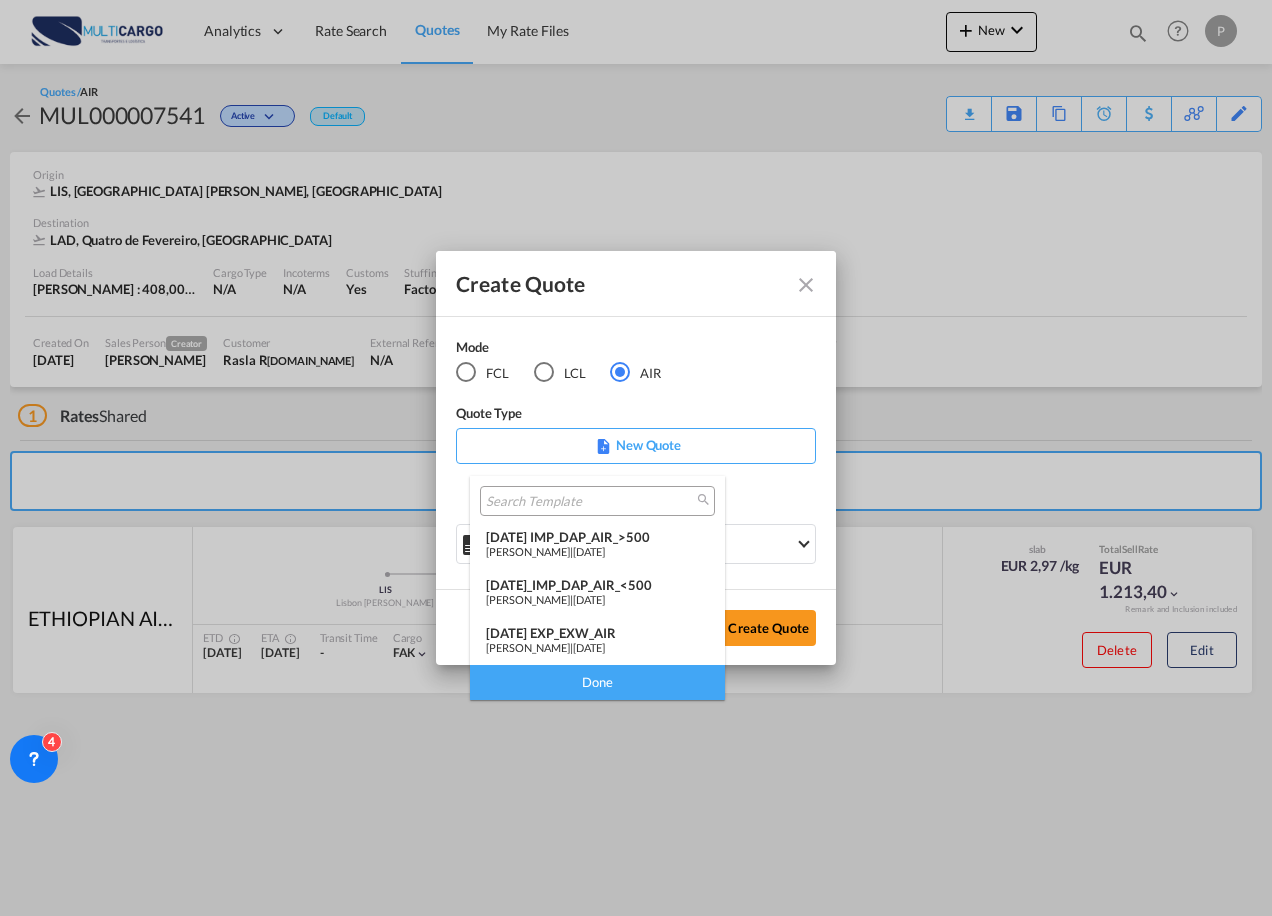 click on "[PERSON_NAME]  |
[DATE]" at bounding box center [597, 647] 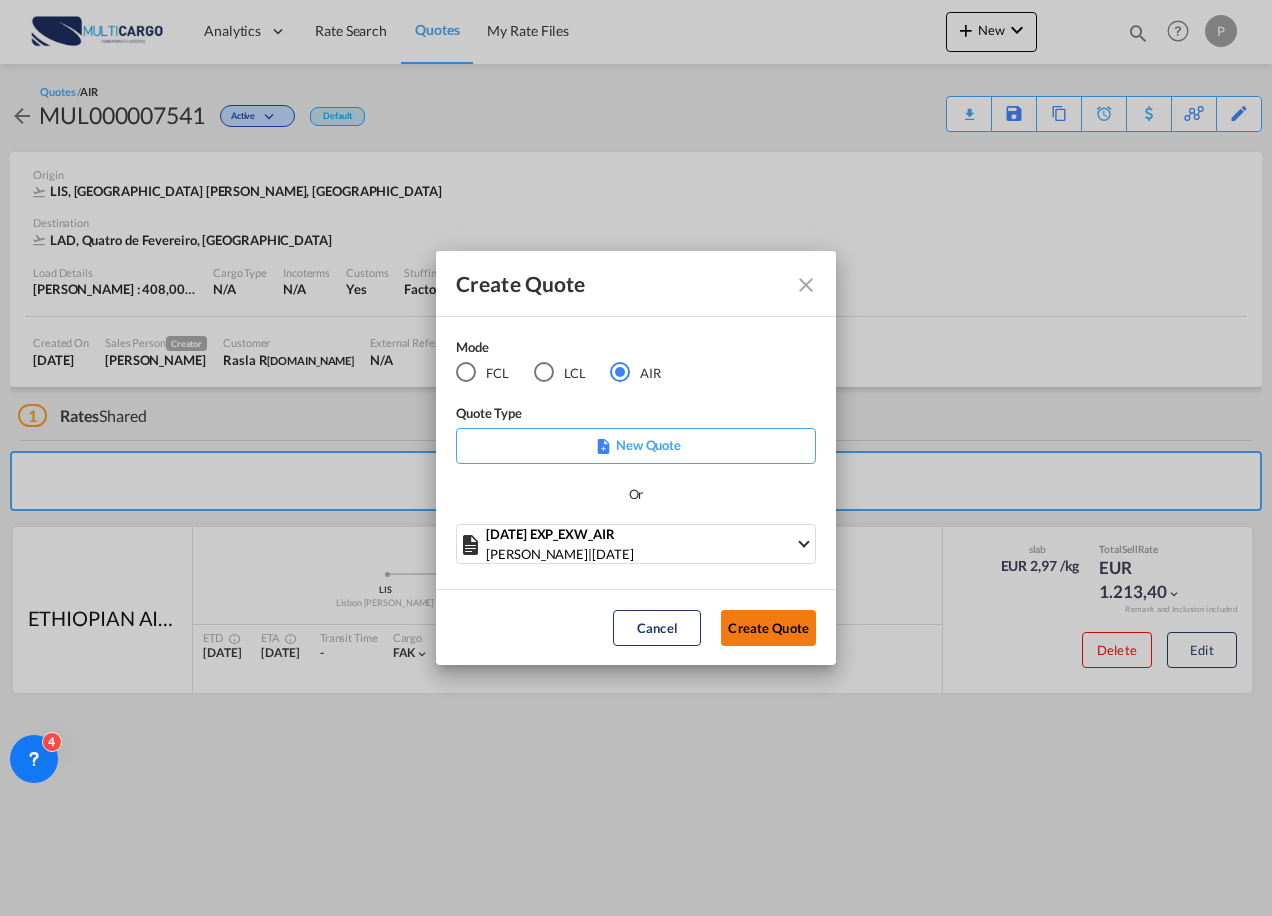 click on "Create Quote" 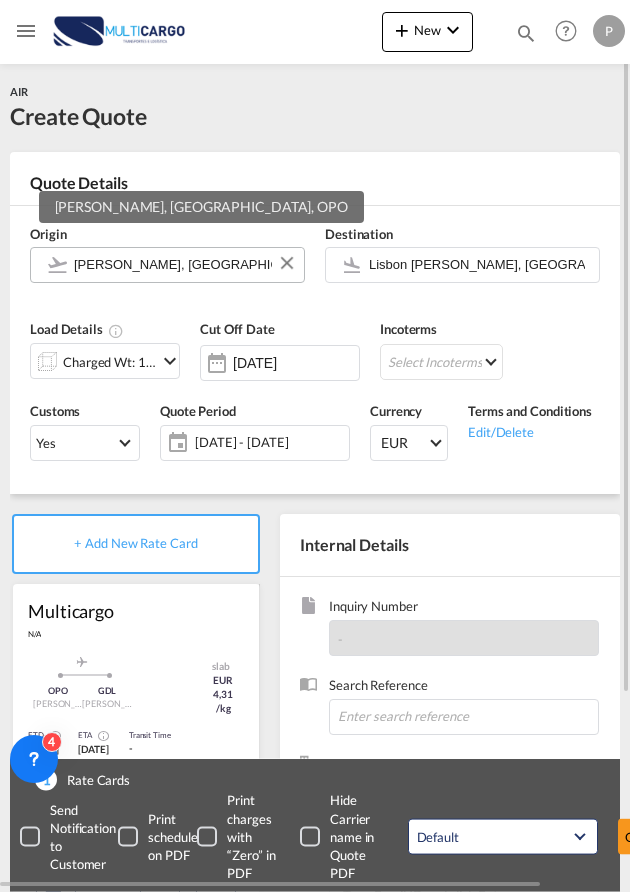 click on "[PERSON_NAME], [GEOGRAPHIC_DATA], OPO" at bounding box center [184, 264] 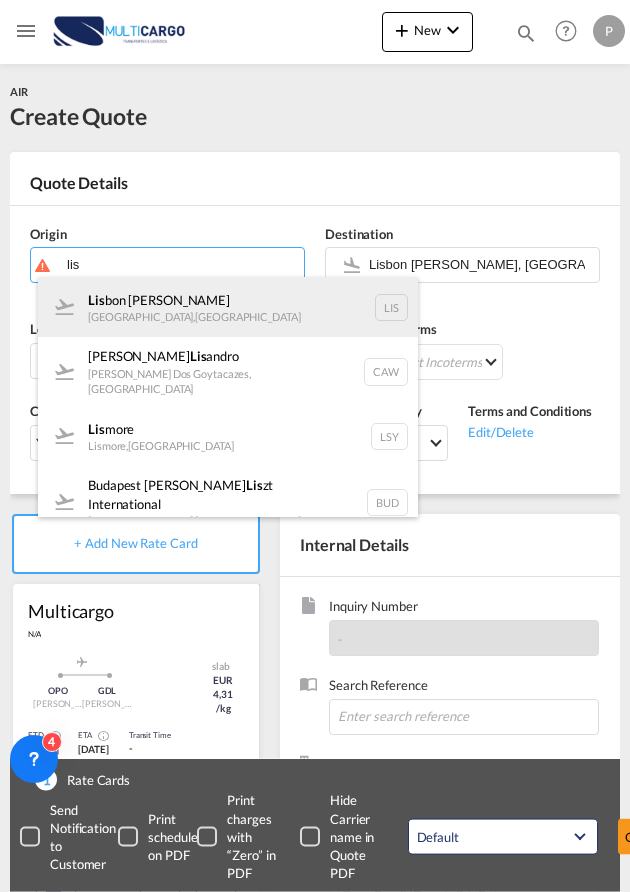 click on "Lis bon [PERSON_NAME] [GEOGRAPHIC_DATA] ,  [GEOGRAPHIC_DATA]
LIS" at bounding box center [228, 307] 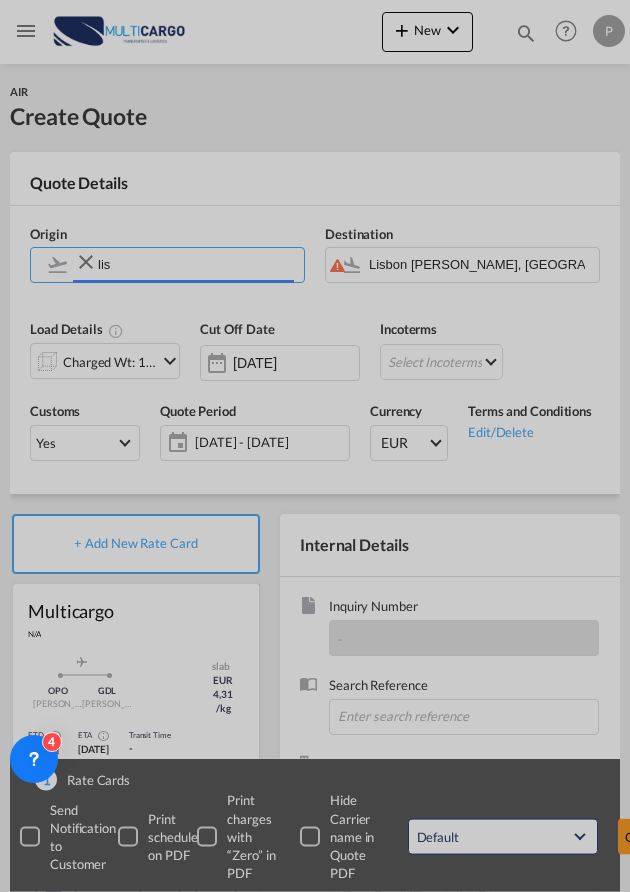 type on "Lisbon [PERSON_NAME], [GEOGRAPHIC_DATA], [GEOGRAPHIC_DATA]" 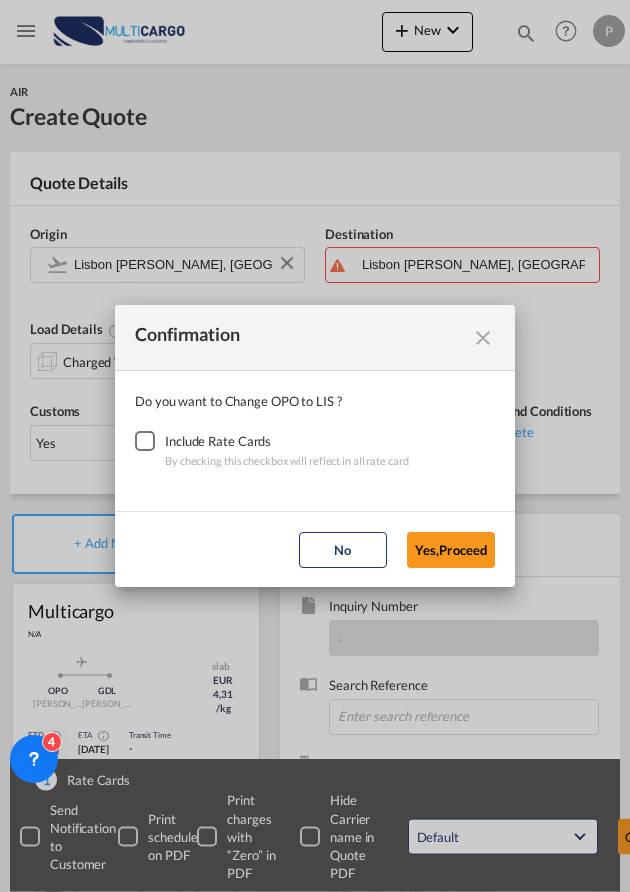 click on "Confirmation
Do you want to Change OPO to LIS ? Include Rate Cards By checking this checkbox will reflect in all rate card No Yes,Proceed" at bounding box center [315, 446] 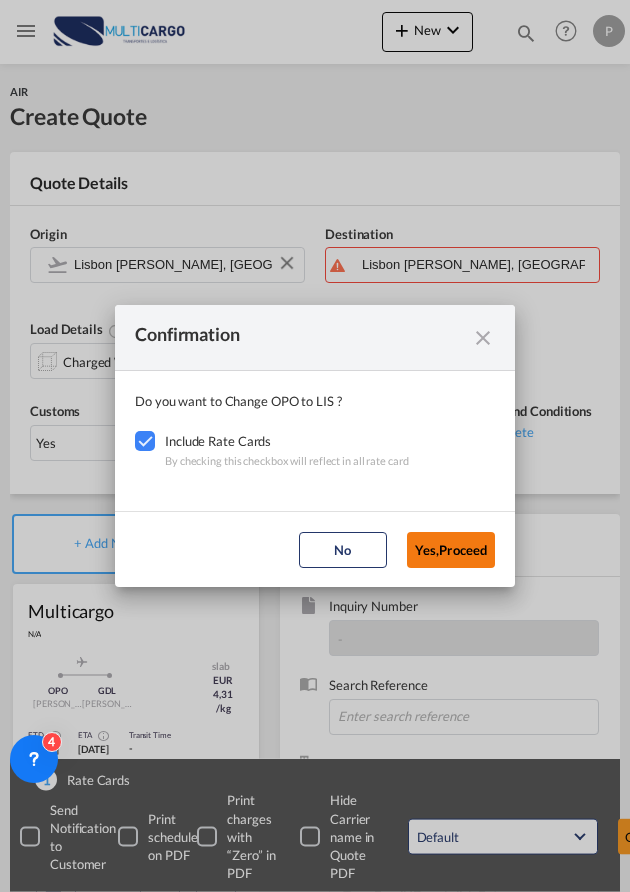 click on "Yes,Proceed" at bounding box center [451, 550] 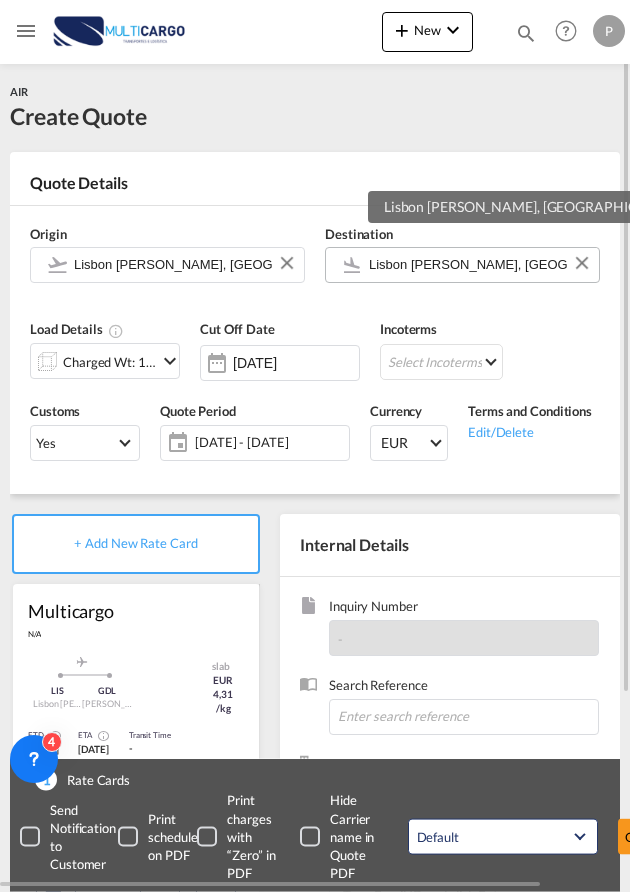 click on "Lisbon [PERSON_NAME], [GEOGRAPHIC_DATA], [GEOGRAPHIC_DATA]" at bounding box center (479, 264) 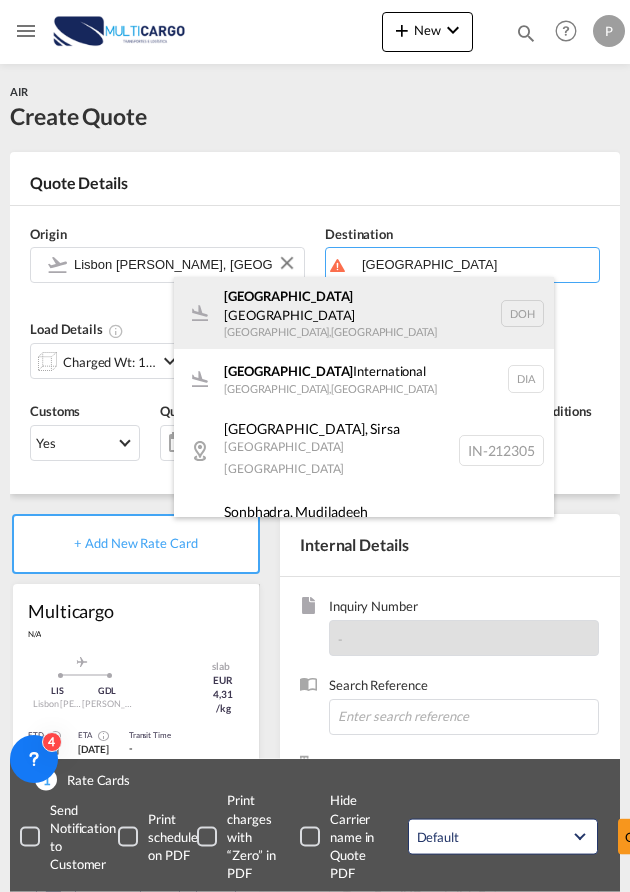 click on "[GEOGRAPHIC_DATA]
[GEOGRAPHIC_DATA] ,  [GEOGRAPHIC_DATA]
DOH" at bounding box center (364, 313) 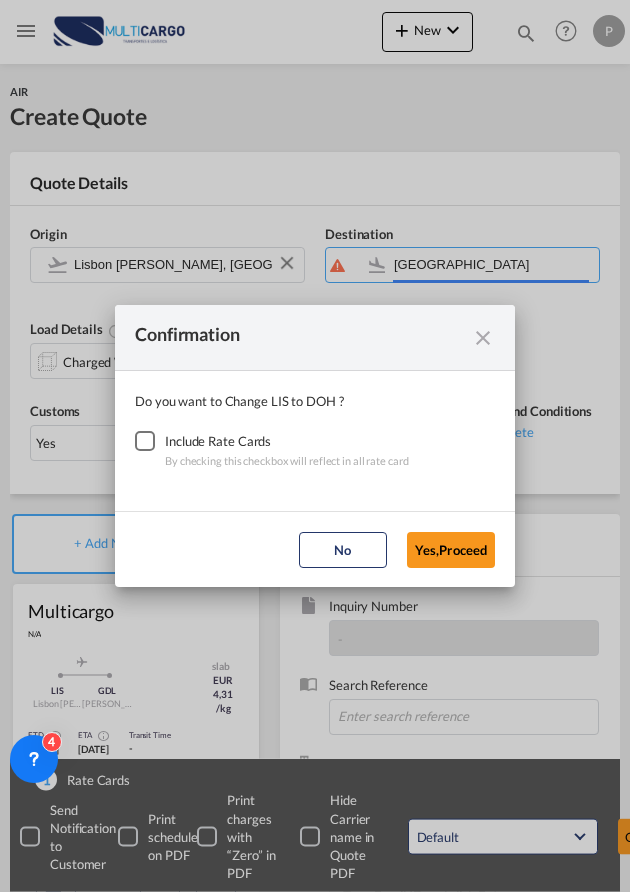 type on "[GEOGRAPHIC_DATA], [GEOGRAPHIC_DATA], [GEOGRAPHIC_DATA]" 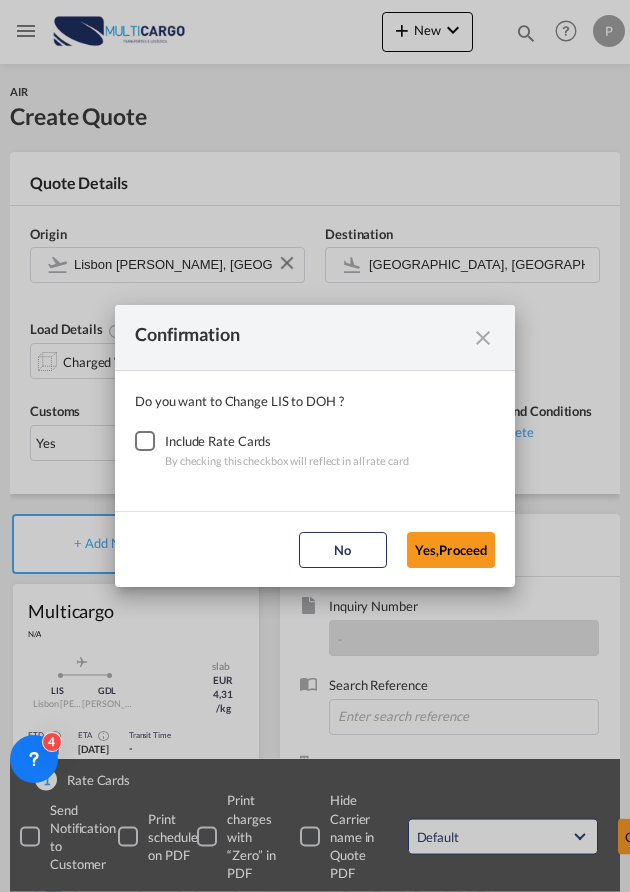click at bounding box center (145, 441) 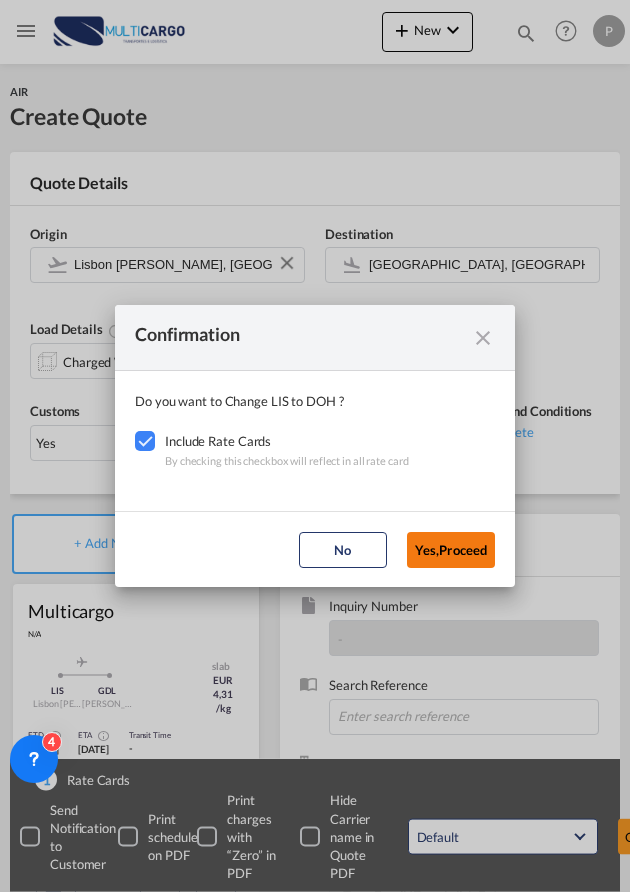 click on "Yes,Proceed" at bounding box center [451, 550] 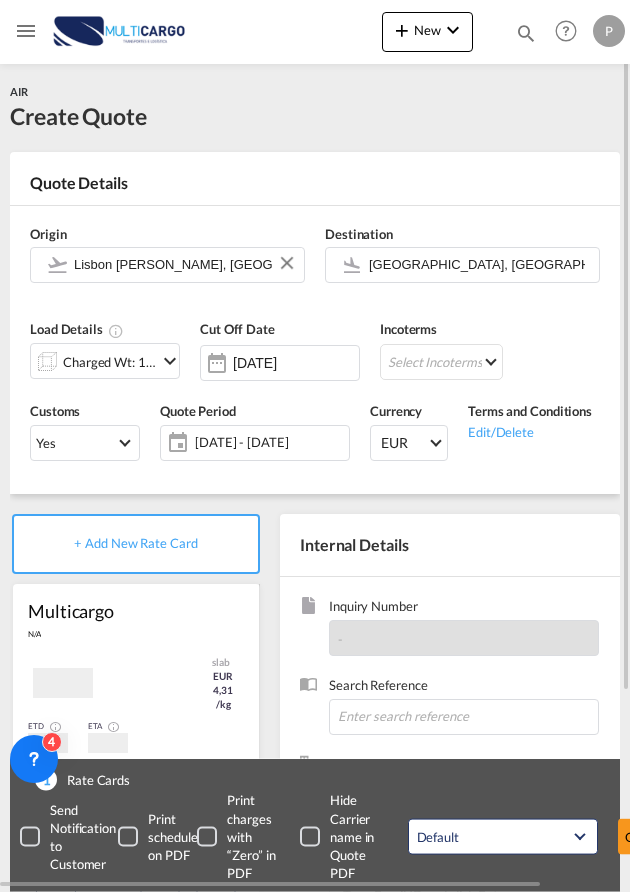 click on "Charged Wt: 166,67 KG" at bounding box center (110, 362) 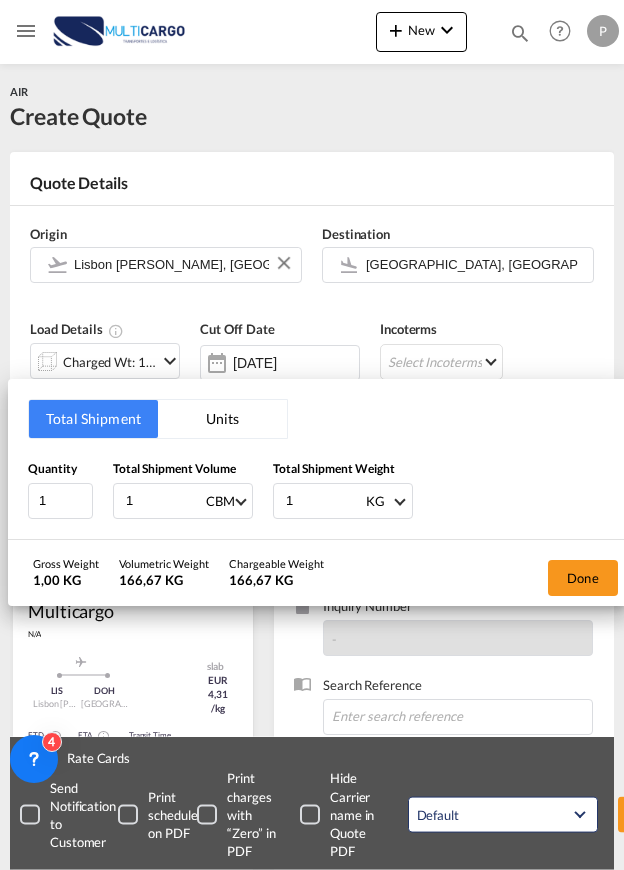 drag, startPoint x: 147, startPoint y: 478, endPoint x: 118, endPoint y: 479, distance: 29.017237 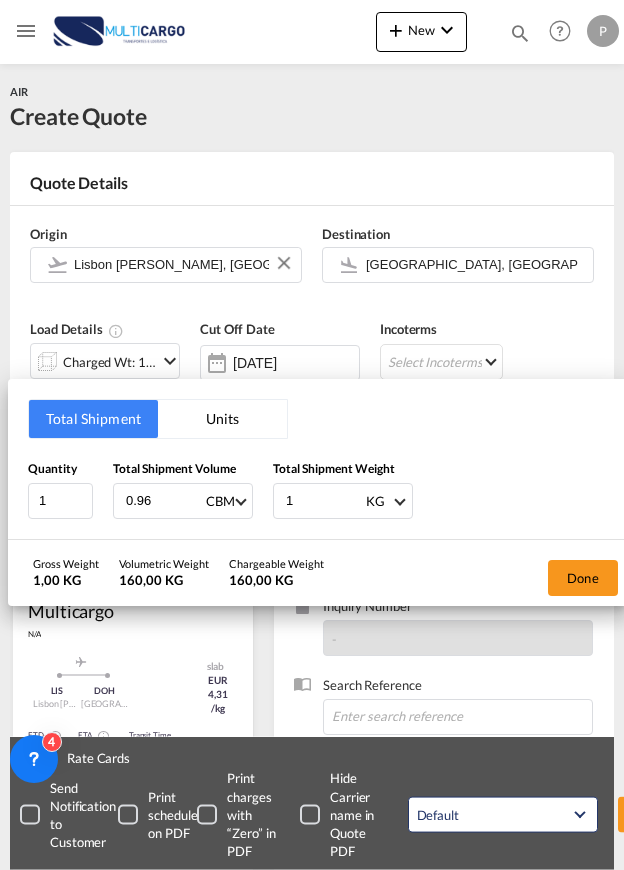 type on "0.96" 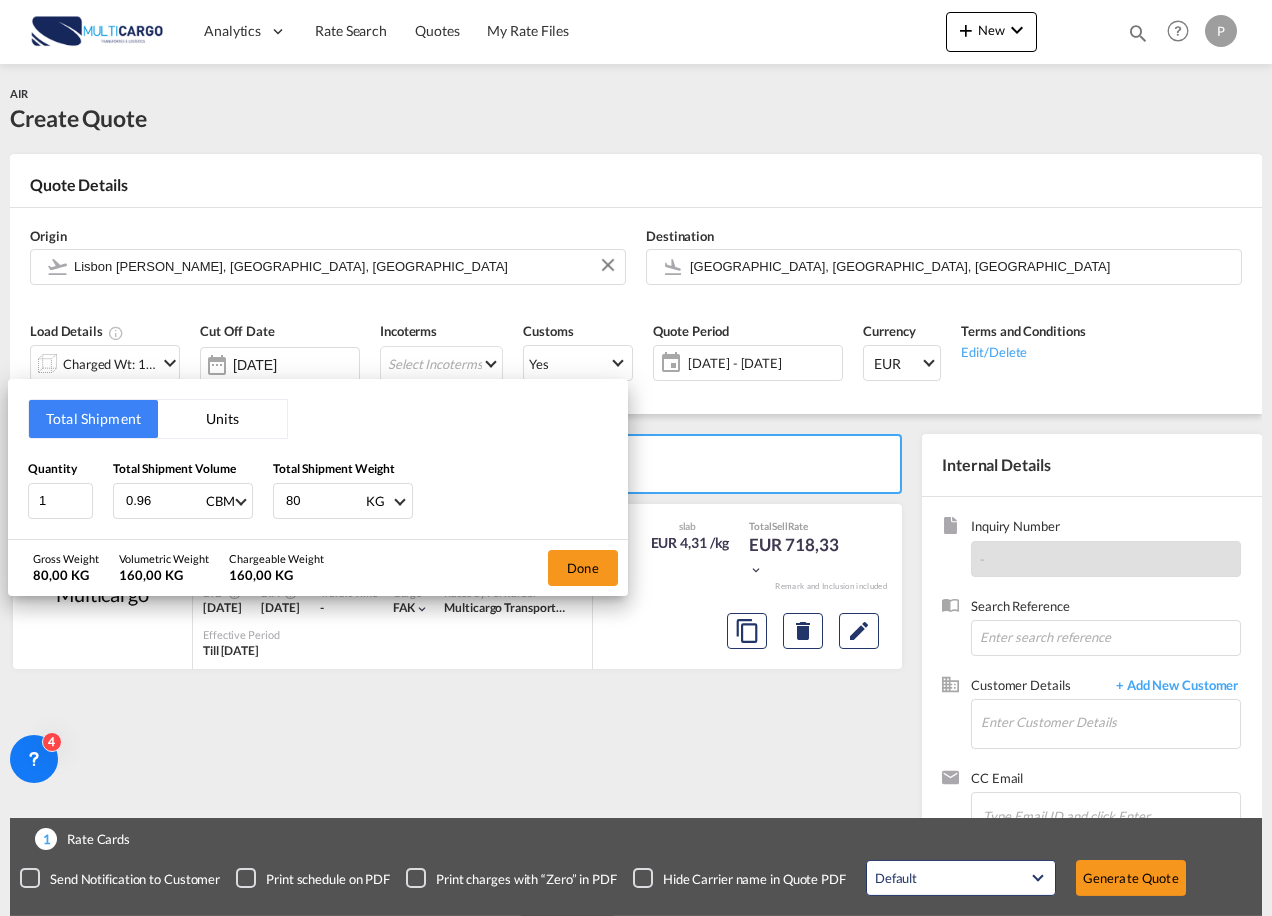 type on "80" 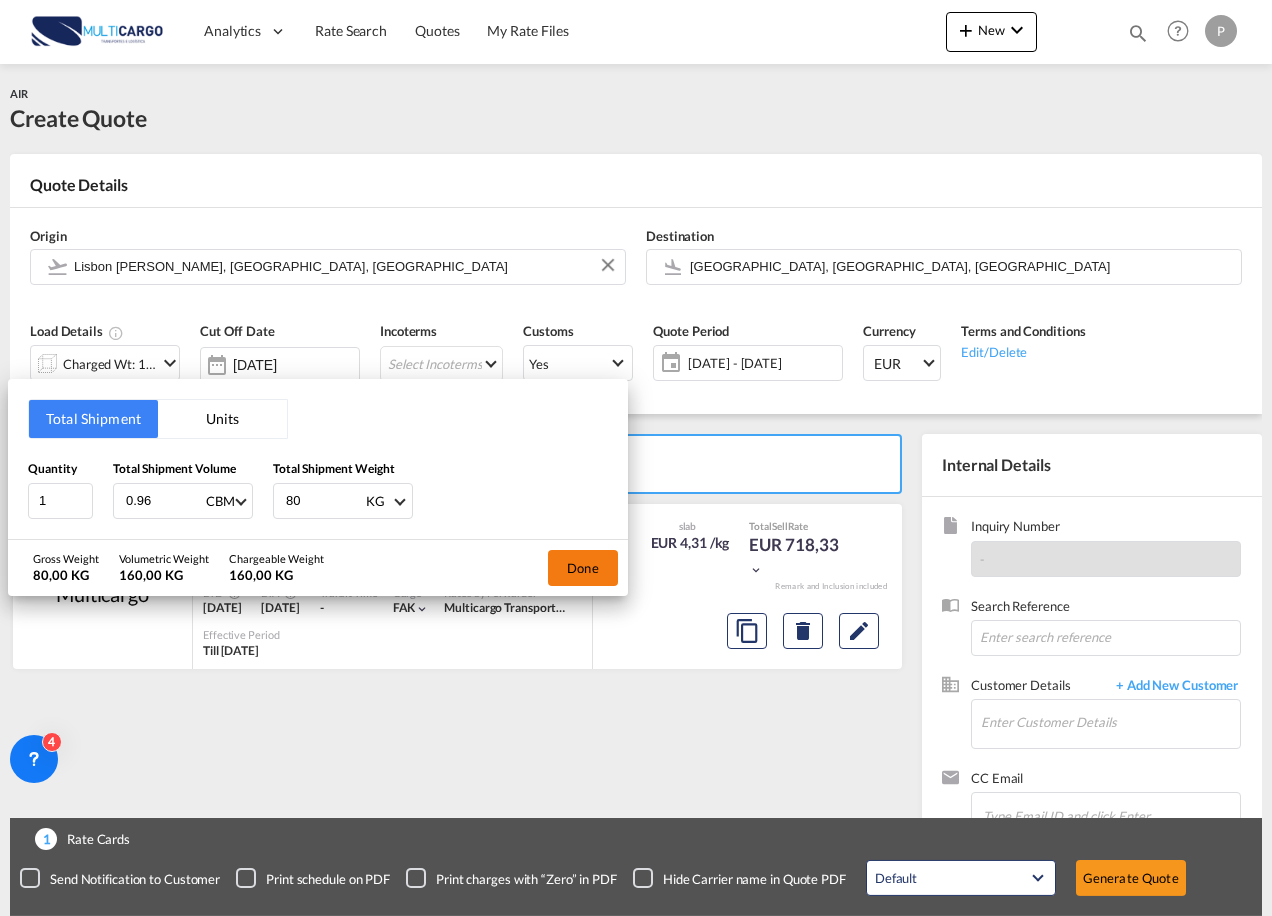 click on "Done" at bounding box center (583, 568) 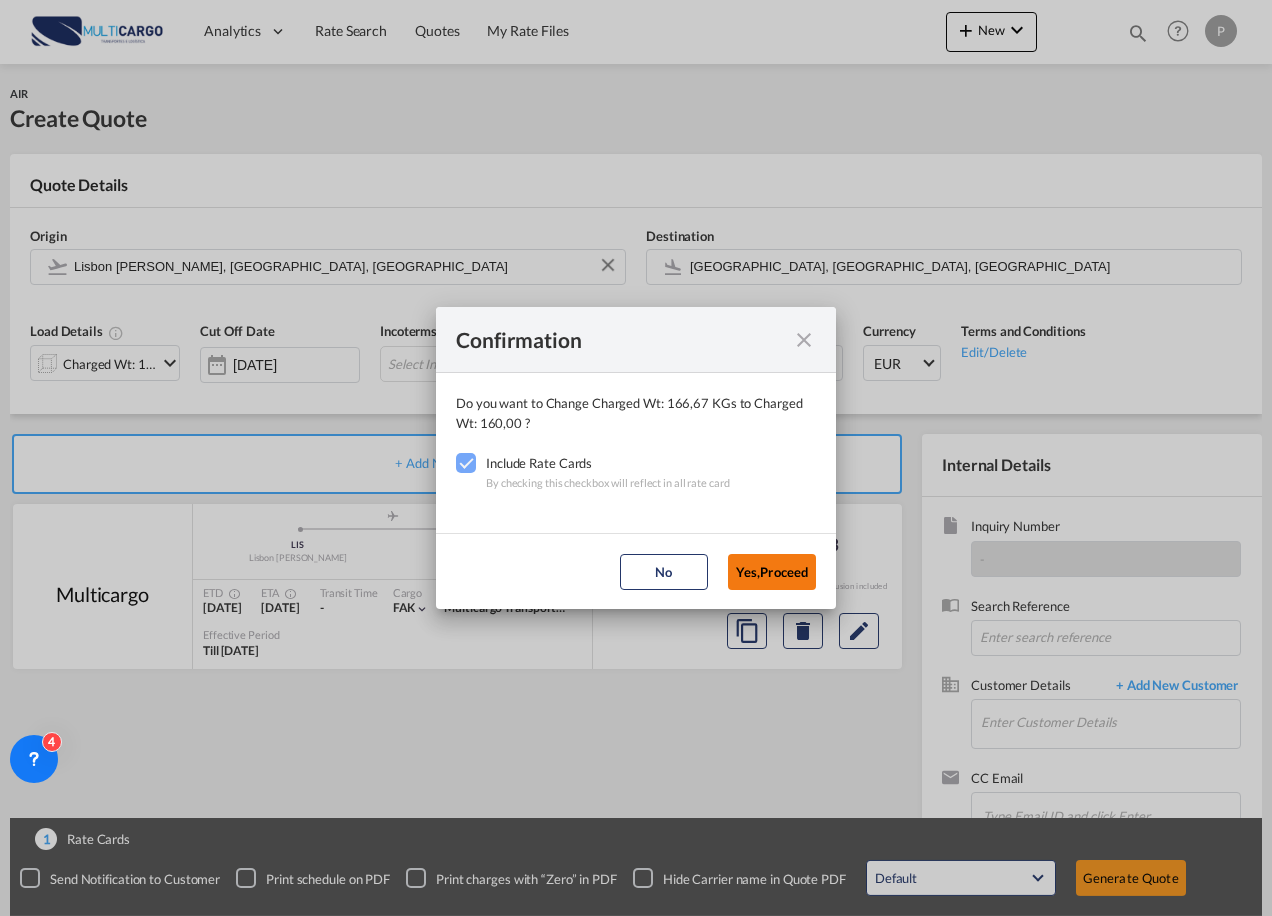 click on "Yes,Proceed" at bounding box center (772, 572) 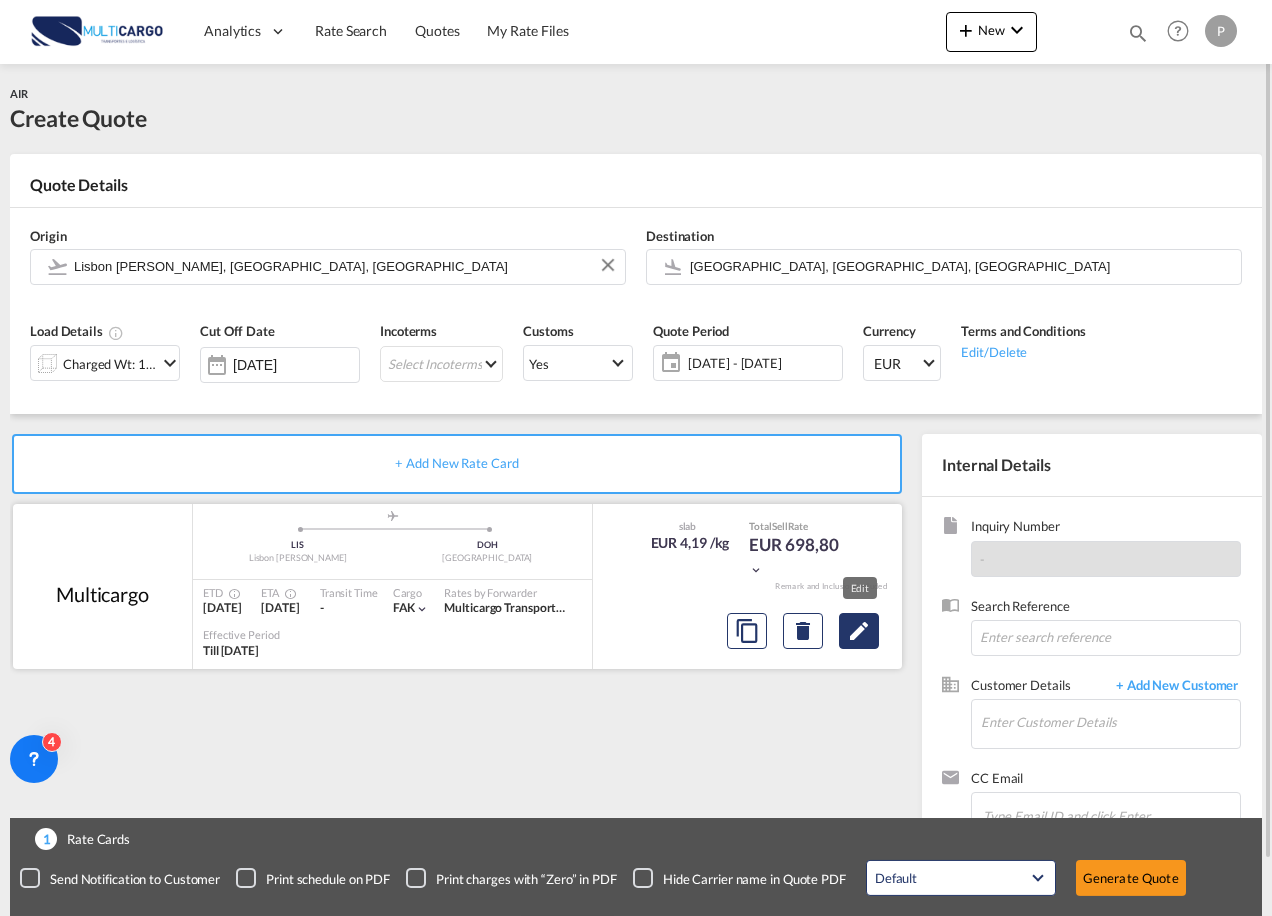 click at bounding box center [859, 631] 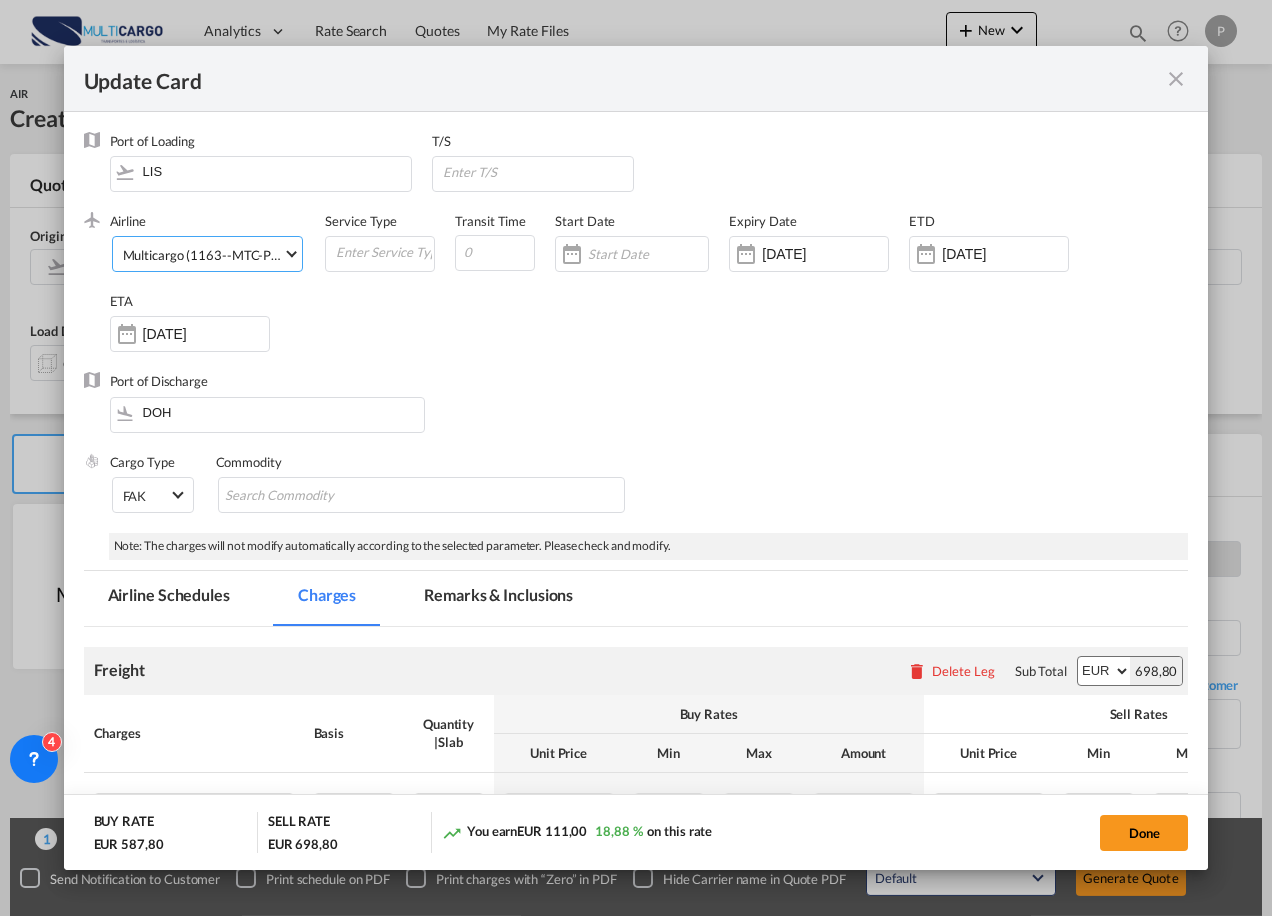 click on "Multicargo (1163--MTC-PT / -)" at bounding box center [212, 253] 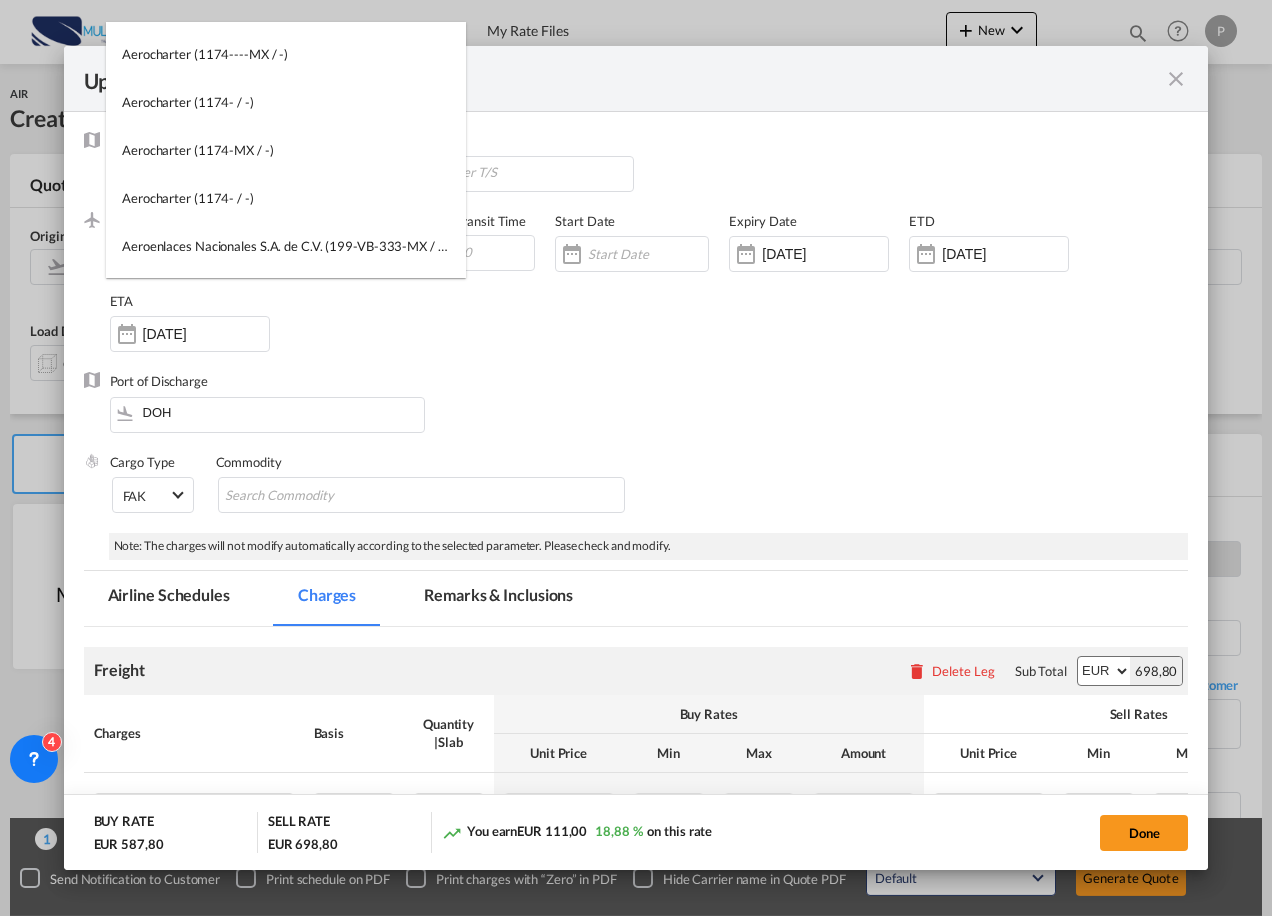 scroll, scrollTop: 0, scrollLeft: 0, axis: both 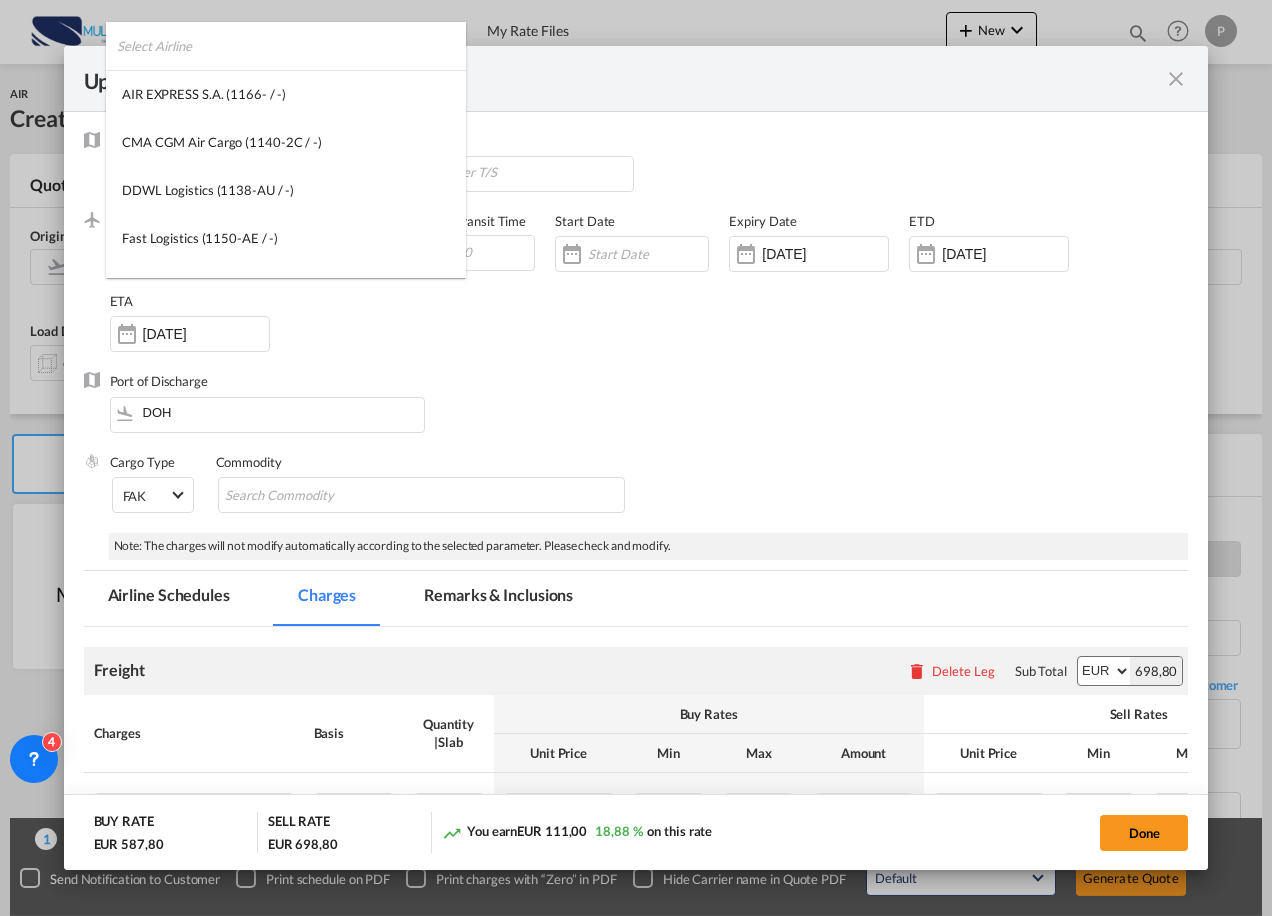 click at bounding box center (291, 46) 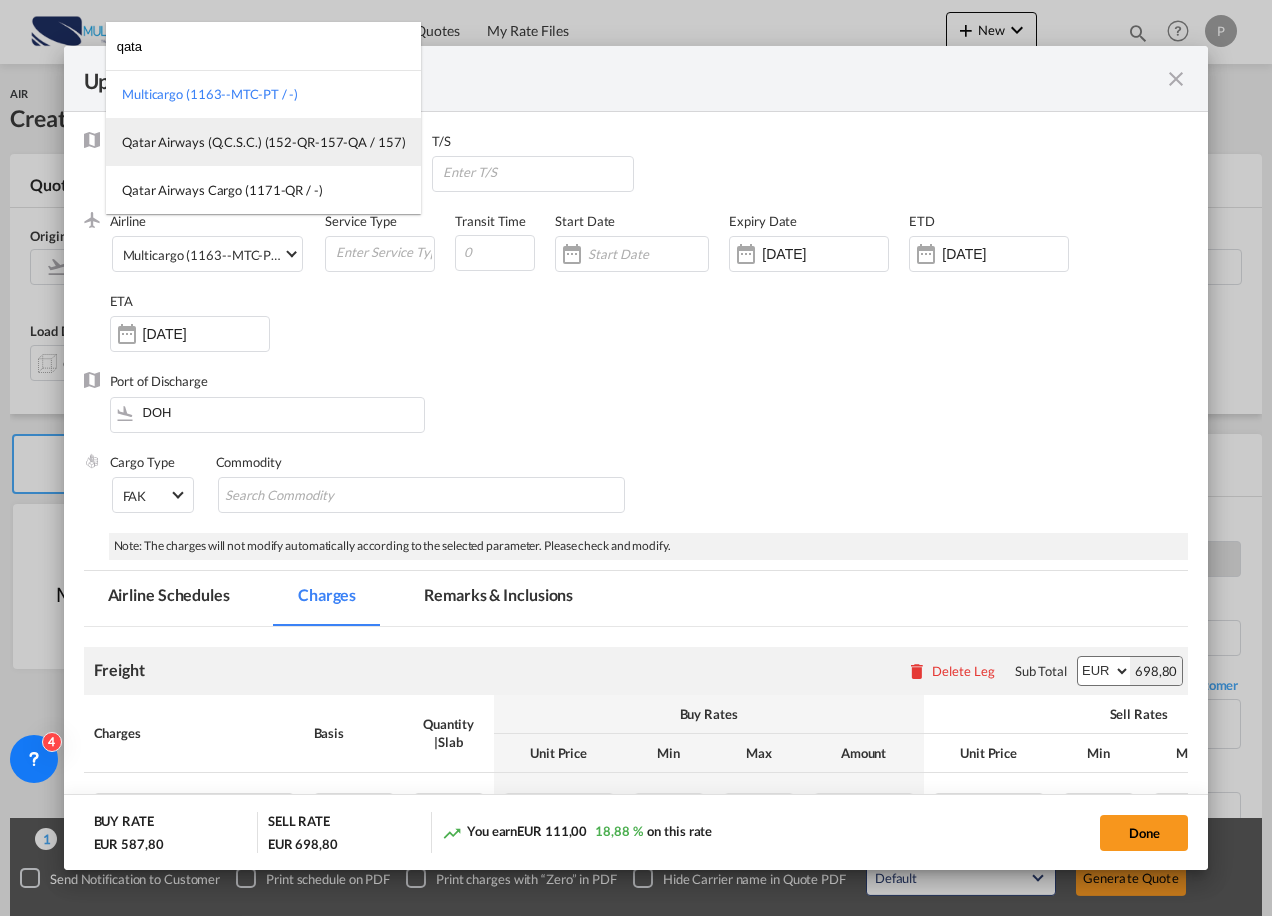 type on "qata" 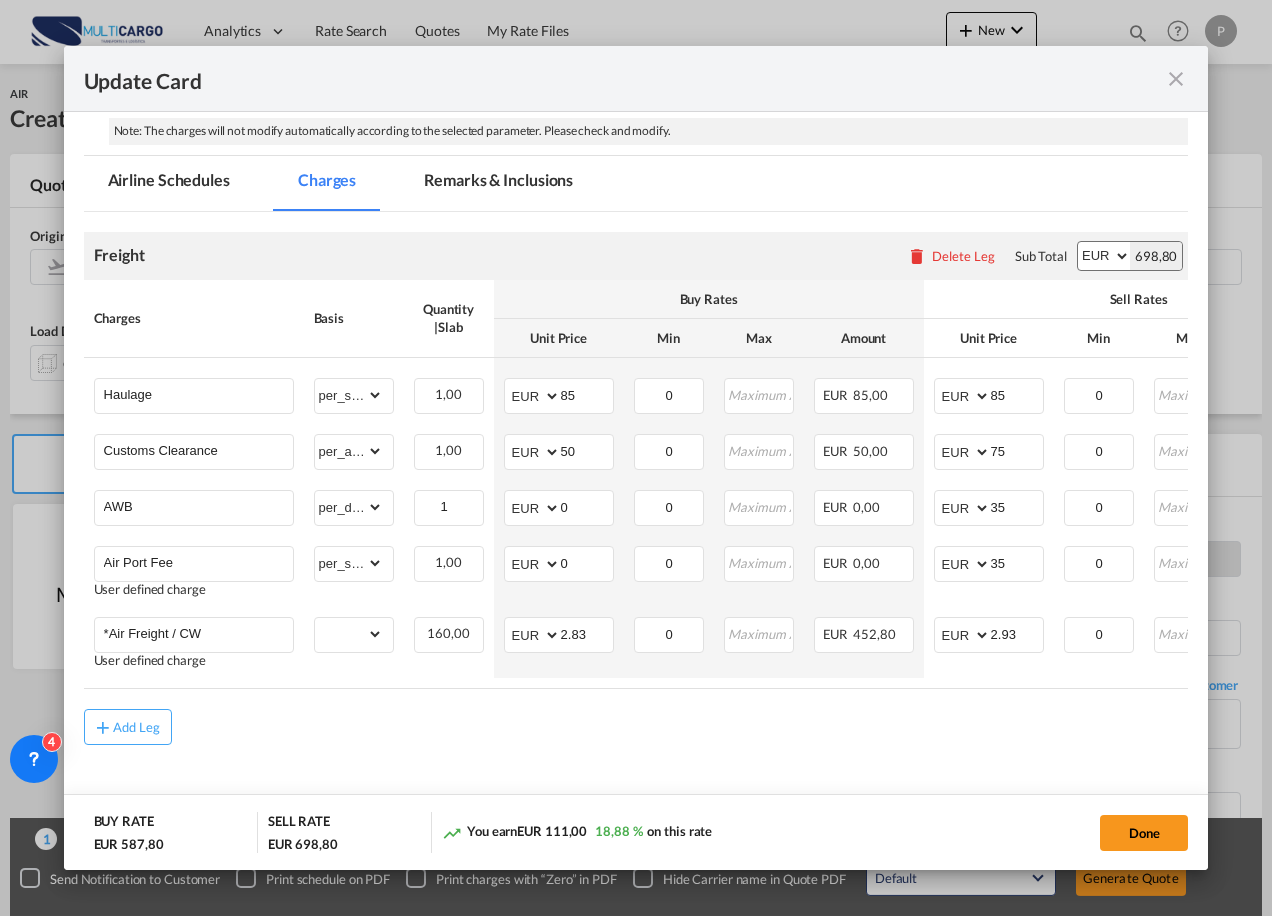 scroll, scrollTop: 422, scrollLeft: 0, axis: vertical 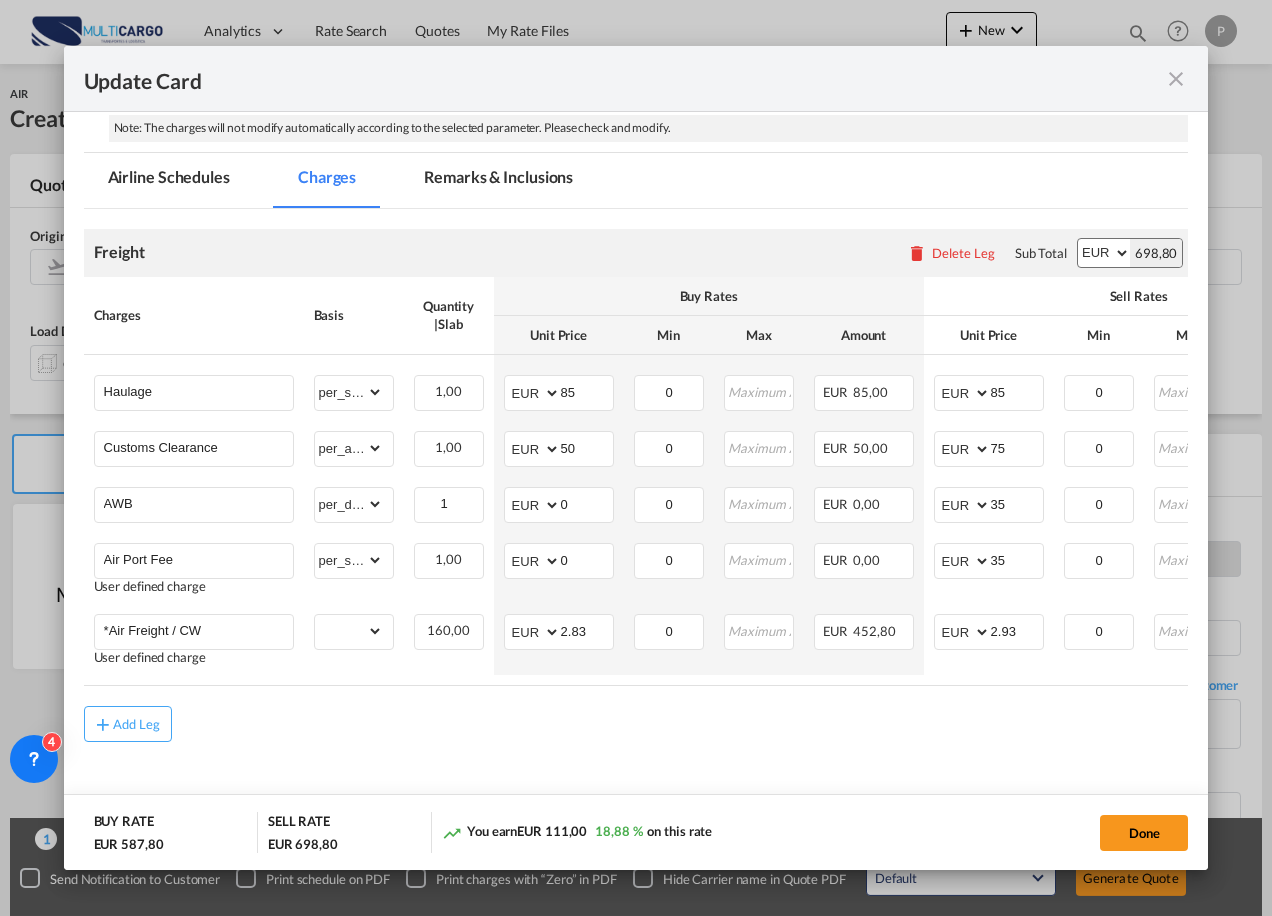 click on "Analytics
Reports
Dashboard
Rate Search
Quotes
My Rate Files" at bounding box center [636, 458] 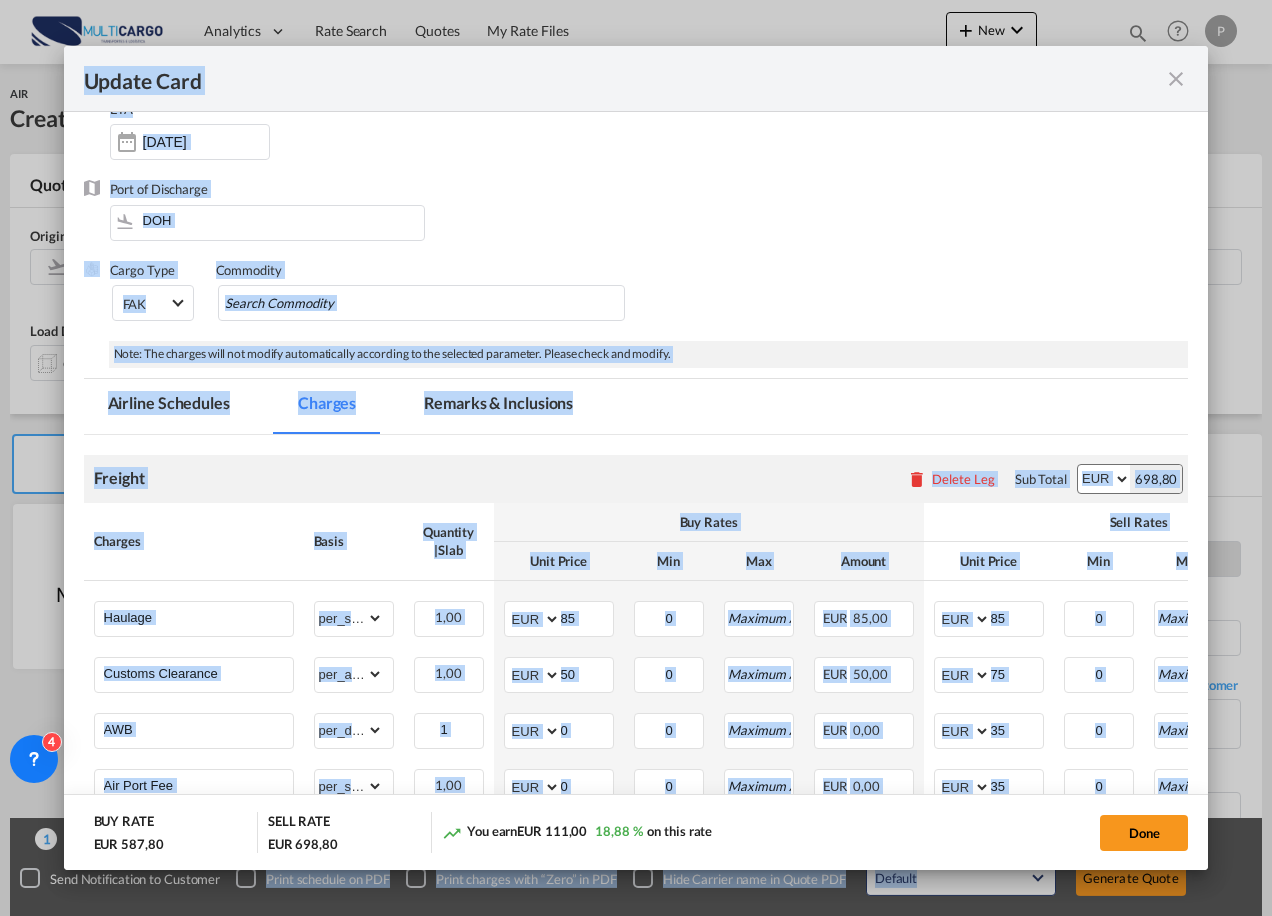 scroll, scrollTop: 0, scrollLeft: 0, axis: both 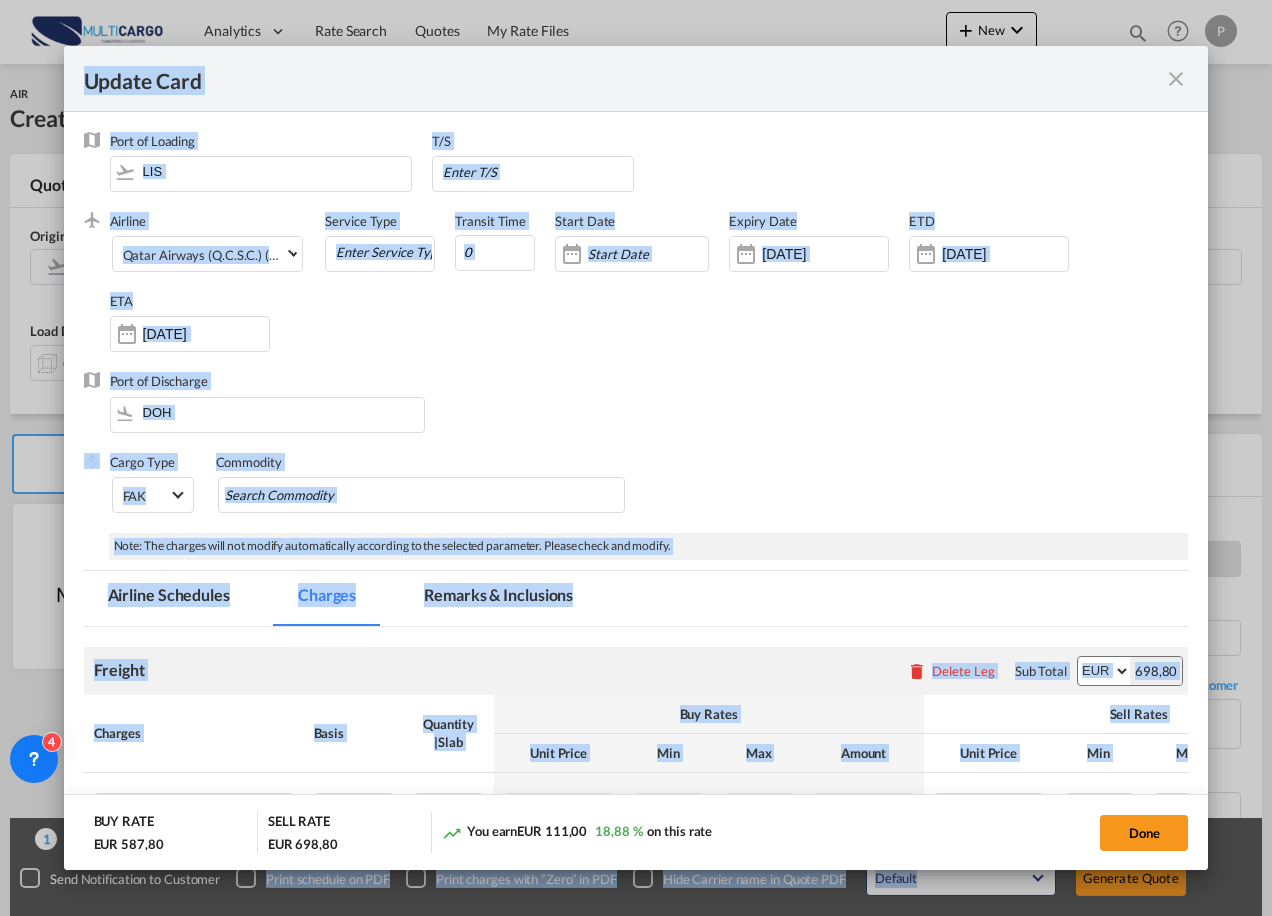 click on "Port of Discharge
DOH" at bounding box center (636, 412) 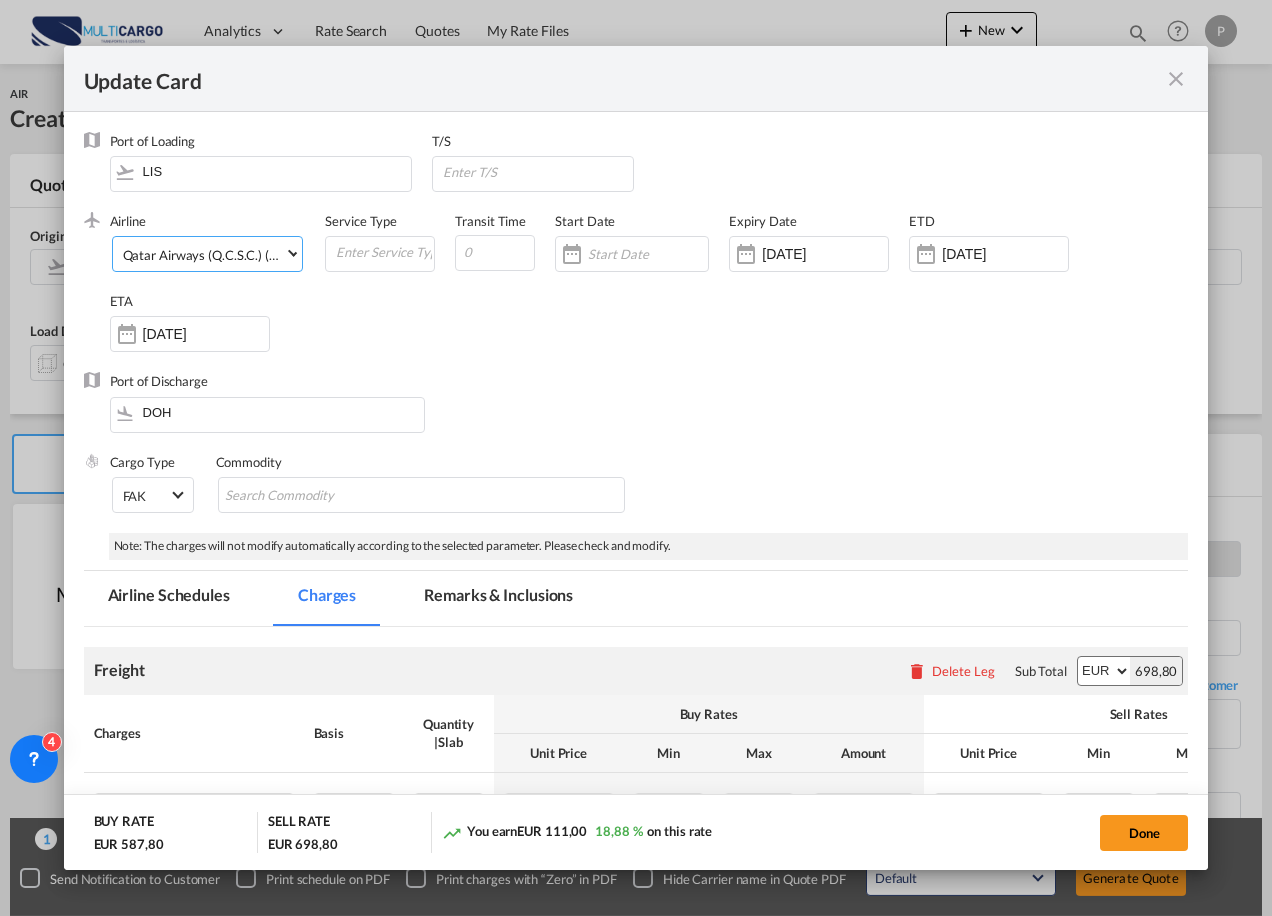 click on "Qatar Airways (Q.C.S.C.) (152-QR-157-QA / 157)" at bounding box center [264, 255] 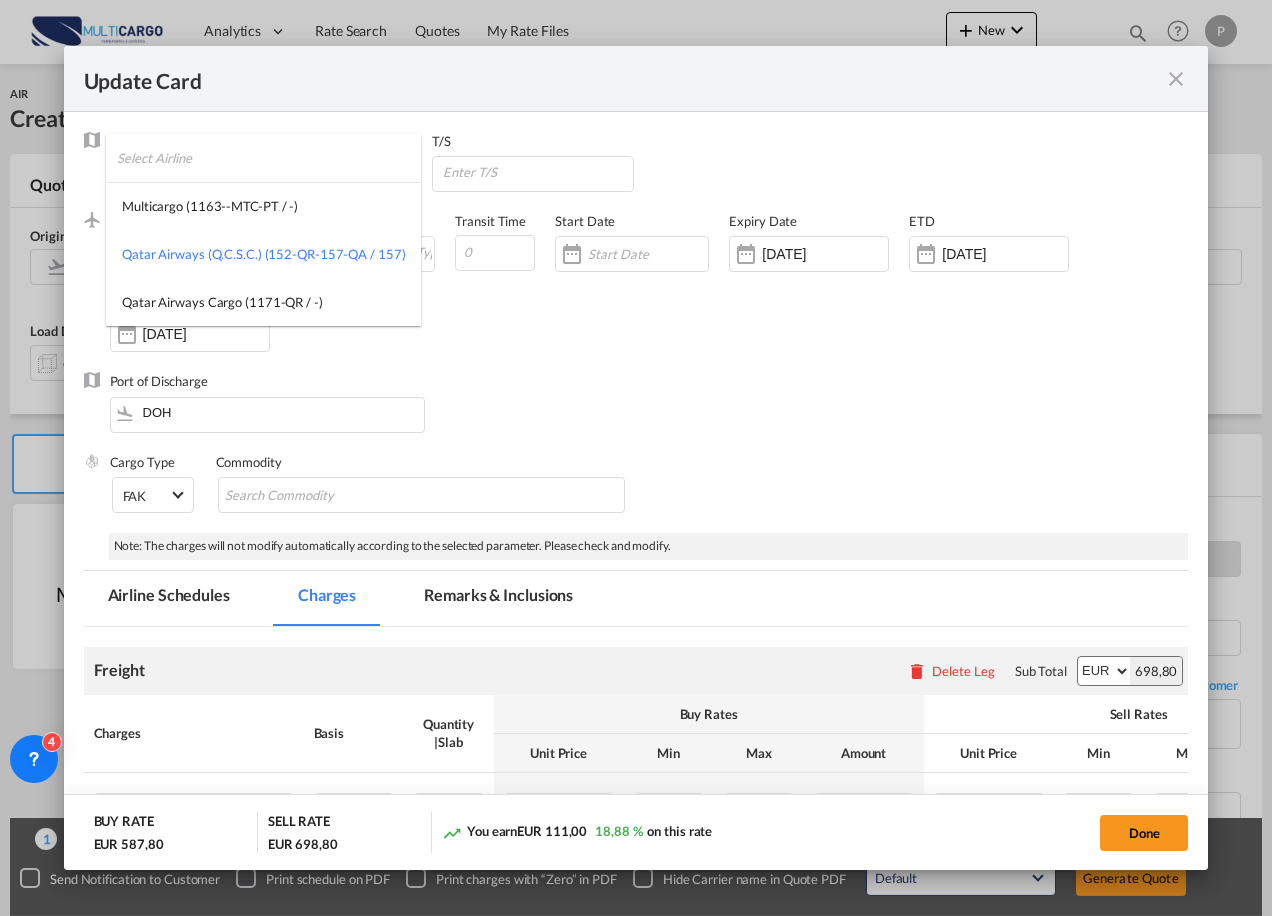 click at bounding box center (269, 158) 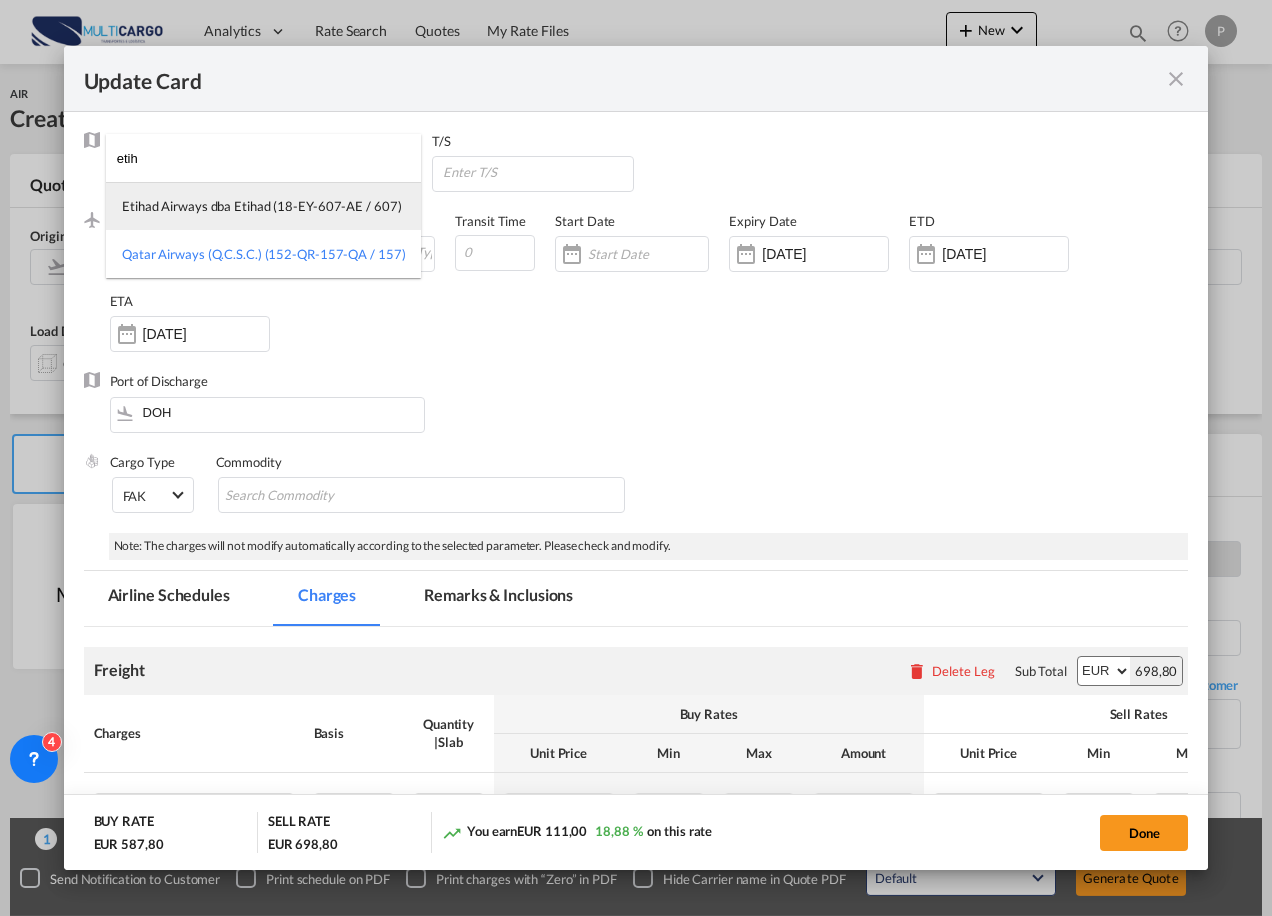 type on "etih" 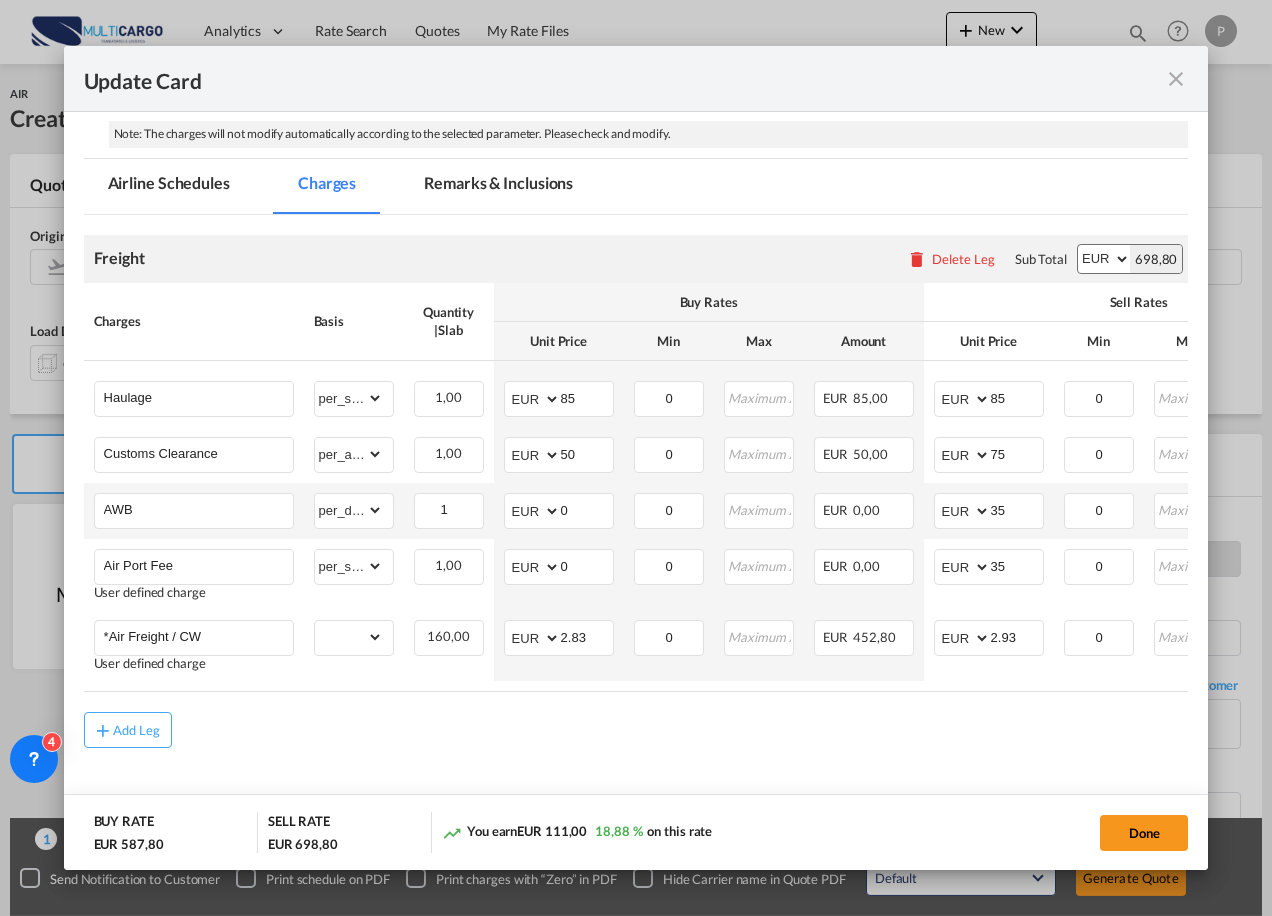 scroll, scrollTop: 422, scrollLeft: 0, axis: vertical 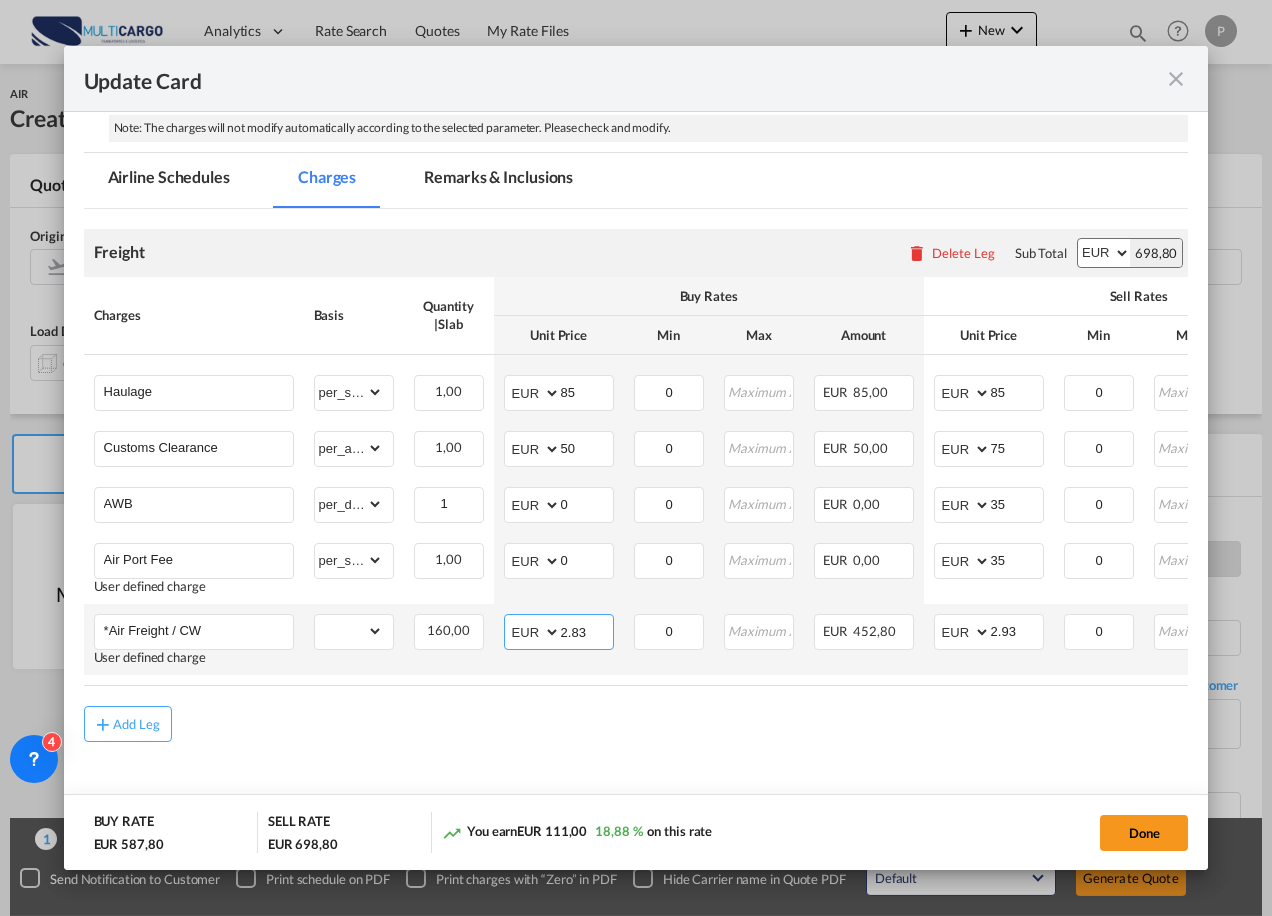 drag, startPoint x: 596, startPoint y: 641, endPoint x: 555, endPoint y: 640, distance: 41.01219 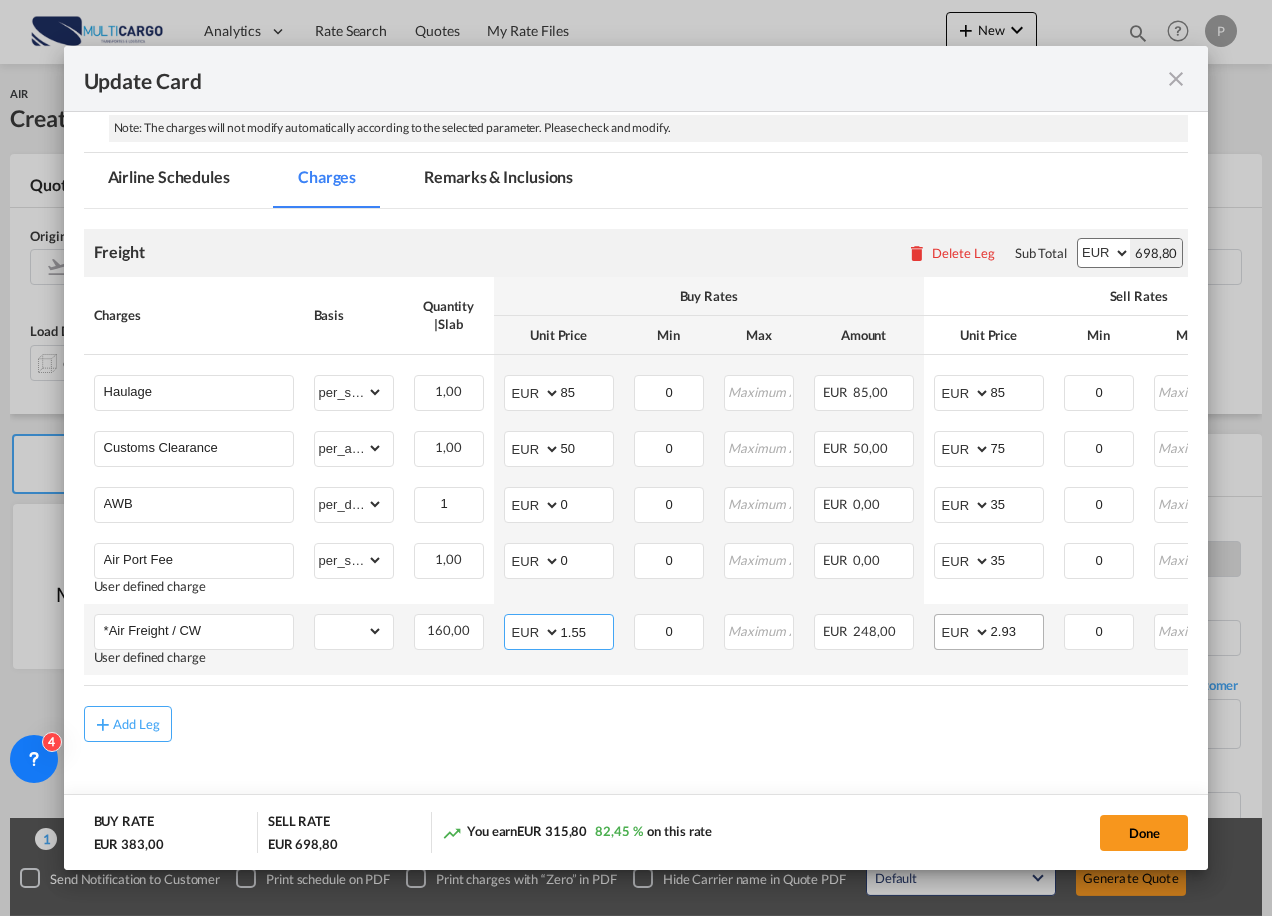 type on "1.55" 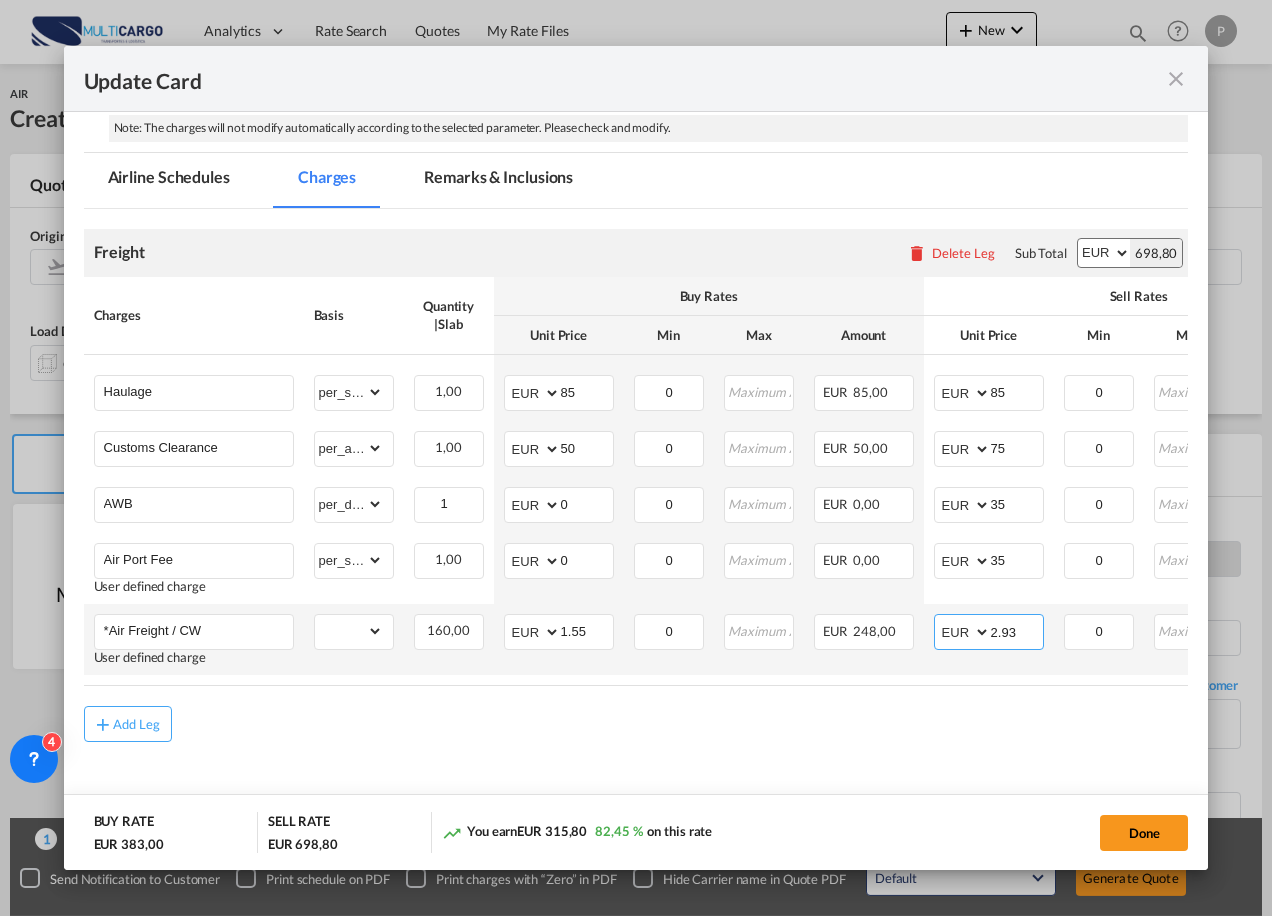 drag, startPoint x: 1029, startPoint y: 629, endPoint x: 974, endPoint y: 632, distance: 55.081757 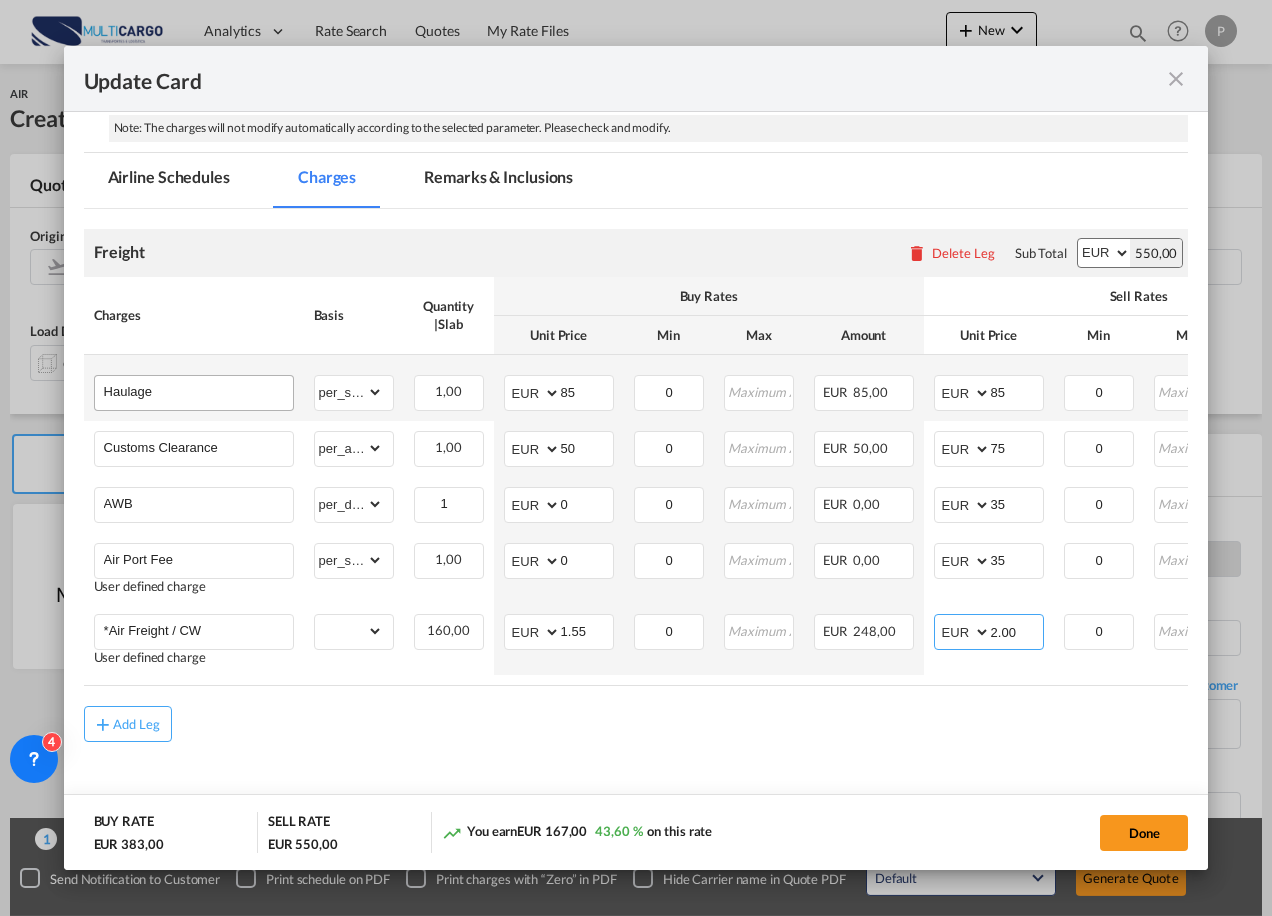 type on "2.00" 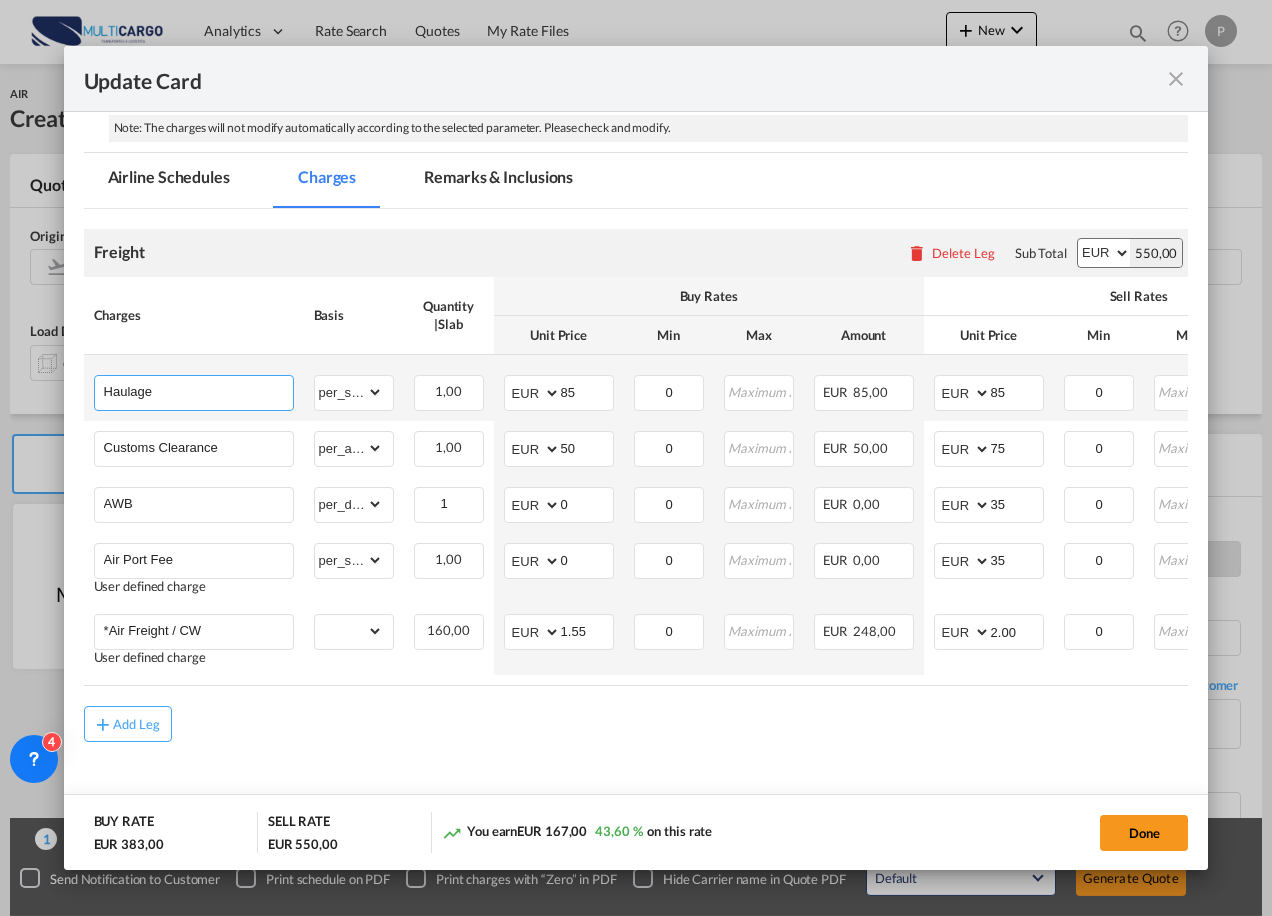 click on "Haulage" at bounding box center [198, 391] 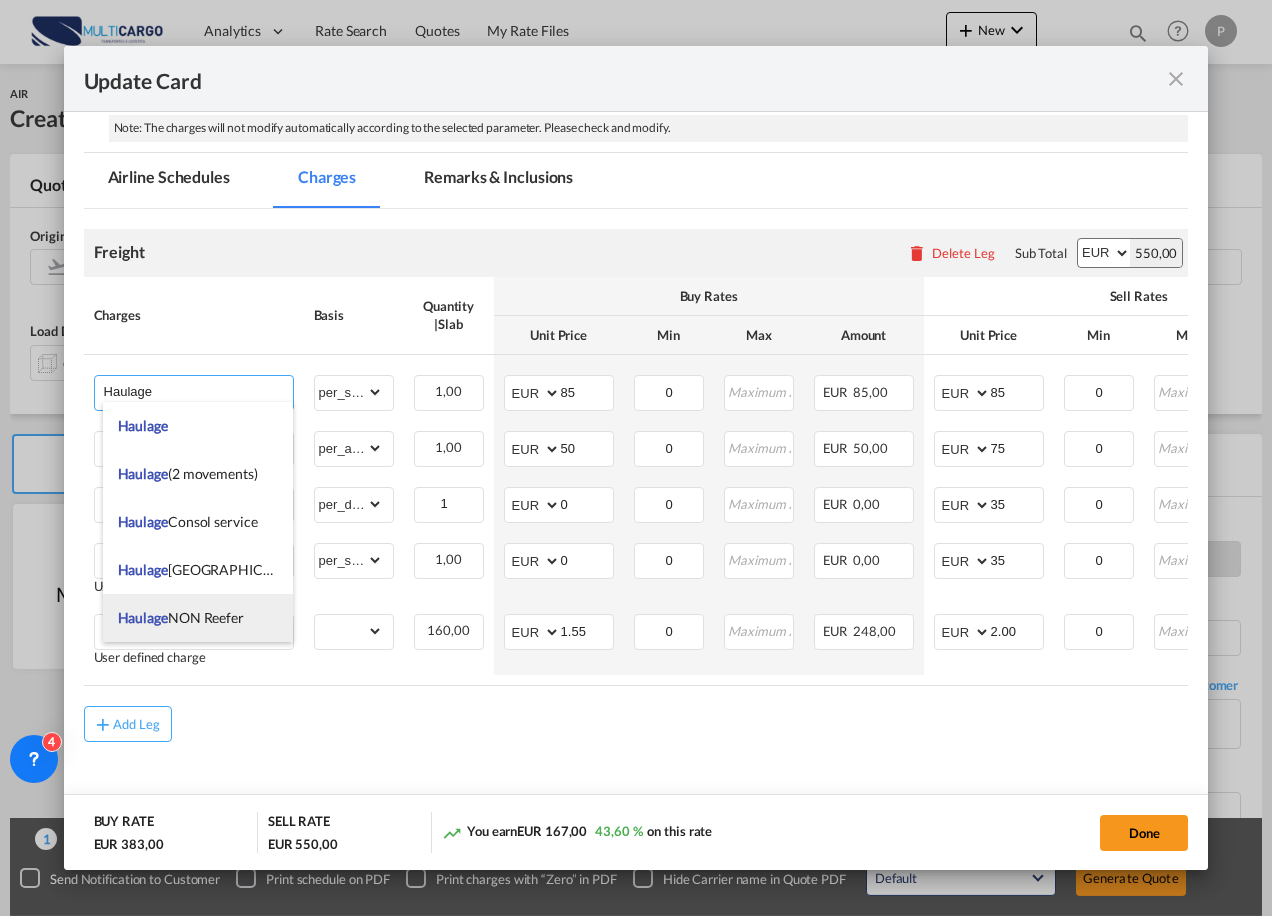 click on "Haulage  NON Reefer" at bounding box center [181, 617] 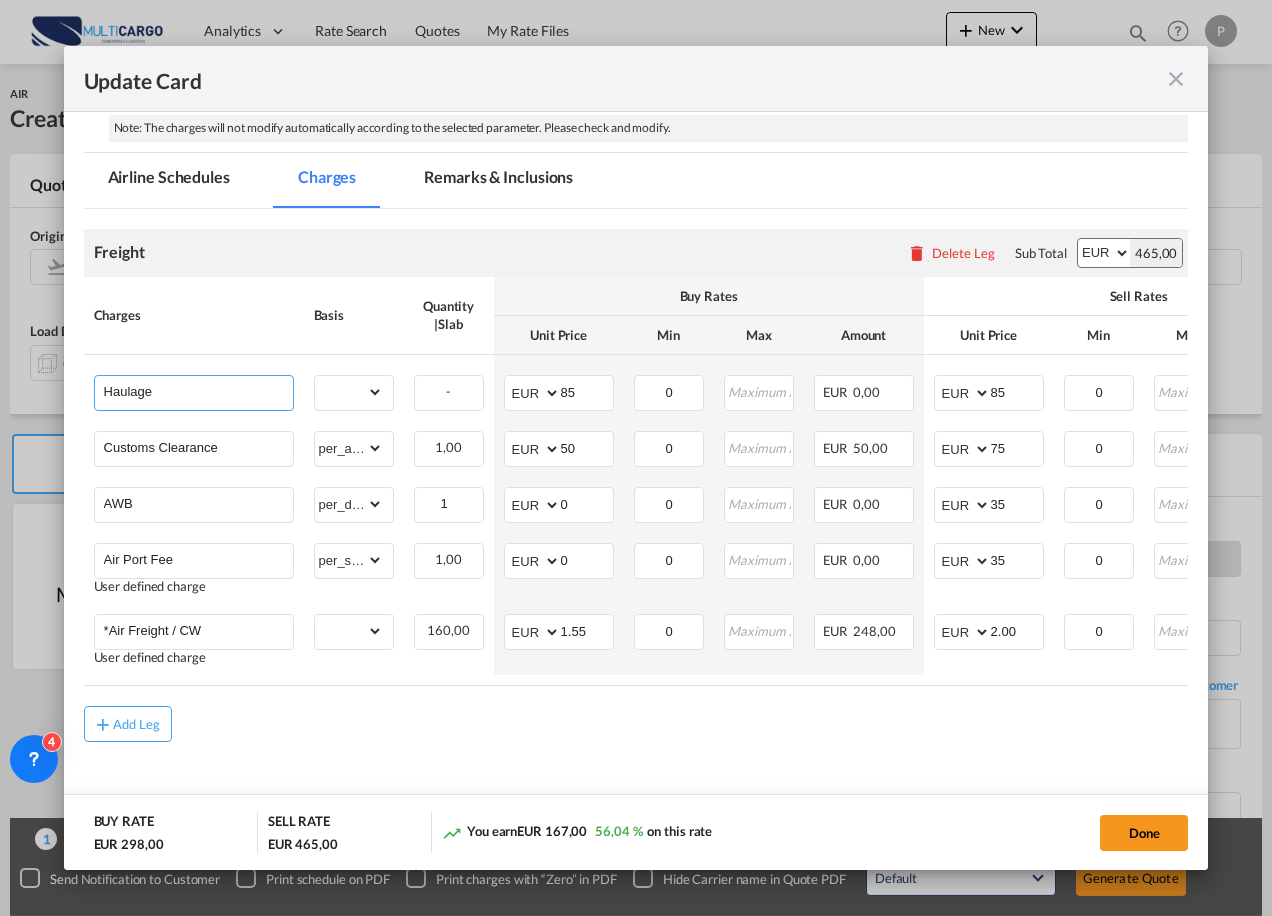 type on "Haulage NON Reefer" 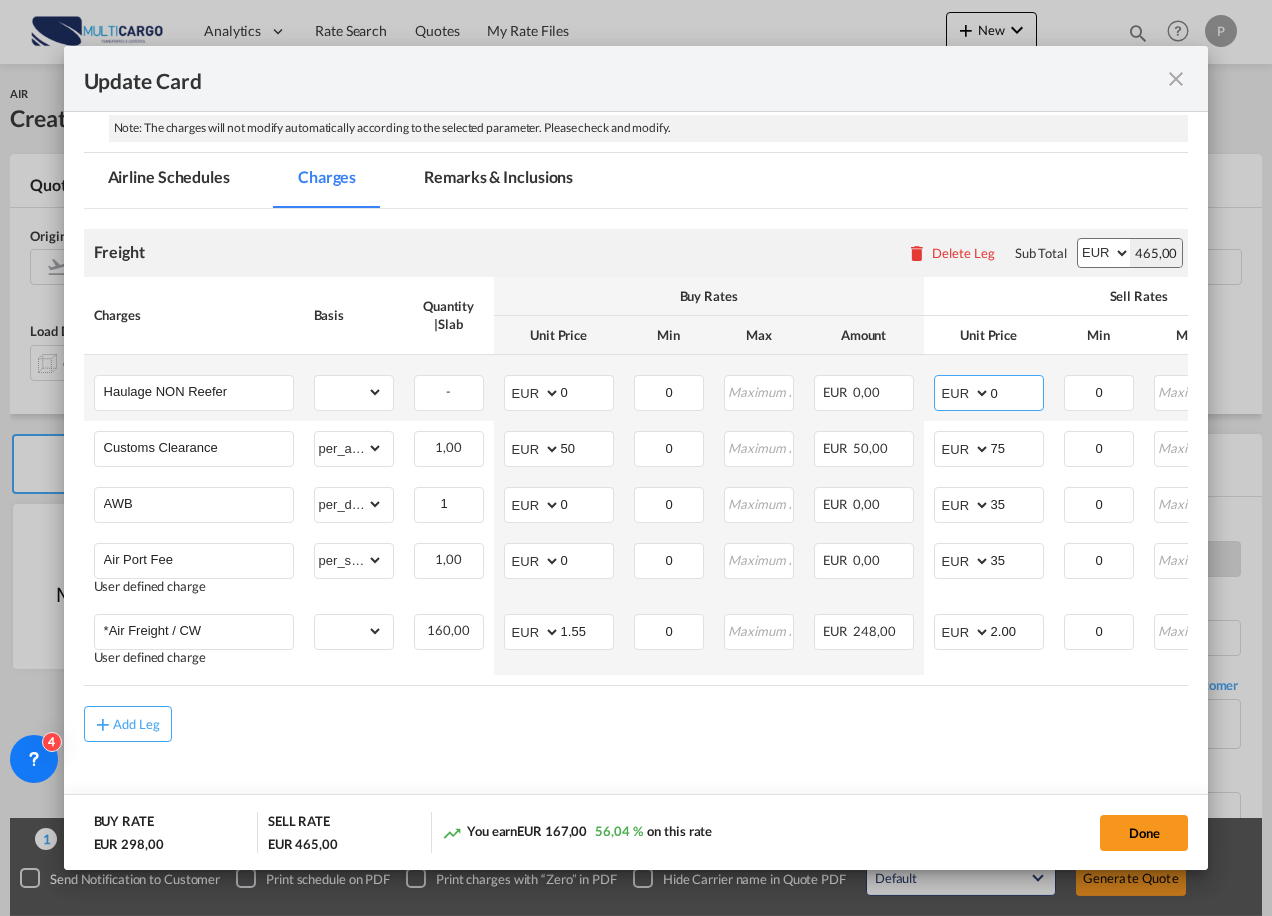 drag, startPoint x: 1000, startPoint y: 385, endPoint x: 961, endPoint y: 385, distance: 39 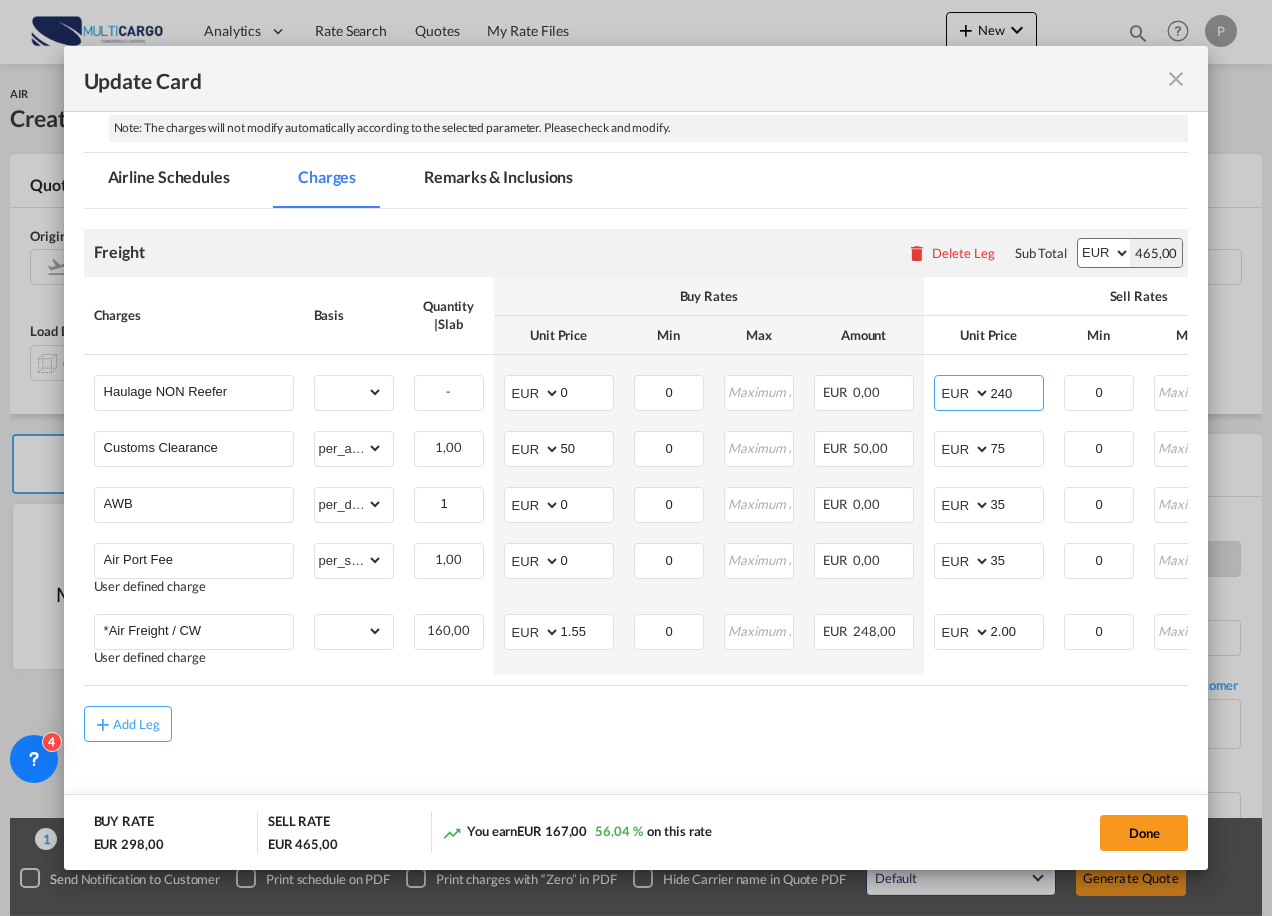 type on "240" 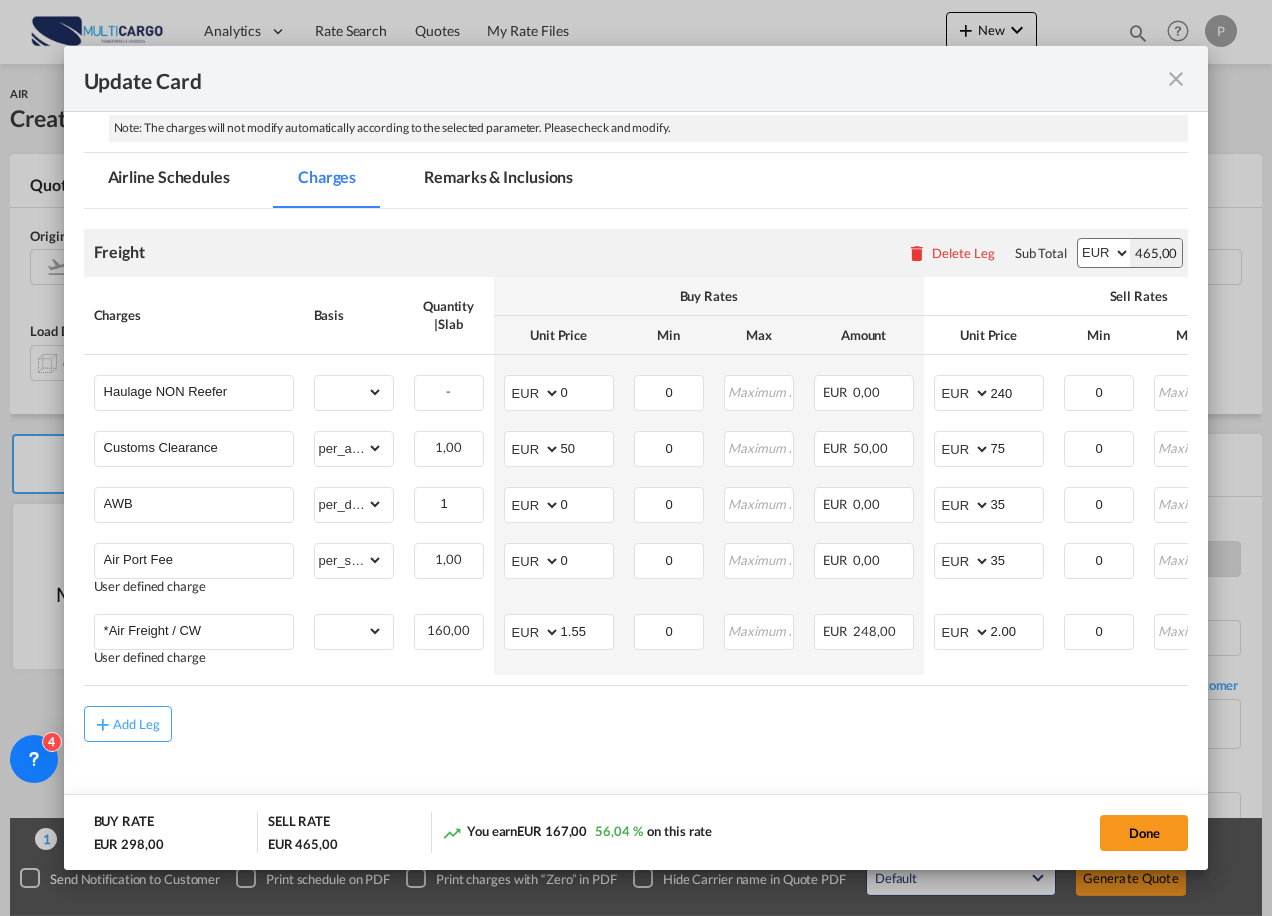 click on "Add Leg" at bounding box center (636, 724) 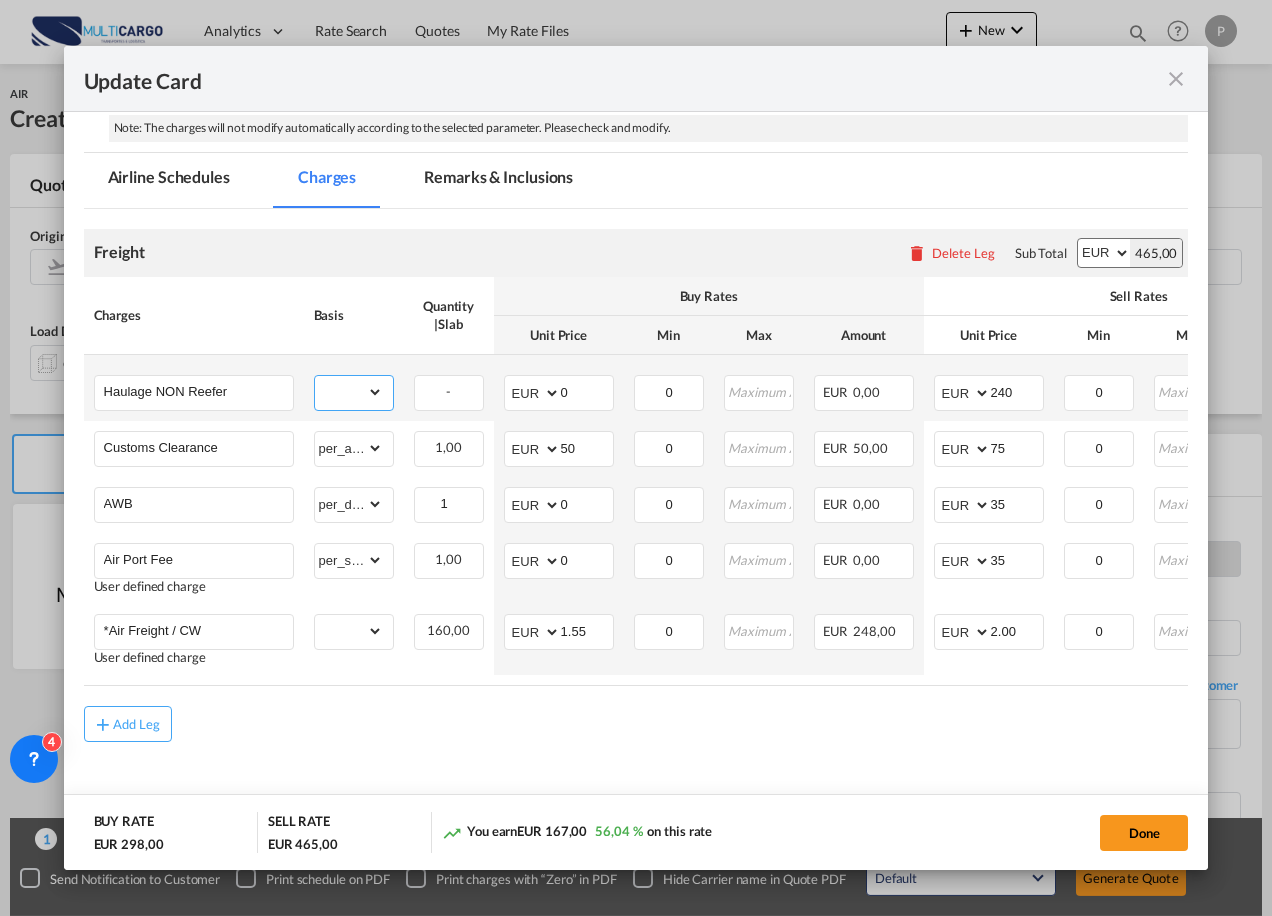 click on "gross_weight
volumetric_weight
per_shipment
per_bl
per_km
% on air freight
per_hawb
per_kg
per_pallet
per_carton
flat
chargeable_weight
per_ton
per_cbm
per_hbl
per_w/m
per_awb
per_sbl
per shipping bill
per_quintal
per_lbs
per_vehicle
per_shift
per_invoice
per_package
per_day
per_revalidation
per_declaration
per_document
per clearance" at bounding box center (349, 392) 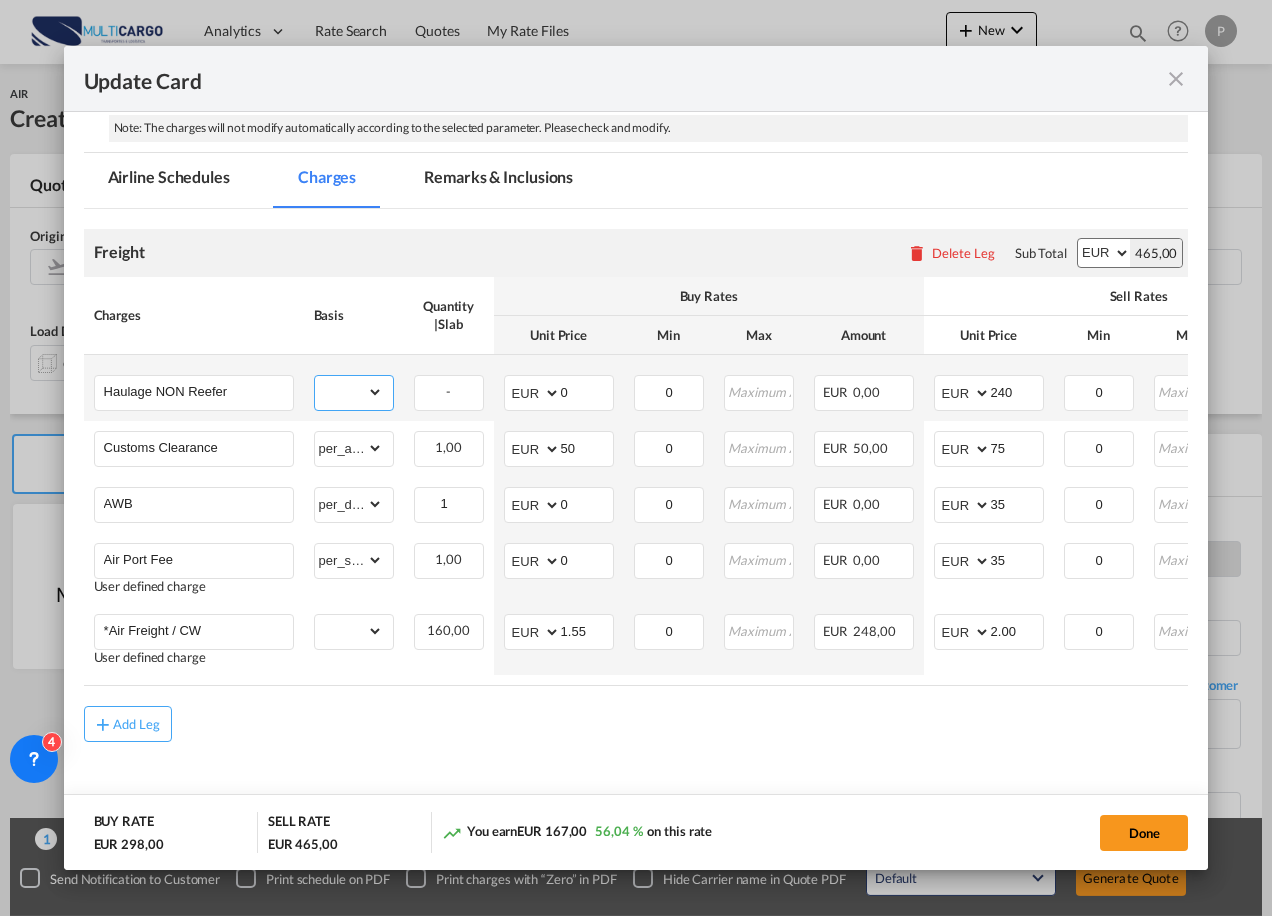 select on "per_shipment" 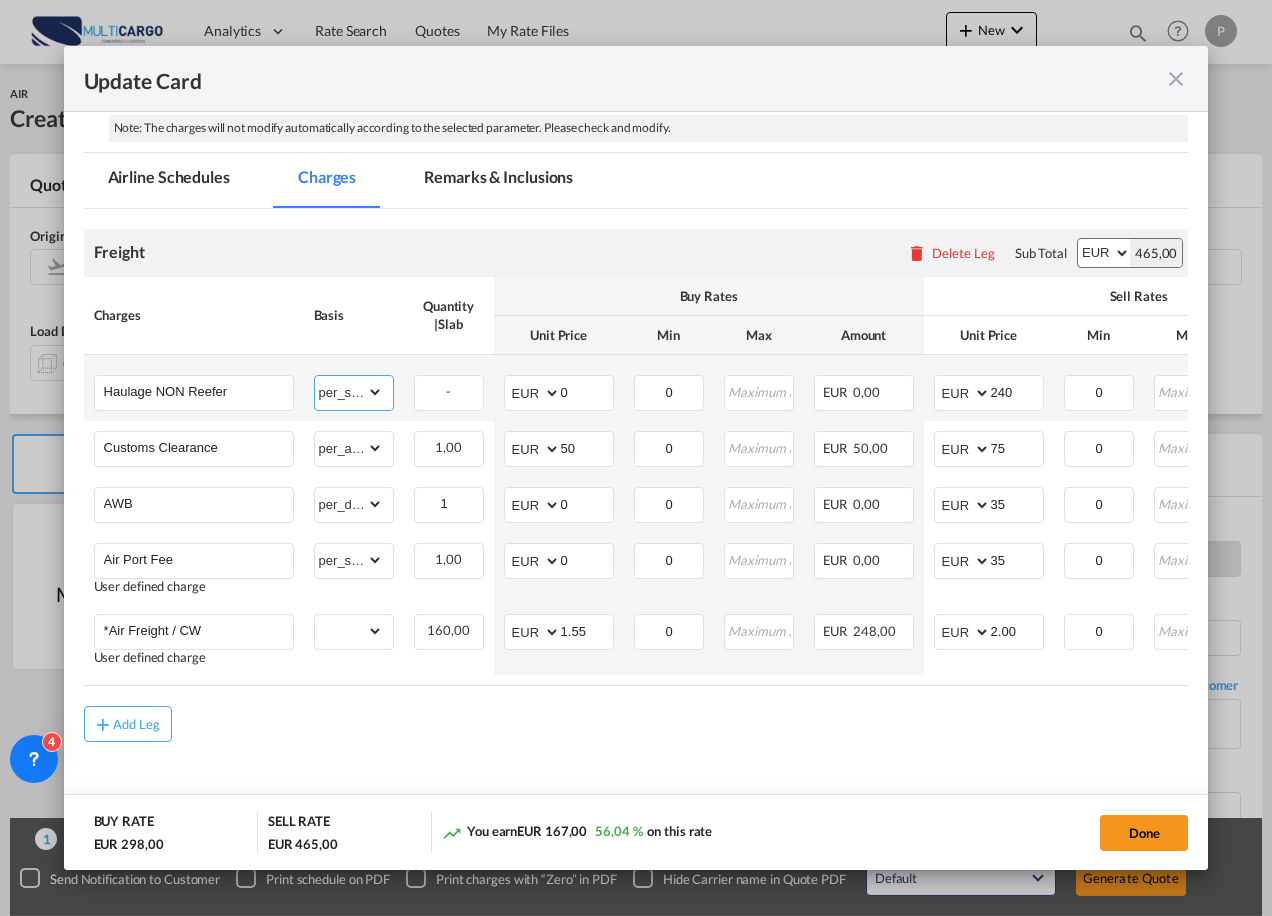 click on "gross_weight
volumetric_weight
per_shipment
per_bl
per_km
% on air freight
per_hawb
per_kg
per_pallet
per_carton
flat
chargeable_weight
per_ton
per_cbm
per_hbl
per_w/m
per_awb
per_sbl
per shipping bill
per_quintal
per_lbs
per_vehicle
per_shift
per_invoice
per_package
per_day
per_revalidation
per_declaration
per_document
per clearance" at bounding box center [349, 392] 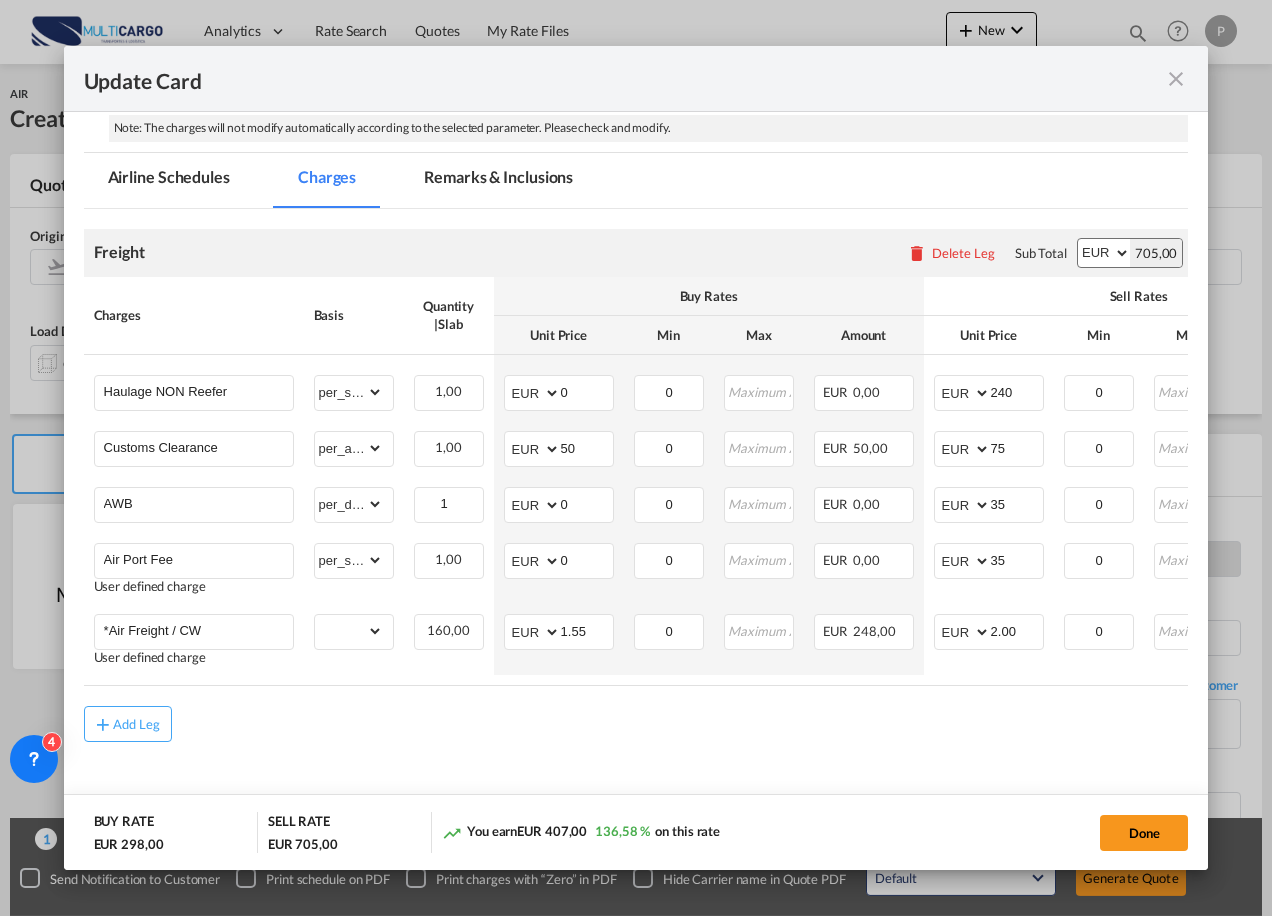 click on "Add Leg" at bounding box center (636, 724) 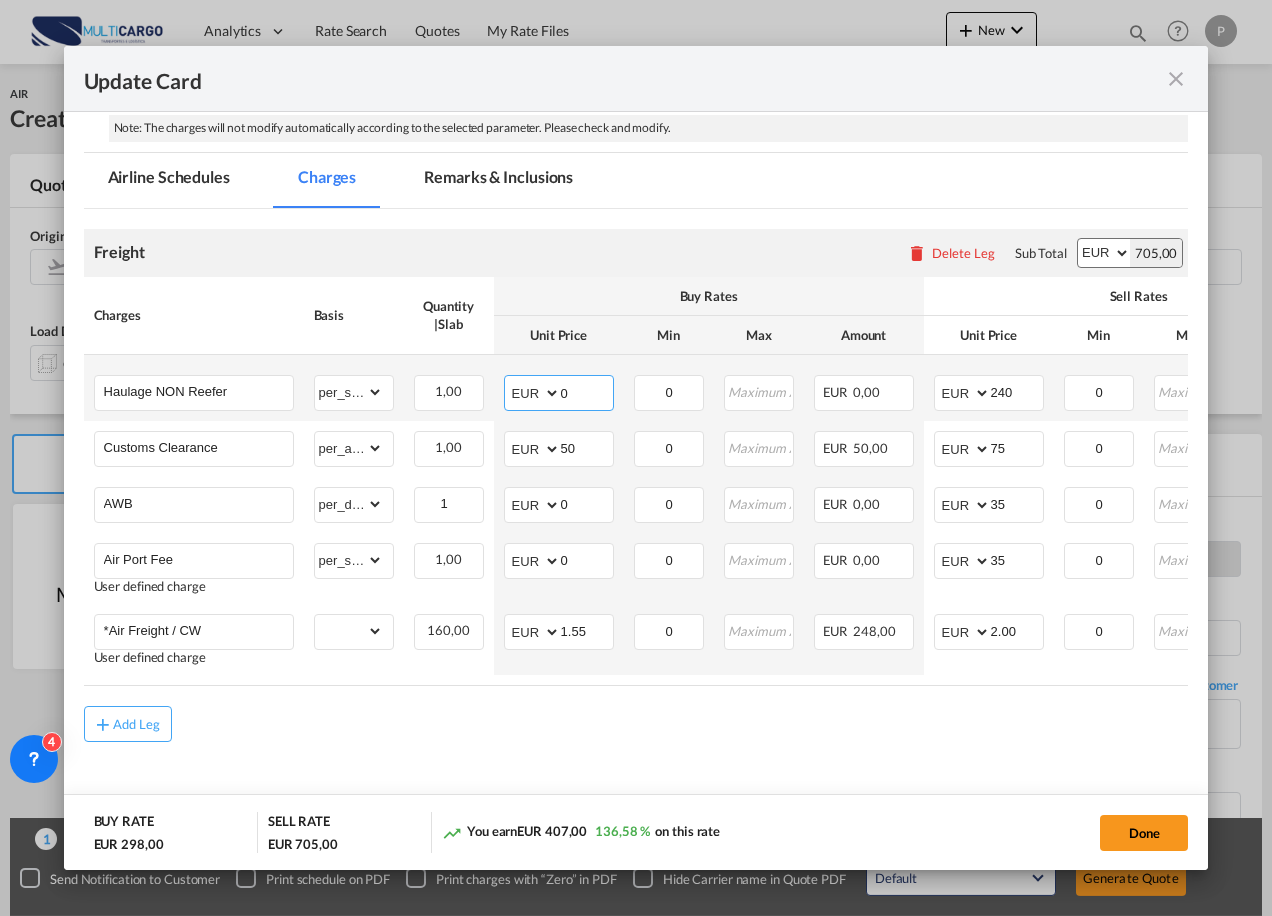 drag, startPoint x: 580, startPoint y: 388, endPoint x: 524, endPoint y: 378, distance: 56.88585 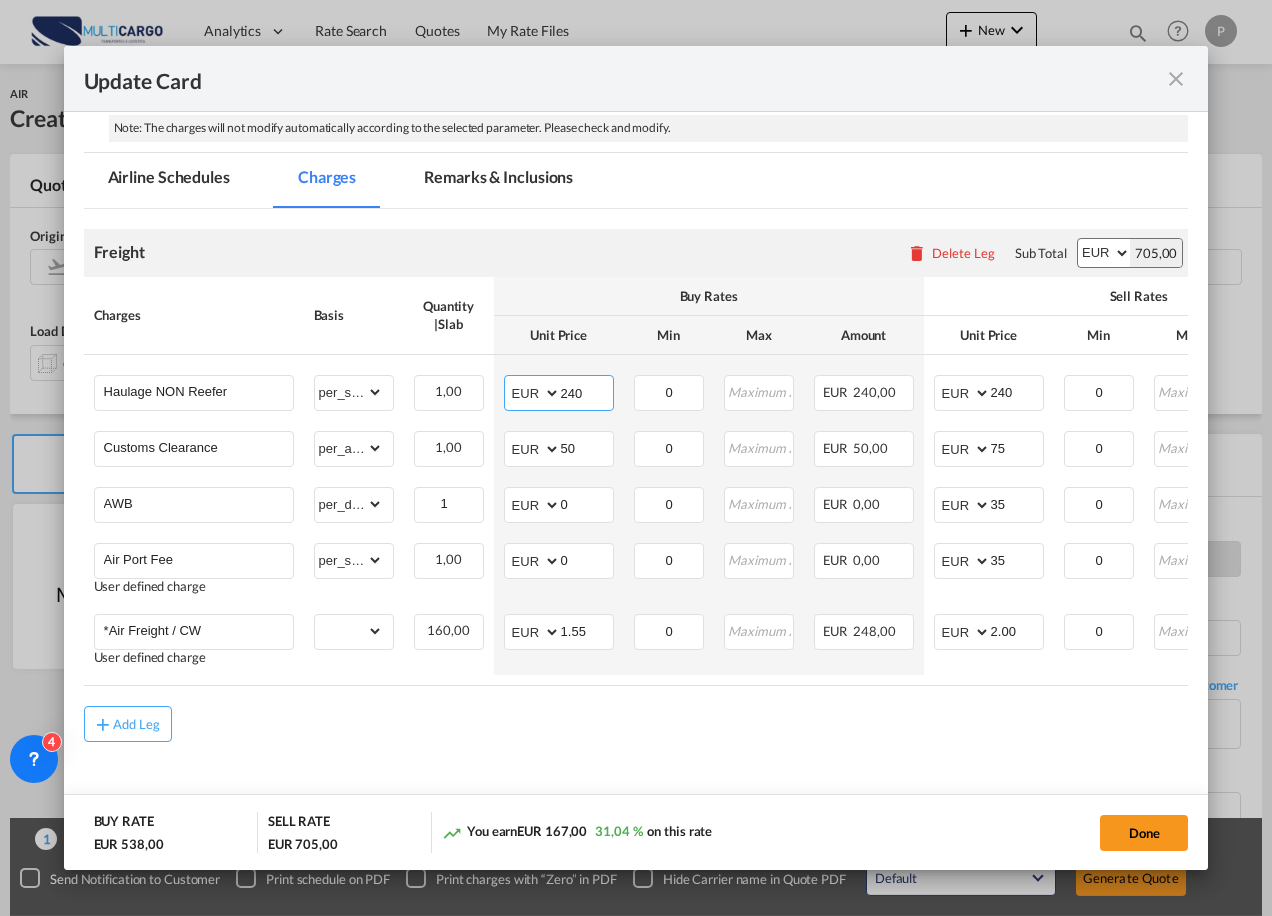 type on "240" 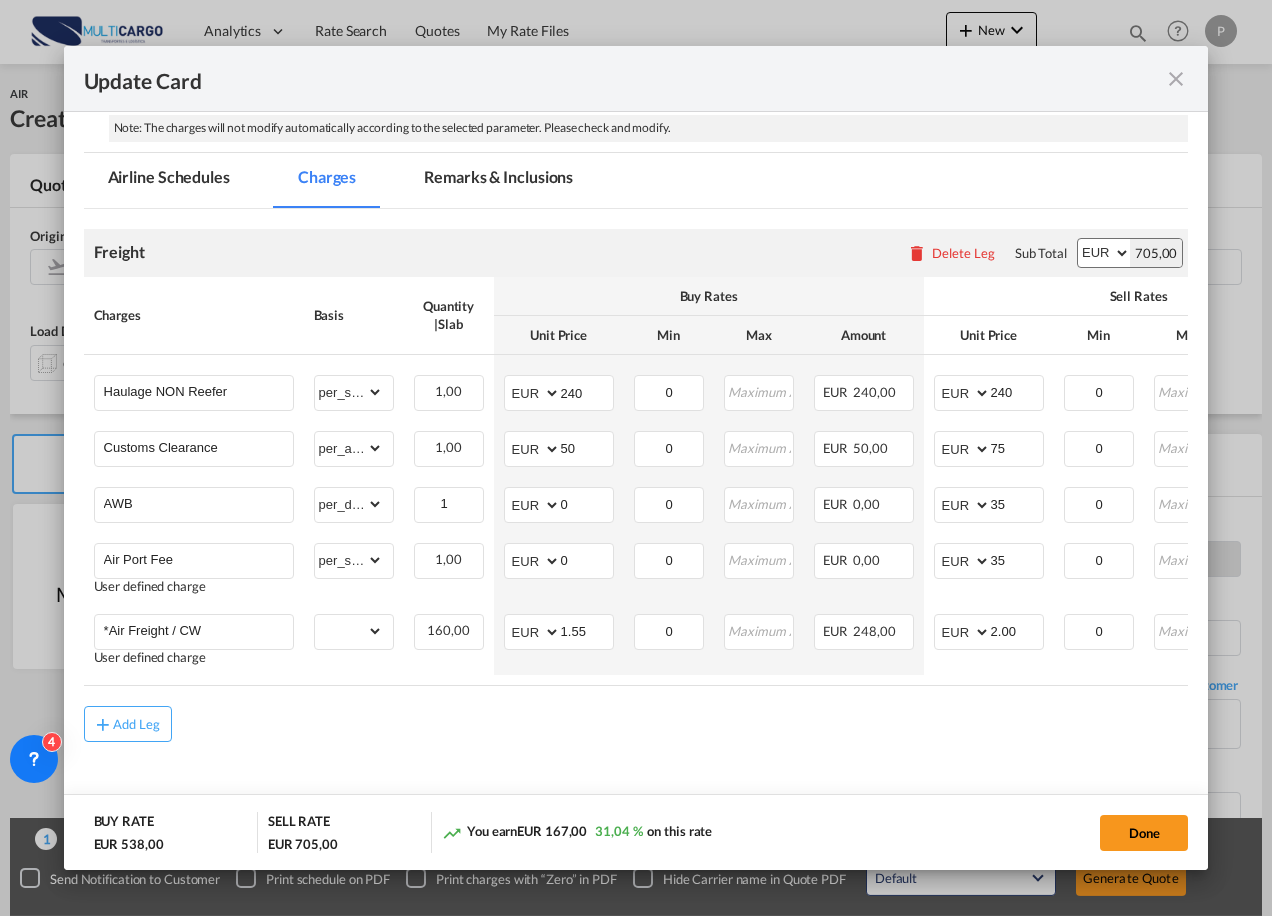 click on "Remarks & Inclusions" at bounding box center (498, 180) 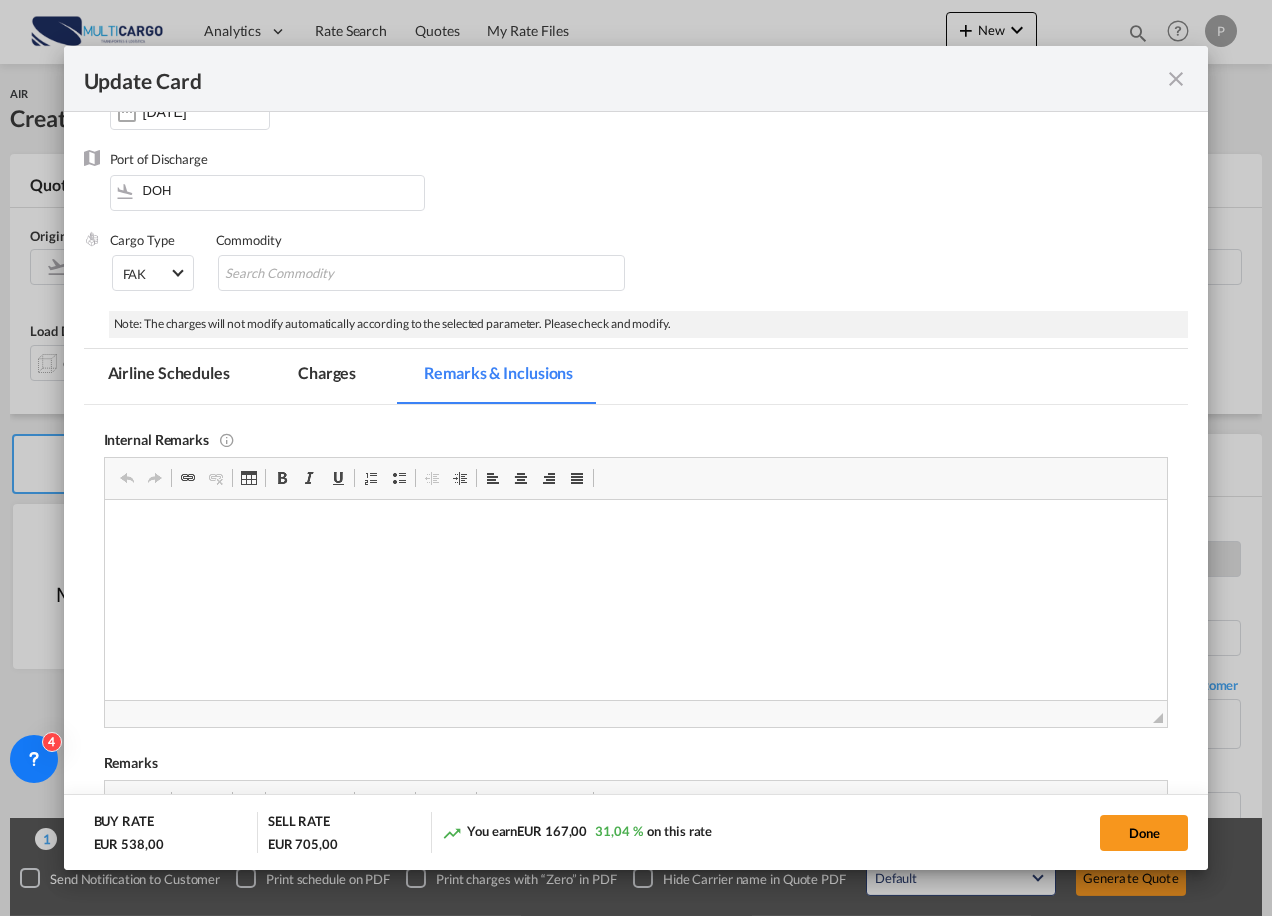 scroll, scrollTop: 422, scrollLeft: 0, axis: vertical 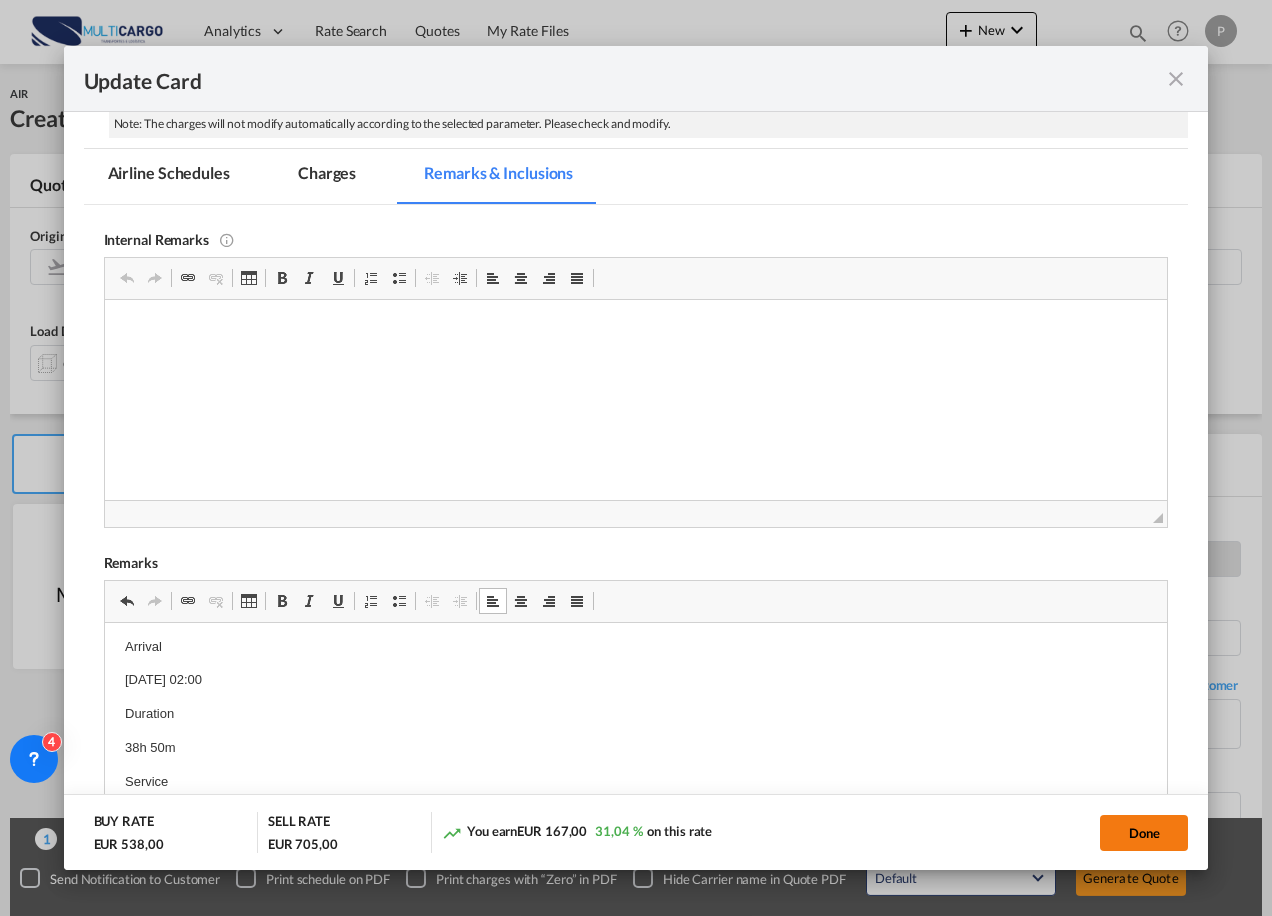 click on "Done" 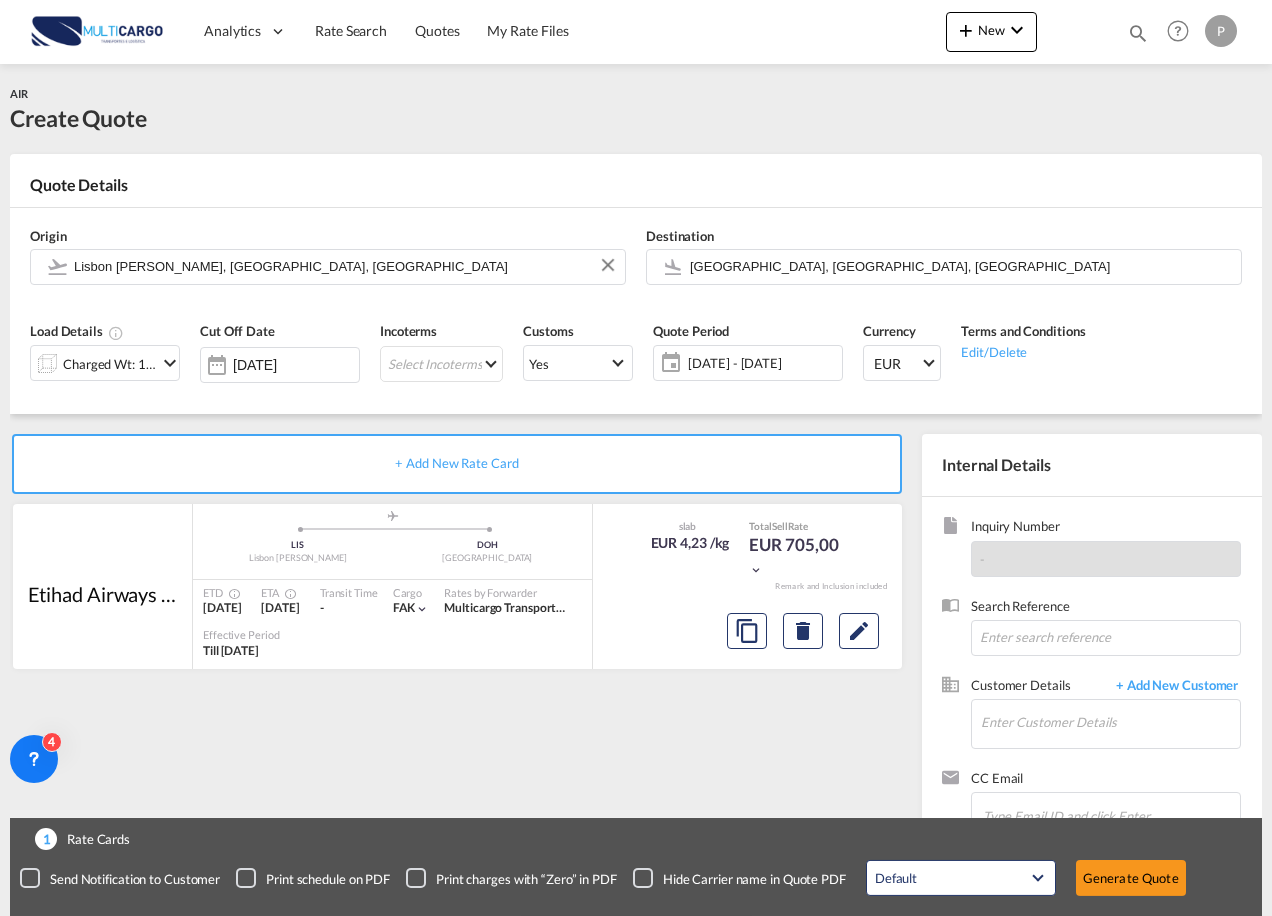 scroll, scrollTop: 222, scrollLeft: 0, axis: vertical 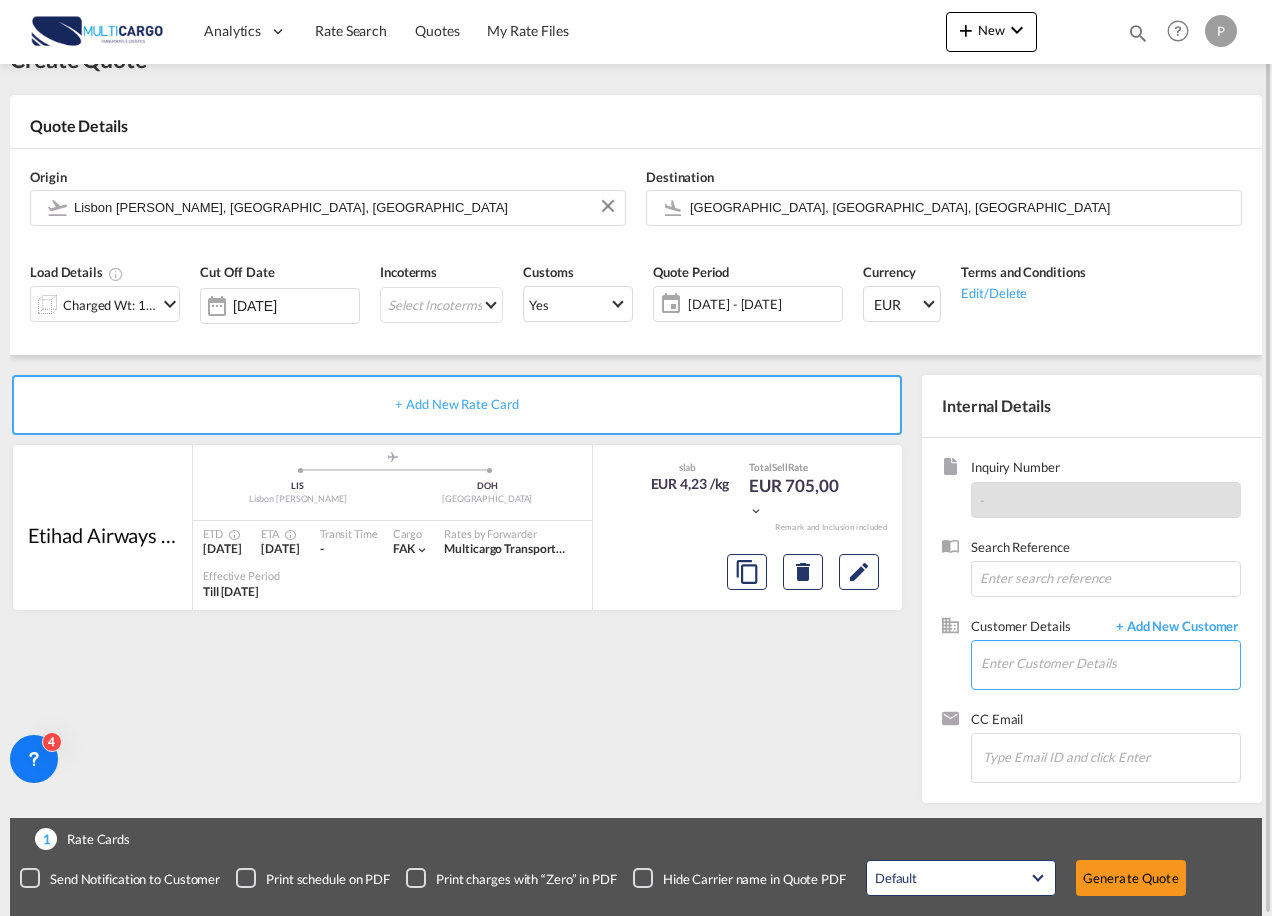 click on "Enter Customer Details" at bounding box center [1110, 663] 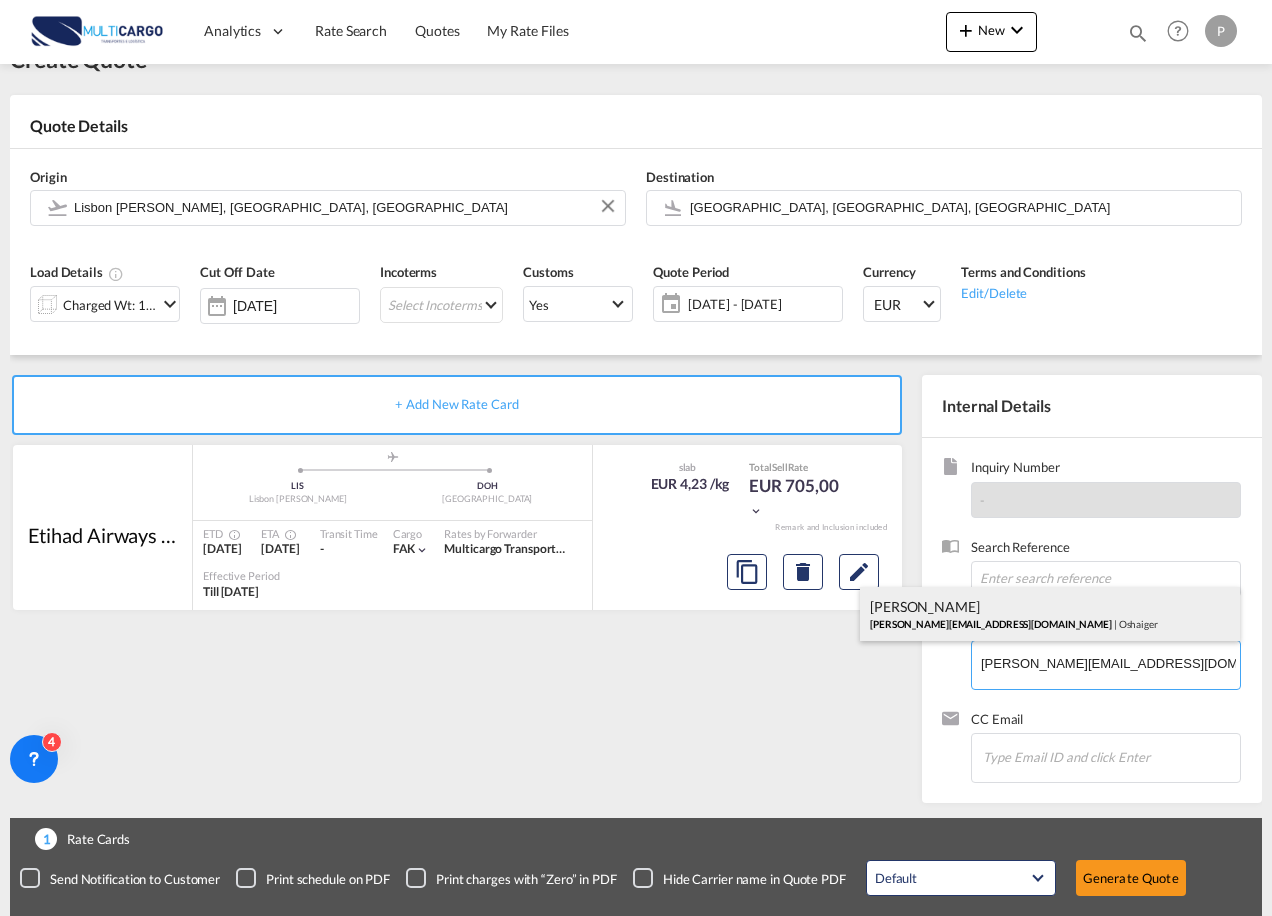 click on "[PERSON_NAME] [PERSON_NAME][EMAIL_ADDRESS][DOMAIN_NAME]    |    Oshaiger" at bounding box center (1050, 614) 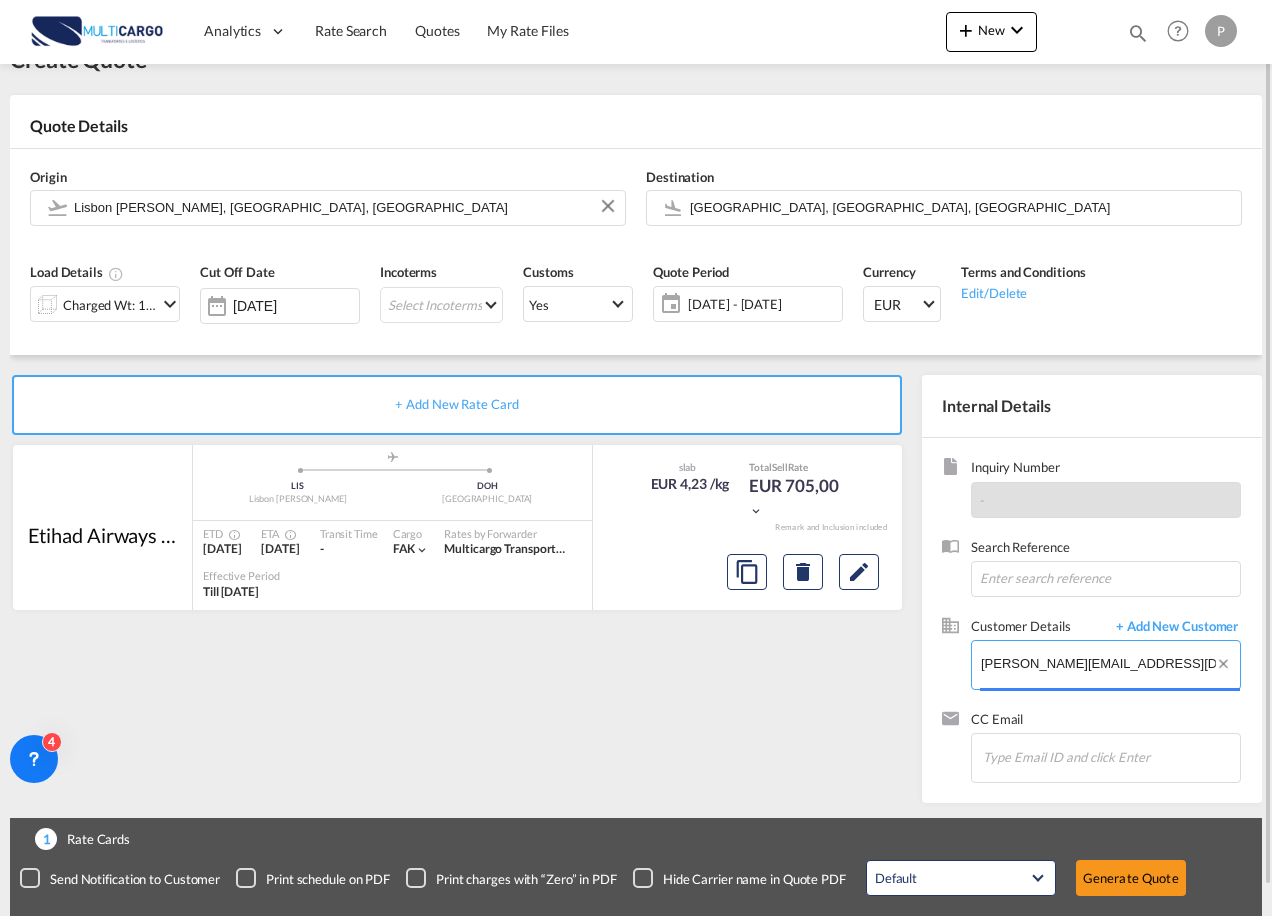 type on "Oshaiger, [PERSON_NAME], [PERSON_NAME][EMAIL_ADDRESS][DOMAIN_NAME]" 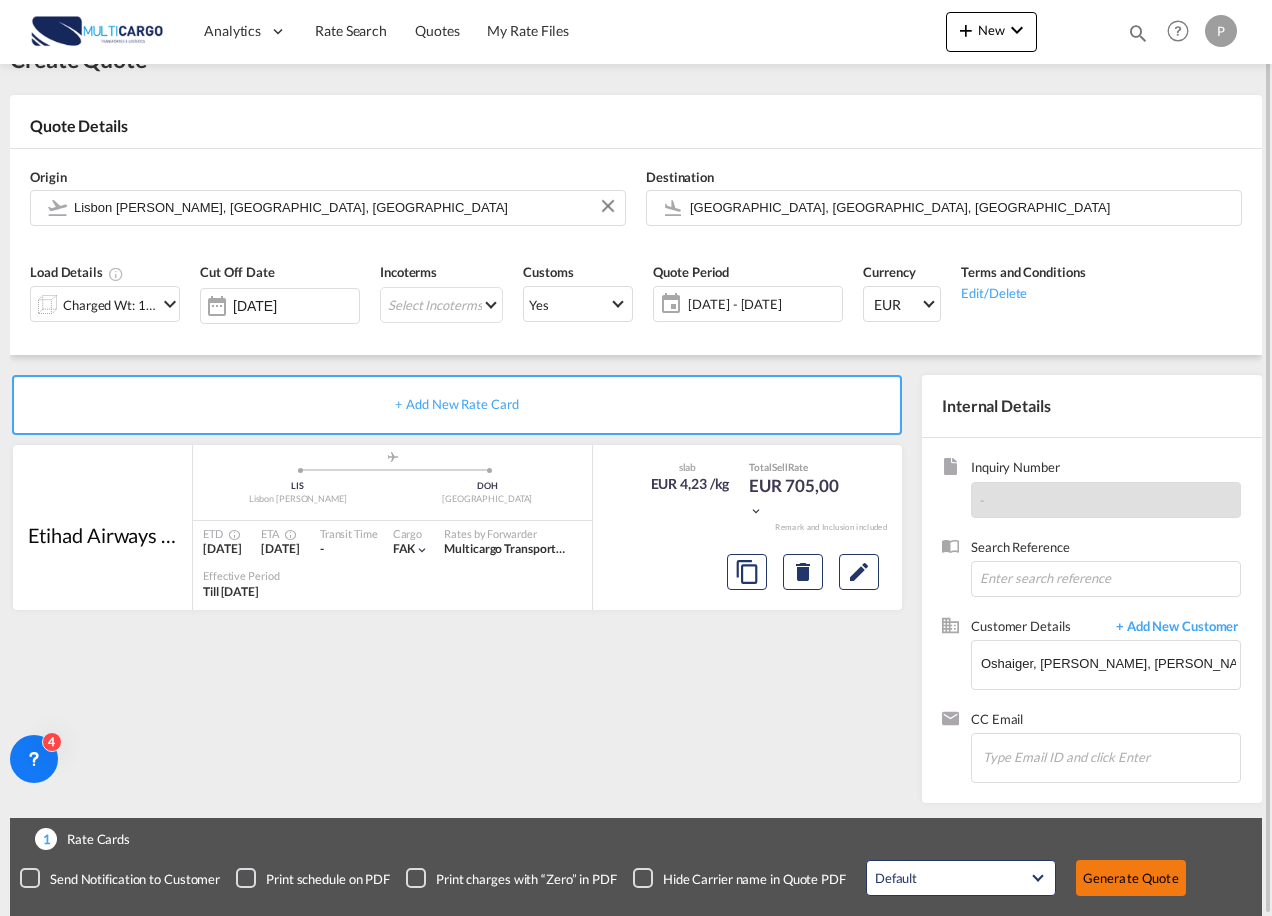 click on "Generate Quote" at bounding box center [1131, 878] 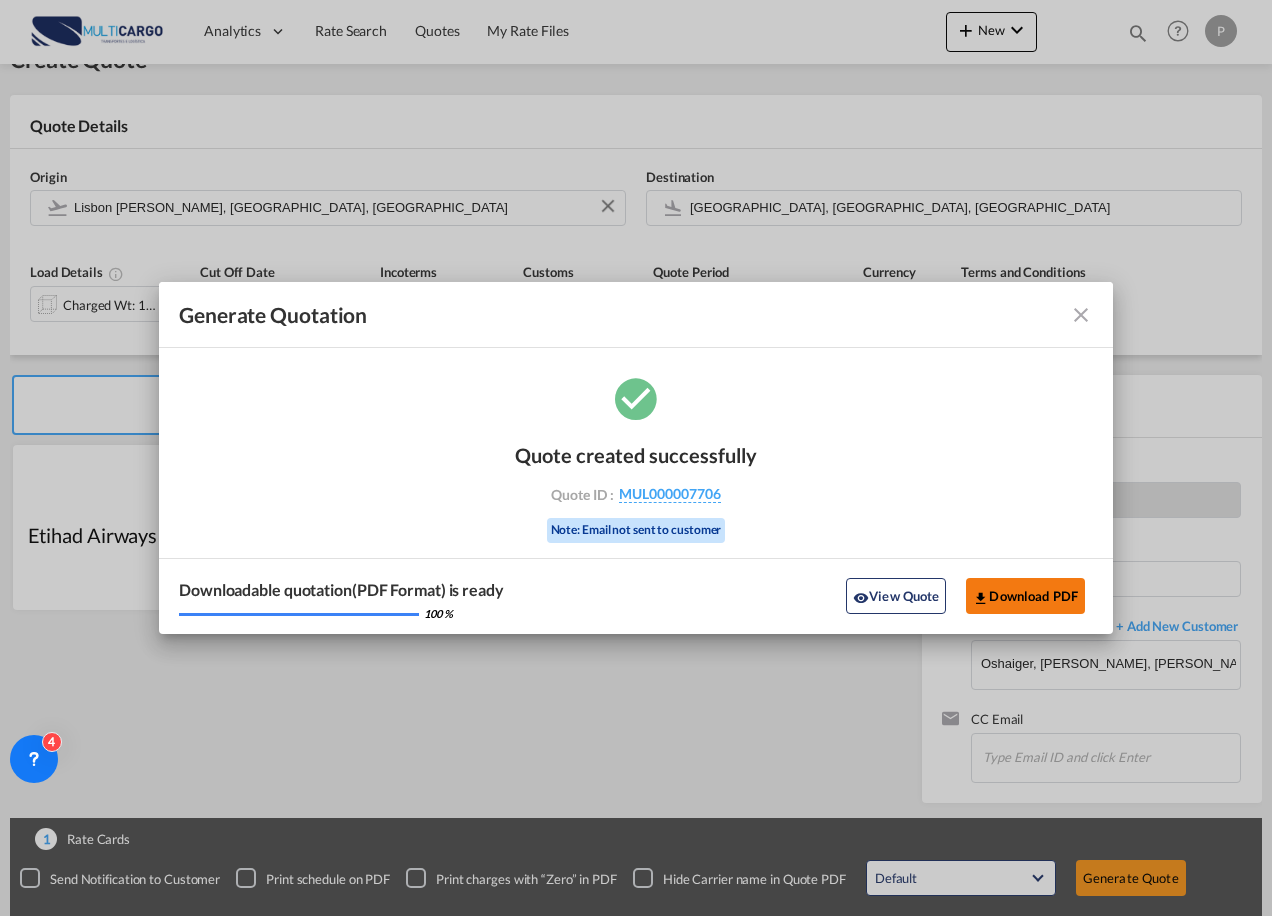 click on "Download PDF" at bounding box center (1025, 596) 